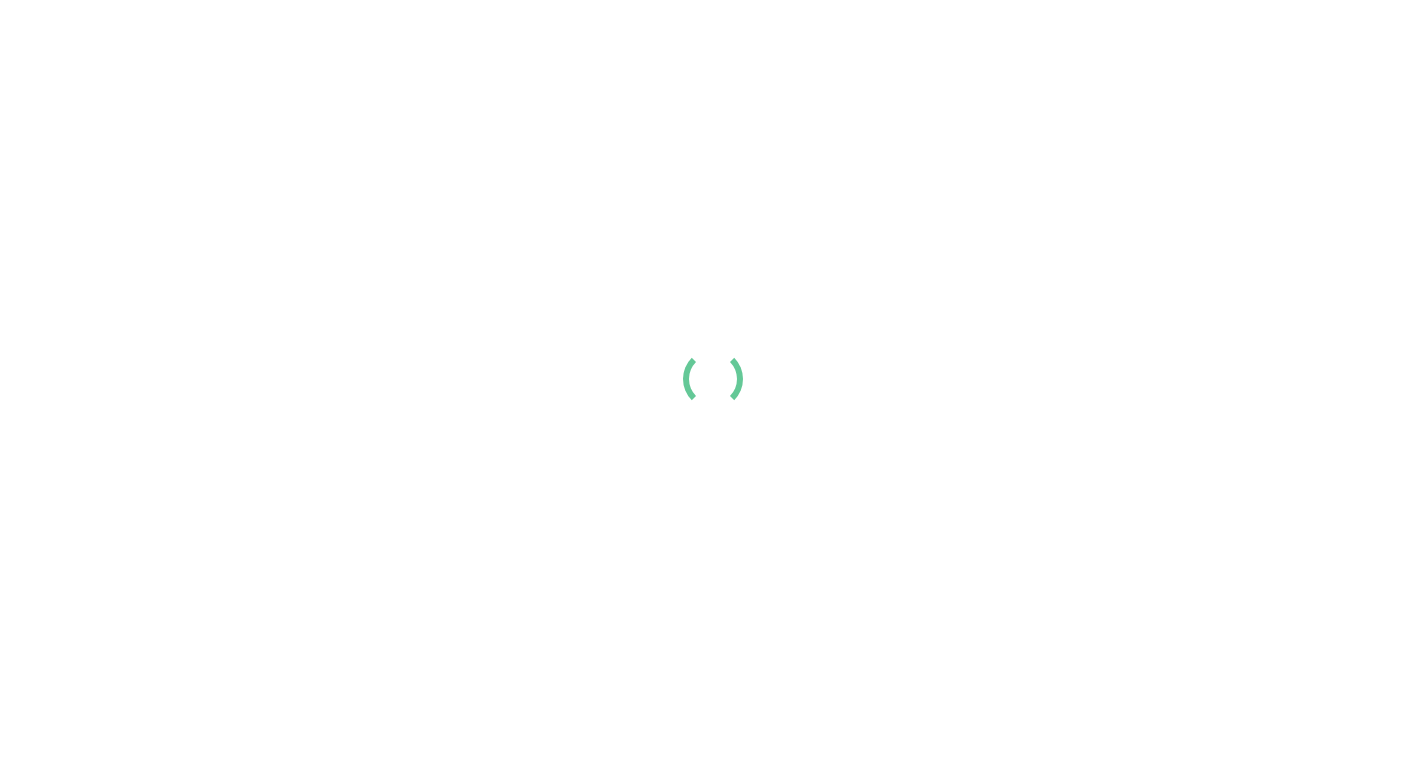 scroll, scrollTop: 0, scrollLeft: 0, axis: both 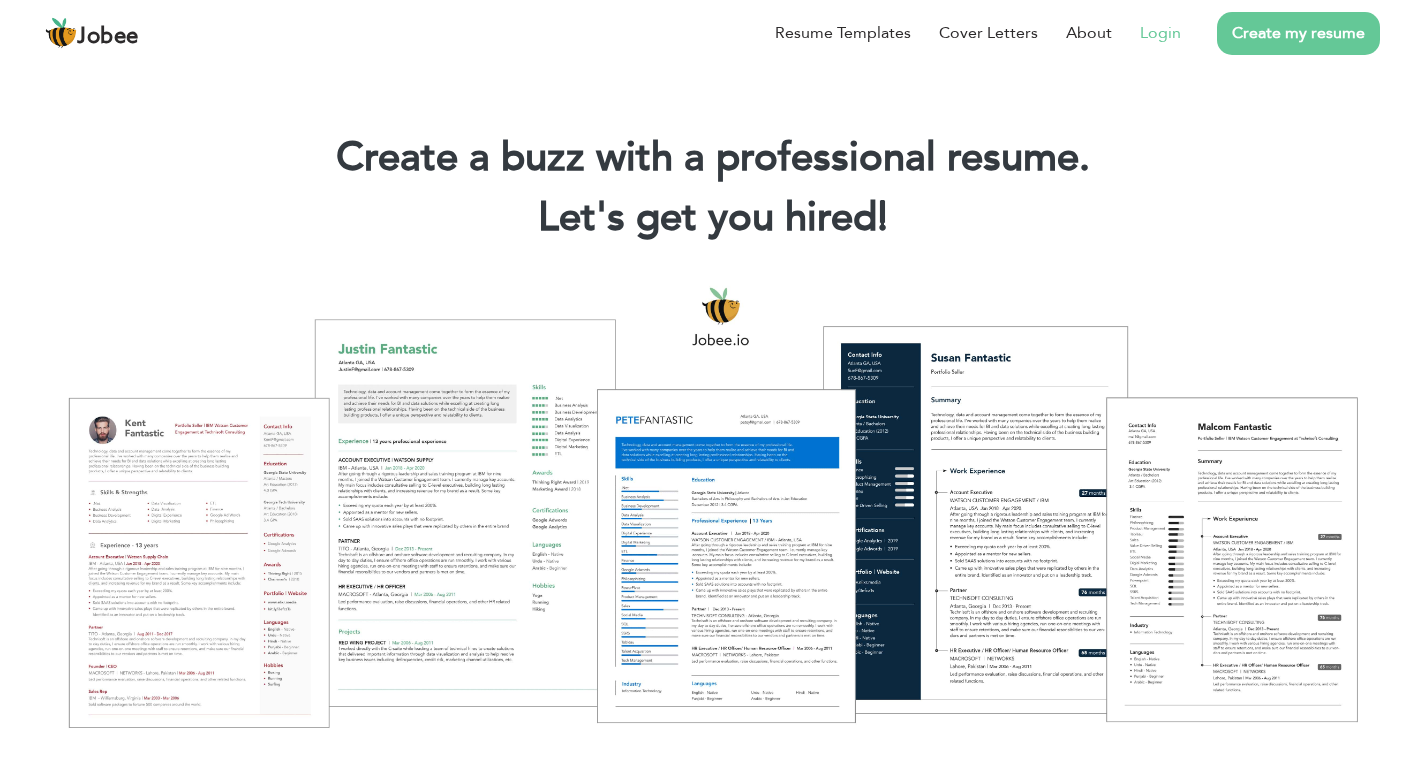 click on "Login" at bounding box center (1160, 33) 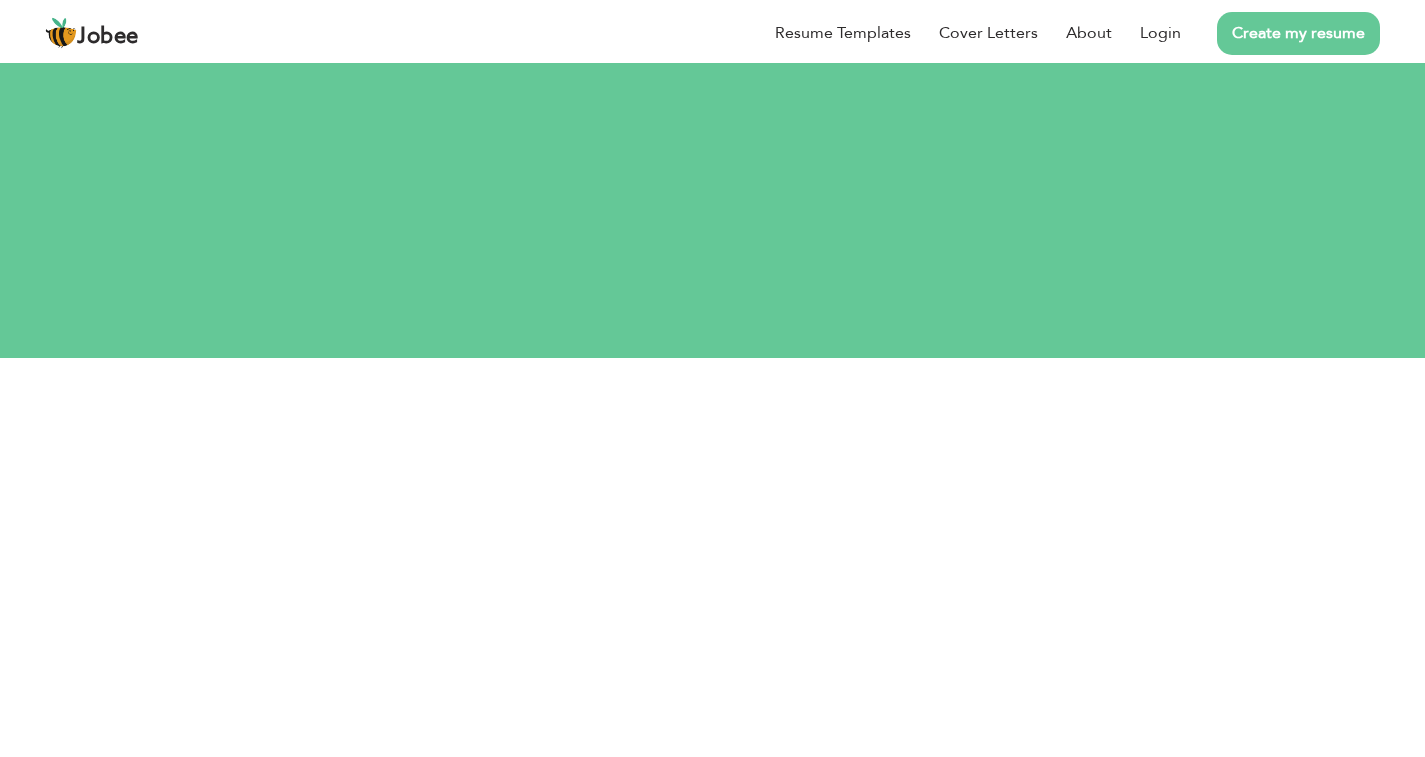 scroll, scrollTop: 0, scrollLeft: 0, axis: both 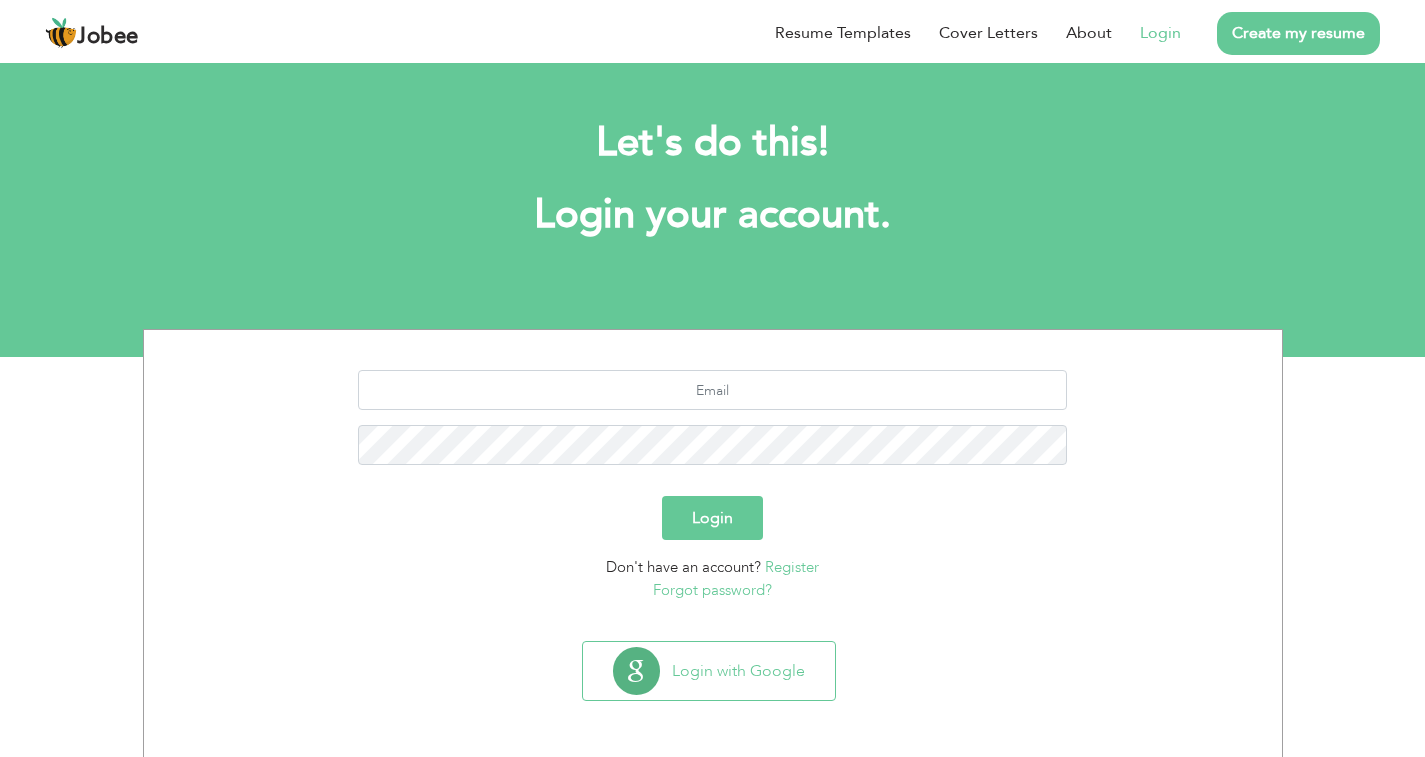 click on "Register" at bounding box center (792, 567) 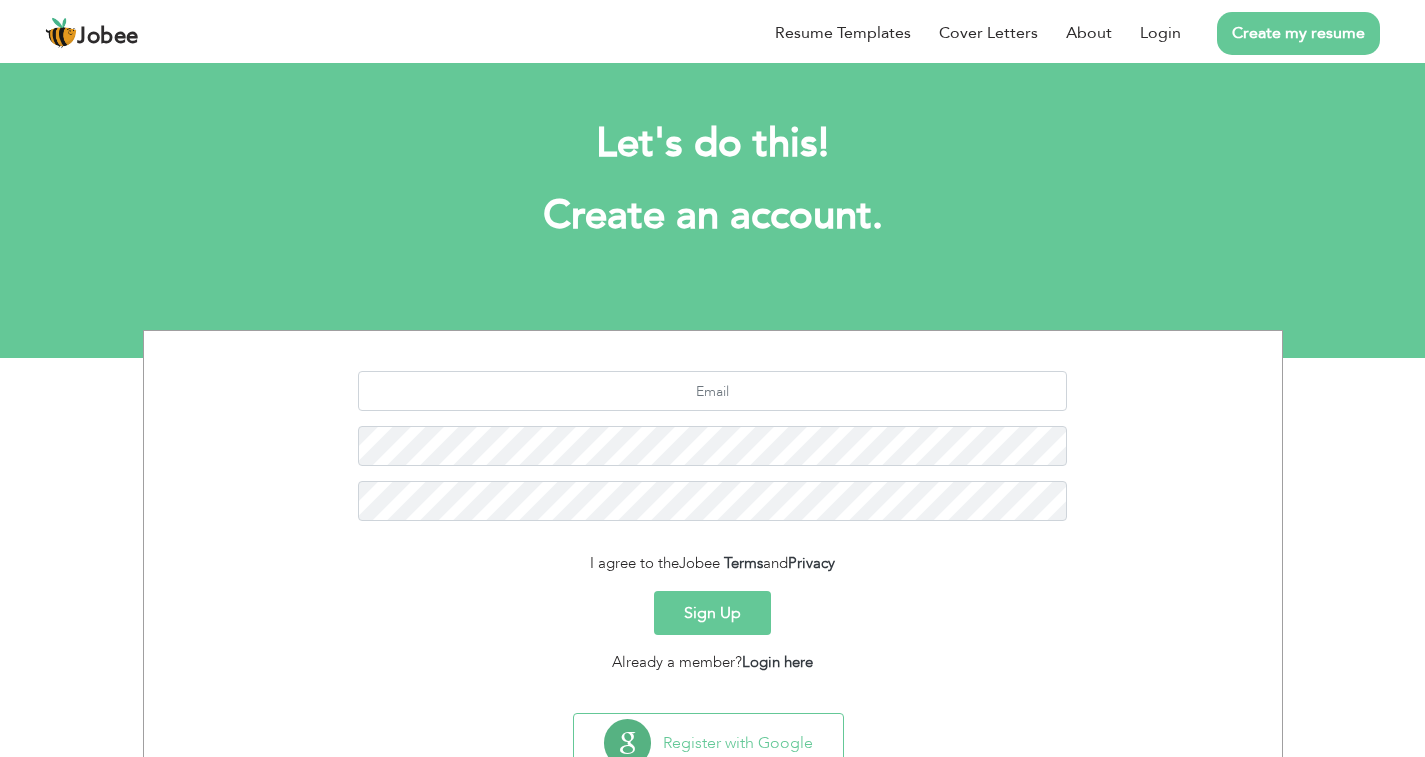 scroll, scrollTop: 0, scrollLeft: 0, axis: both 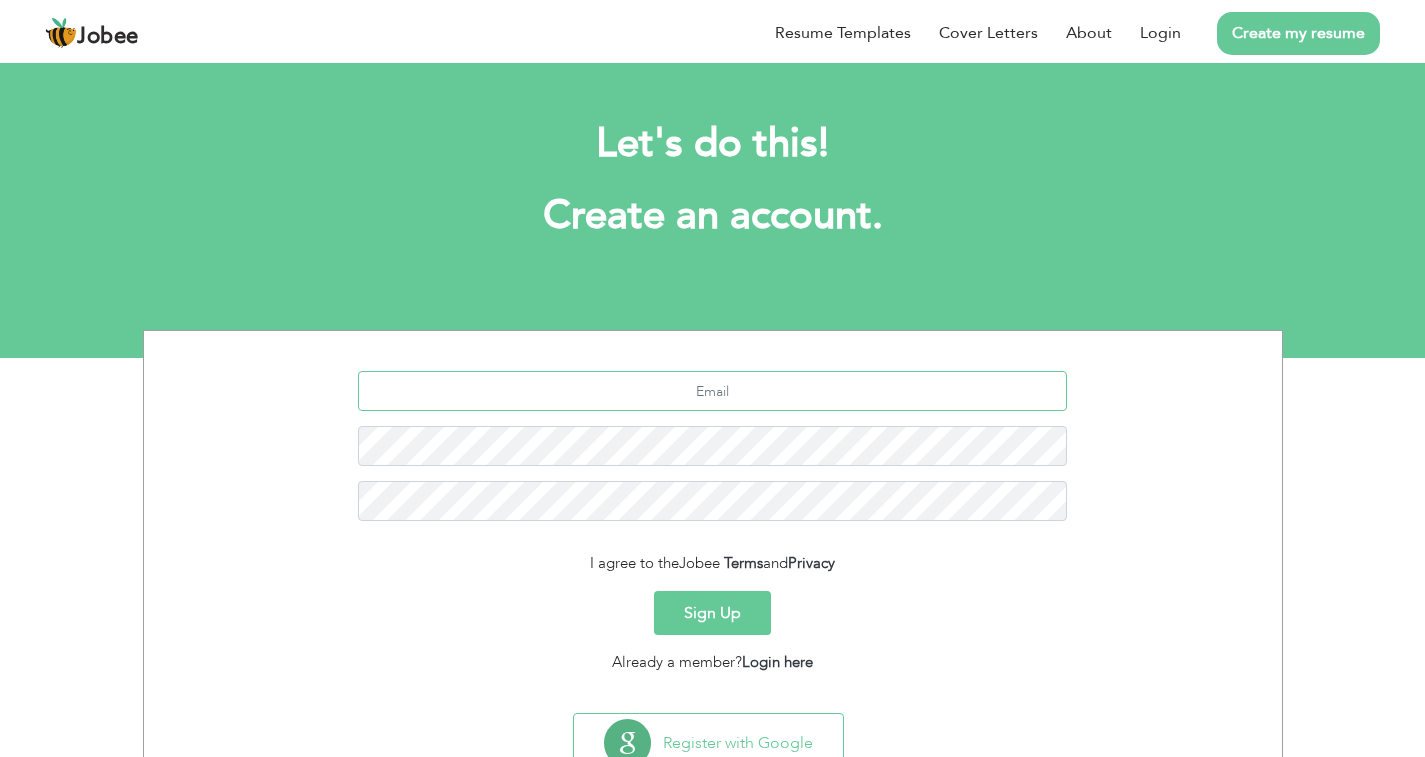 click at bounding box center [712, 391] 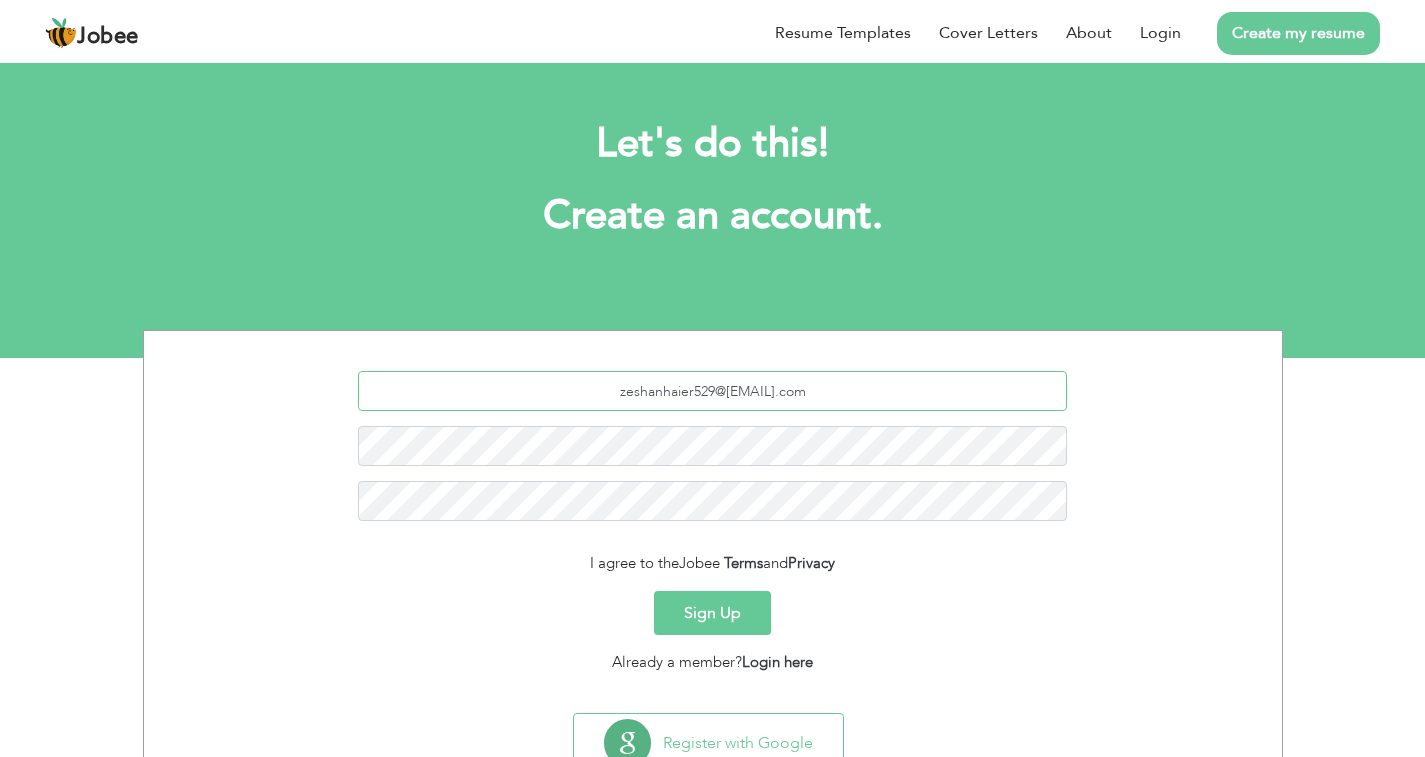 type on "zeshanhaier529@gmail.com" 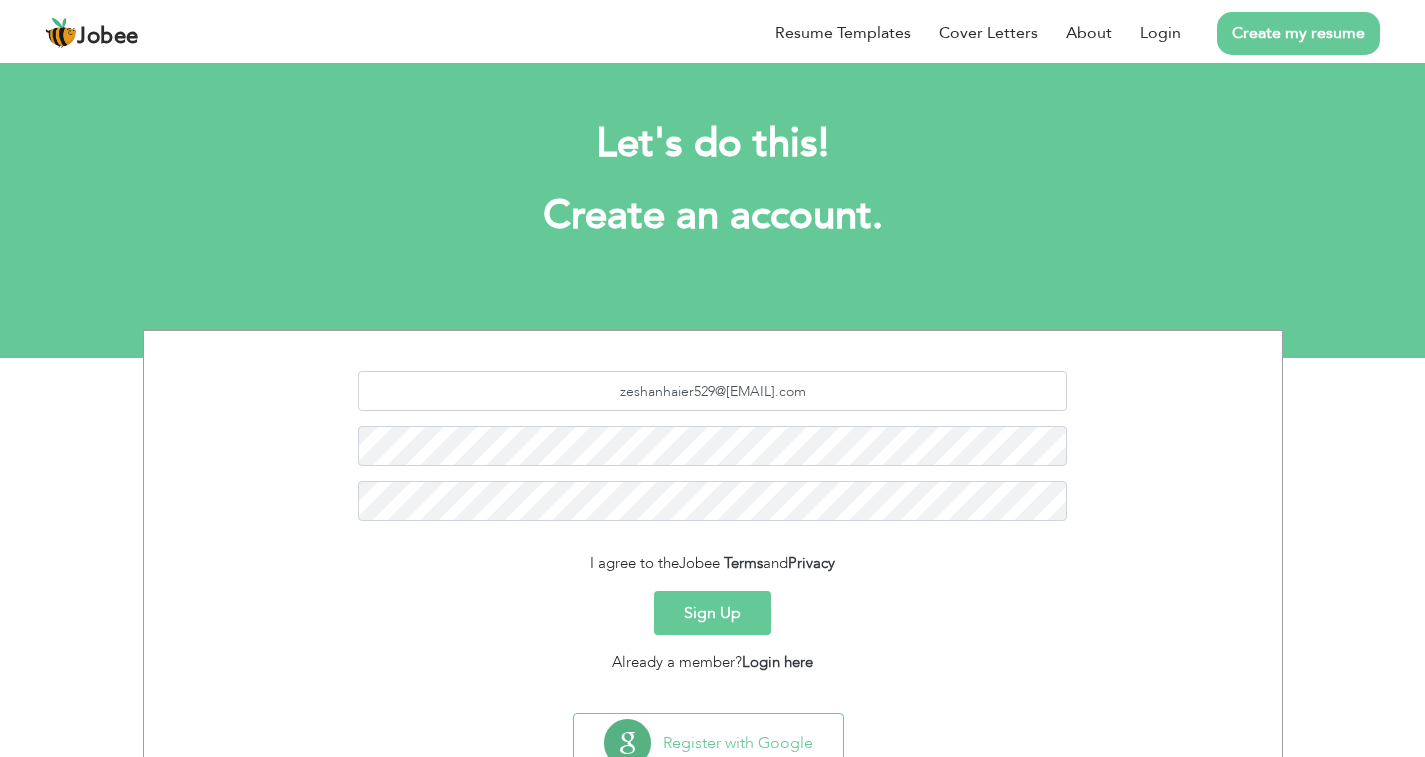 click on "Sign Up" at bounding box center (712, 613) 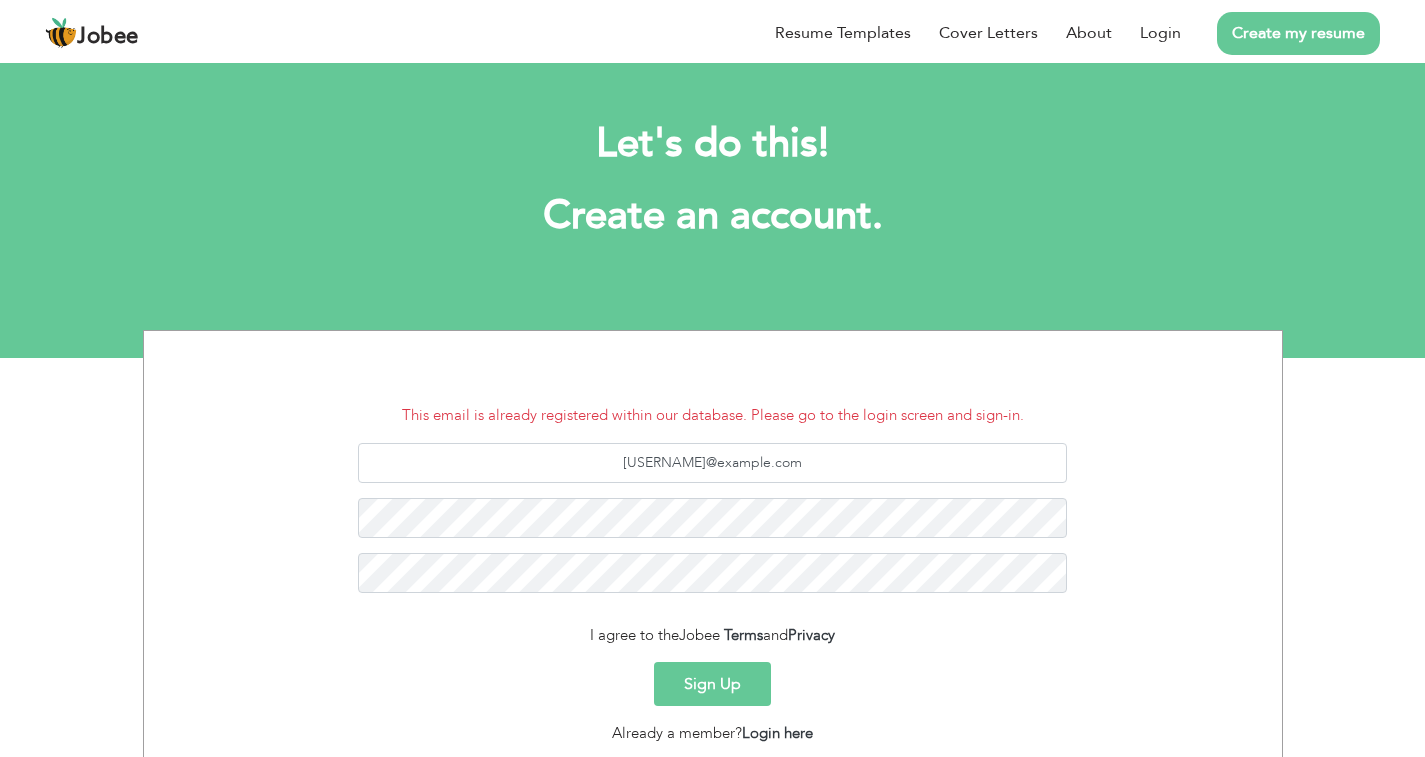 scroll, scrollTop: 0, scrollLeft: 0, axis: both 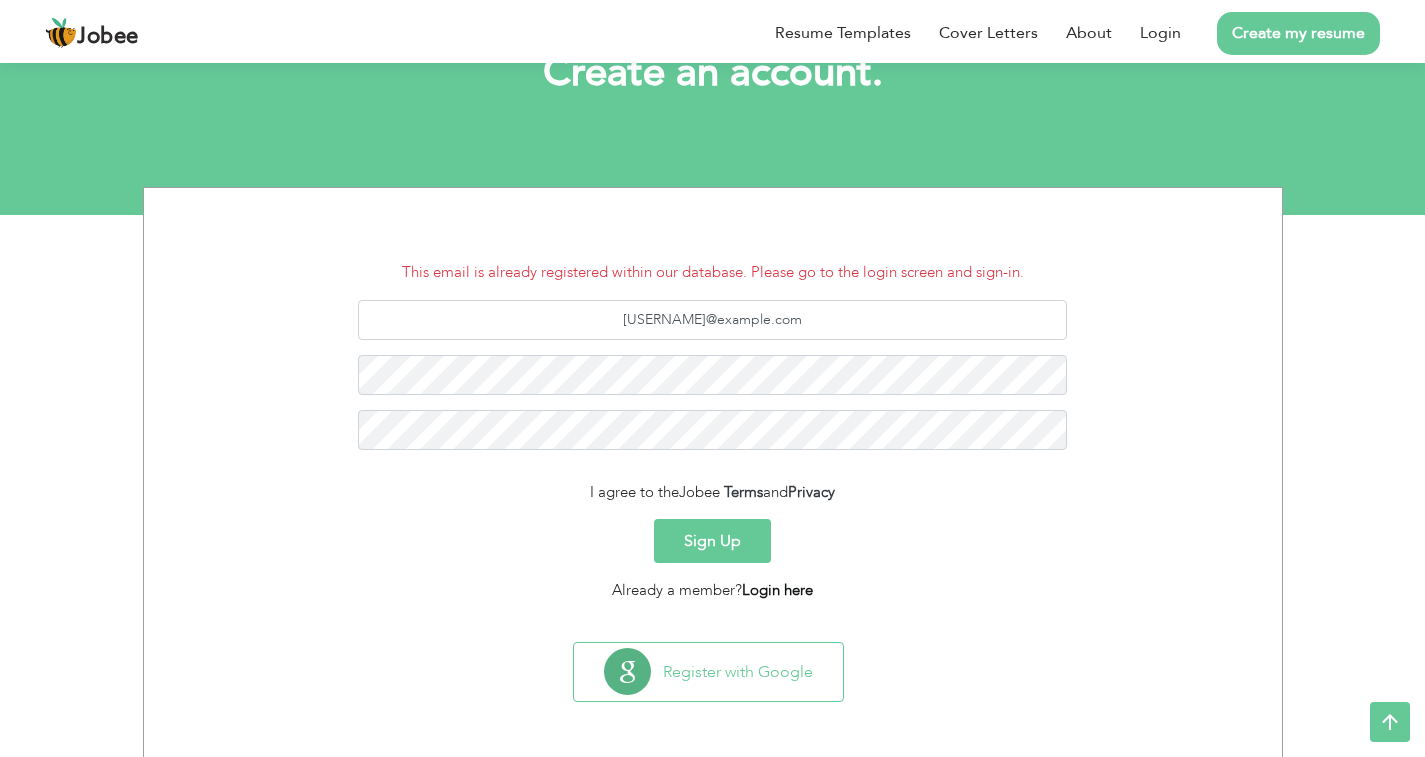 click on "Login here" at bounding box center [777, 590] 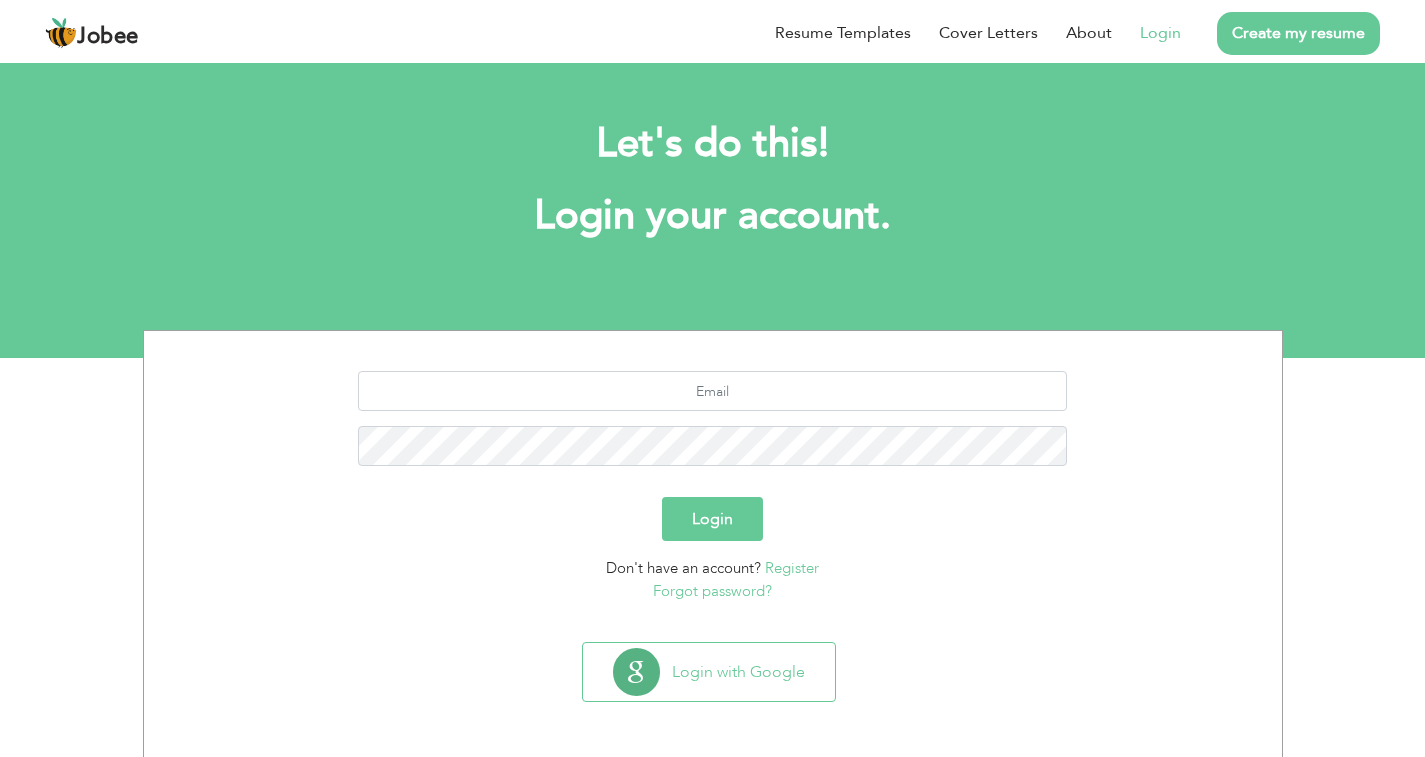 scroll, scrollTop: 0, scrollLeft: 0, axis: both 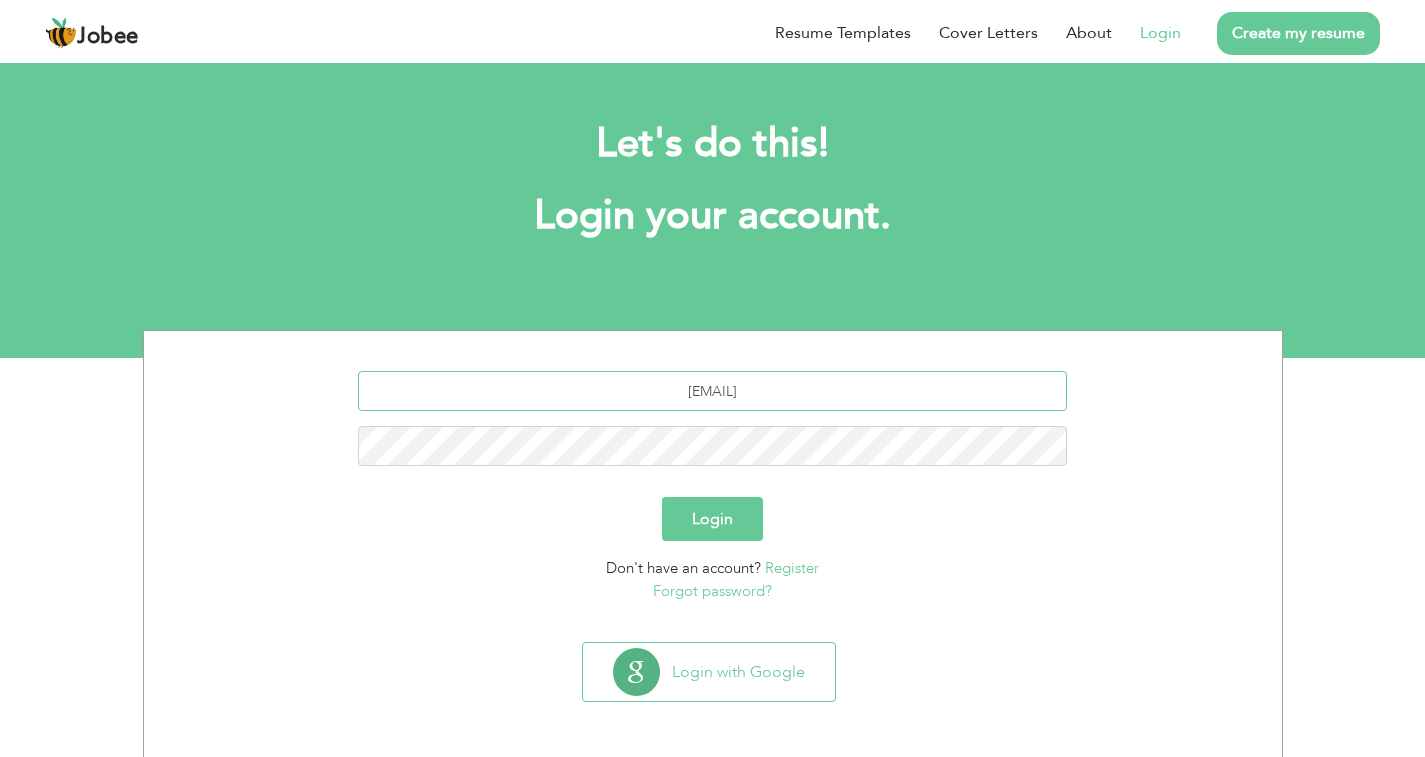 type on "[EMAIL]" 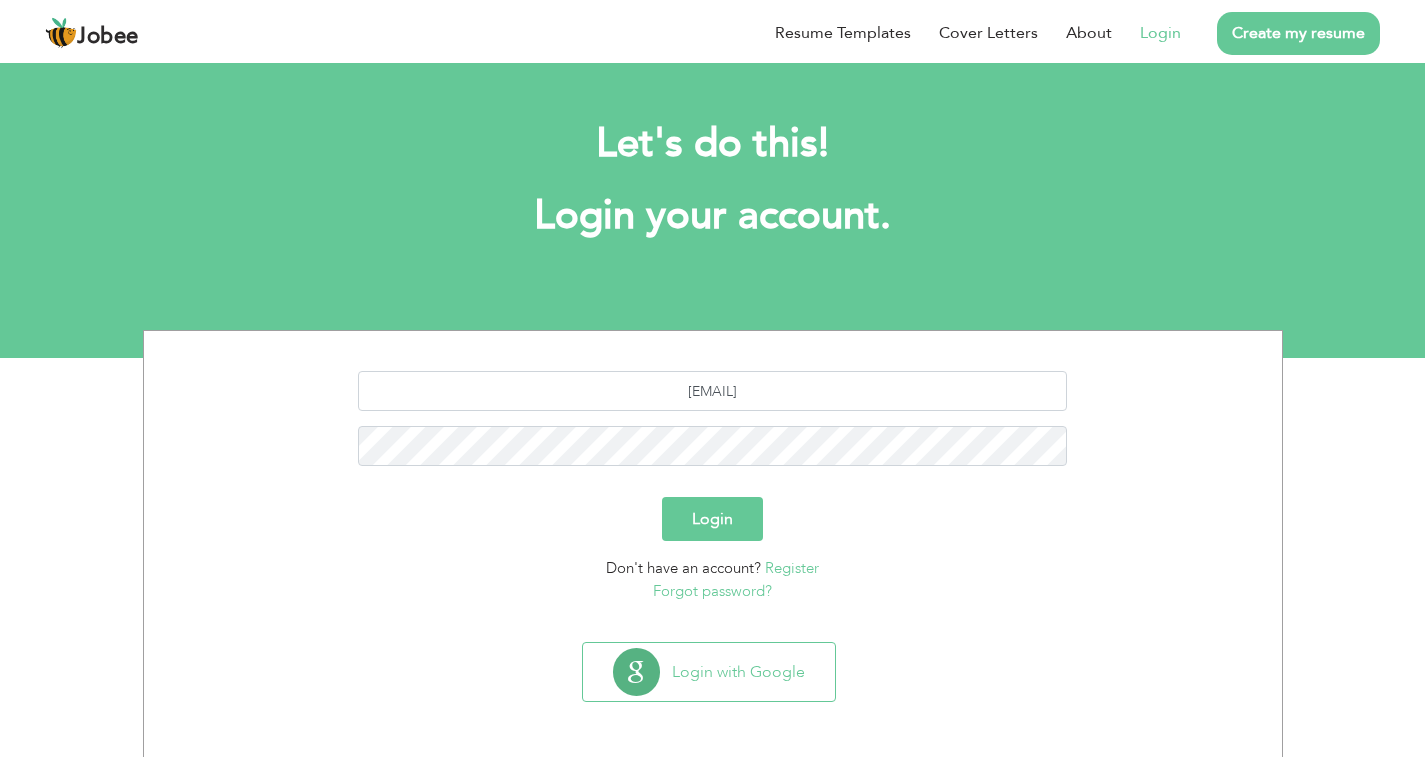 click on "Forgot password?" at bounding box center (713, 591) 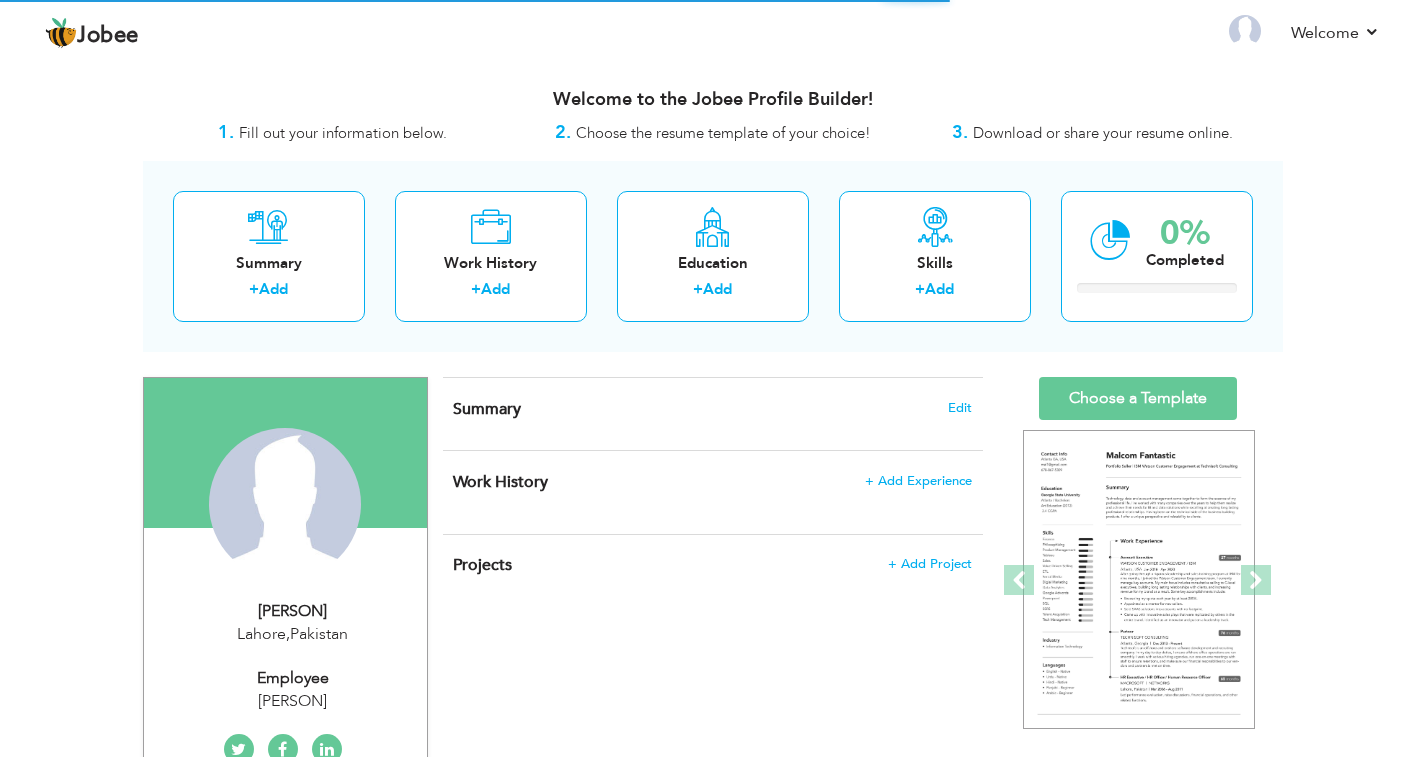 scroll, scrollTop: 0, scrollLeft: 0, axis: both 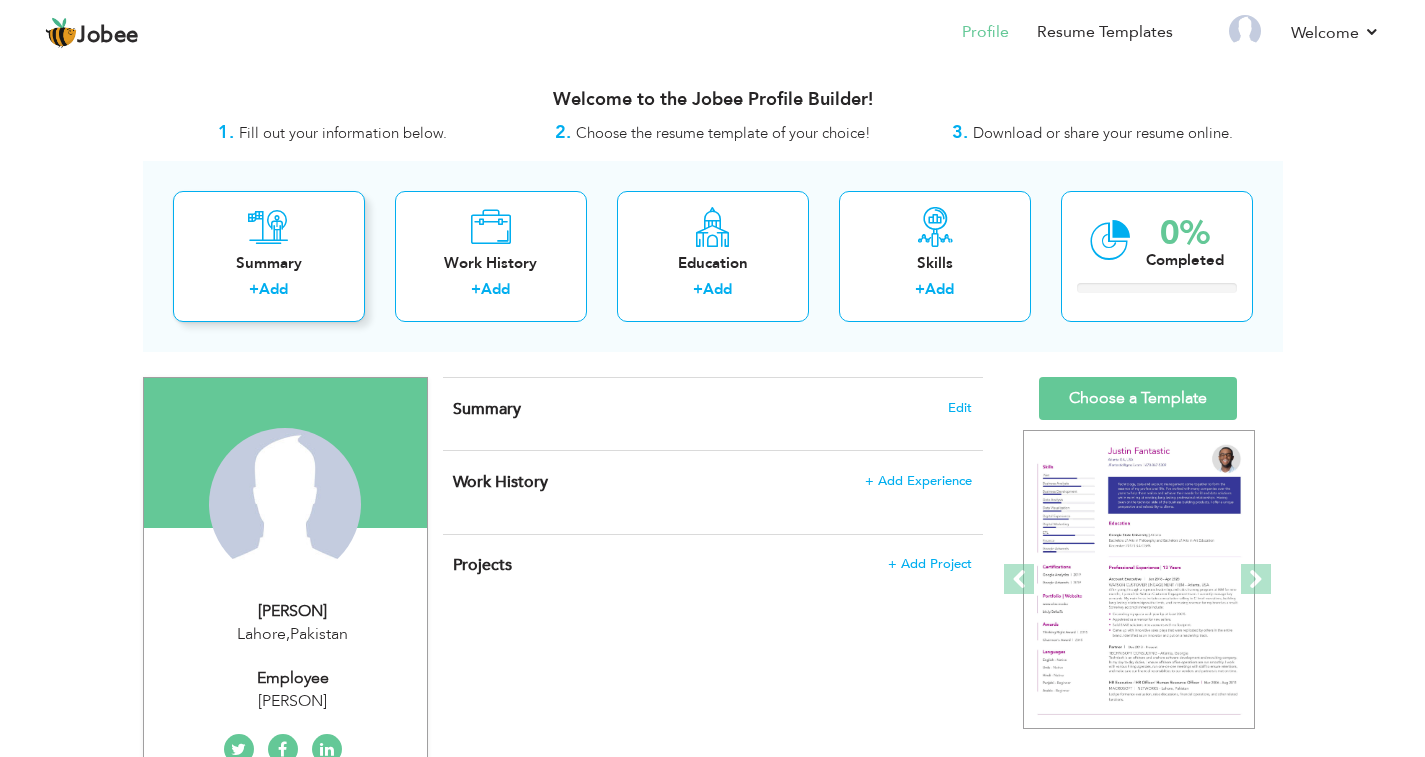click on "Summary" at bounding box center [269, 263] 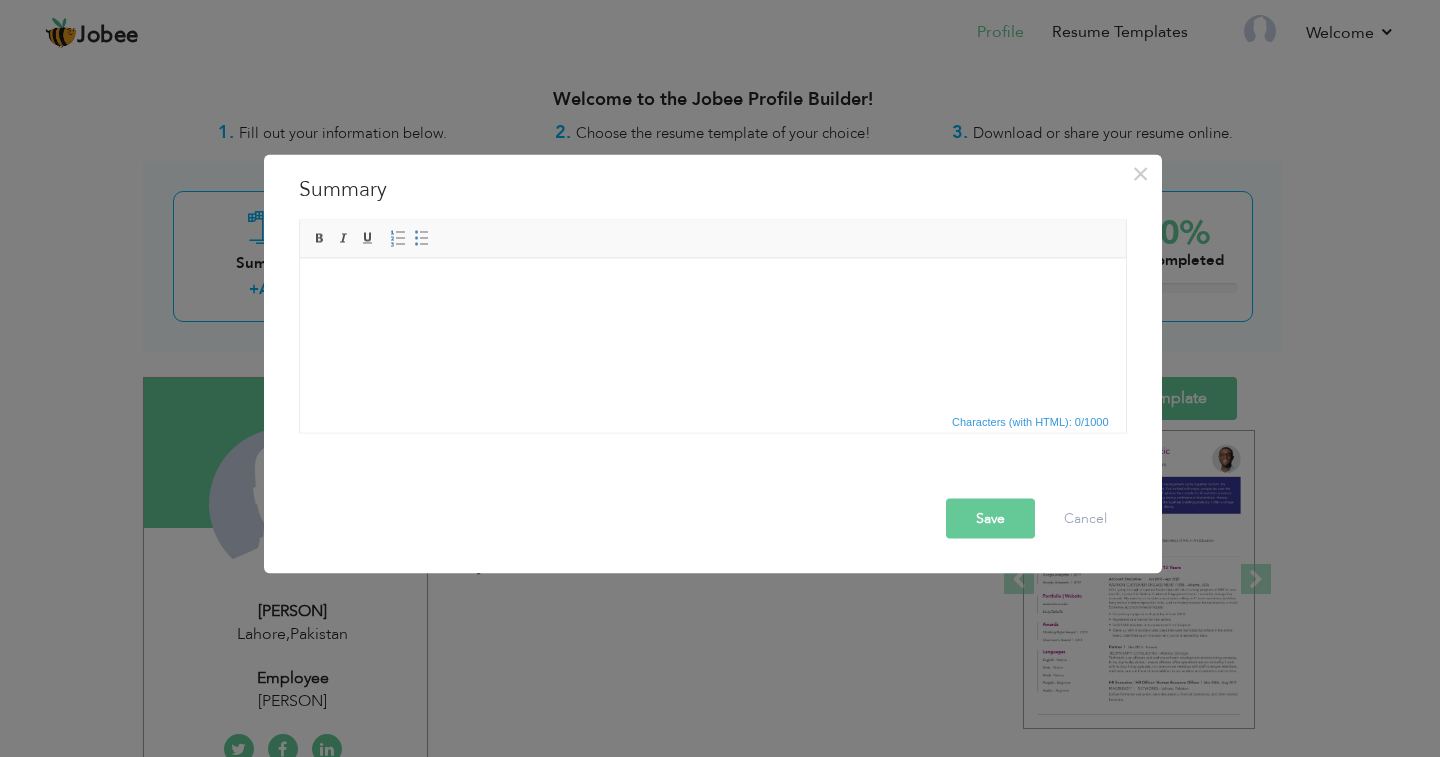 click at bounding box center [712, 288] 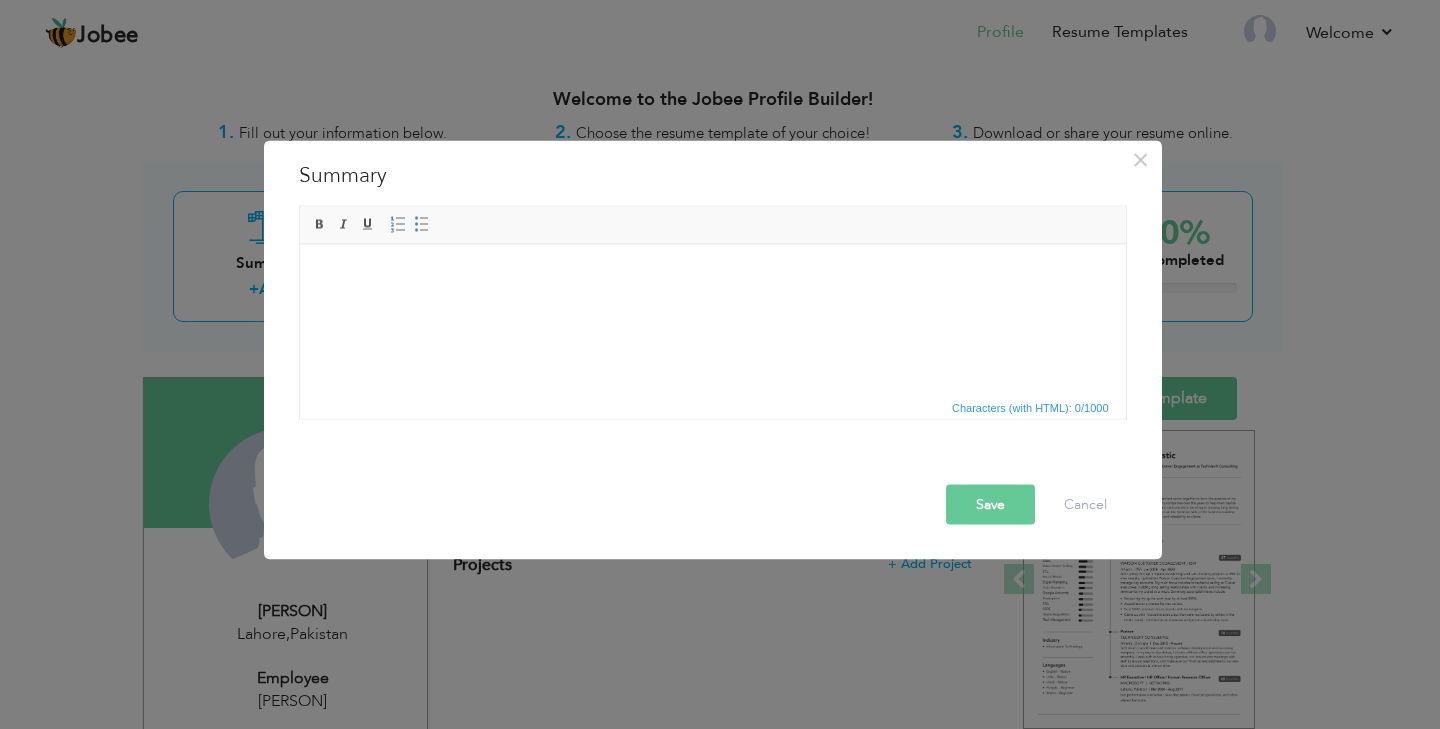 paste 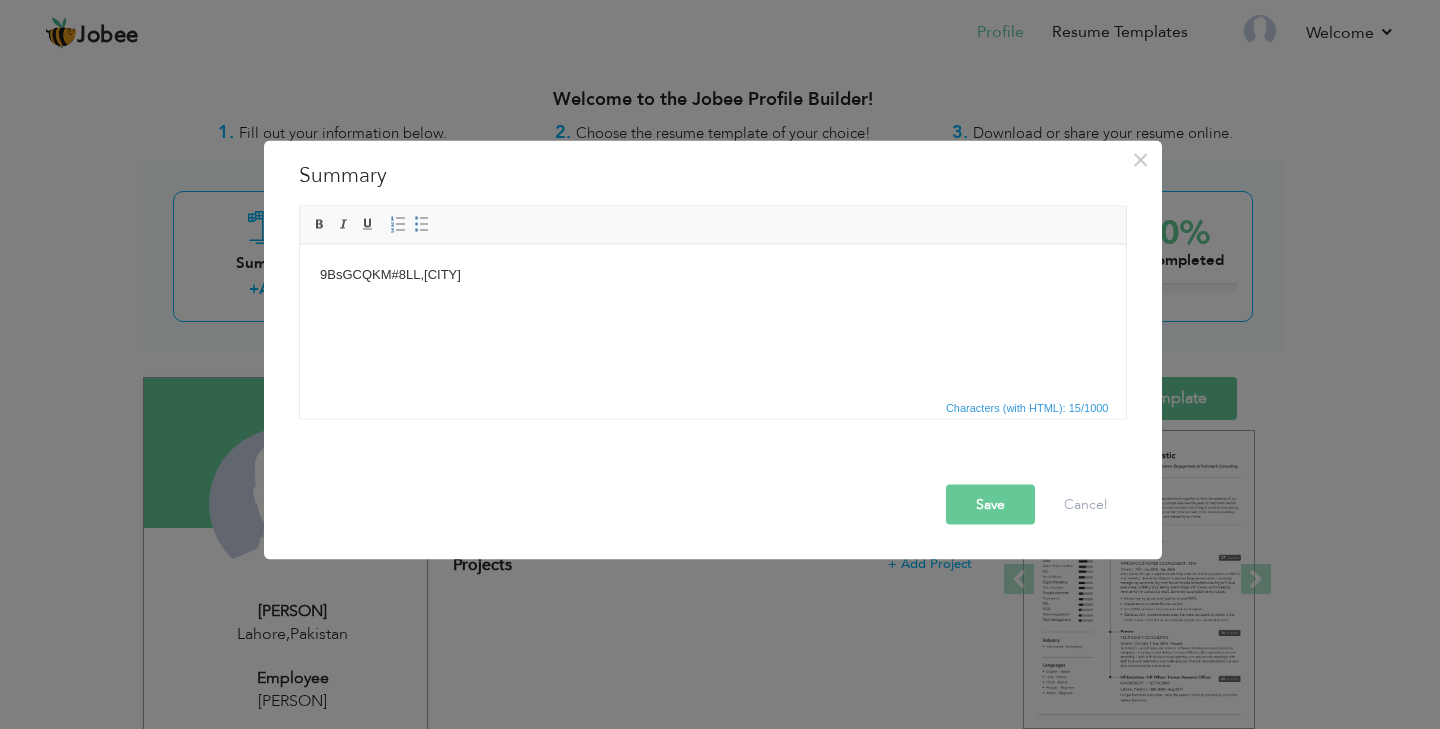 drag, startPoint x: 153, startPoint y: 2, endPoint x: 326, endPoint y: 241, distance: 295.04236 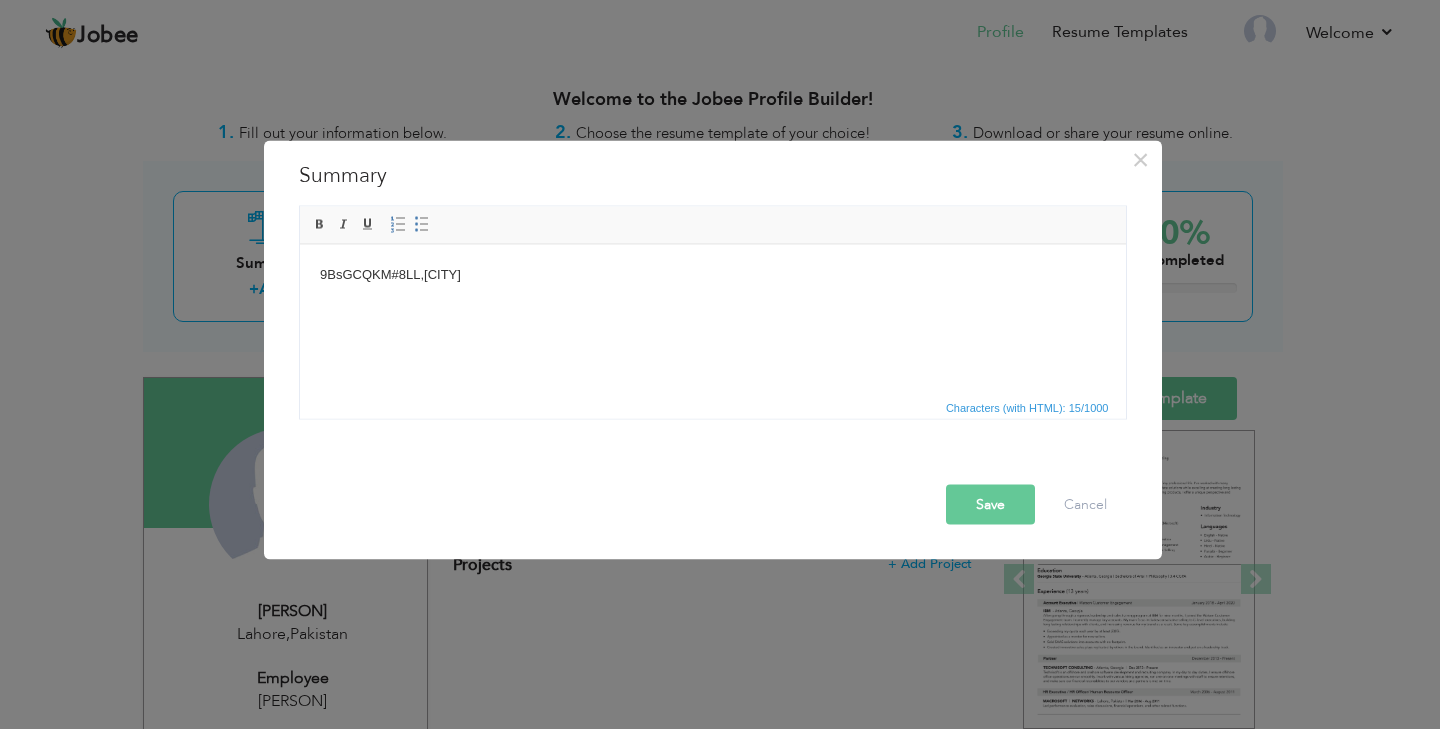 drag, startPoint x: 490, startPoint y: 268, endPoint x: 278, endPoint y: 273, distance: 212.05896 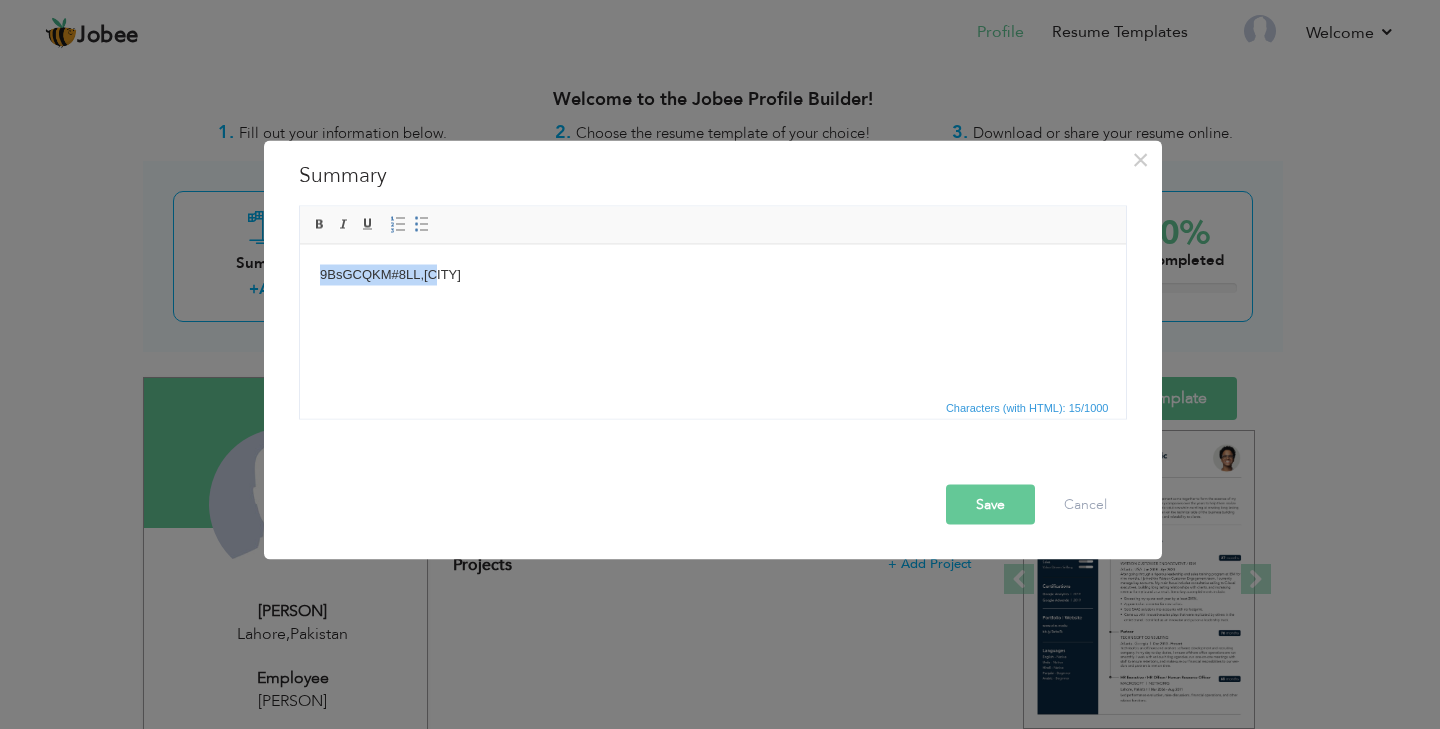 drag, startPoint x: 439, startPoint y: 269, endPoint x: 251, endPoint y: 273, distance: 188.04254 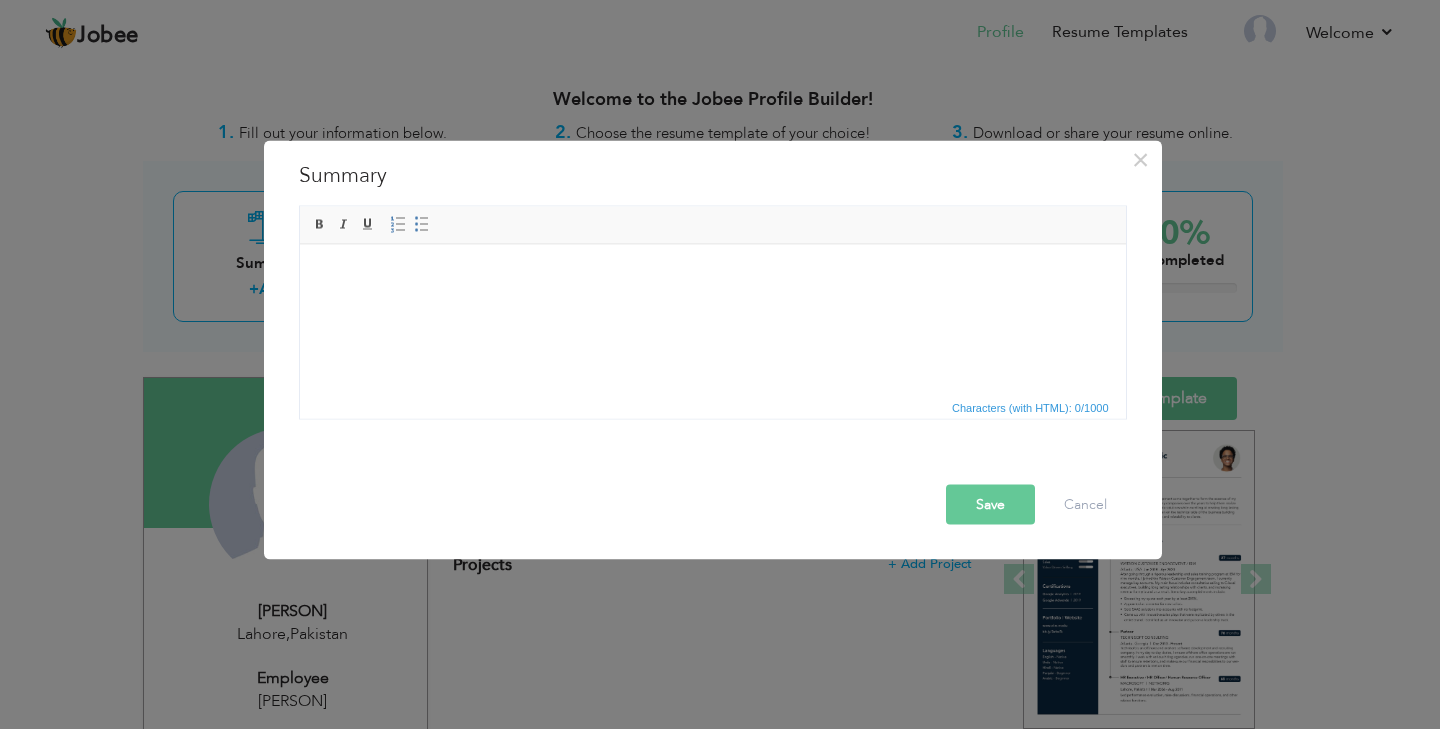 click at bounding box center [712, 274] 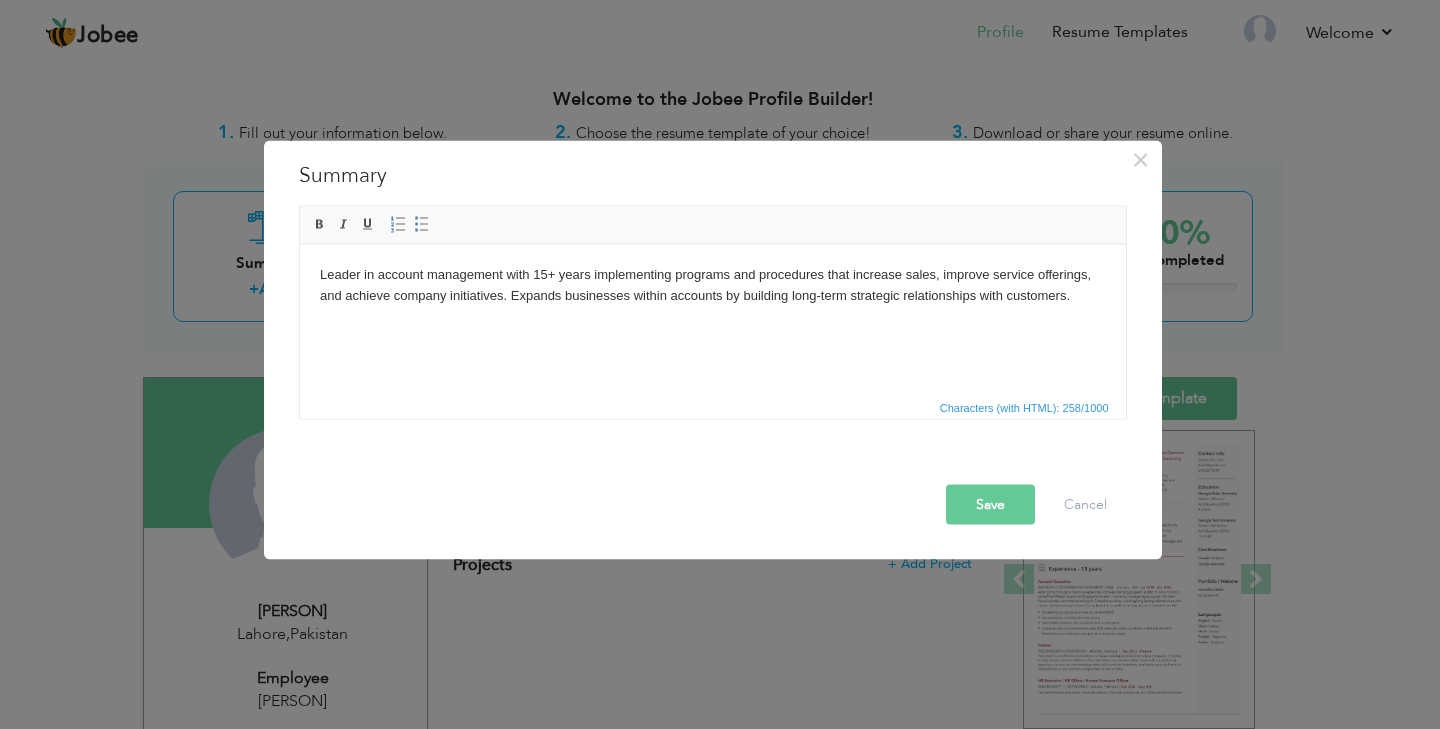 click on "​​​​​​​ Leader in account management with 15+ years implementing programs and procedures that increase sales, improve service offerings, and achieve company initiatives. Expands businesses within accounts by building long-term strategic relationships with customers." at bounding box center (712, 285) 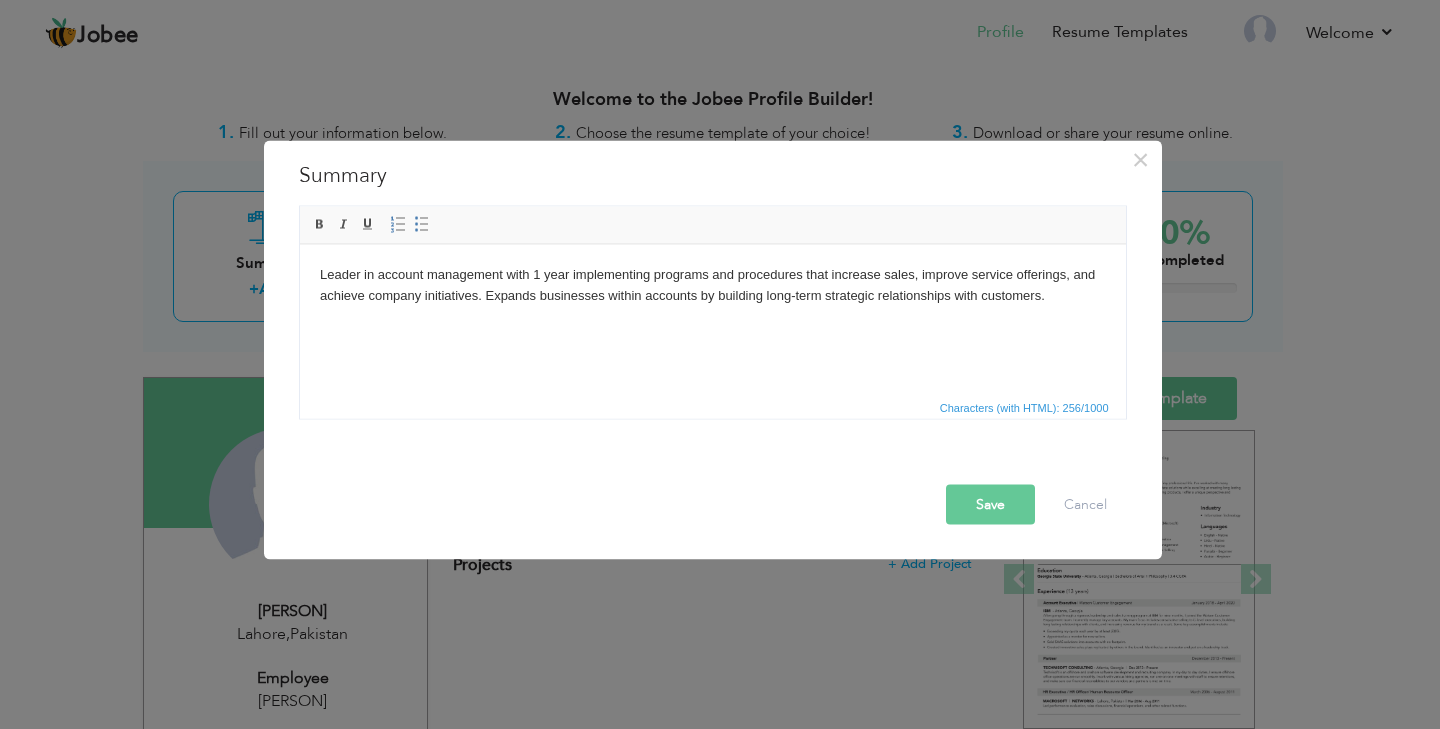 click on "Save" at bounding box center (990, 504) 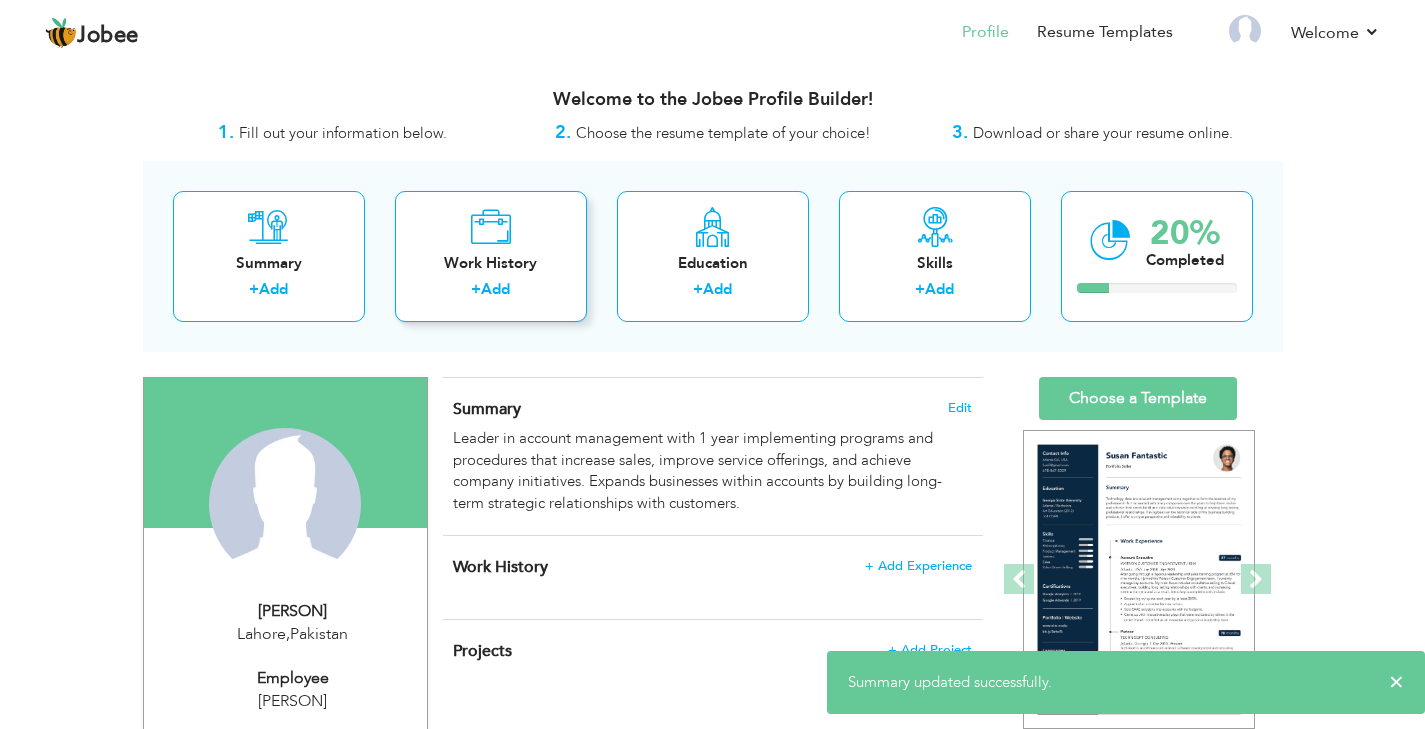click on "Work History" at bounding box center (491, 263) 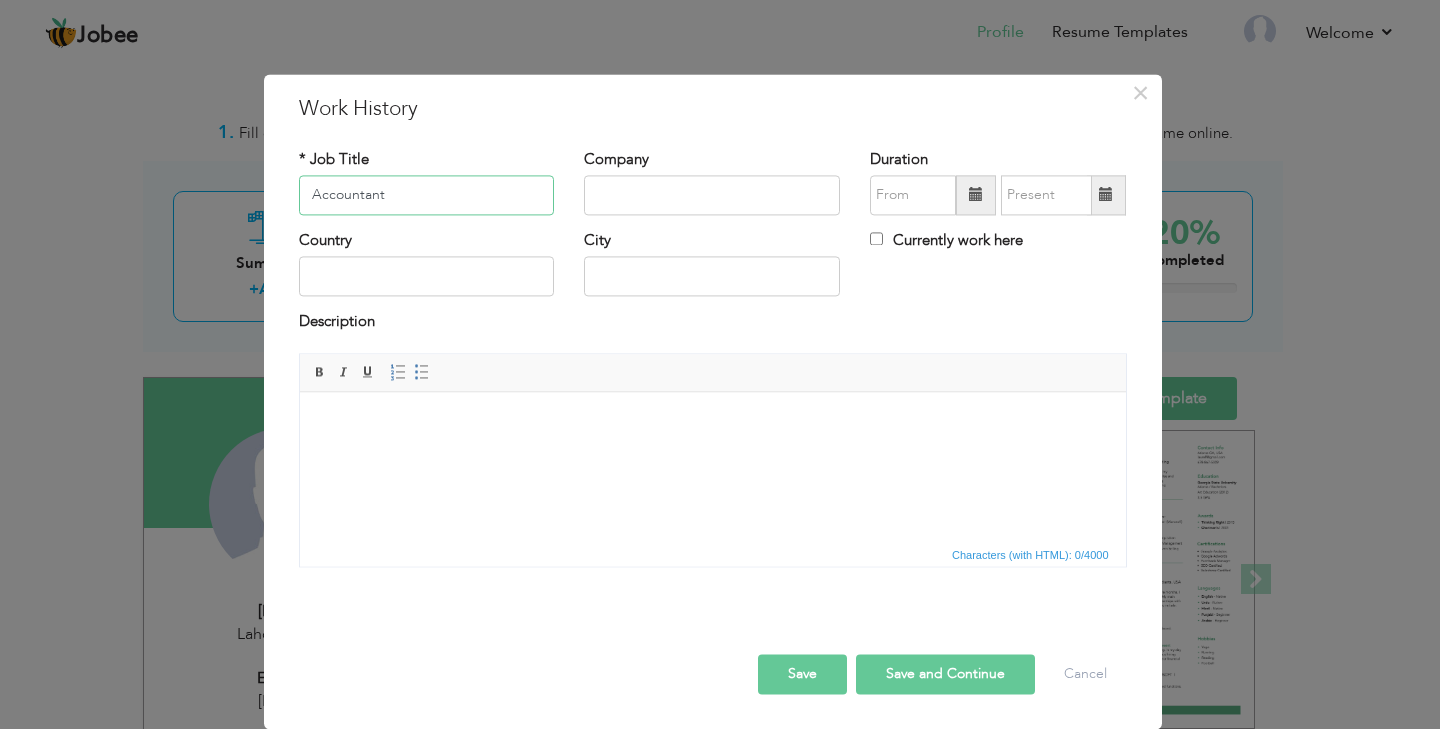 type on "Accountant" 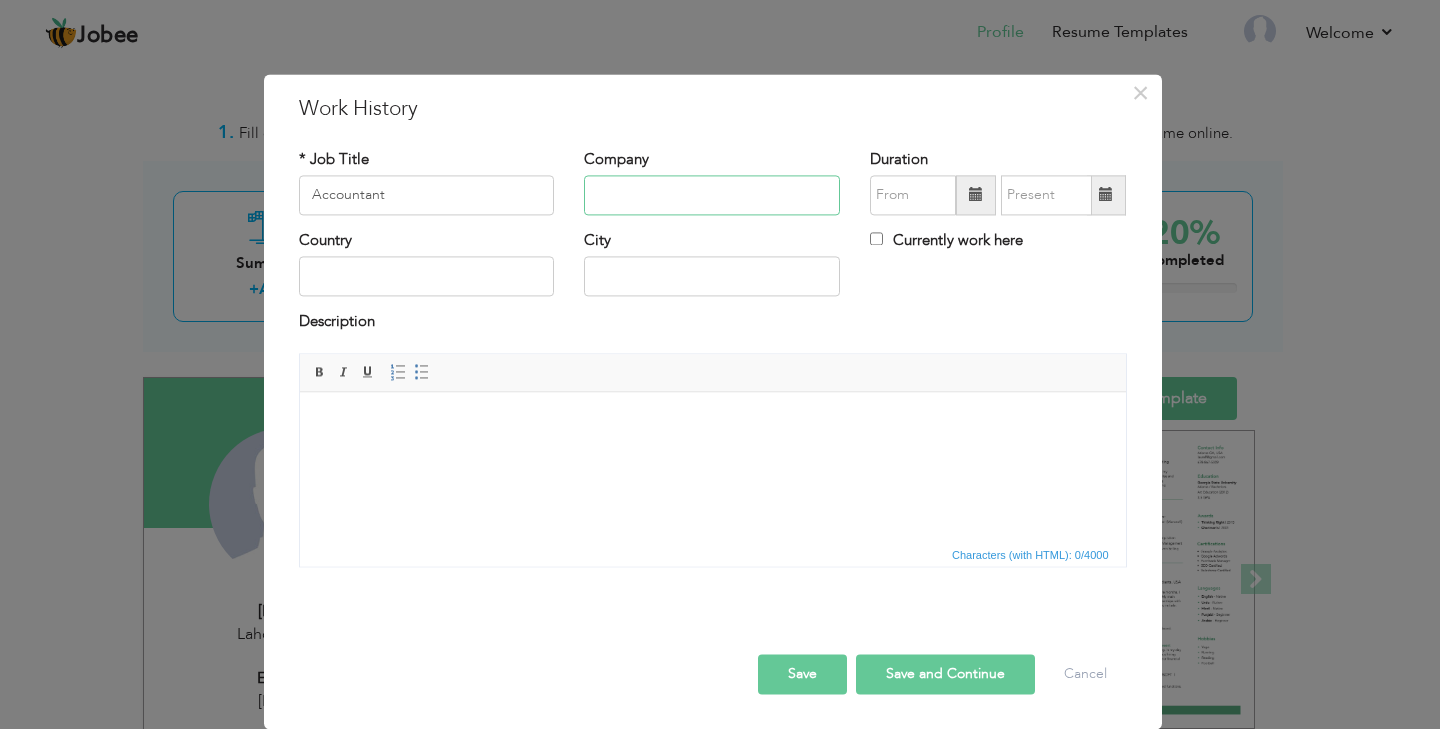 click at bounding box center [712, 195] 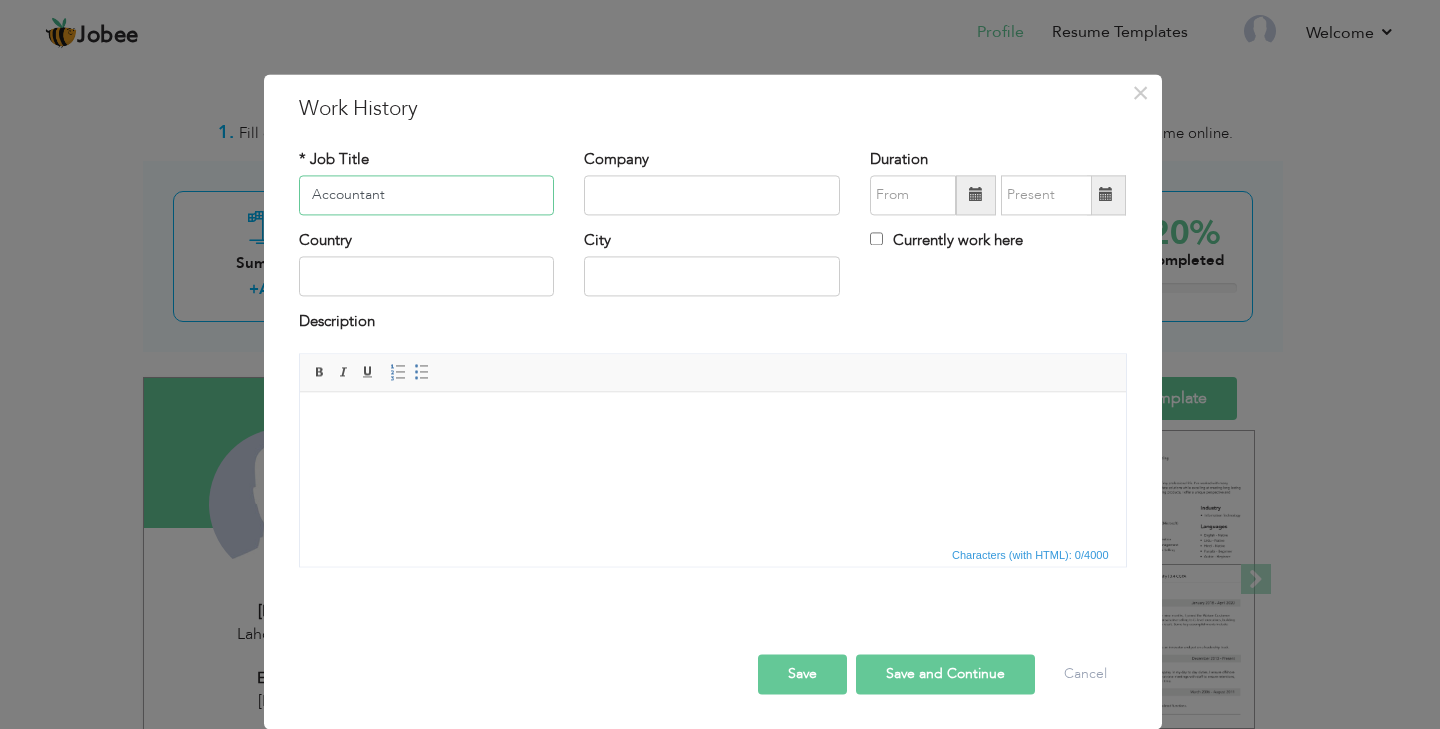 click on "Accountant" at bounding box center [427, 195] 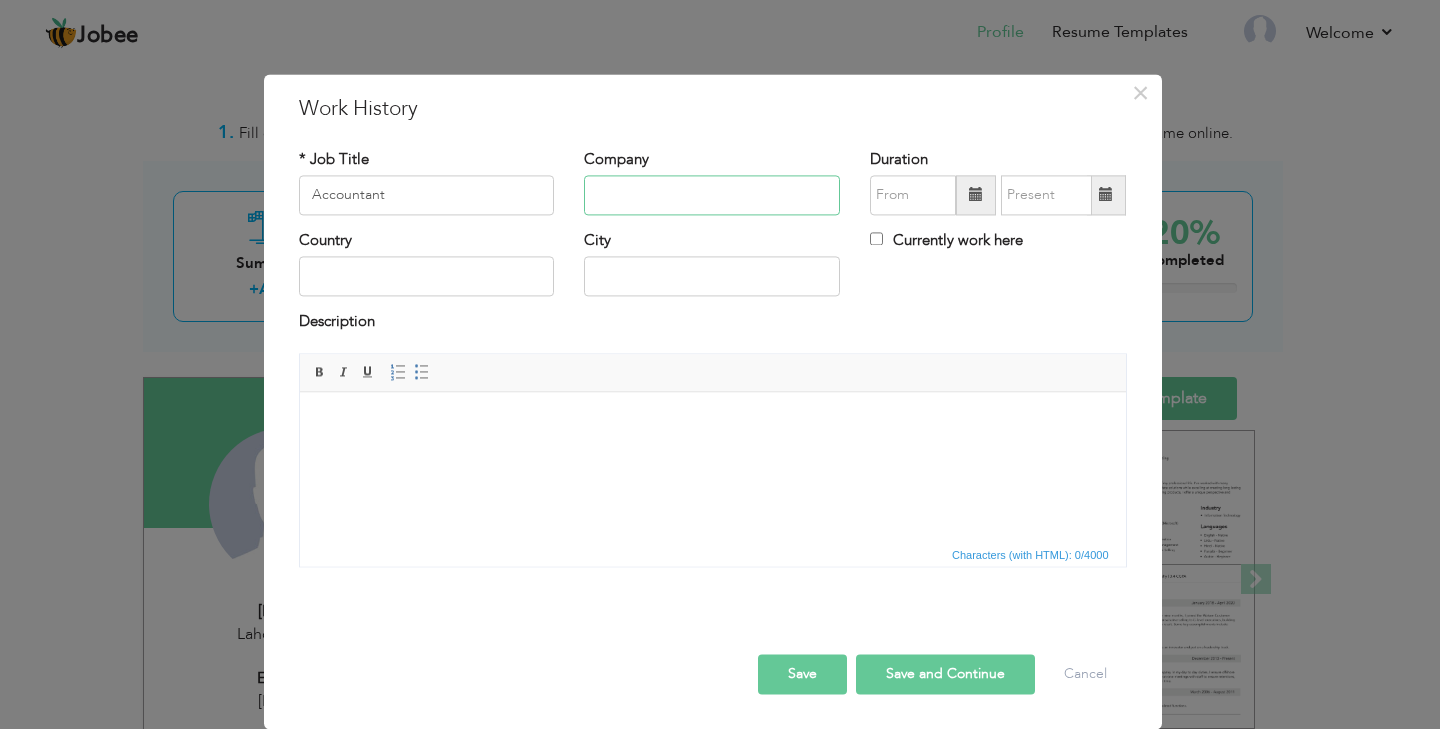 click at bounding box center (712, 195) 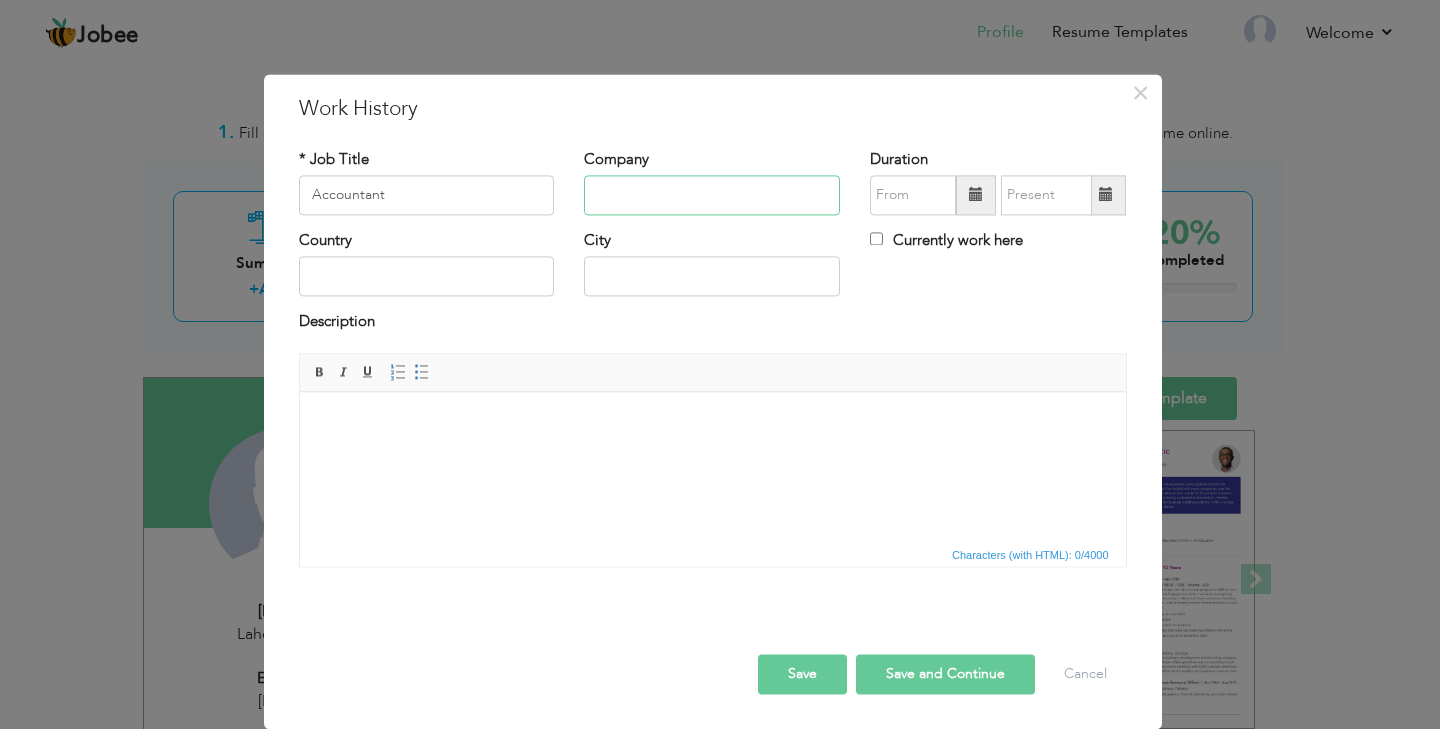 click at bounding box center (712, 195) 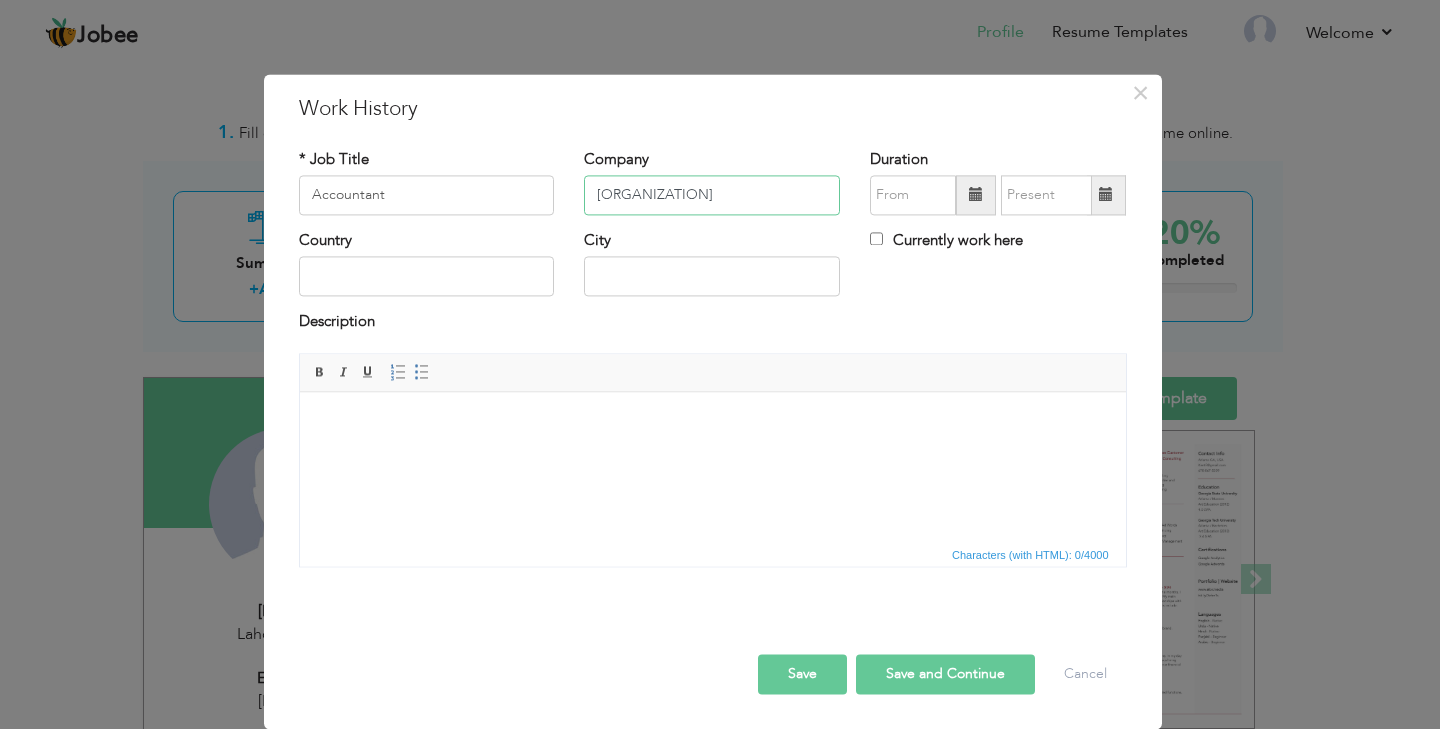 type on "[ORGANIZATION]" 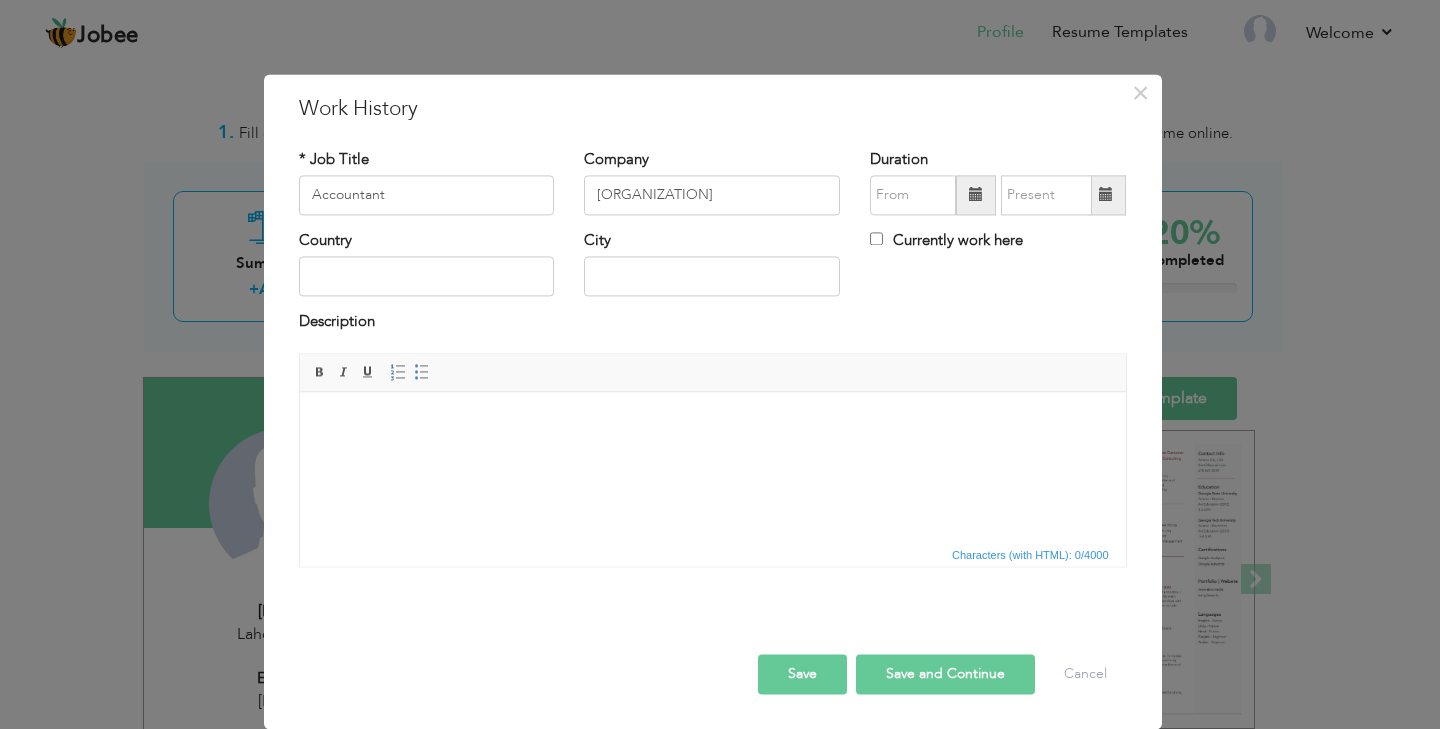 click at bounding box center (976, 195) 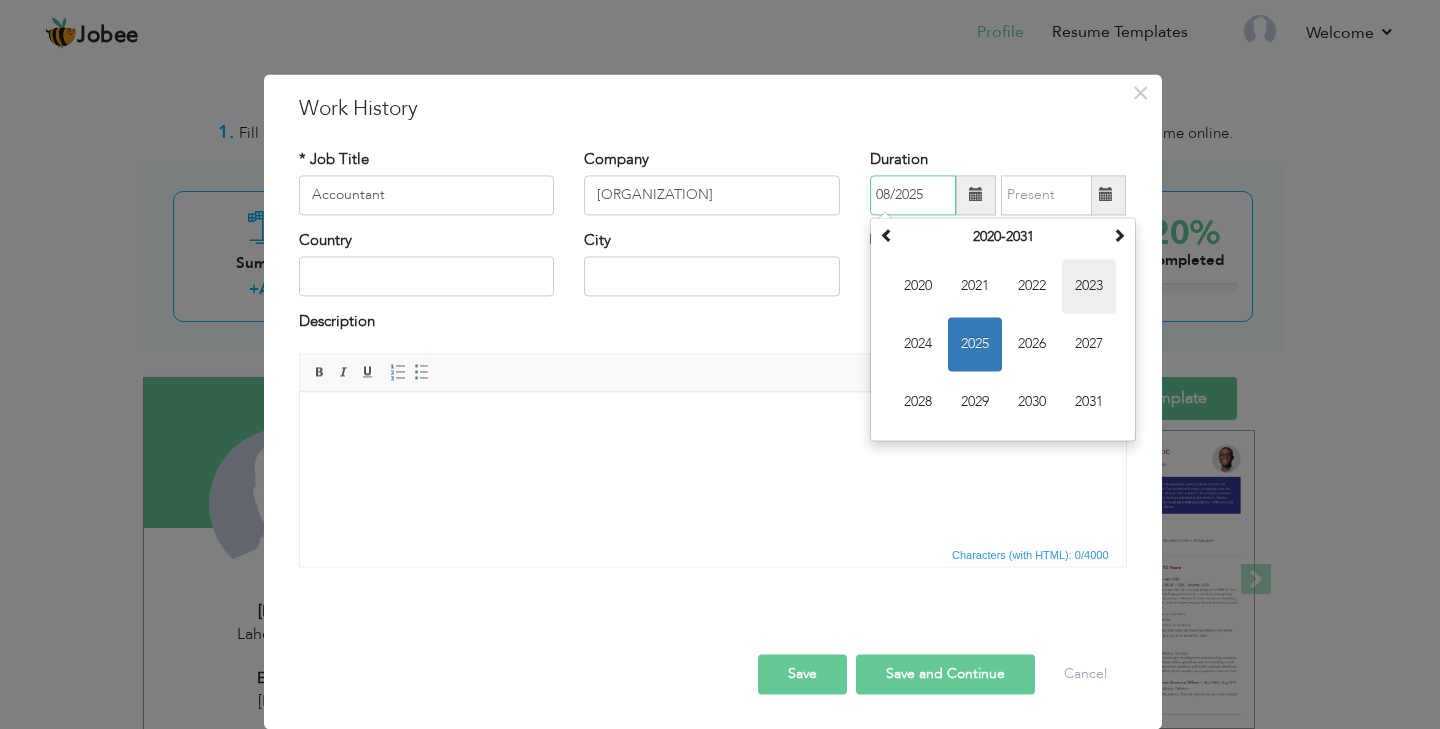 click on "2023" at bounding box center [1089, 286] 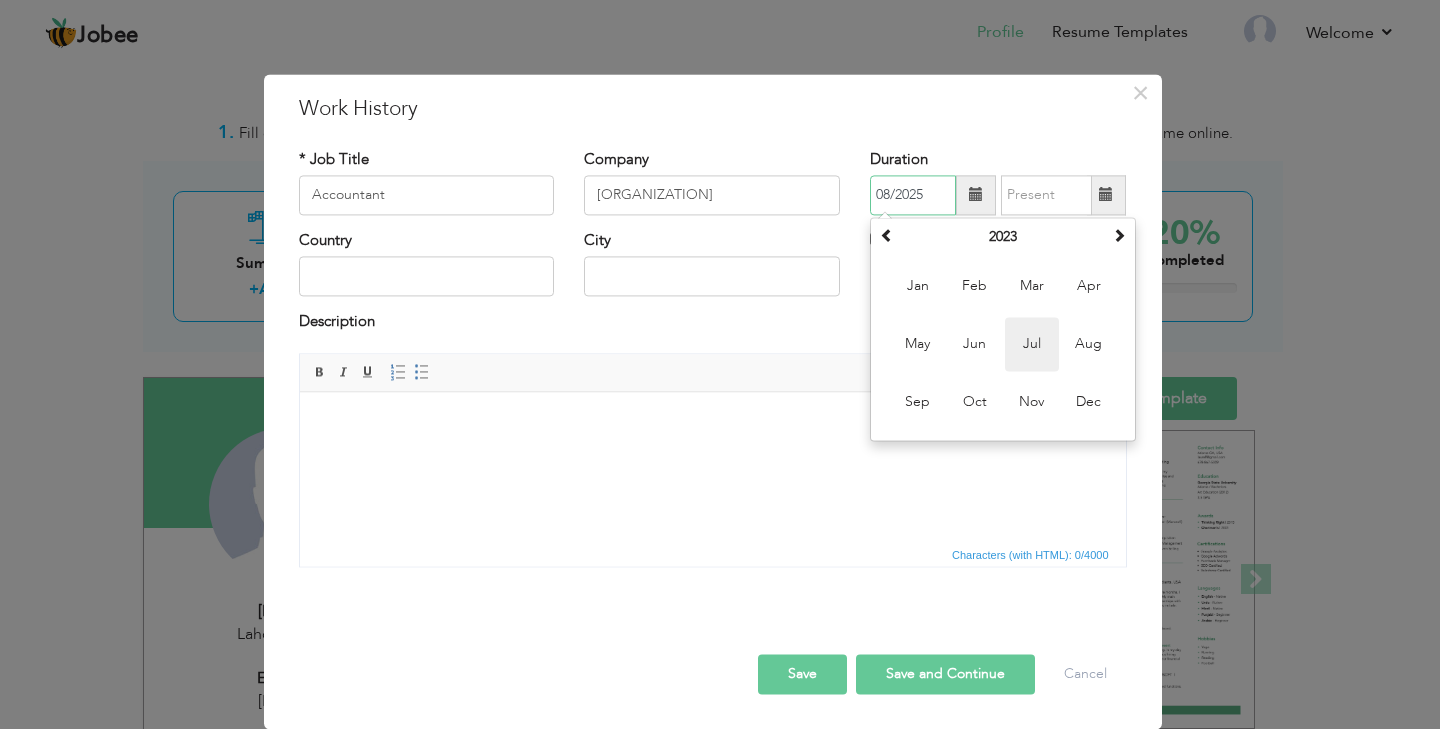 click on "Jul" at bounding box center (1032, 344) 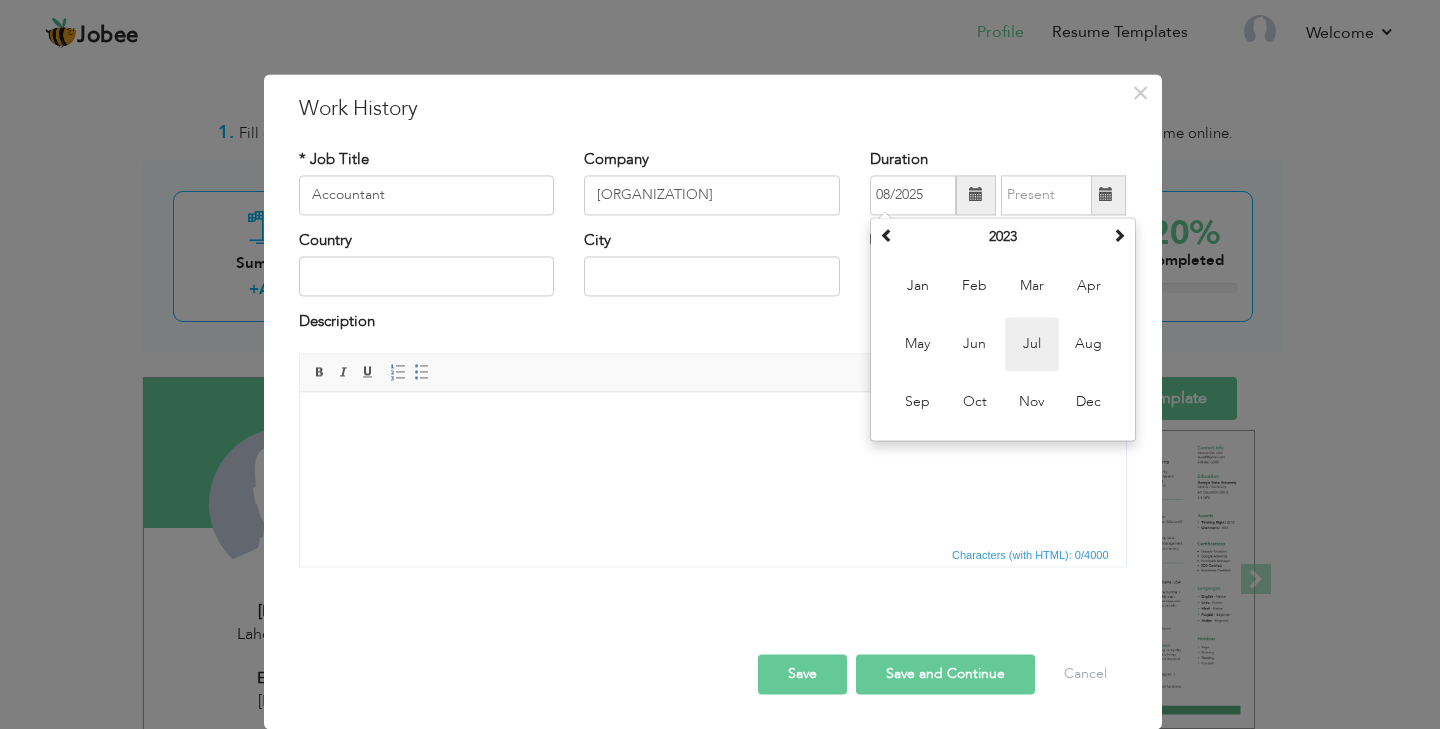 type on "07/2023" 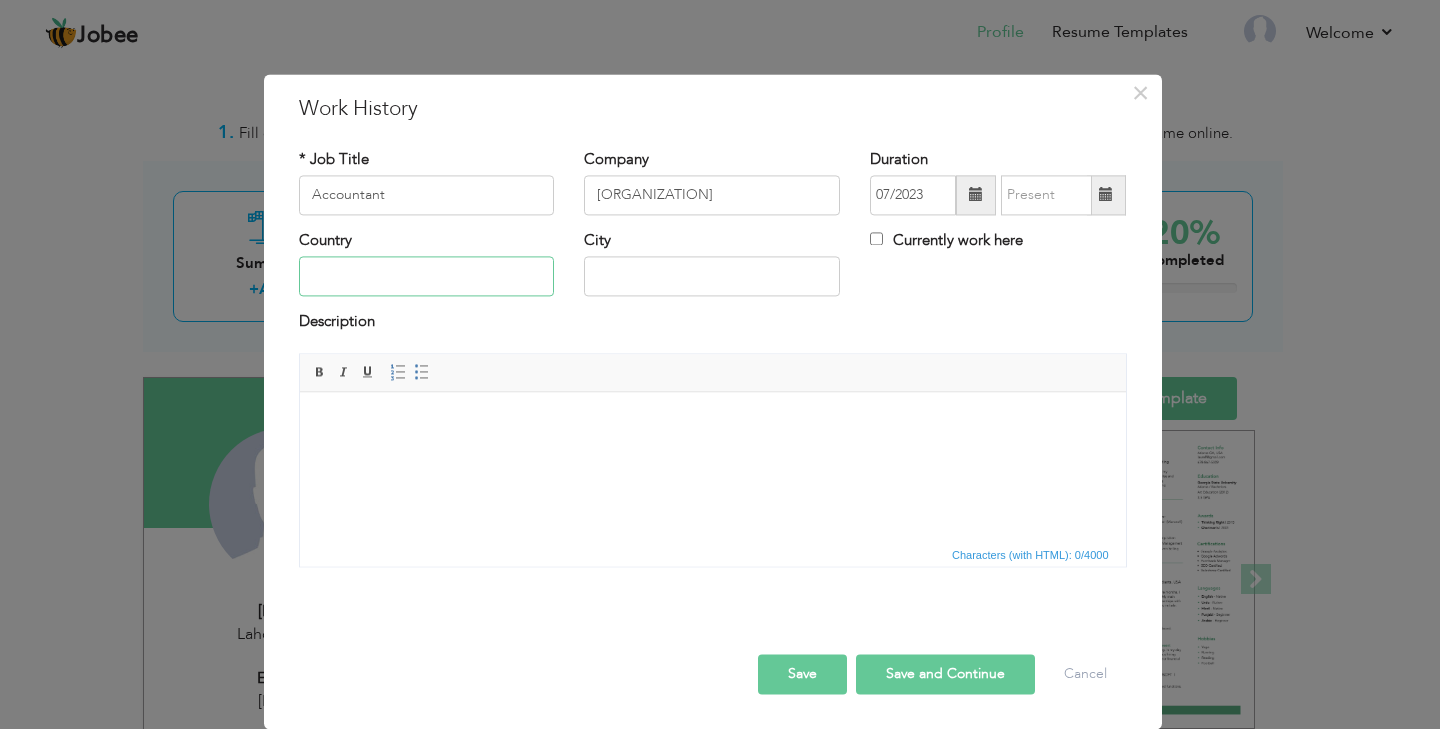 click at bounding box center [427, 277] 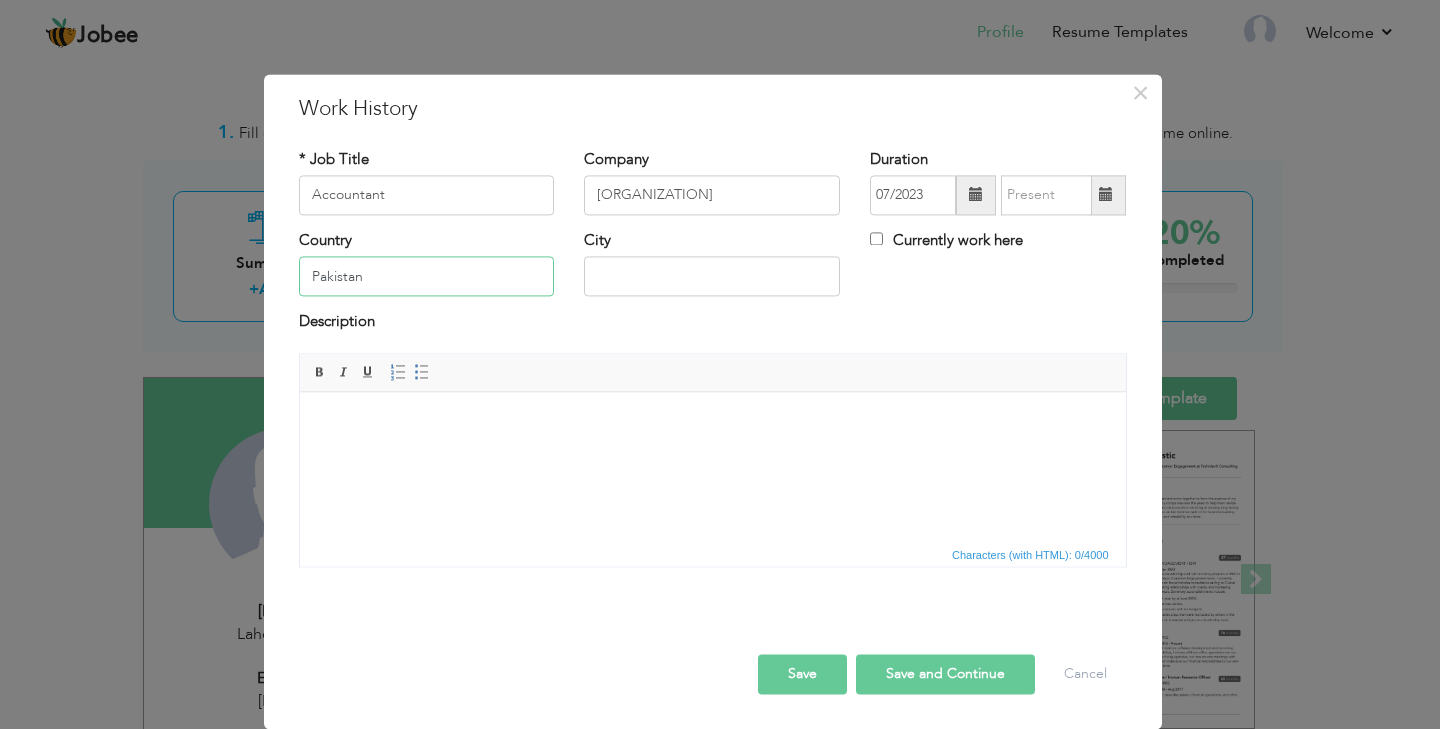type on "Pakistan" 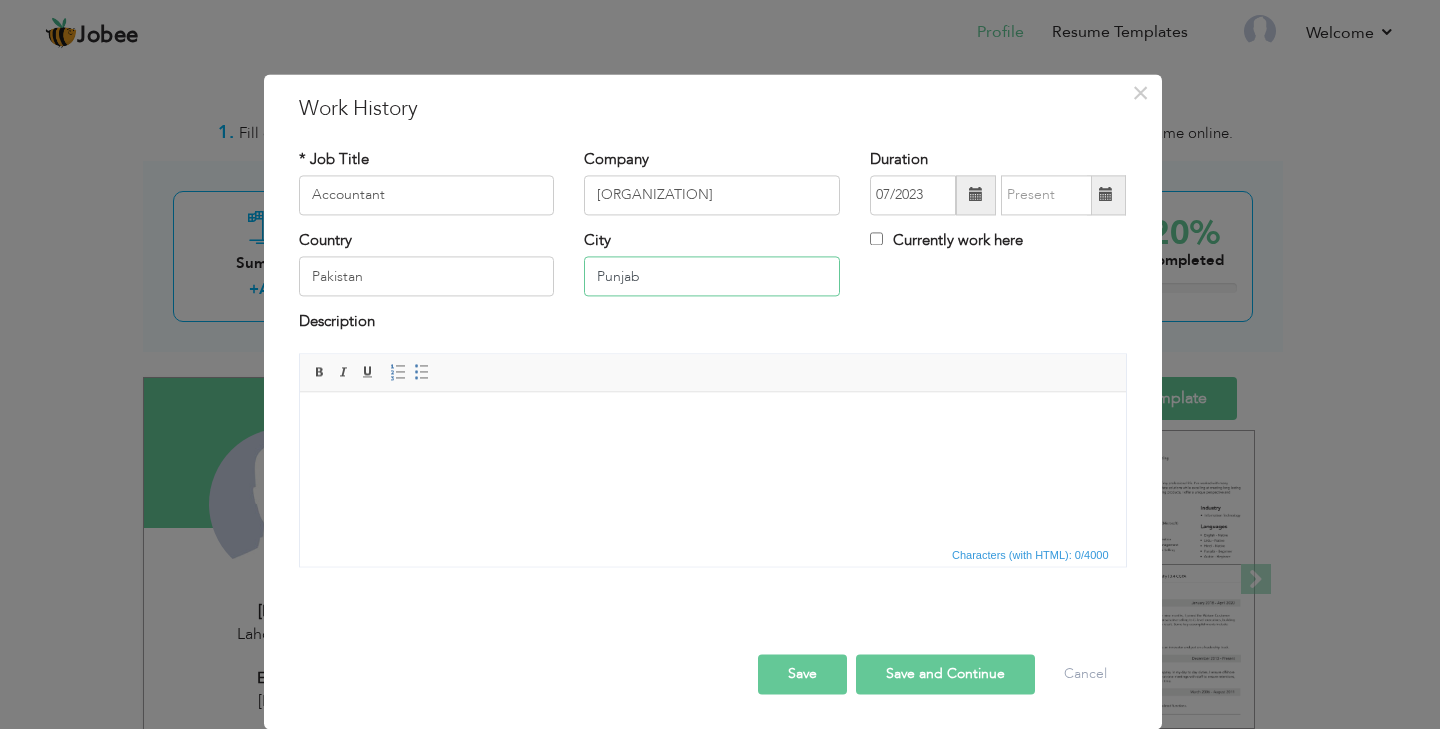 type on "Punjab" 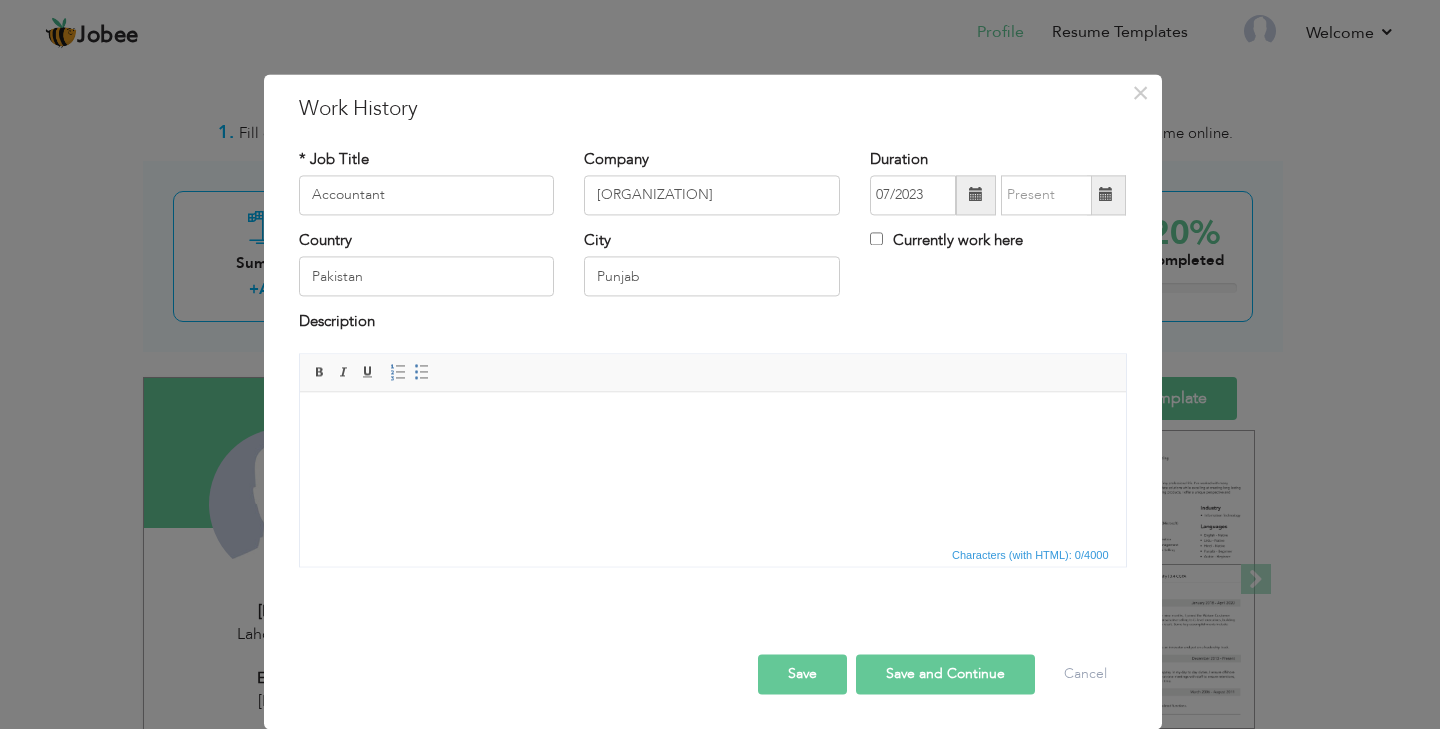 click at bounding box center (712, 422) 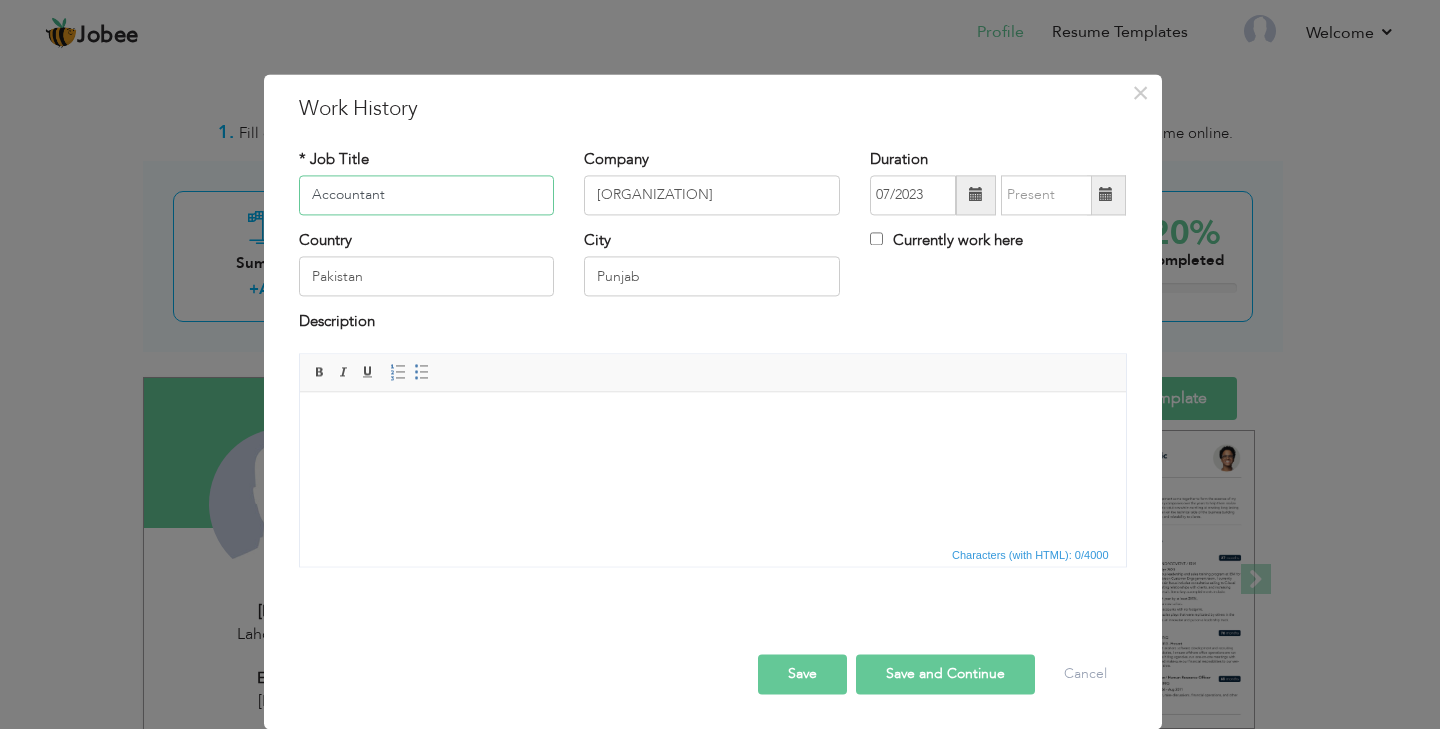 click on "Accountant" at bounding box center (427, 195) 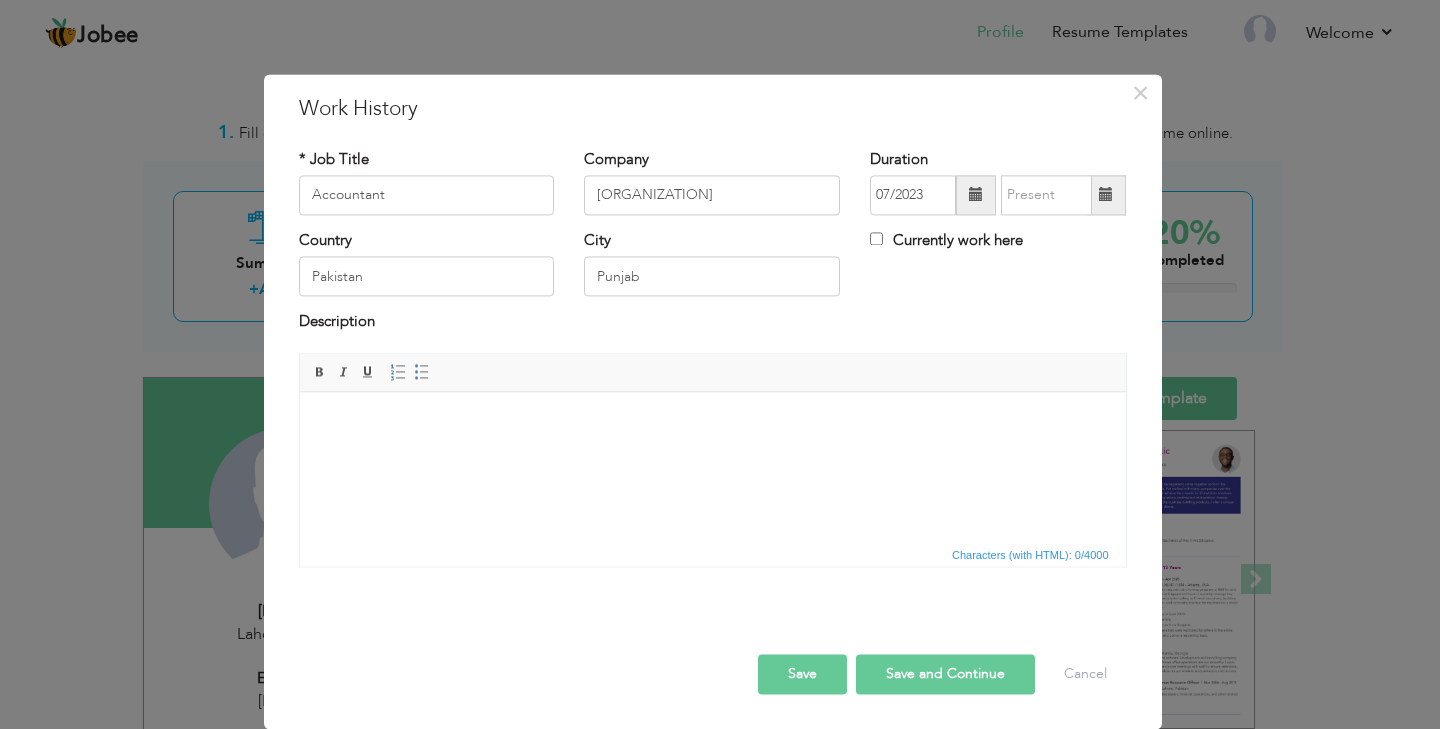 click at bounding box center (712, 422) 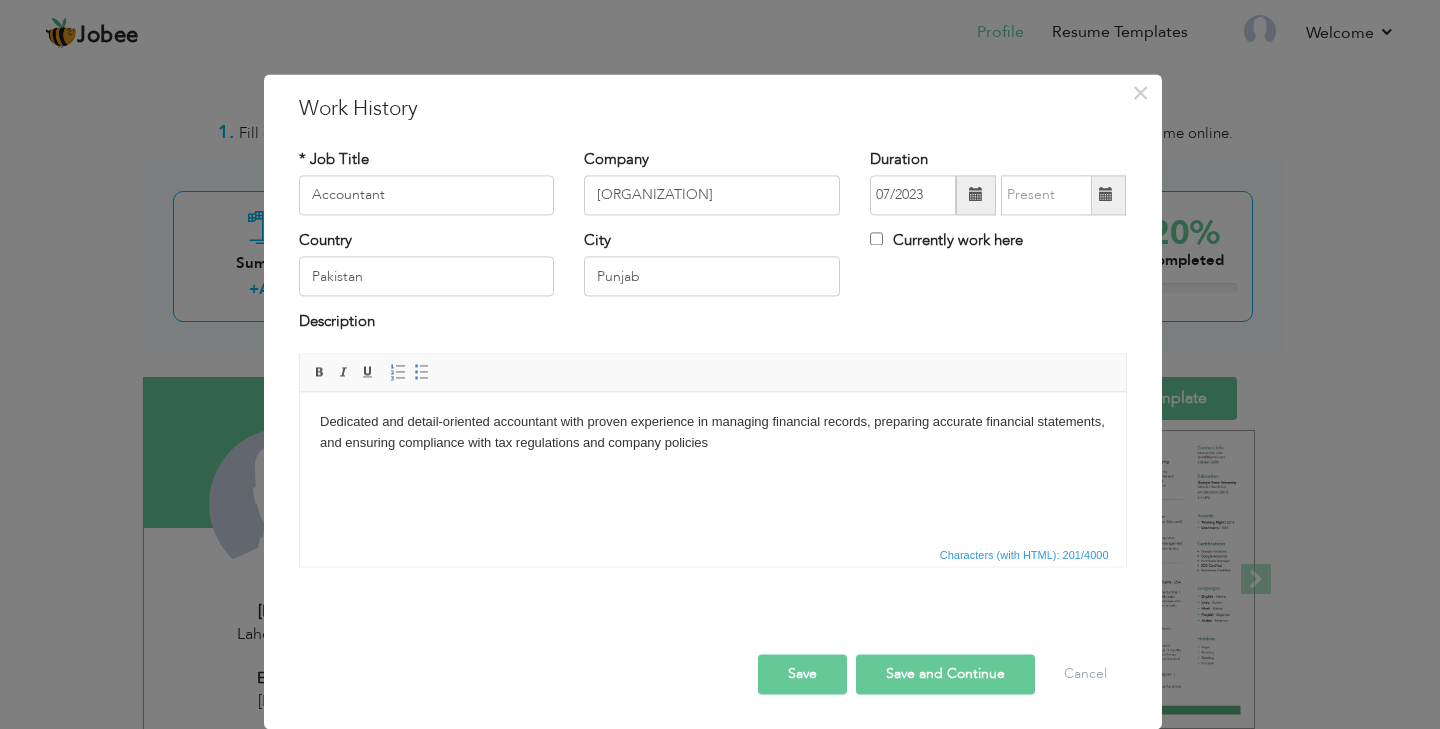 click on "Dedicated and detail-oriented accountant with proven experience in managing financial records, preparing accurate financial statements, and ensuring compliance with tax regulations and company policies" at bounding box center (712, 433) 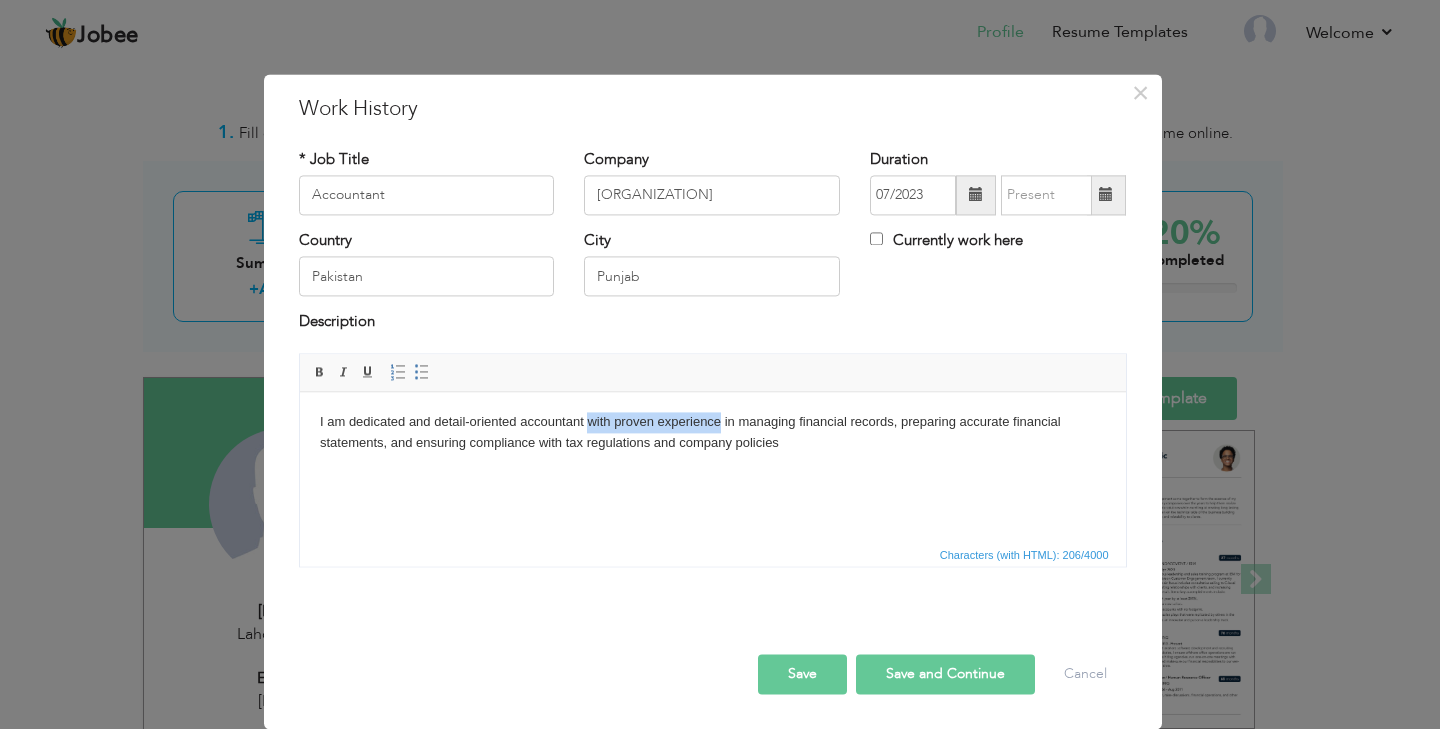 drag, startPoint x: 591, startPoint y: 423, endPoint x: 718, endPoint y: 427, distance: 127.06297 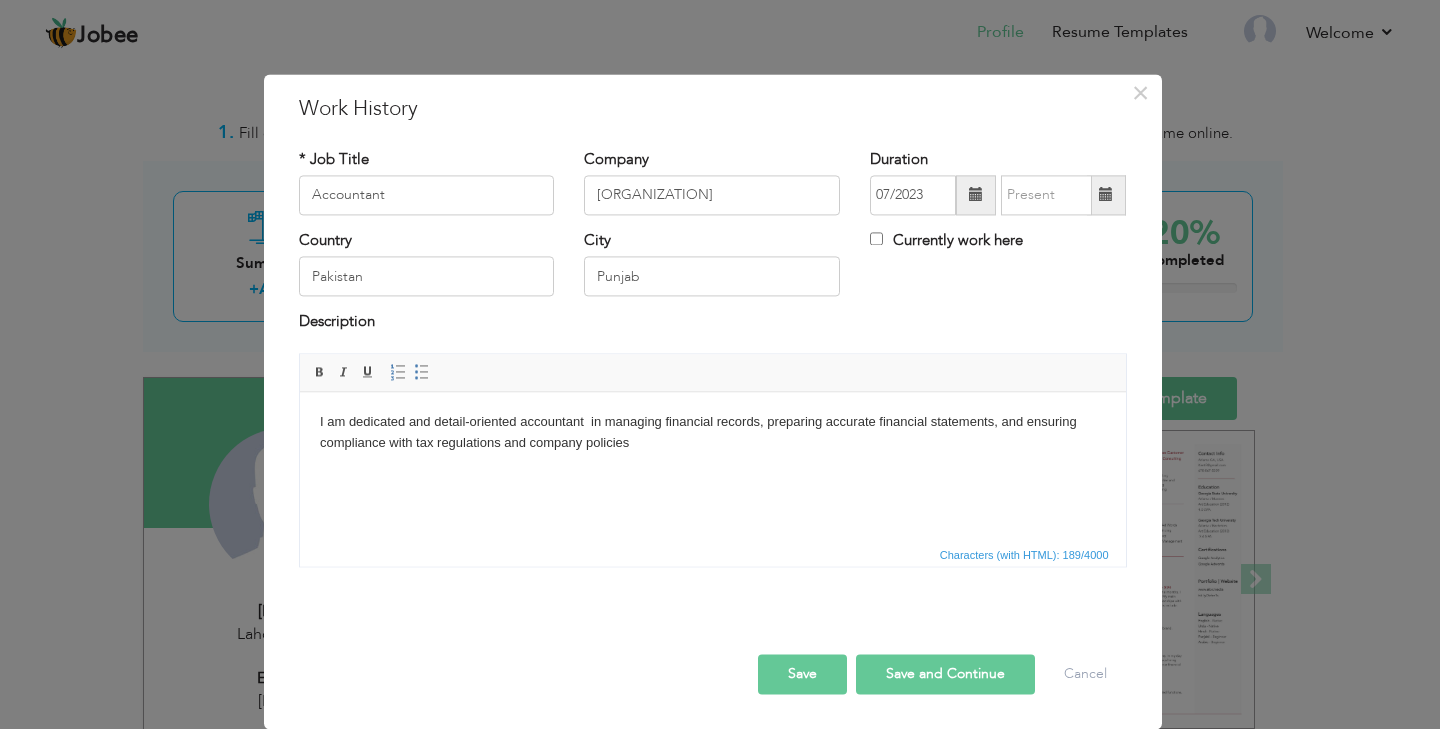 click on "I am dedicated and detail-oriented accountant  in managing financial records, preparing accurate financial statements, and ensuring compliance with tax regulations and company policies" at bounding box center [712, 433] 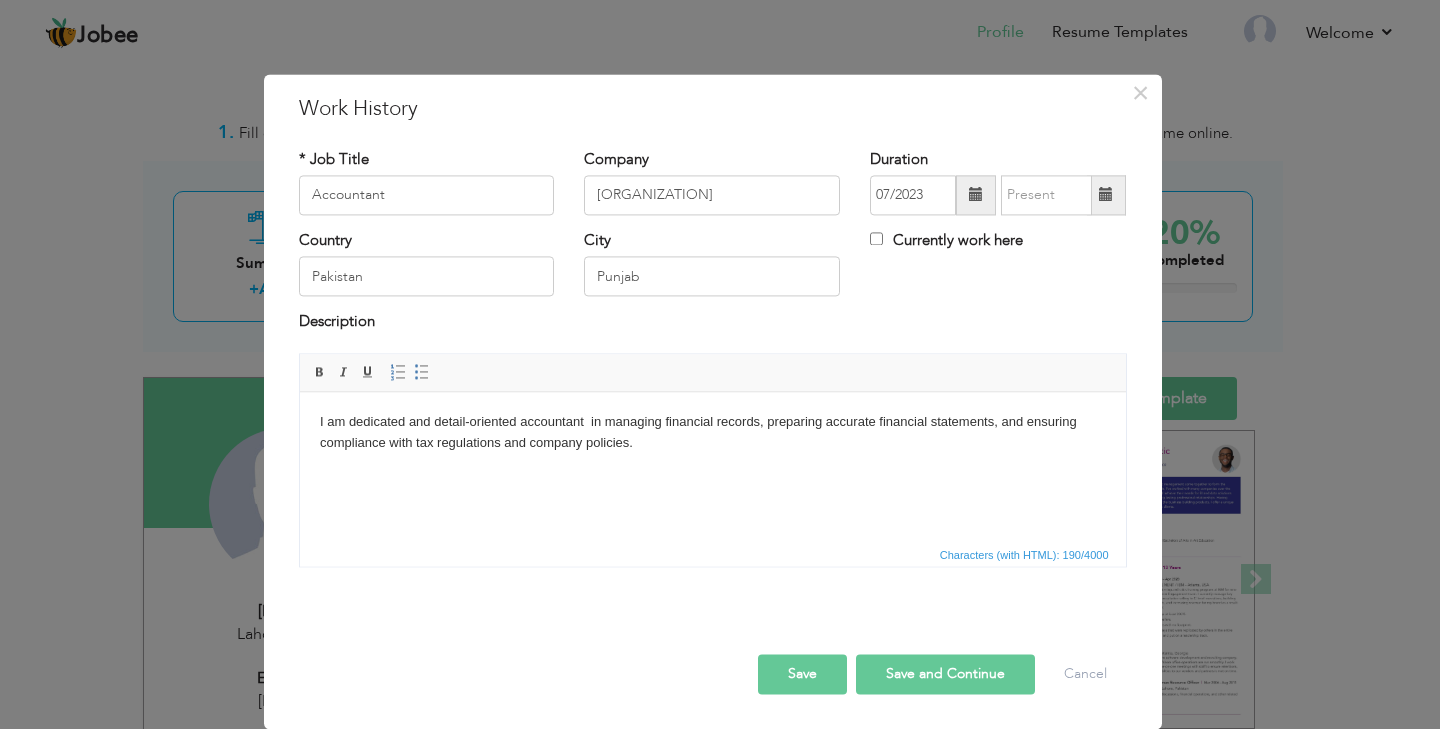 click on "I am dedicated and detail-oriented accountant  in managing financial records, preparing accurate financial statements, and ensuring compliance with tax regulations and company policies." at bounding box center (712, 433) 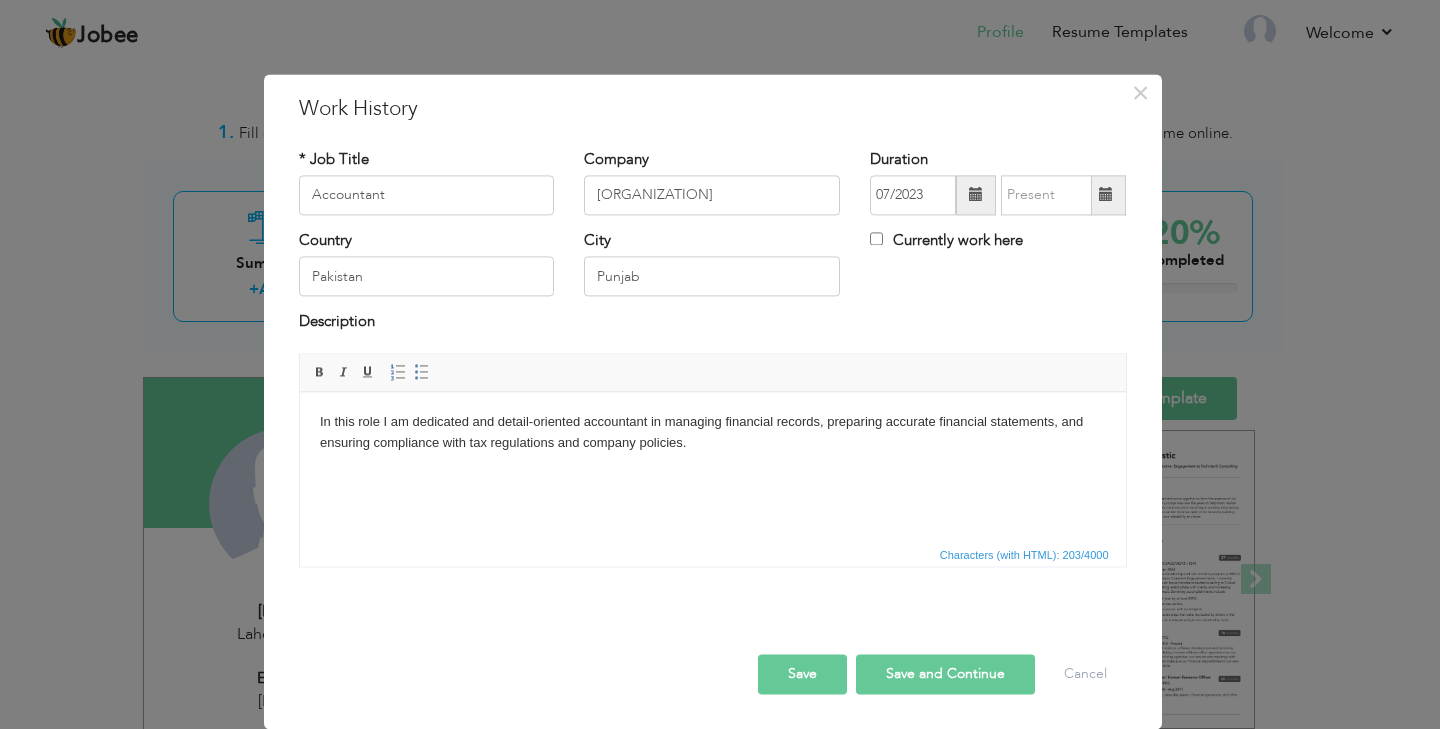 click on "Save and Continue" at bounding box center (945, 674) 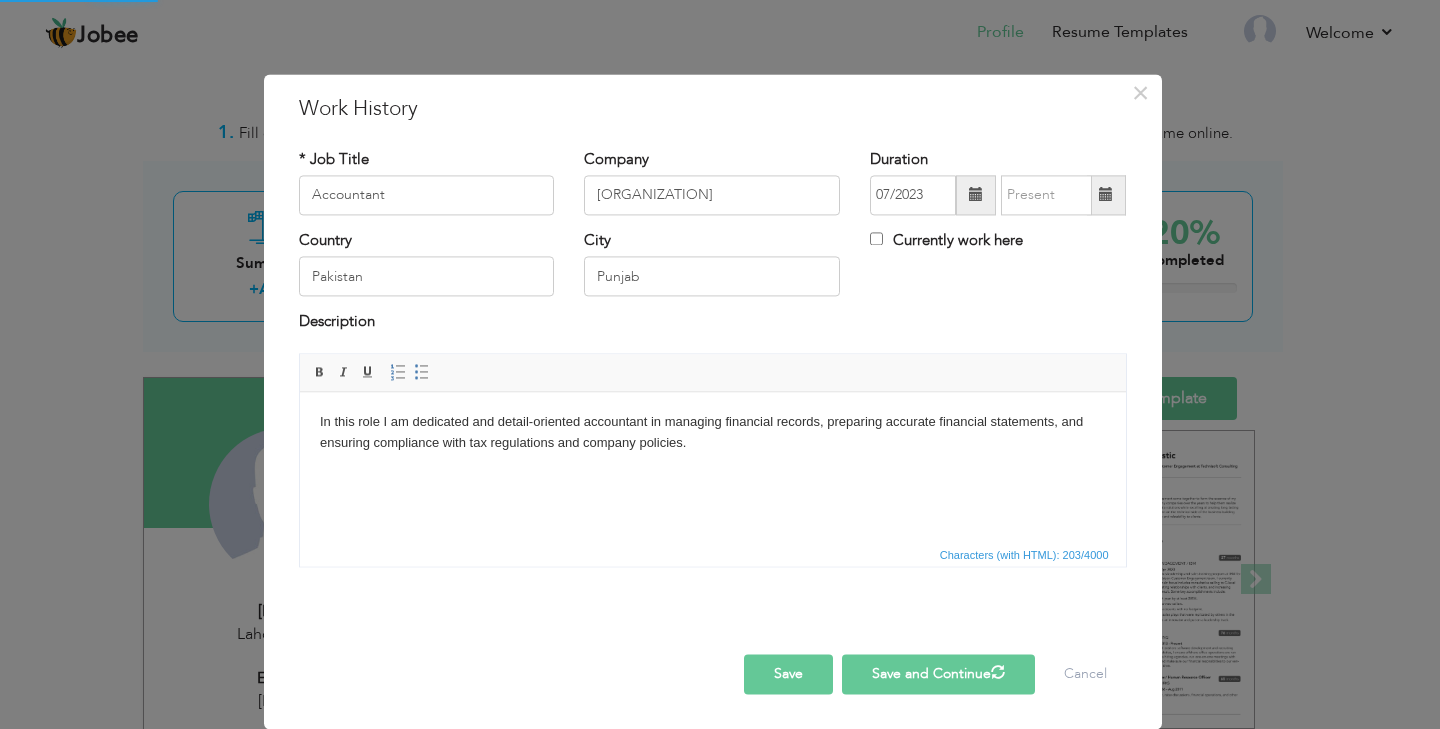 type 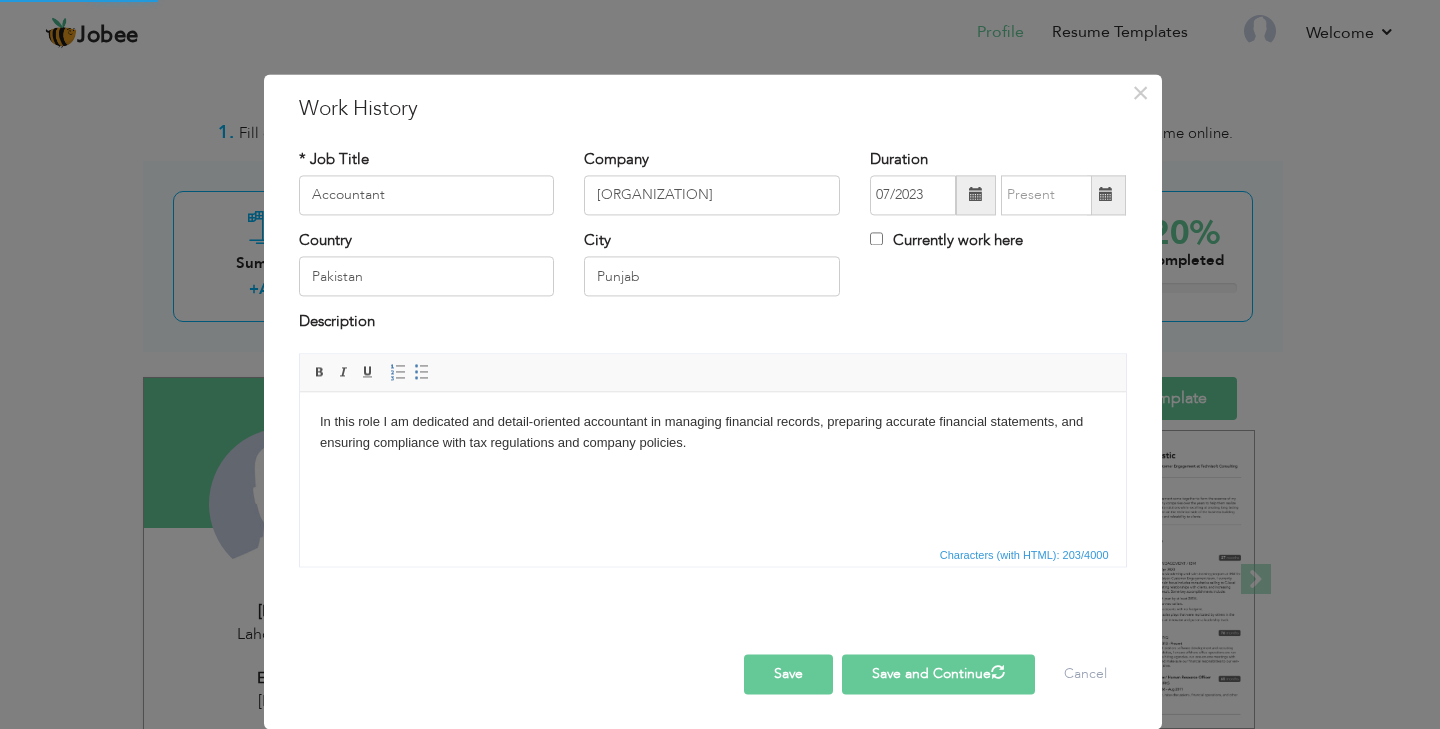 type 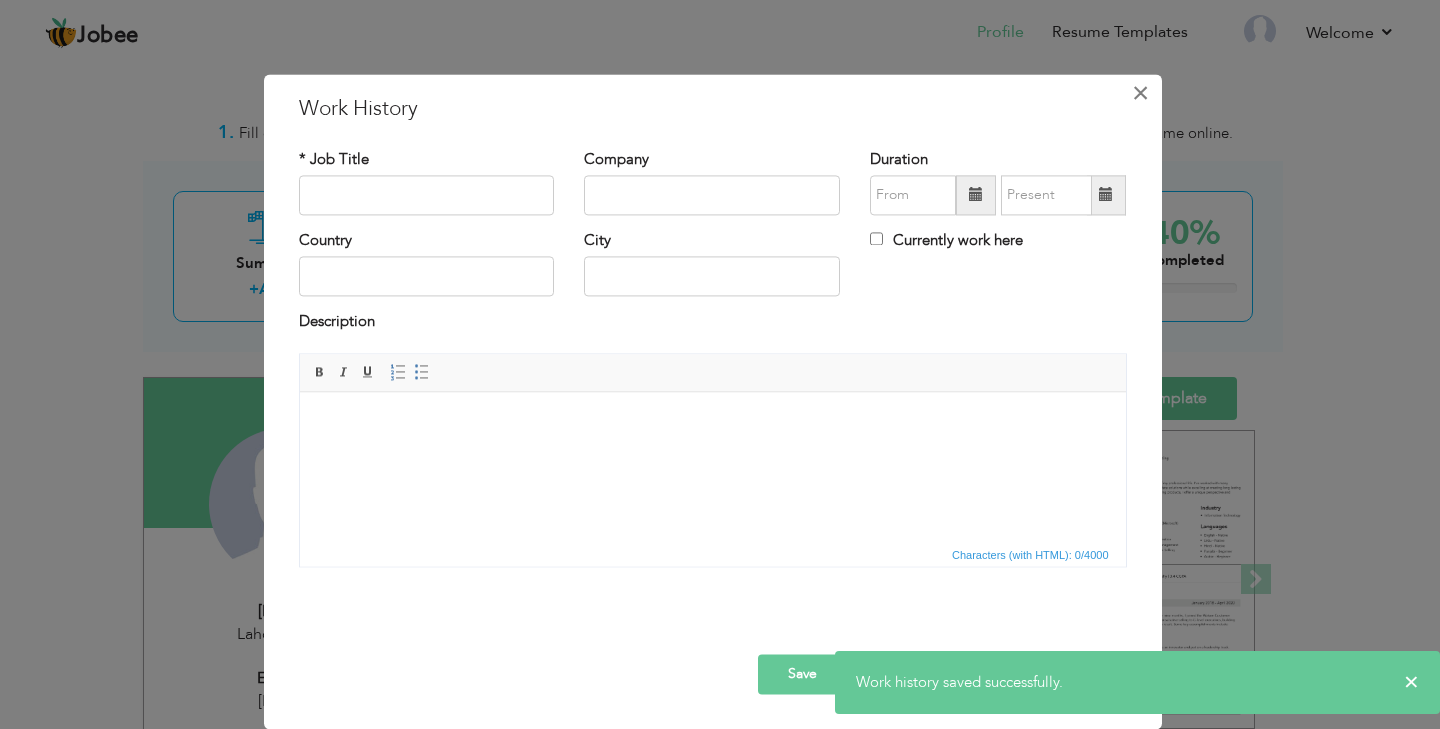 click on "×" at bounding box center [1140, 93] 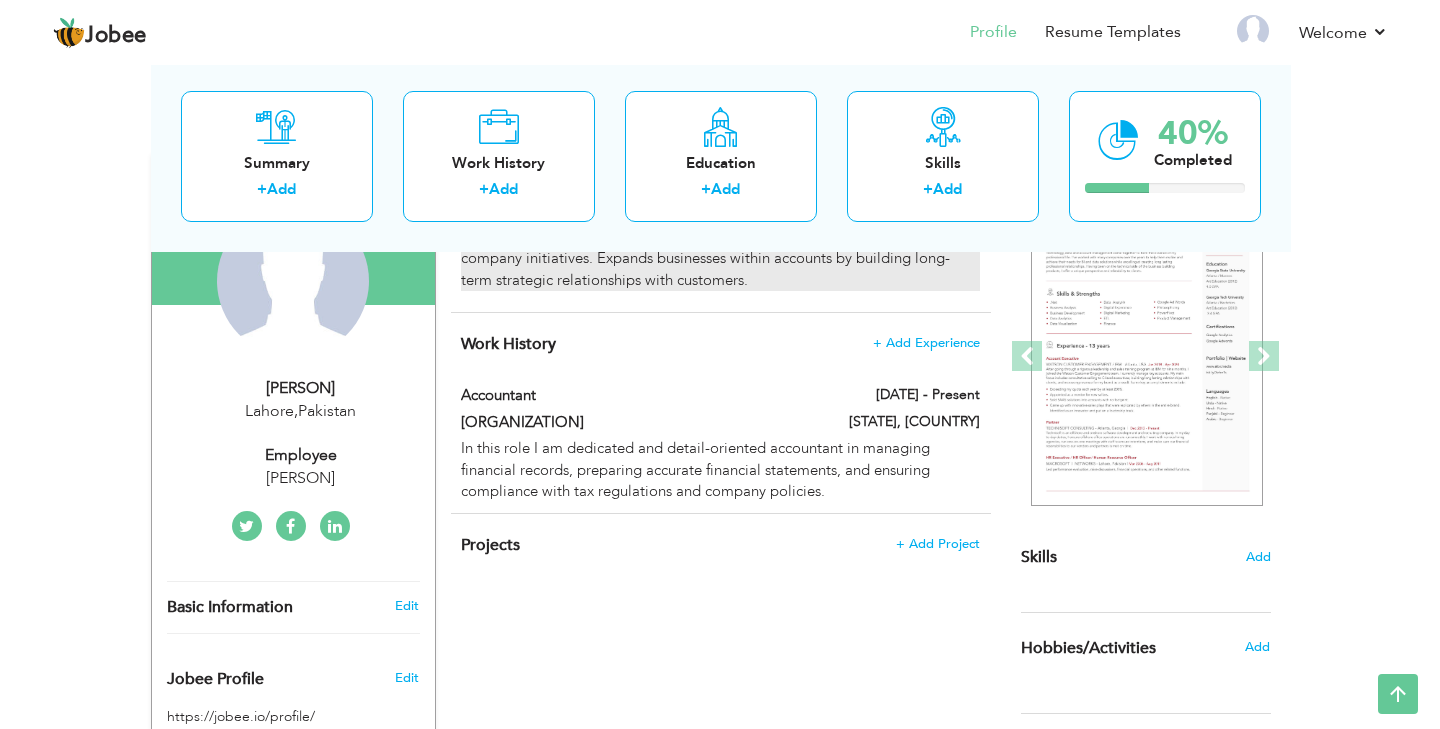 scroll, scrollTop: 0, scrollLeft: 0, axis: both 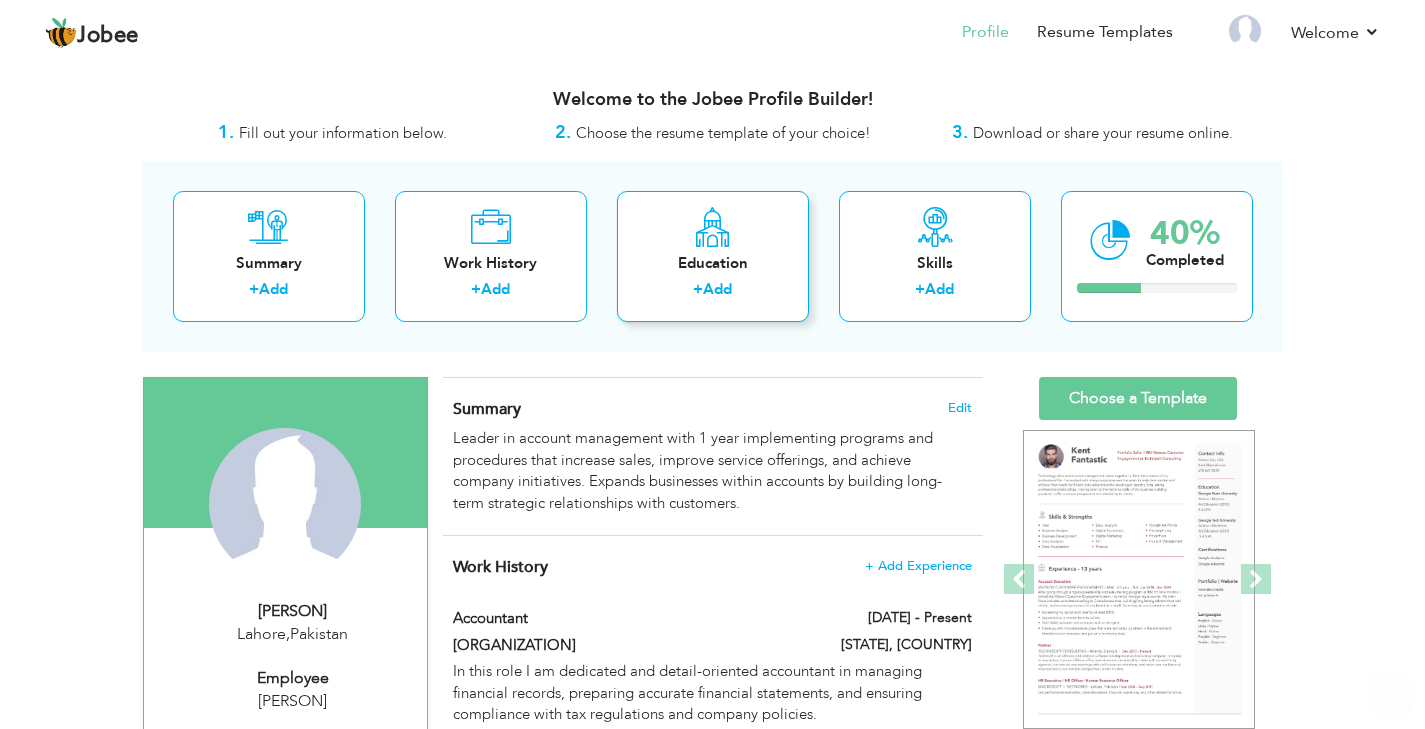 click on "Education
+  Add" at bounding box center (713, 256) 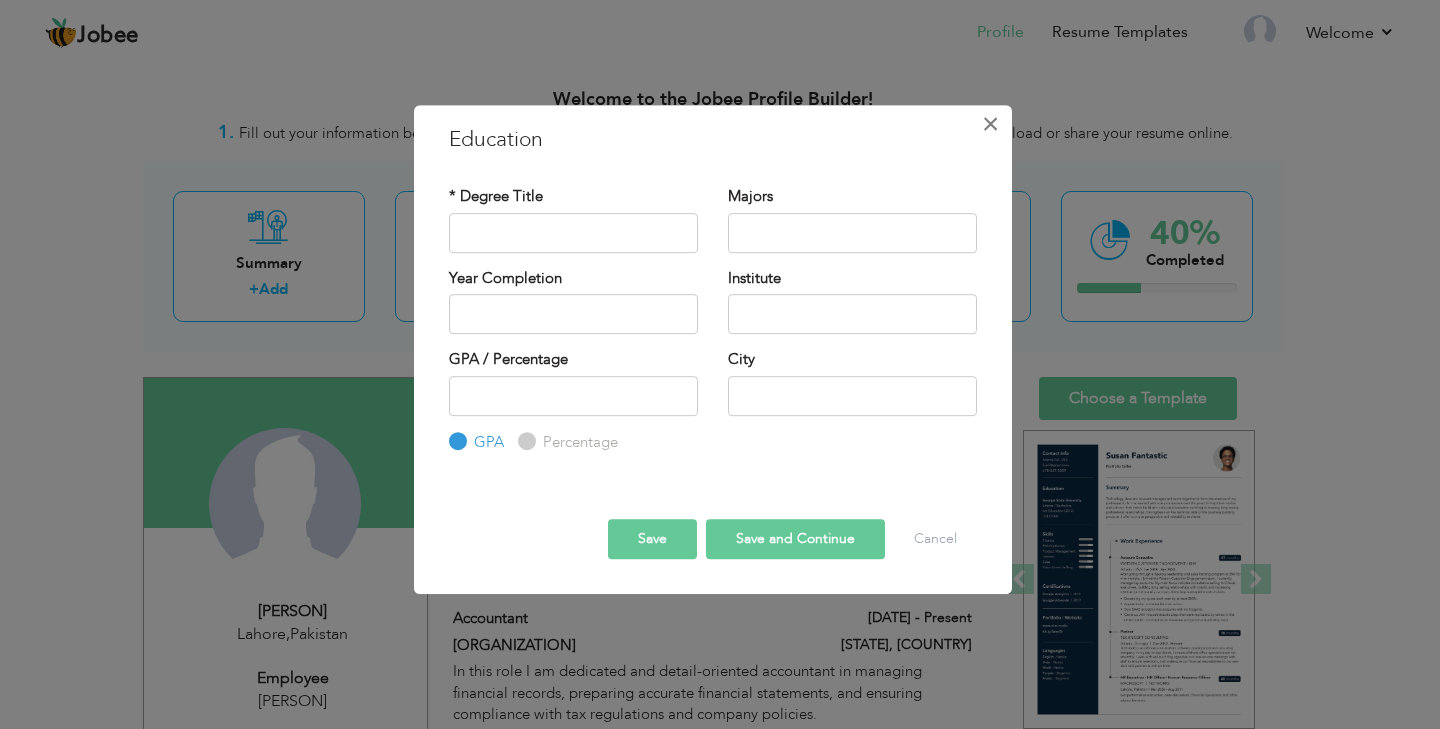 click on "×" at bounding box center (990, 124) 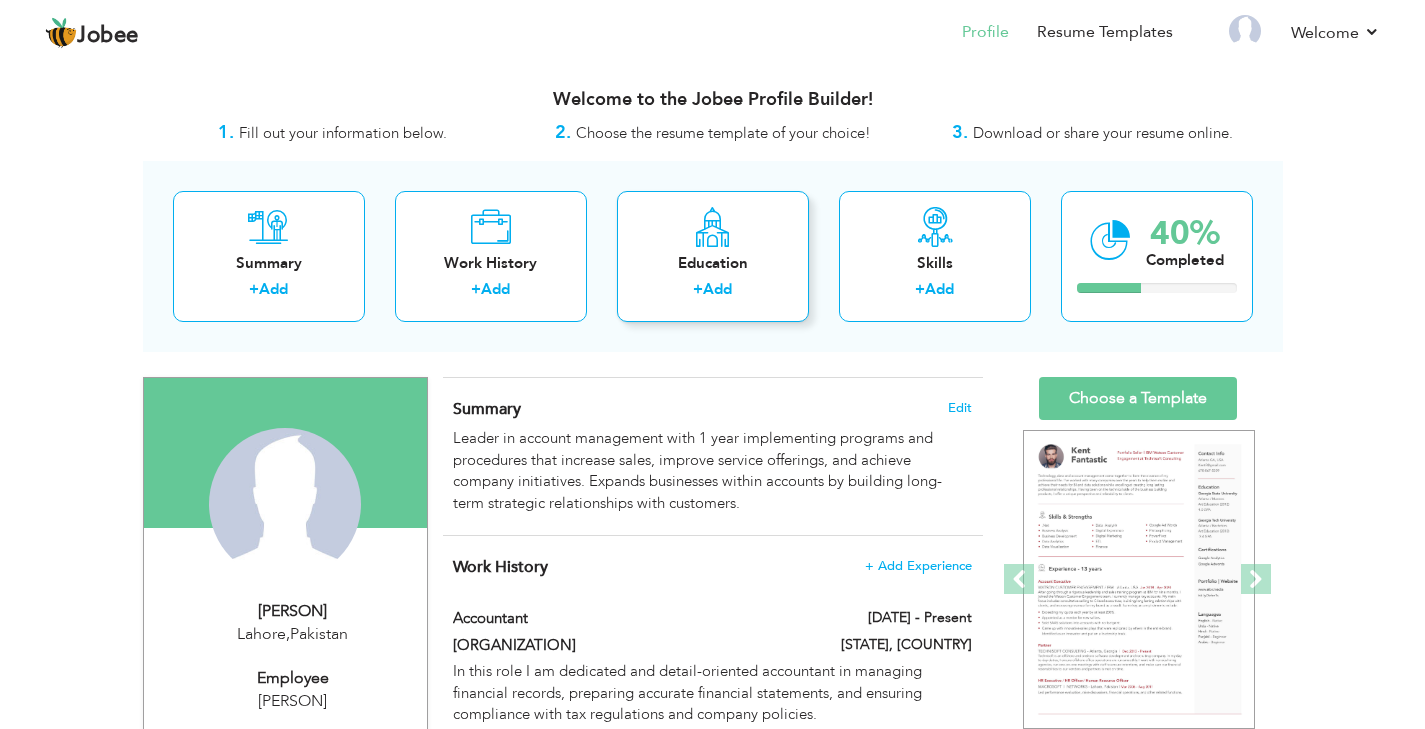 click on "Education
+  Add" at bounding box center [713, 256] 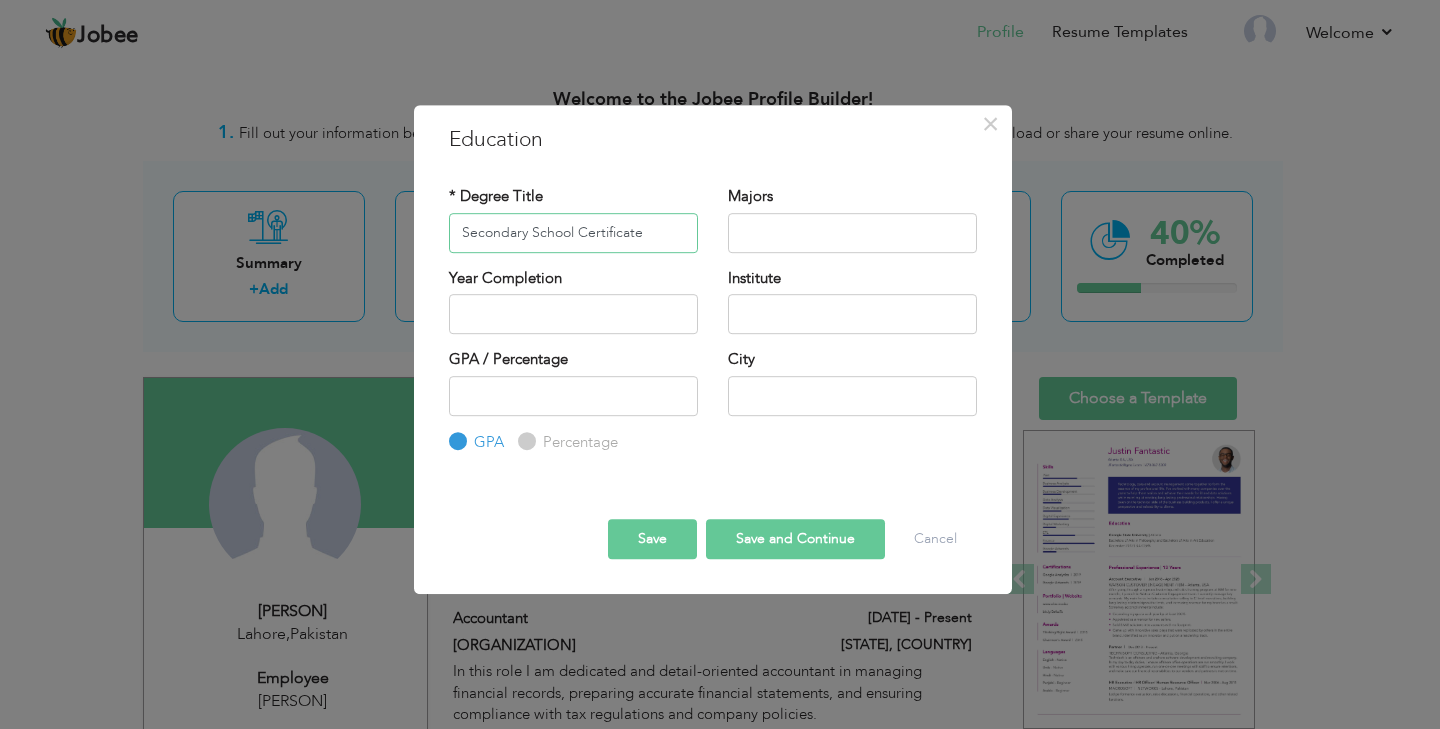 type on "Secondary School Certificate" 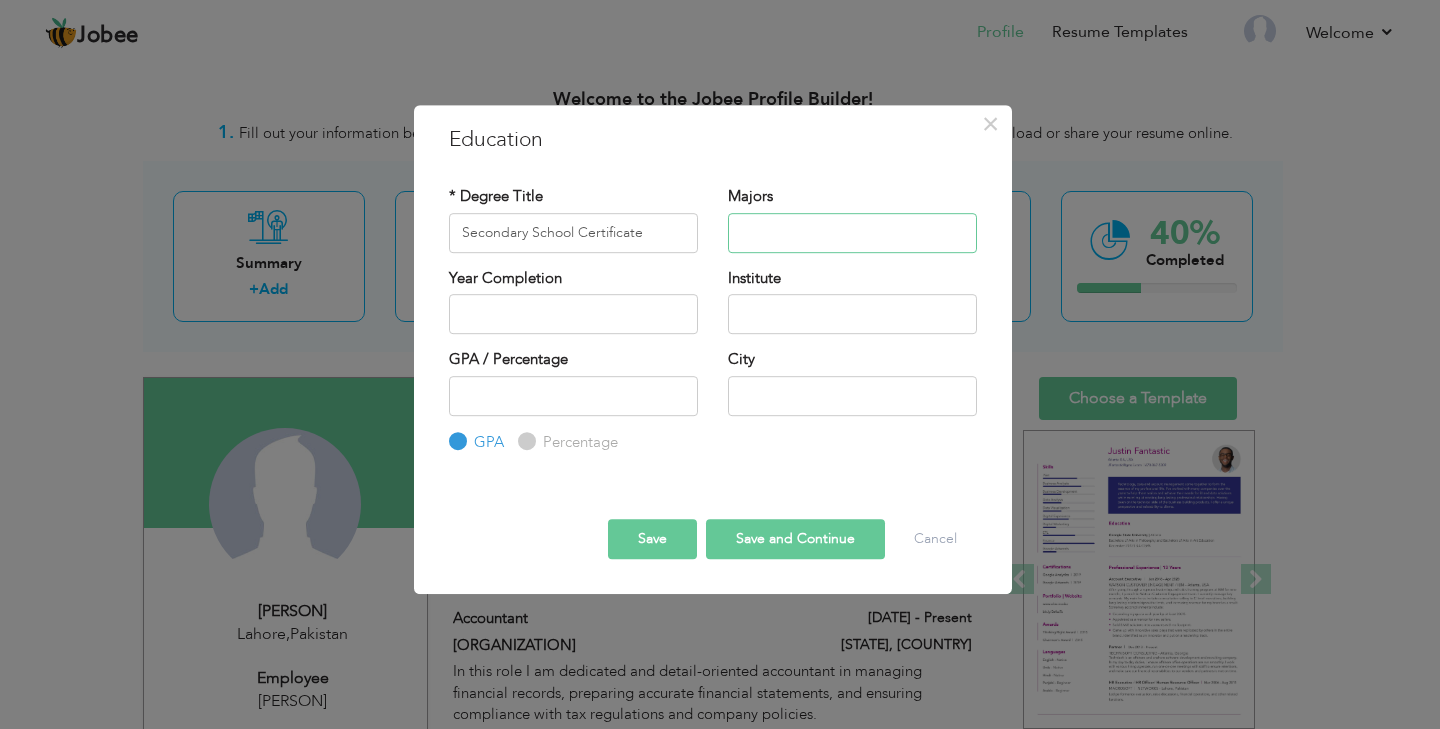 click at bounding box center (852, 233) 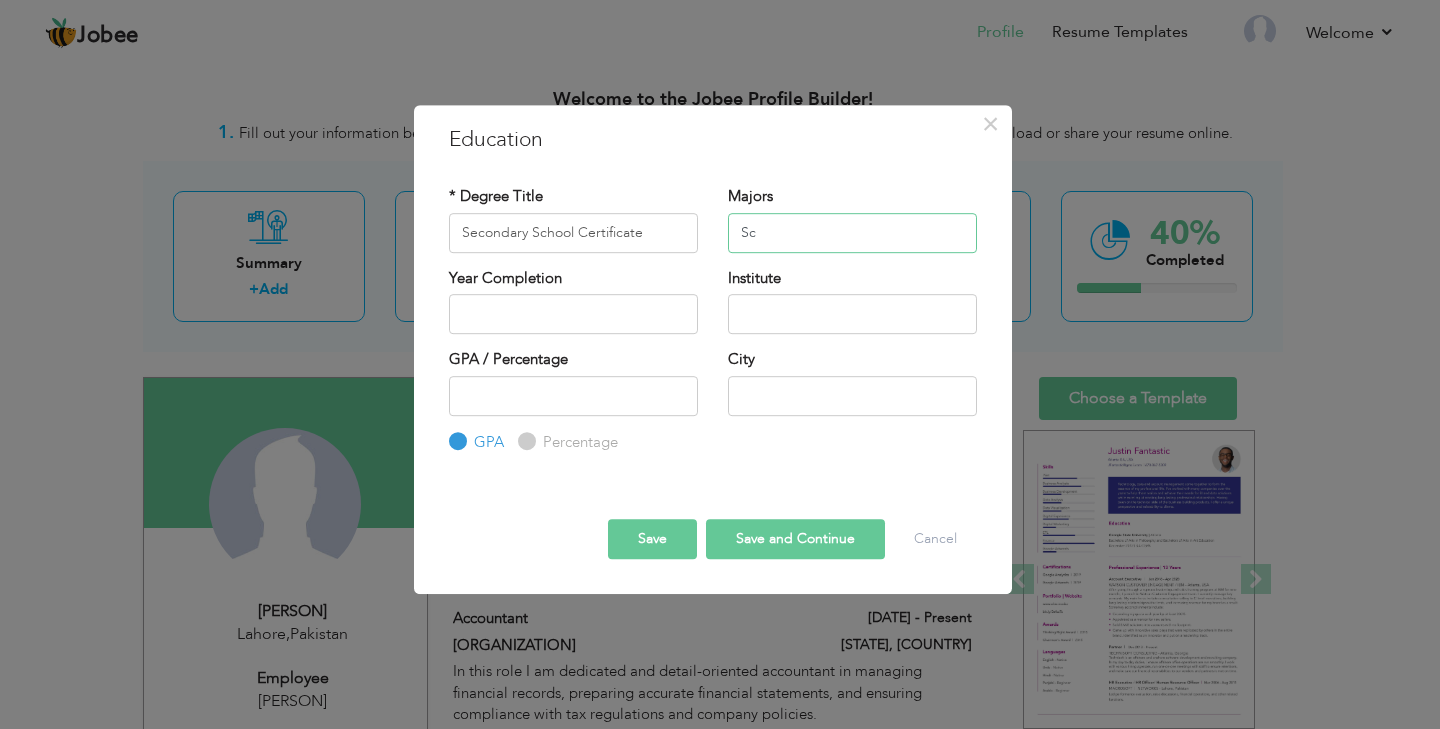 type on "S" 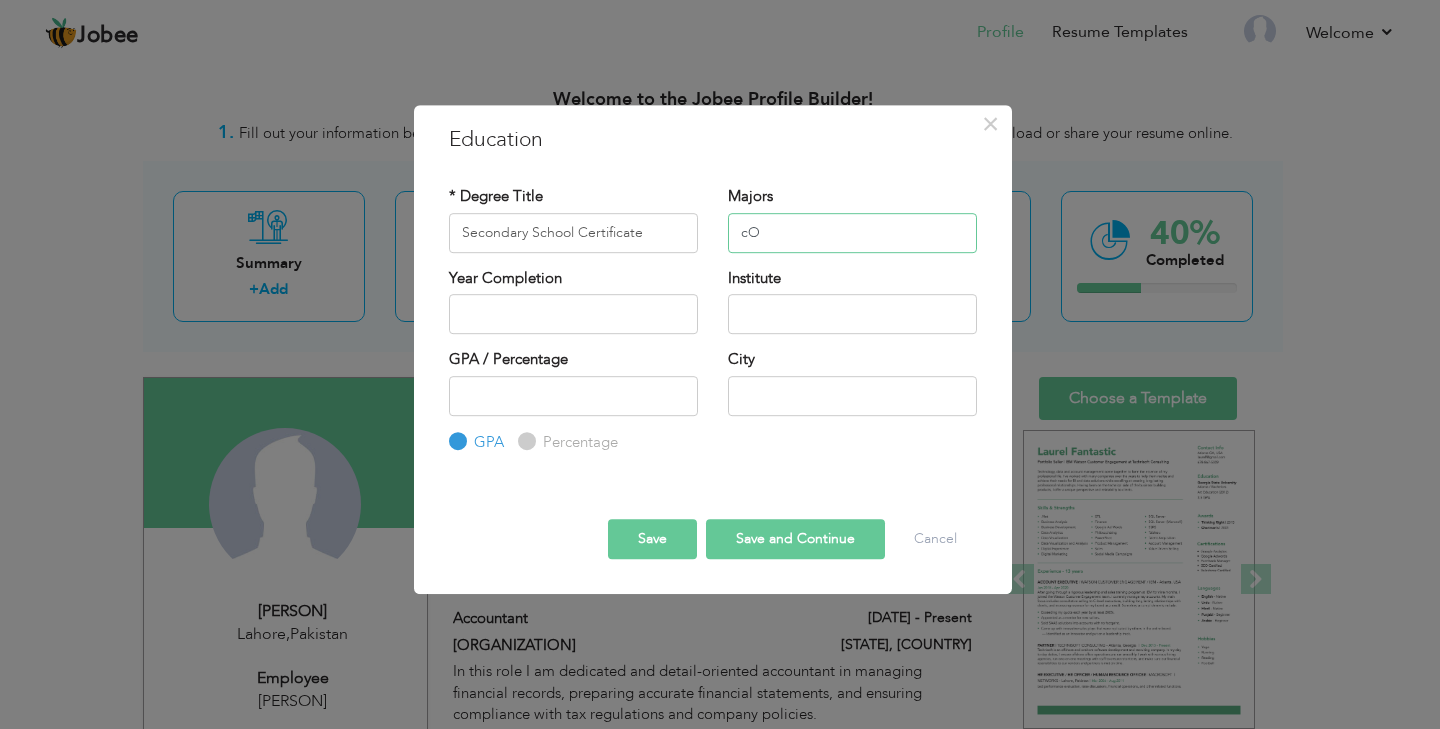 type on "c" 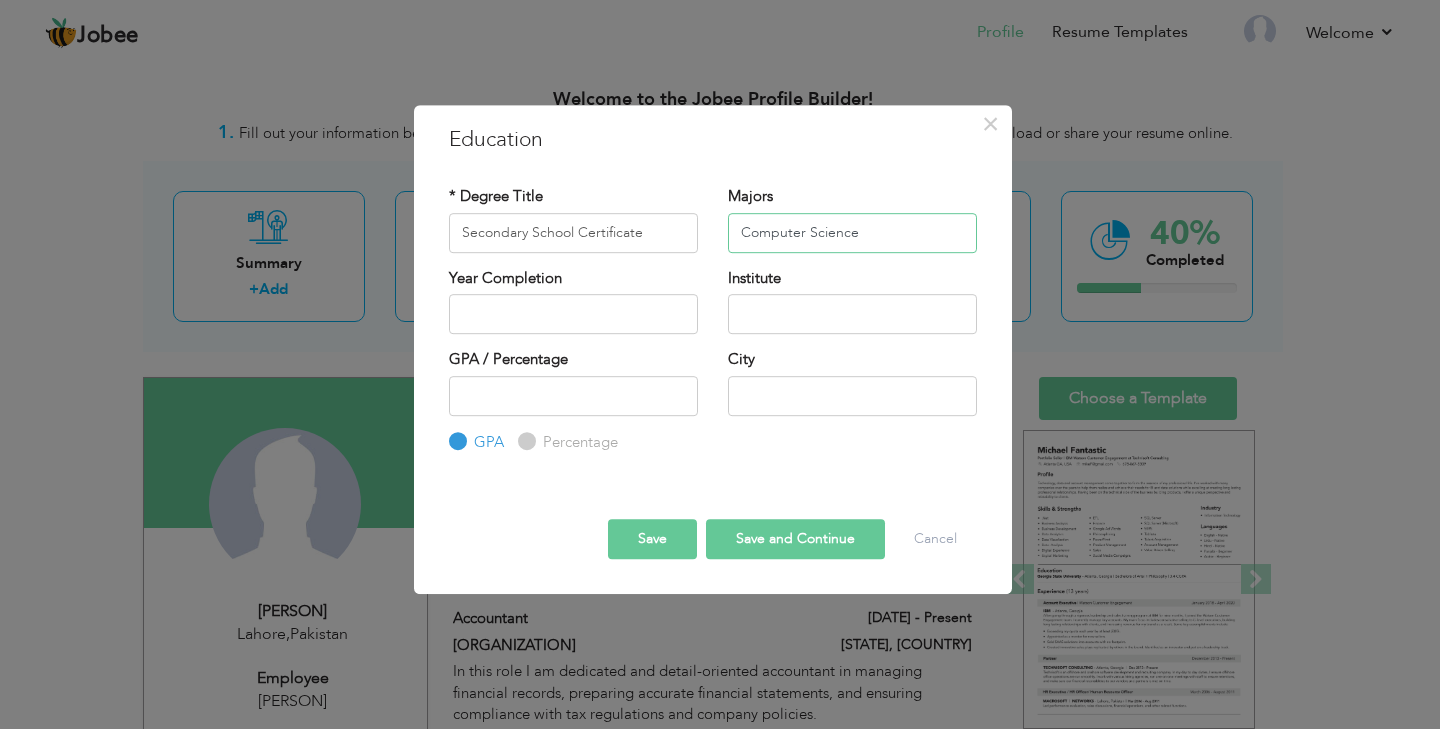 type on "Computer Science" 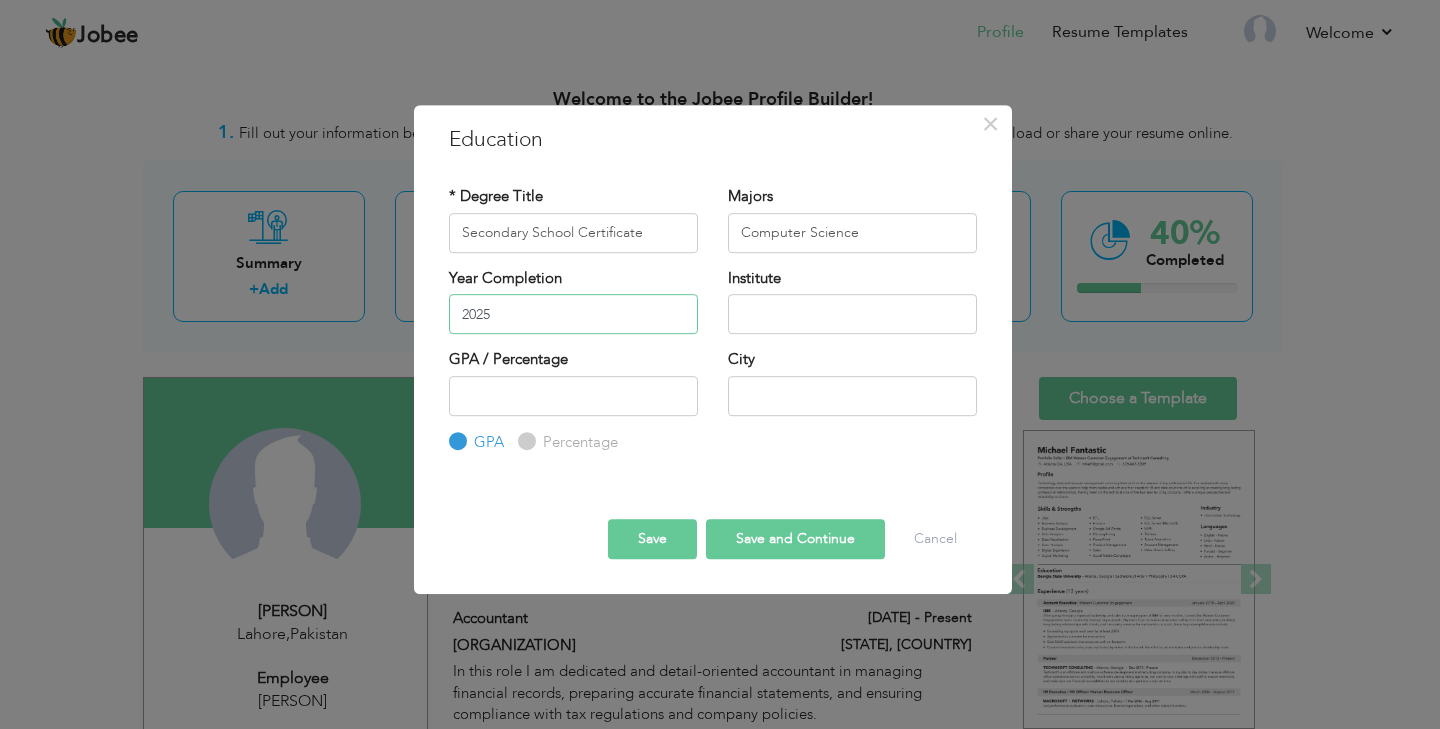 click on "2025" at bounding box center [573, 314] 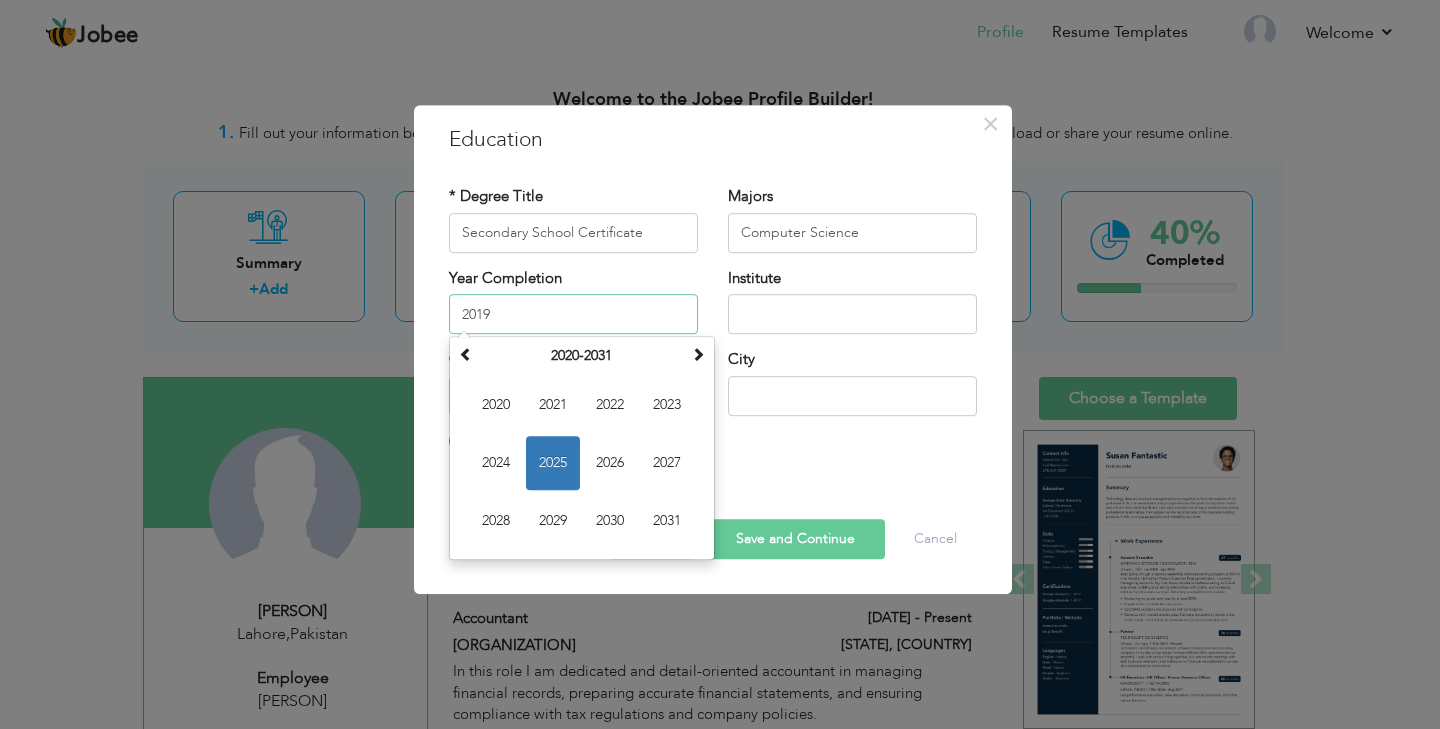 type on "2019" 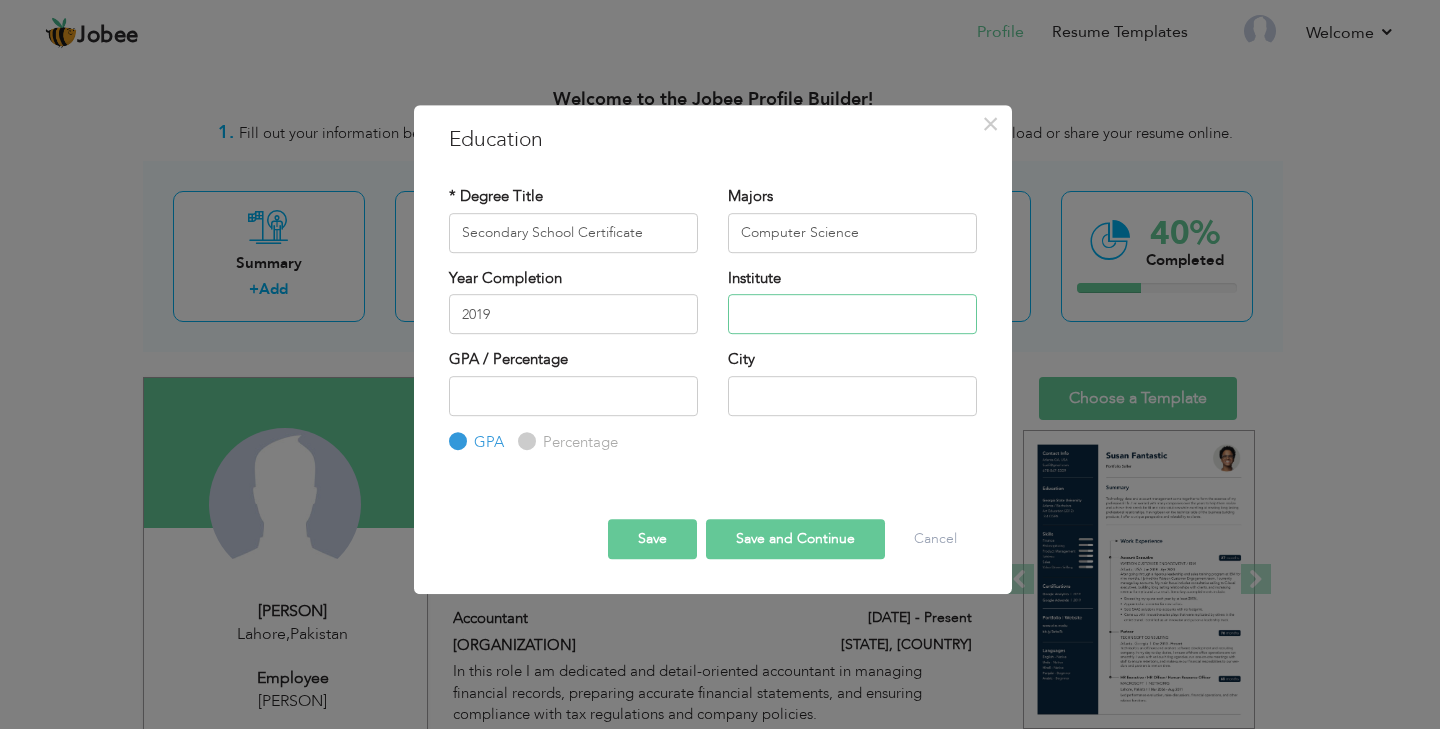 click at bounding box center [852, 314] 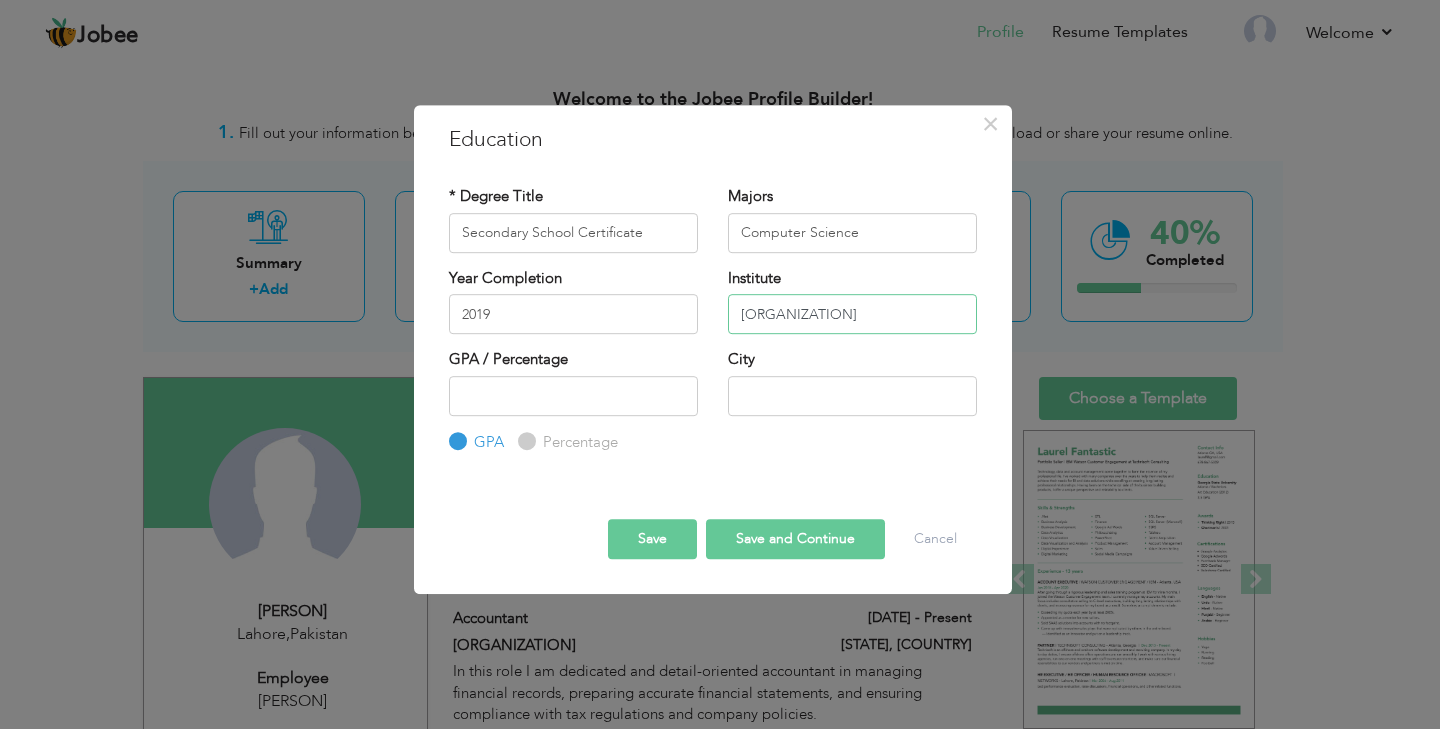 type on "[ORGANIZATION]" 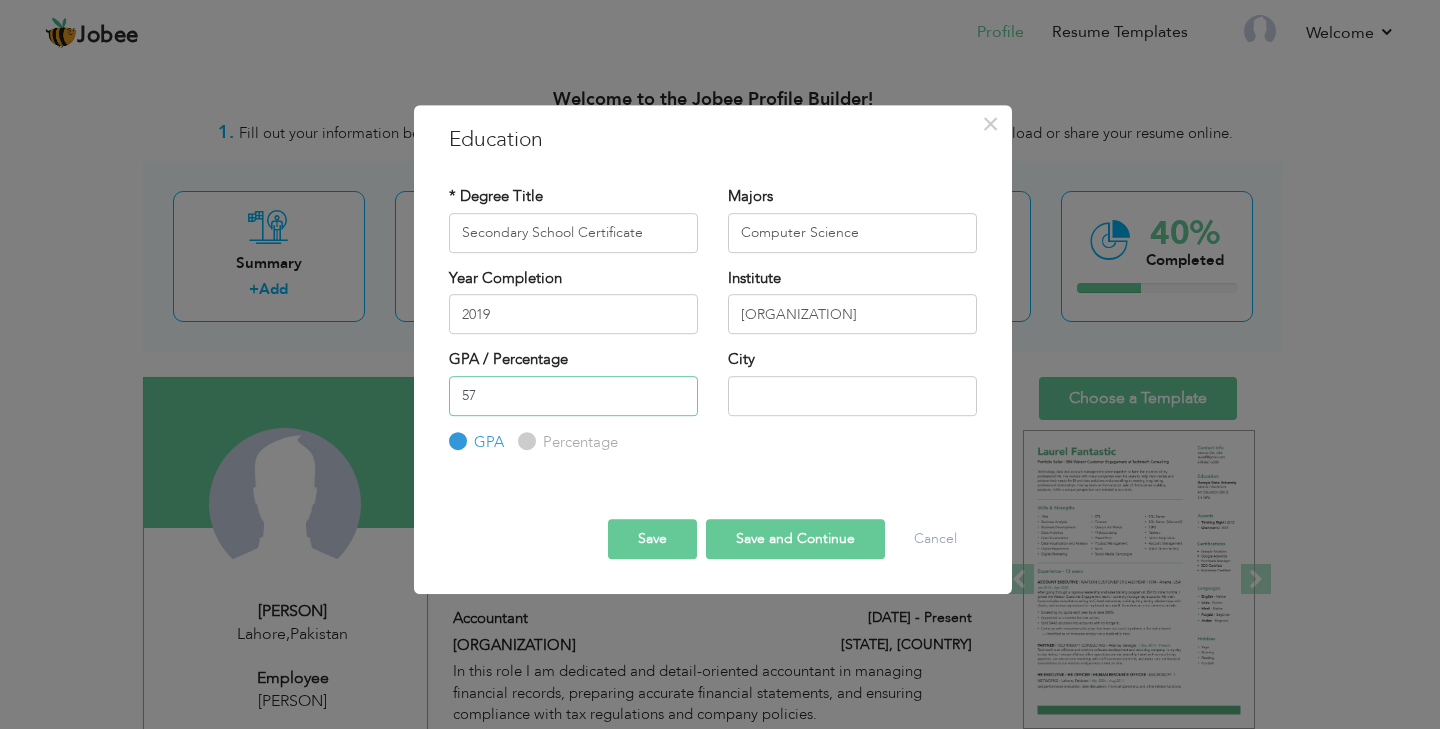 type on "57" 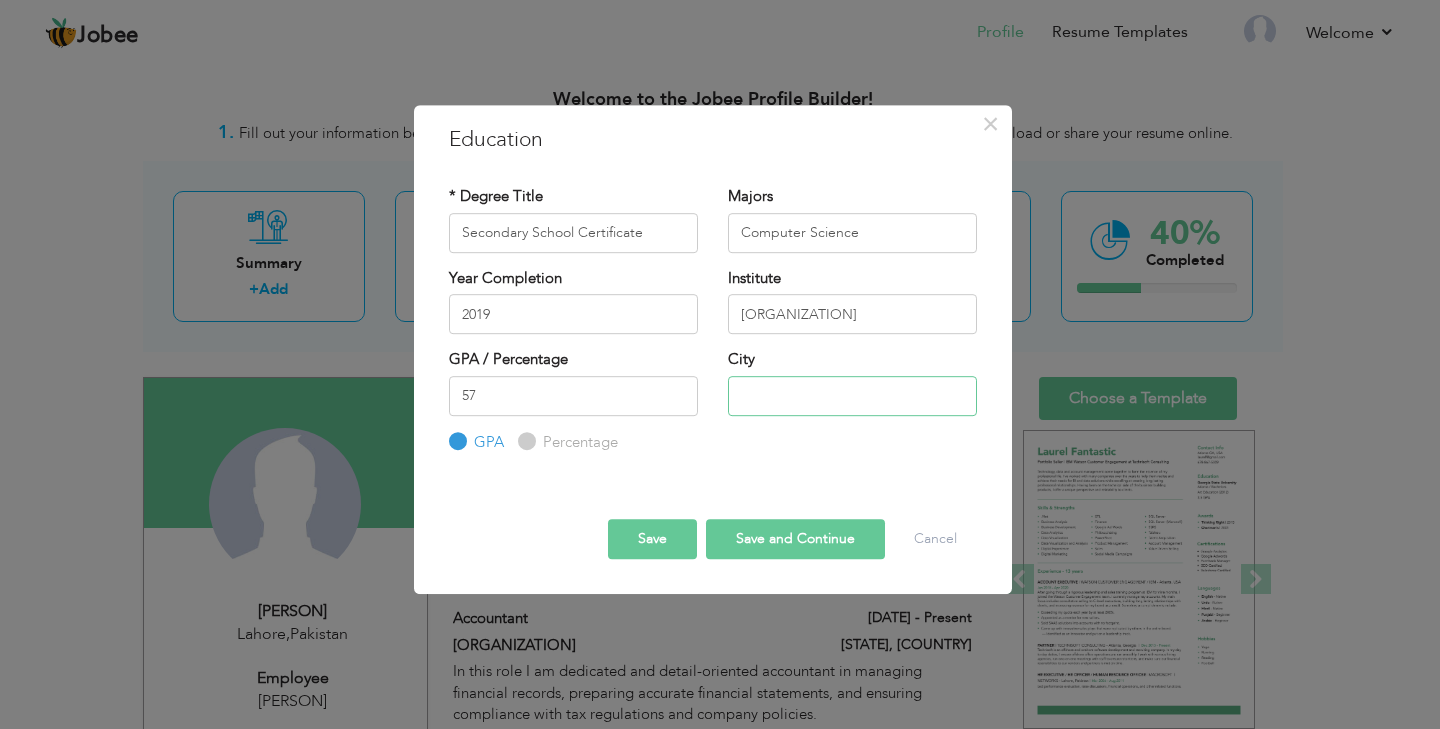 click at bounding box center (852, 396) 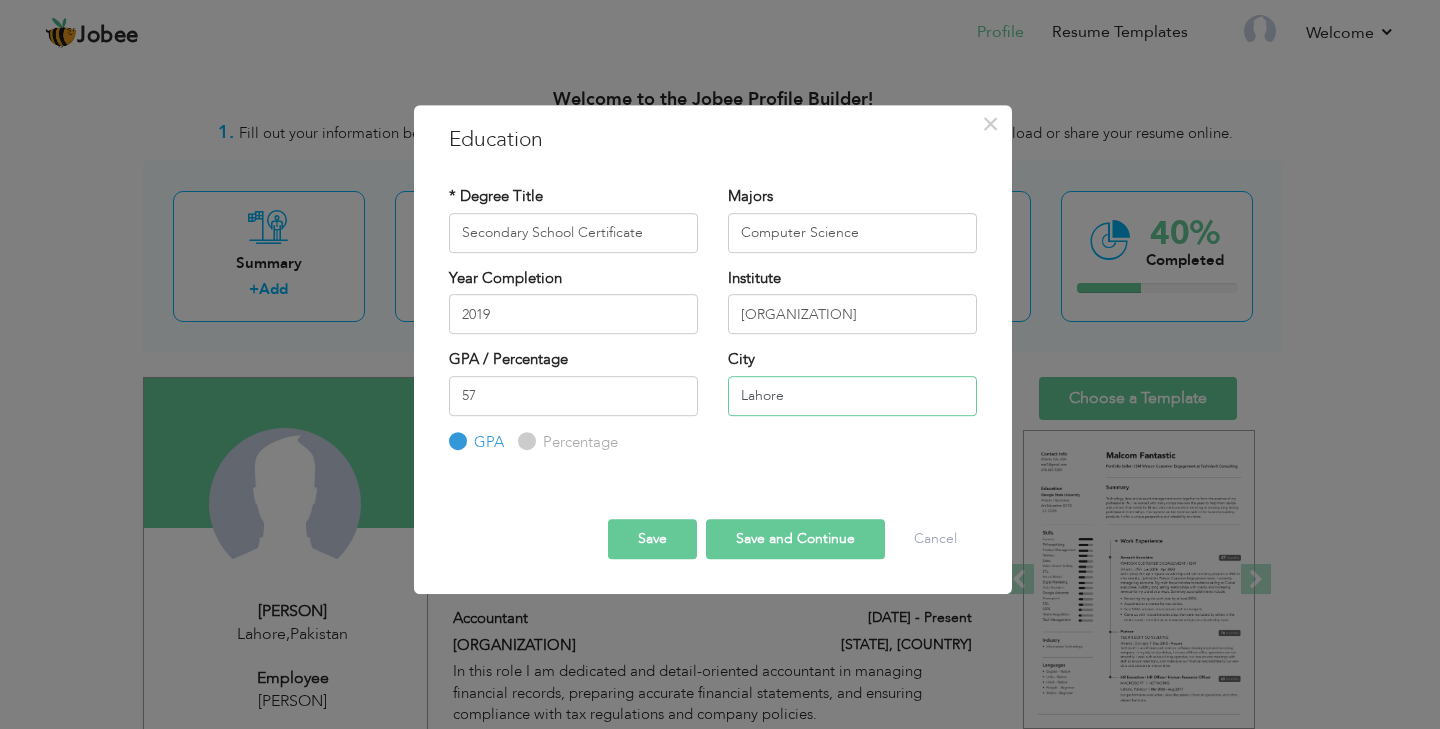 type on "Lahore" 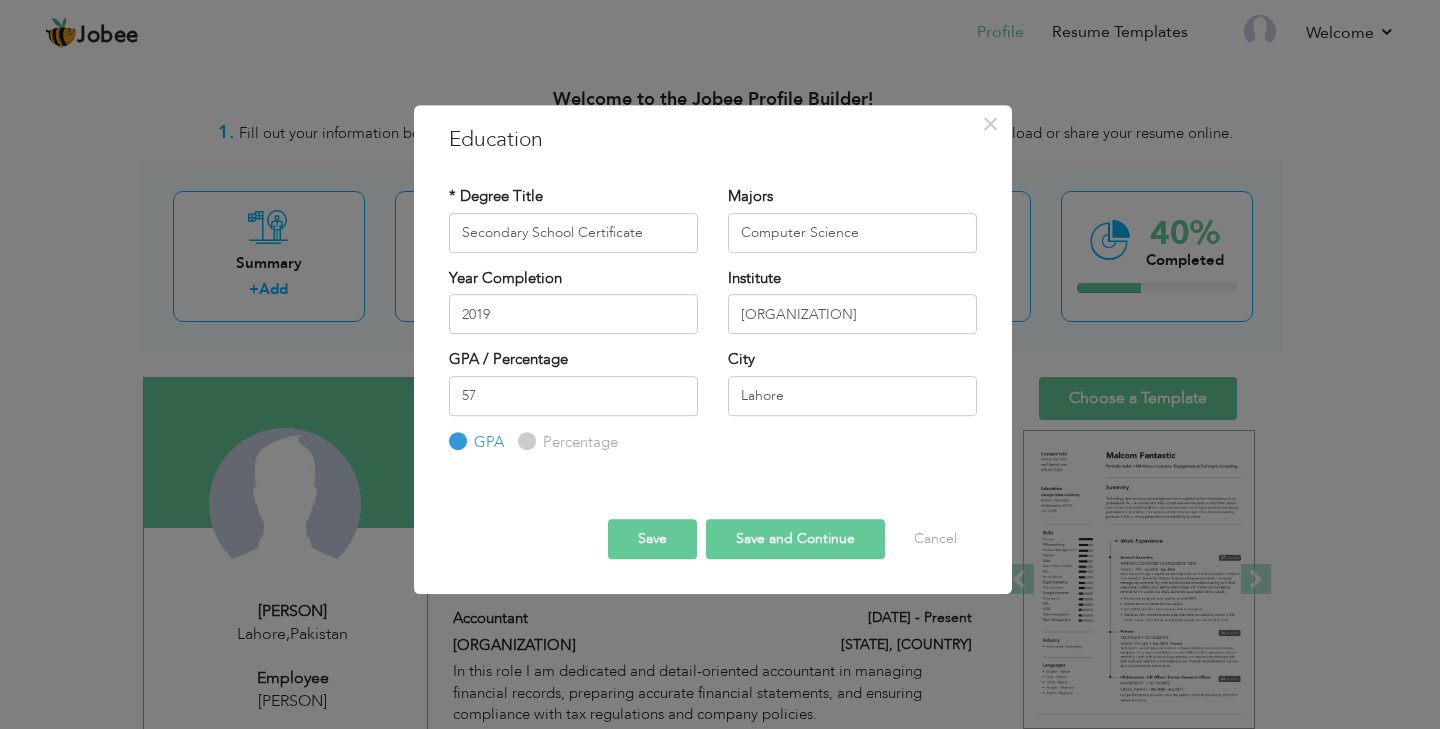 click on "Save and Continue" at bounding box center [795, 539] 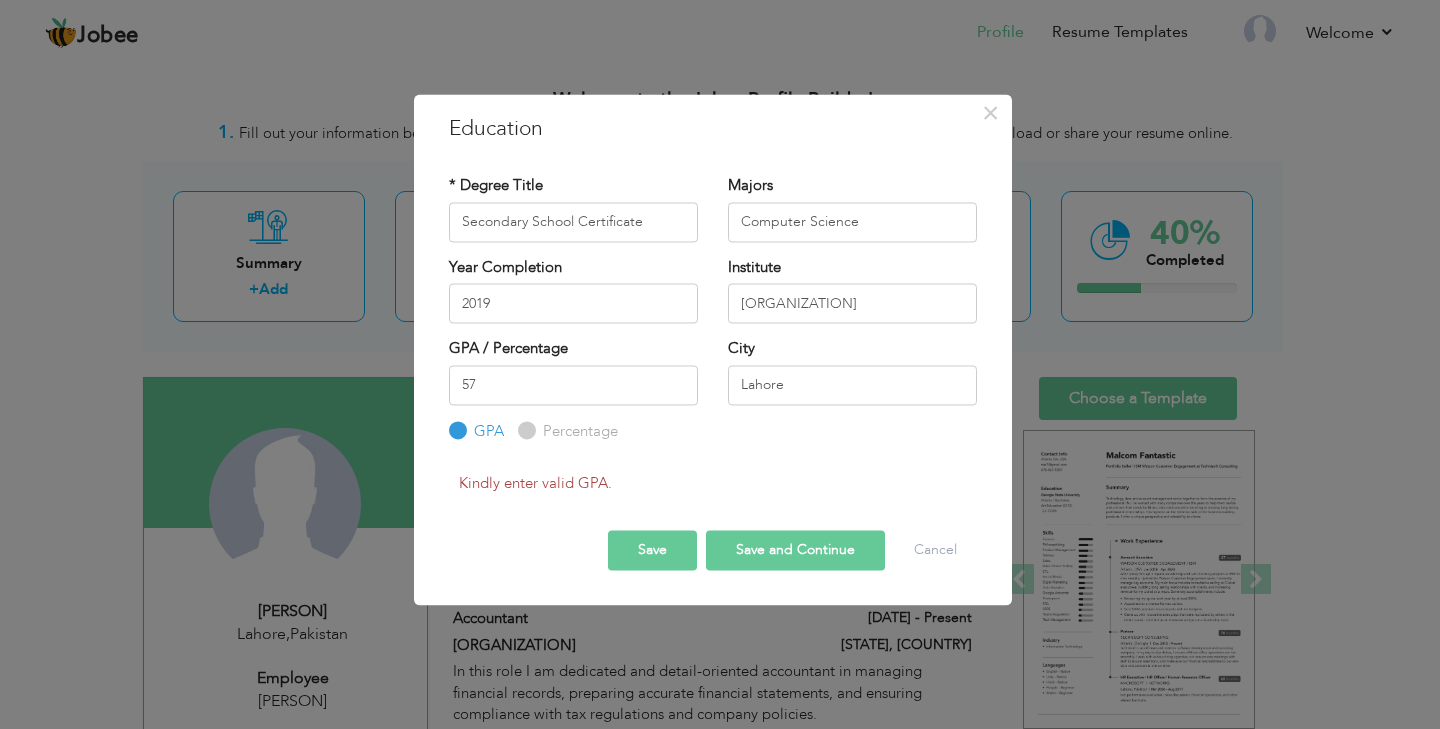 click on "Percentage" at bounding box center (578, 431) 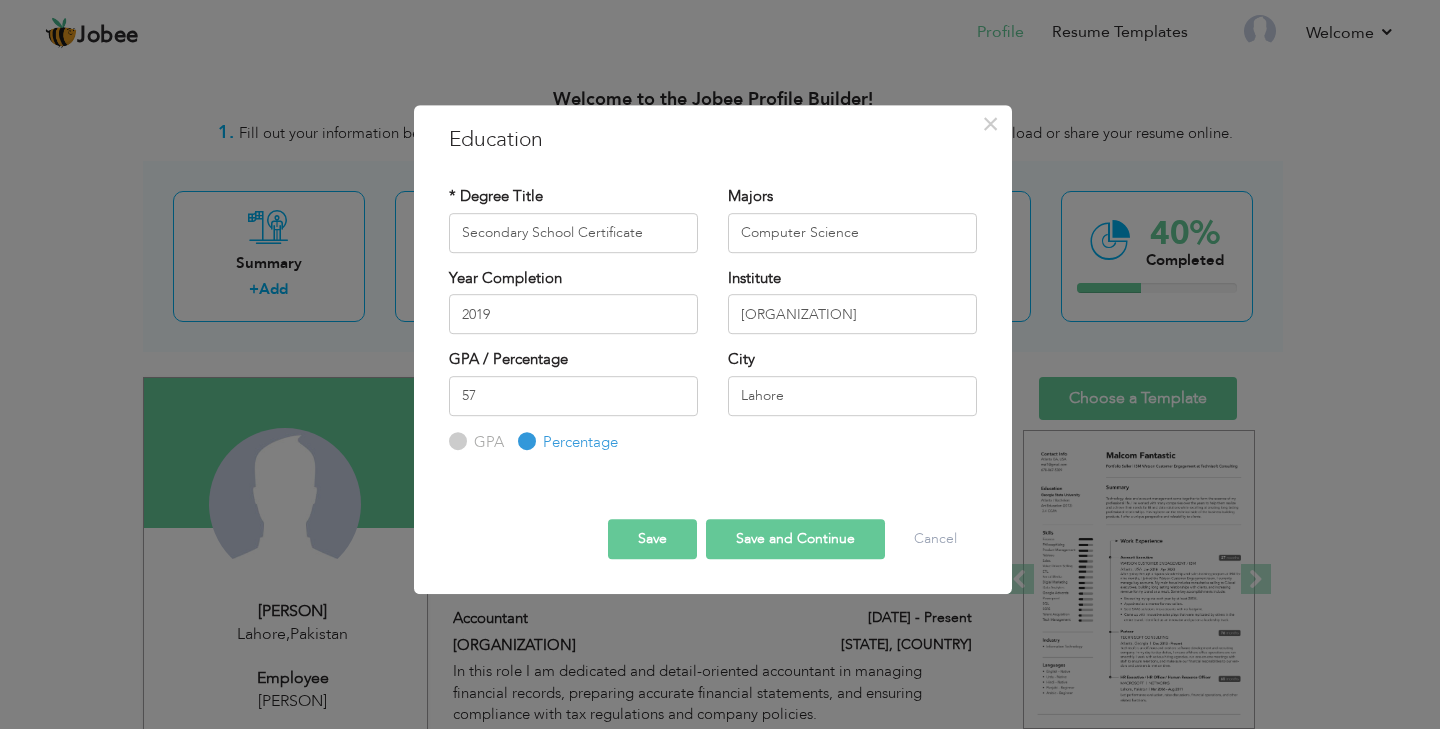 click on "Save" at bounding box center [652, 539] 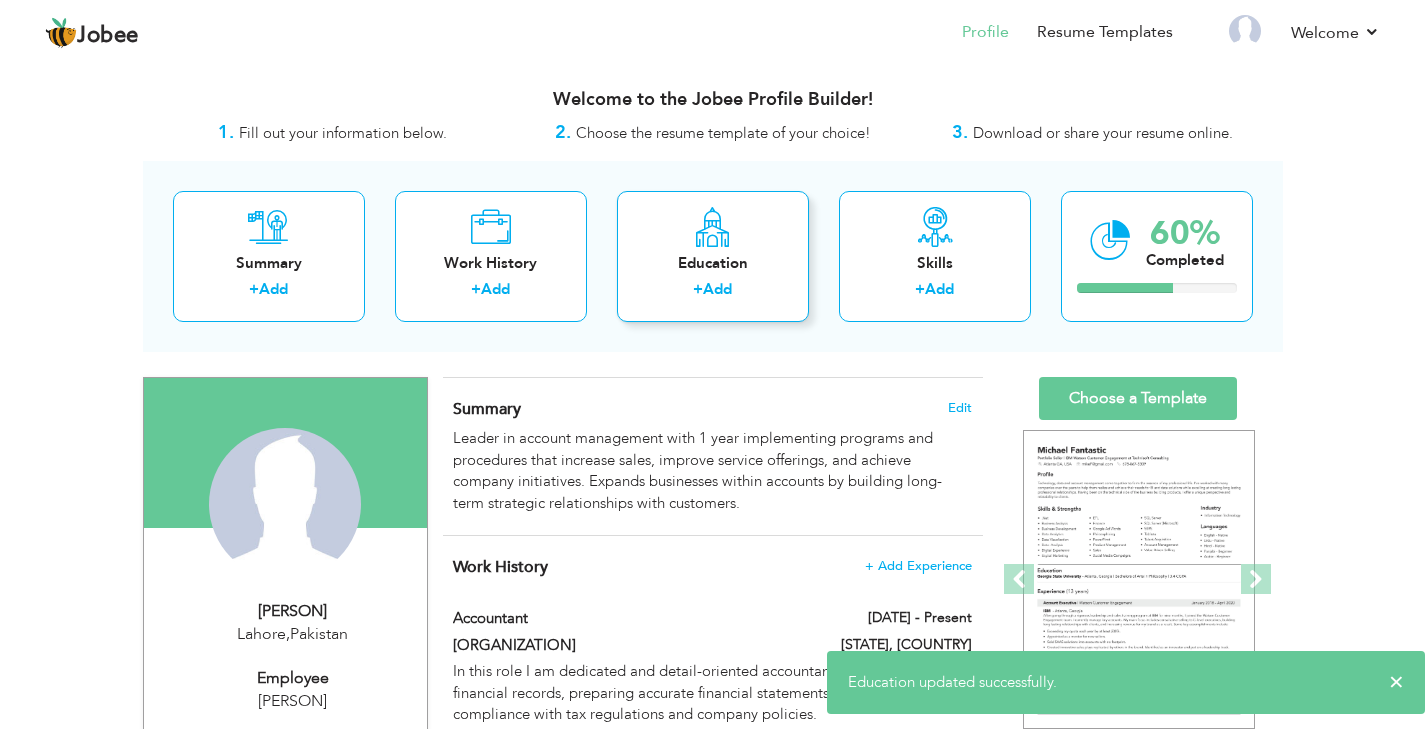 click on "Education" at bounding box center [713, 263] 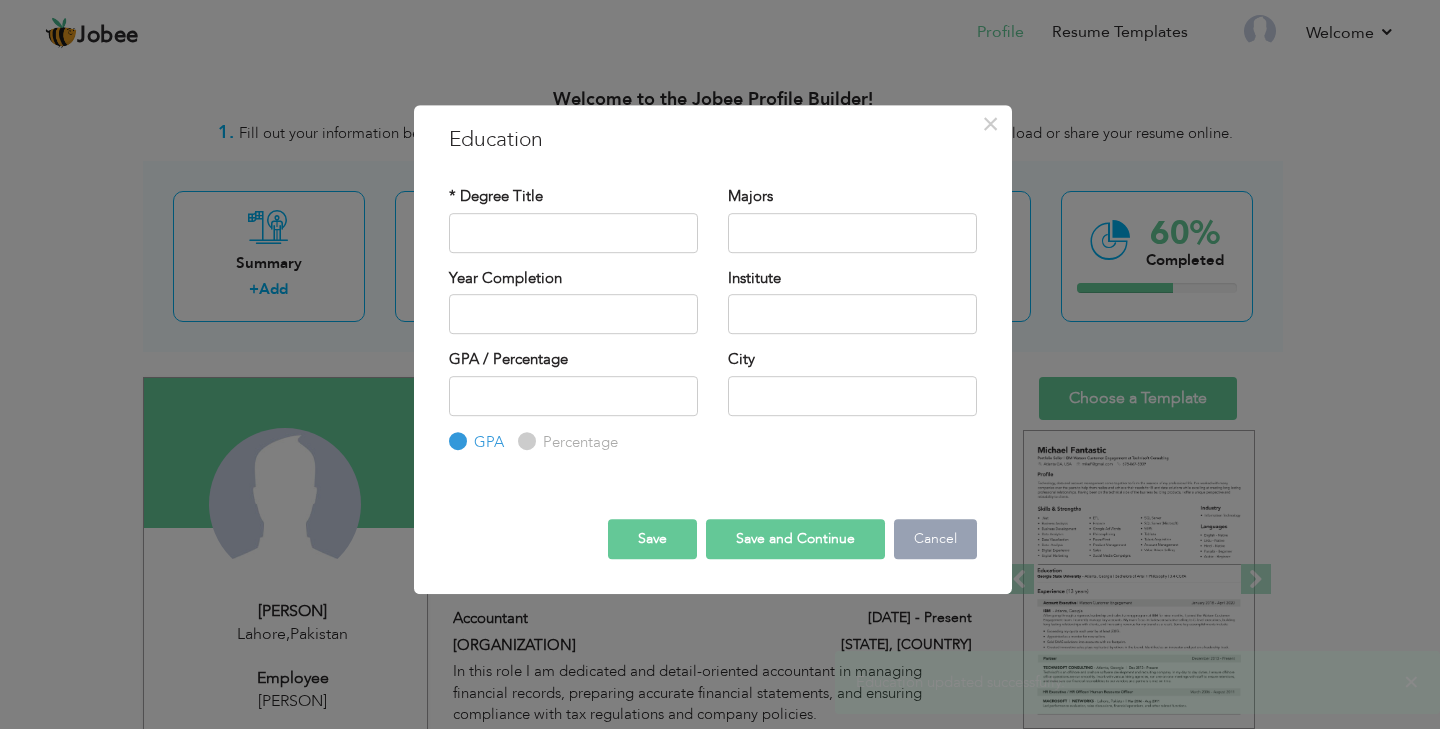 click on "Cancel" at bounding box center (935, 539) 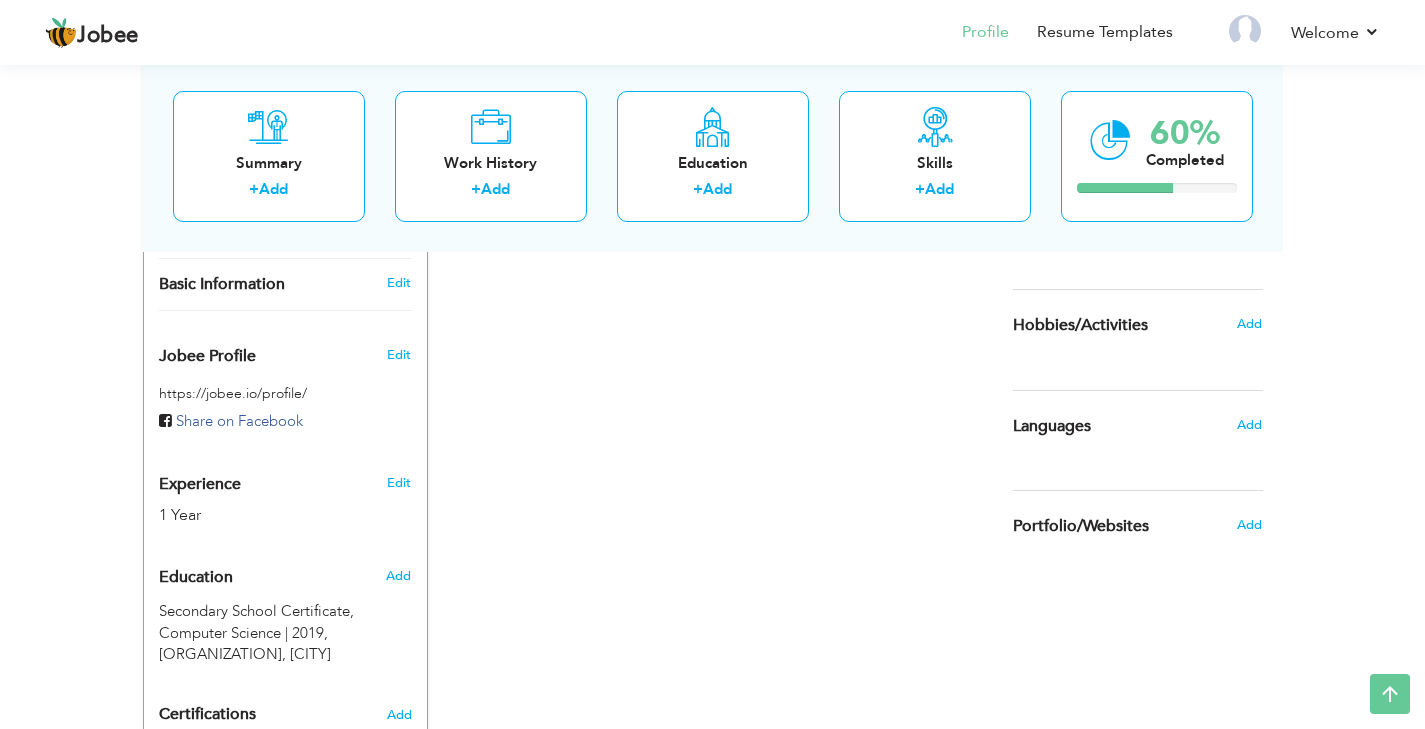 scroll, scrollTop: 600, scrollLeft: 0, axis: vertical 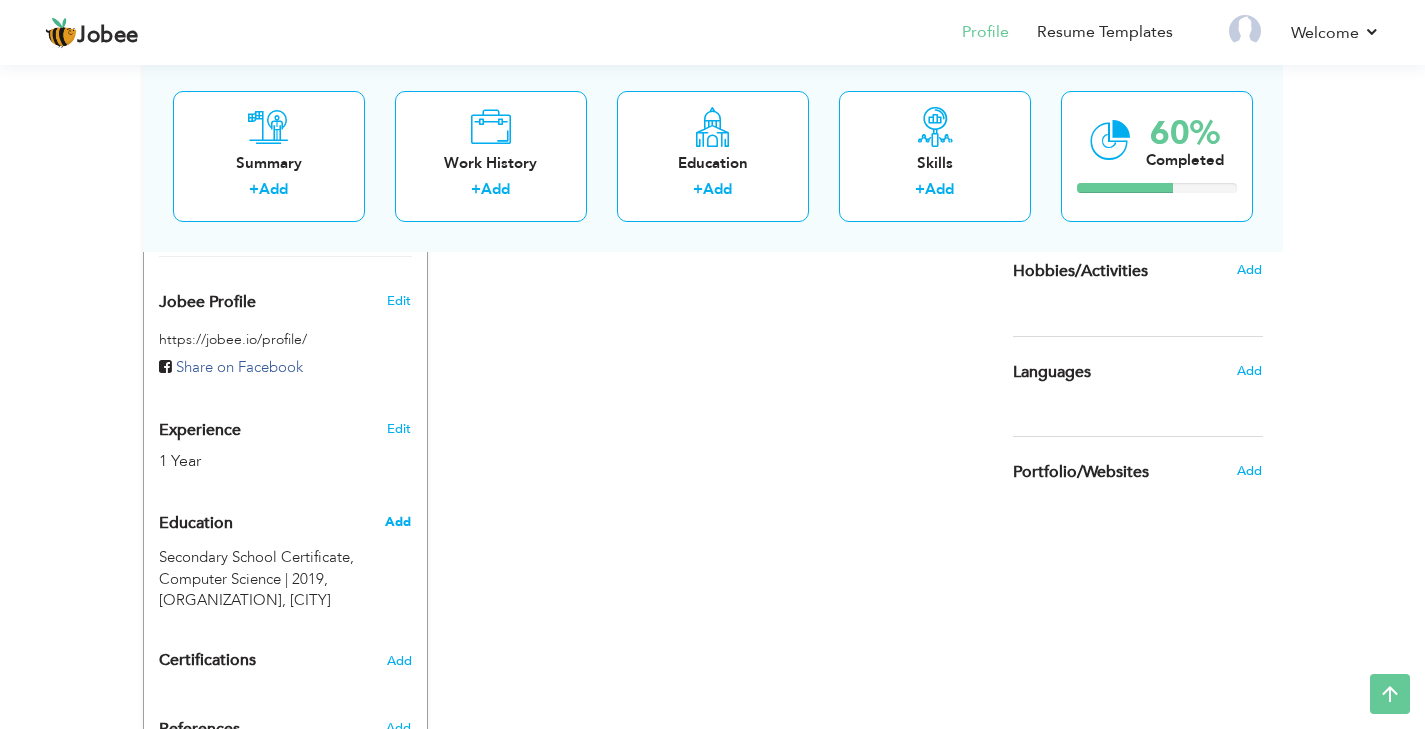 click on "Add" at bounding box center [398, 522] 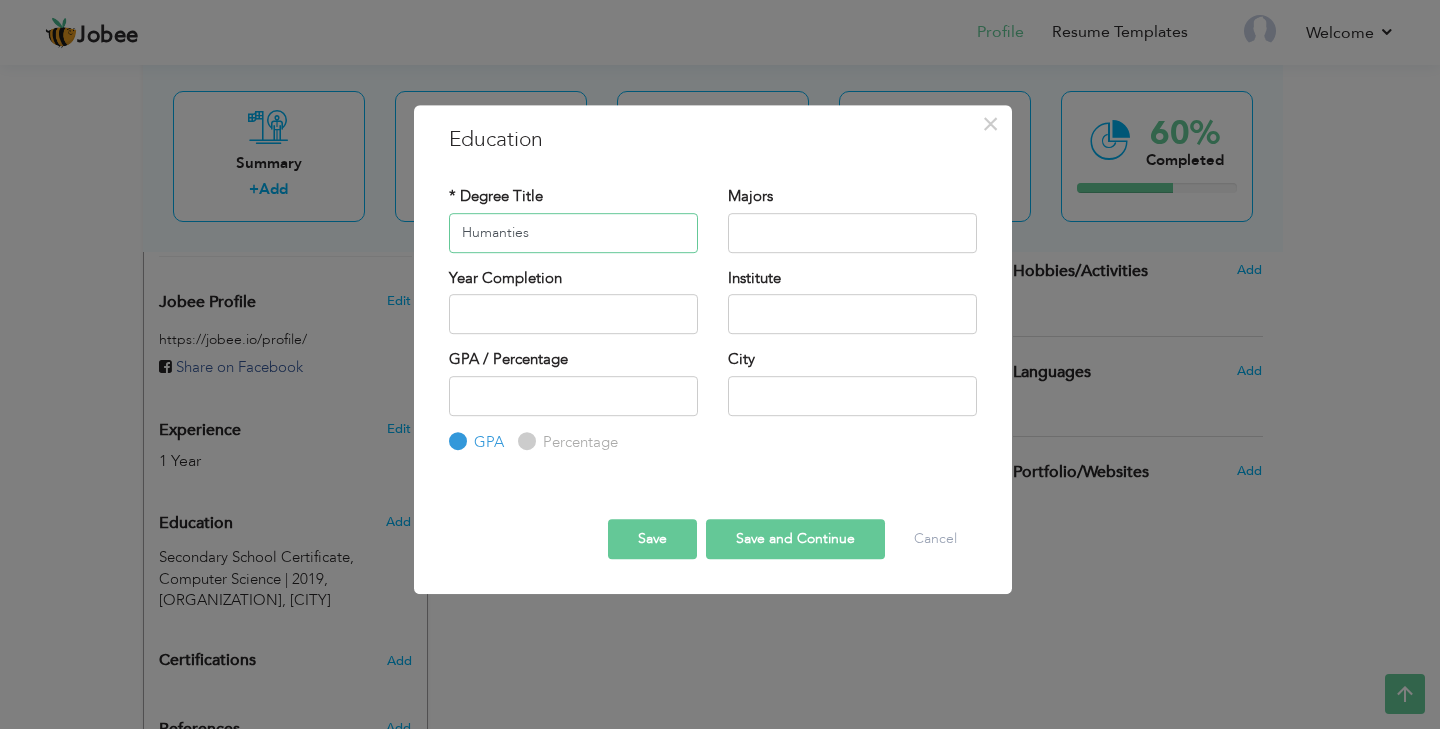 type on "Humanties" 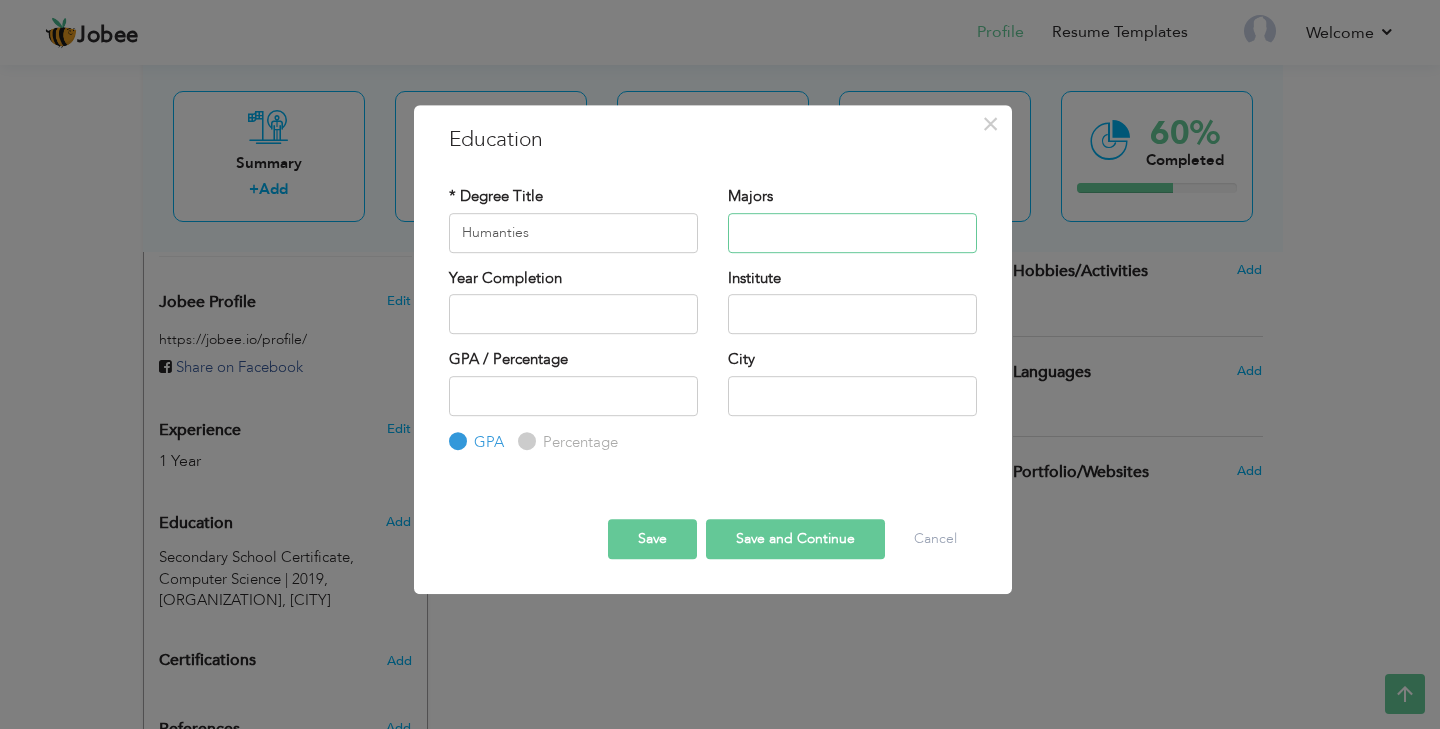 click at bounding box center (852, 233) 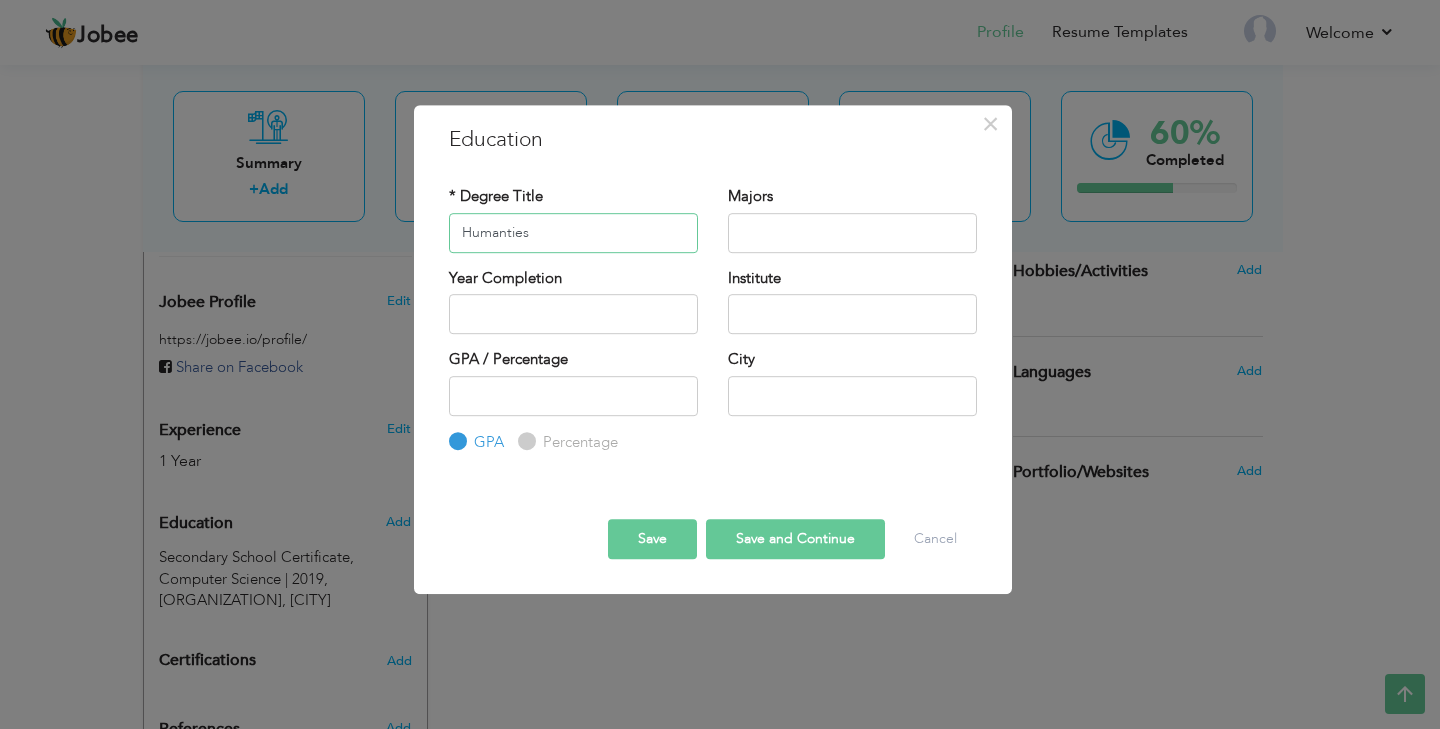 click on "Humanties" at bounding box center [573, 233] 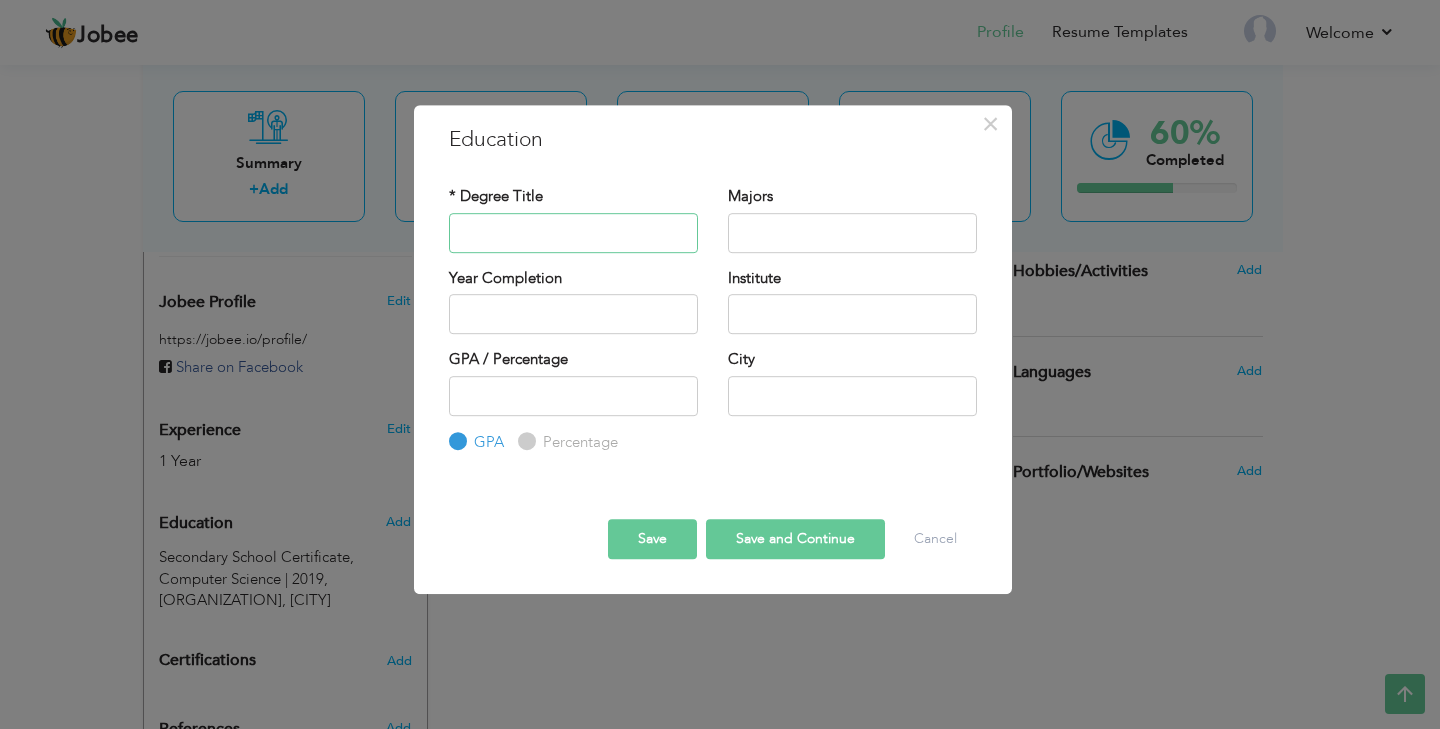 drag, startPoint x: 581, startPoint y: 229, endPoint x: 450, endPoint y: 242, distance: 131.64346 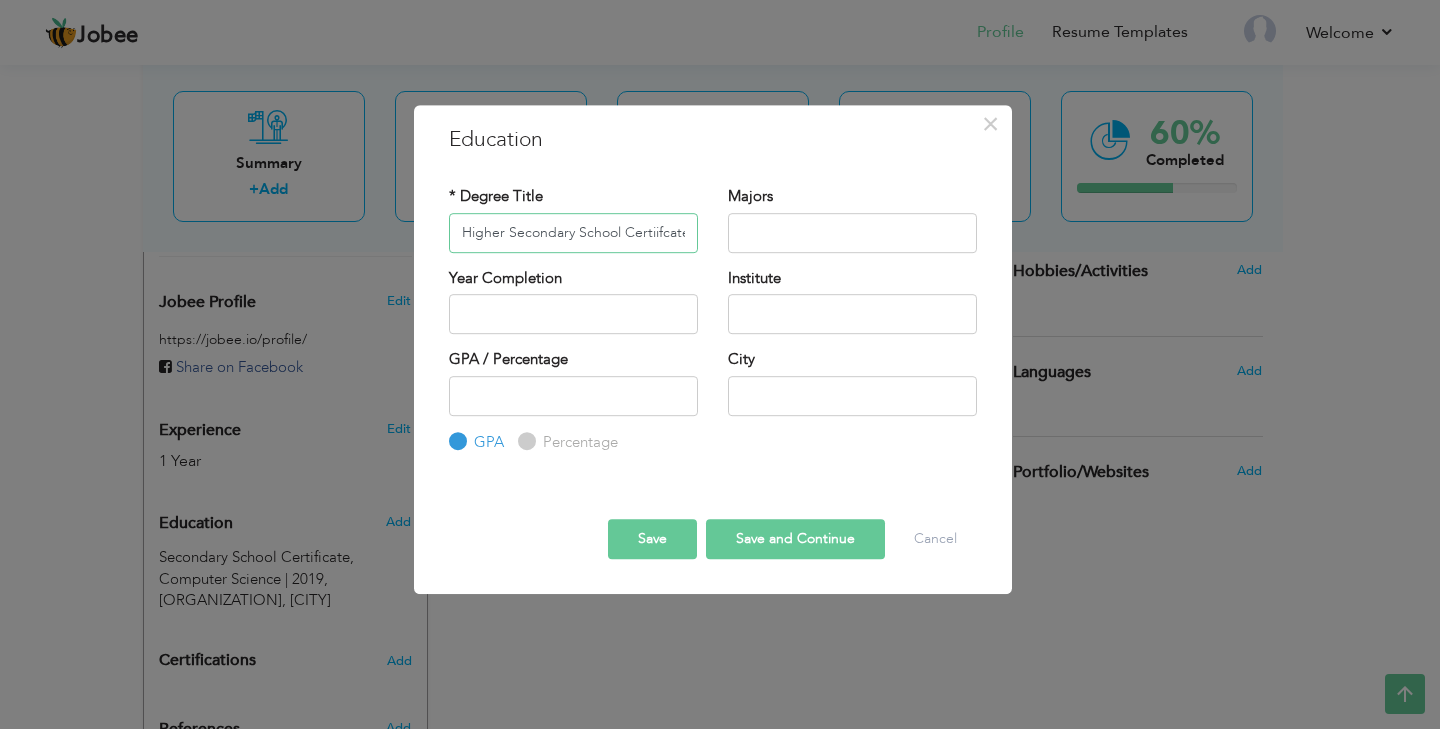 type on "Higher Secondary School Certiifcate" 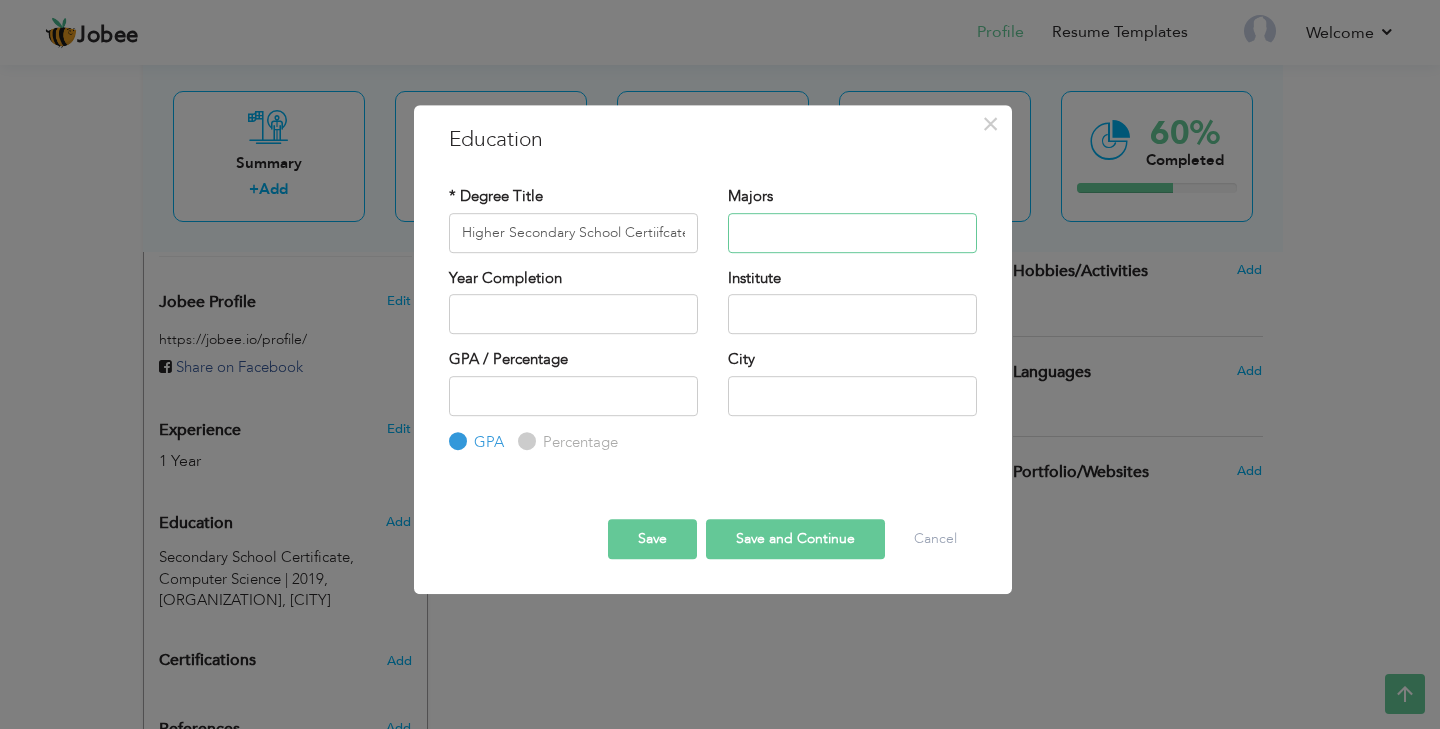 click at bounding box center [852, 233] 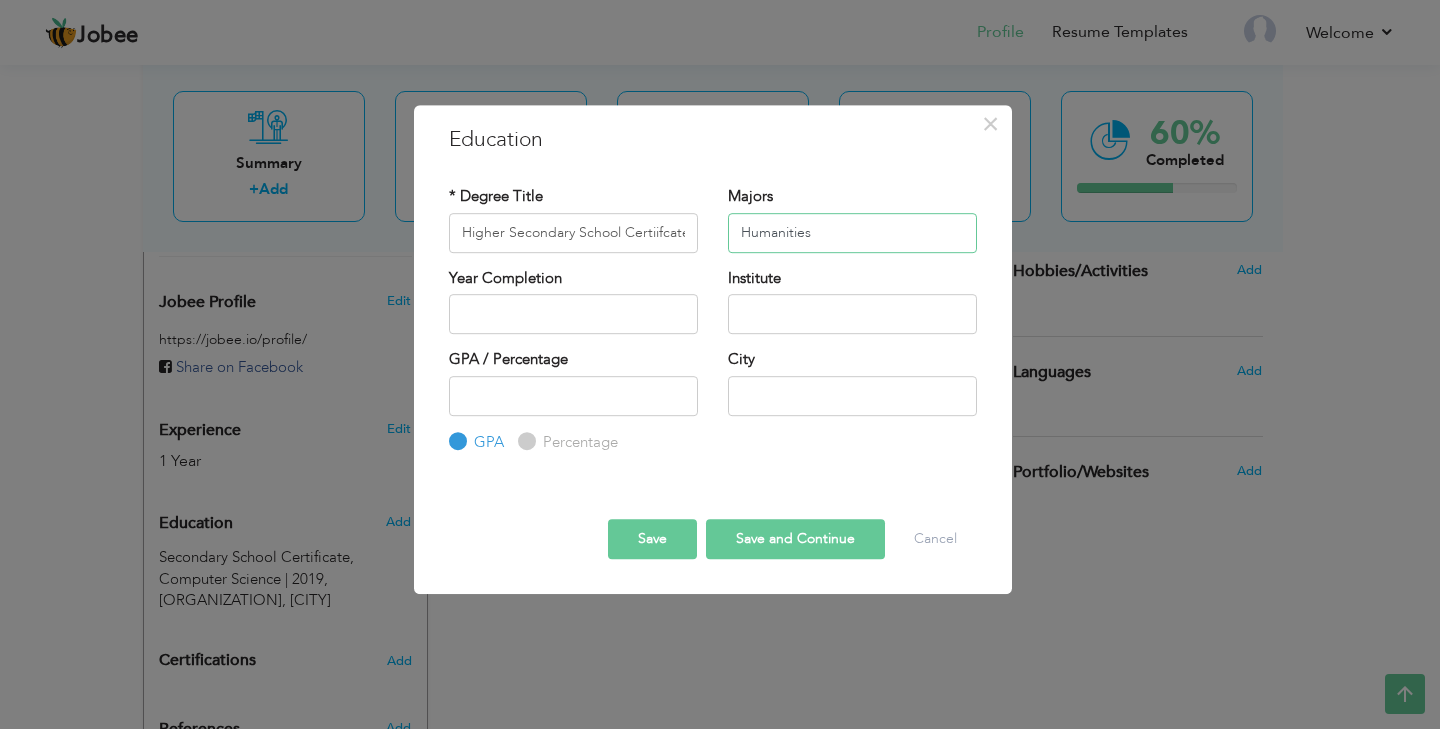 type on "Humanities" 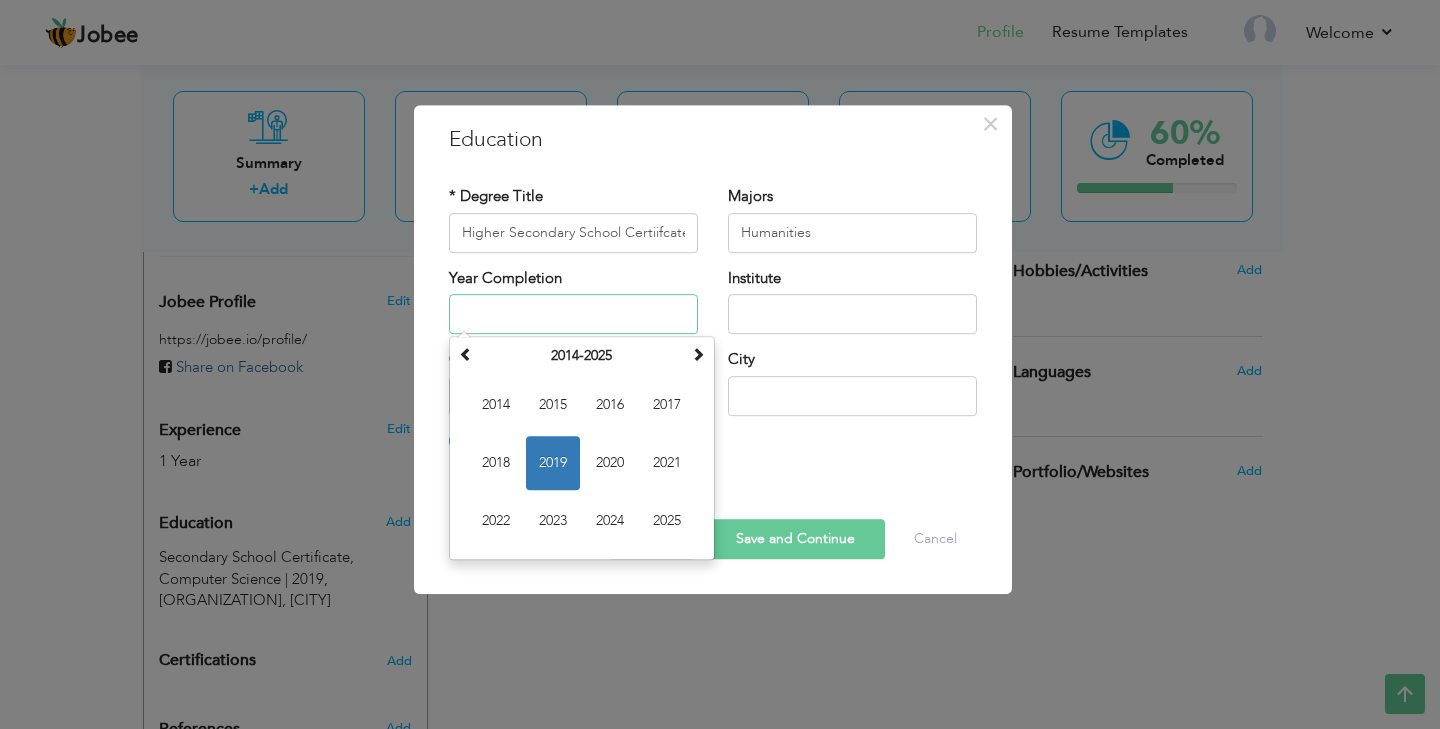 click at bounding box center [573, 314] 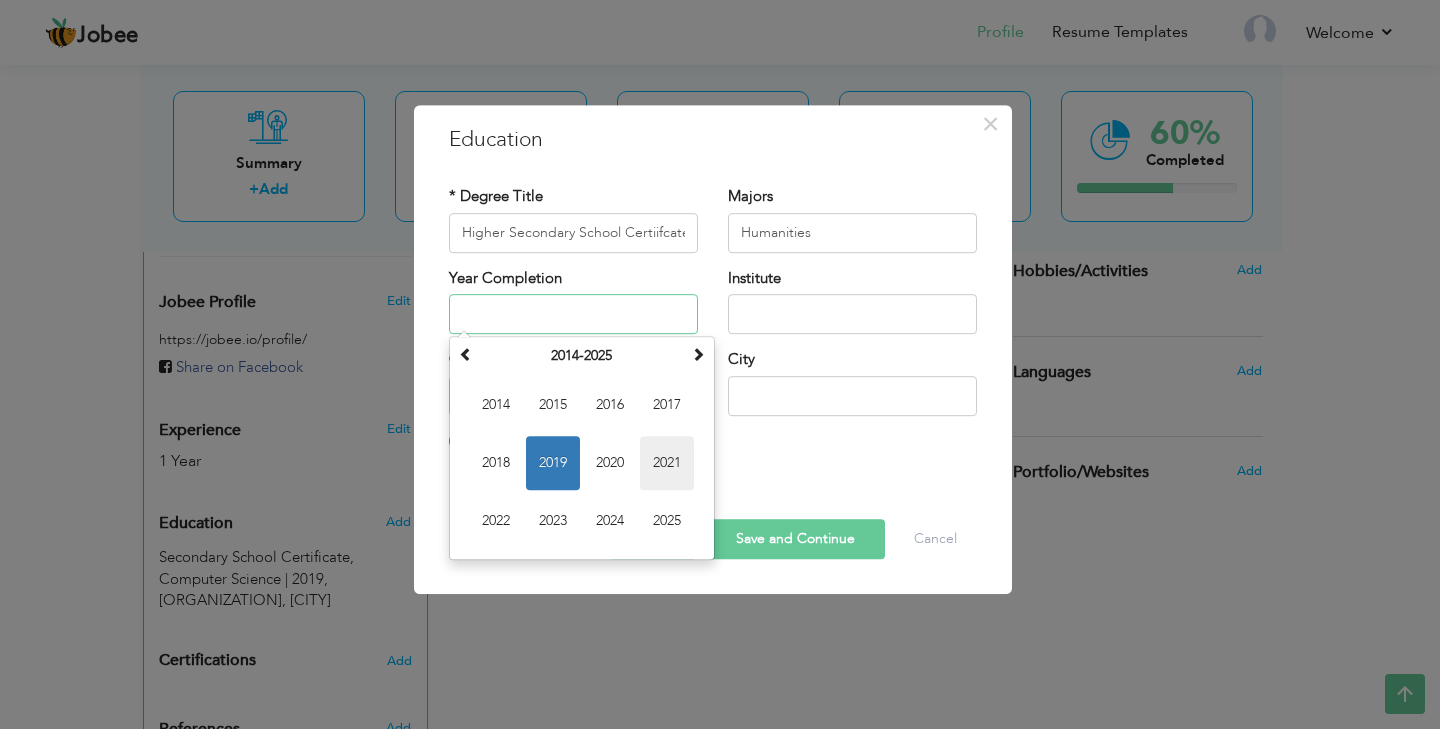 click on "2021" at bounding box center [667, 463] 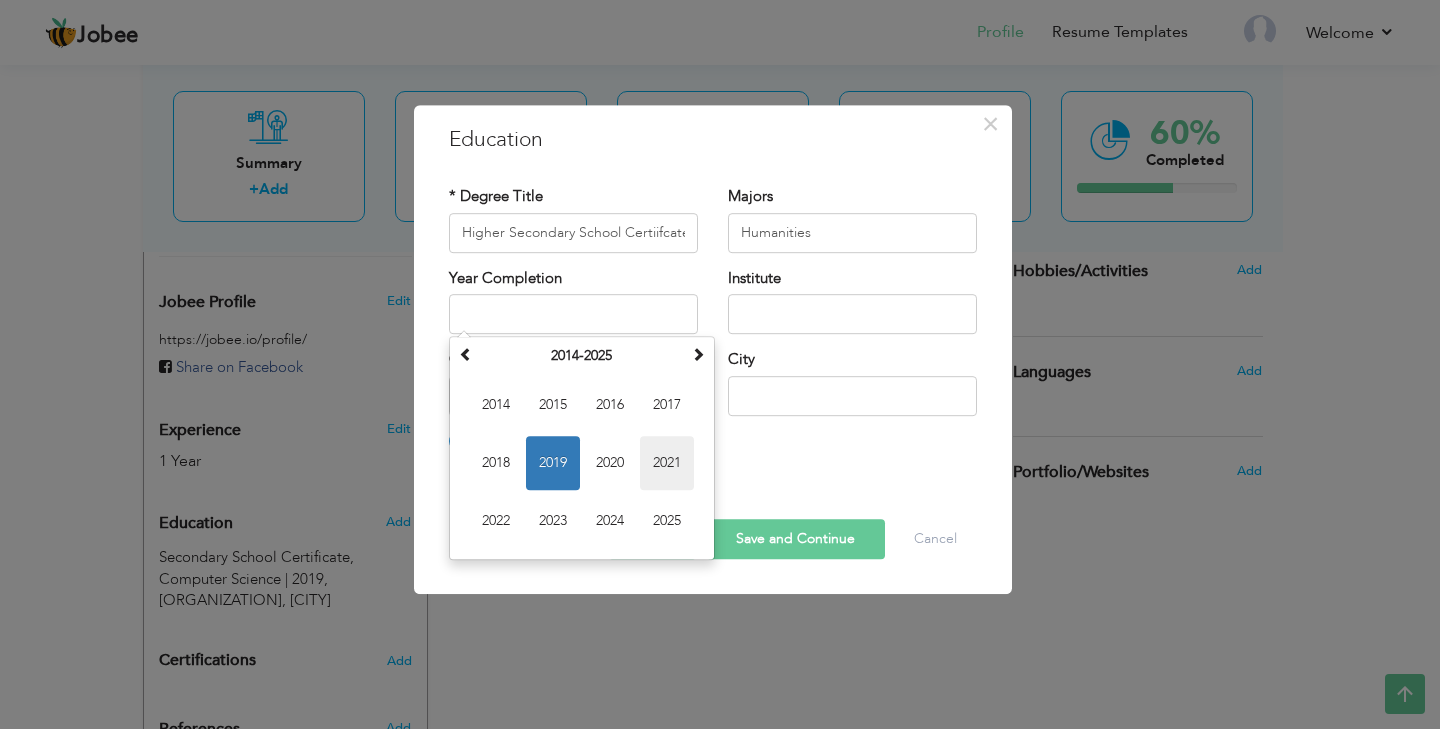 type on "2021" 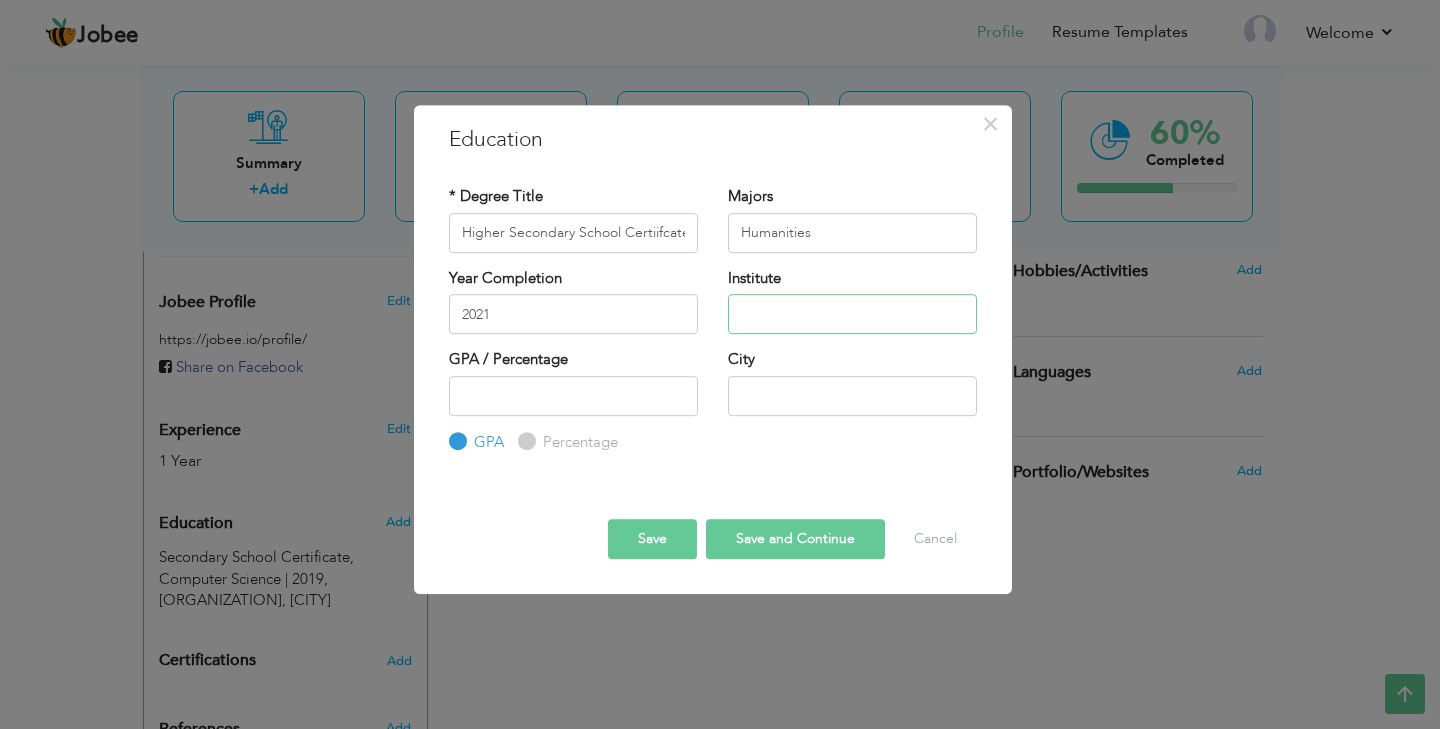 click at bounding box center (852, 314) 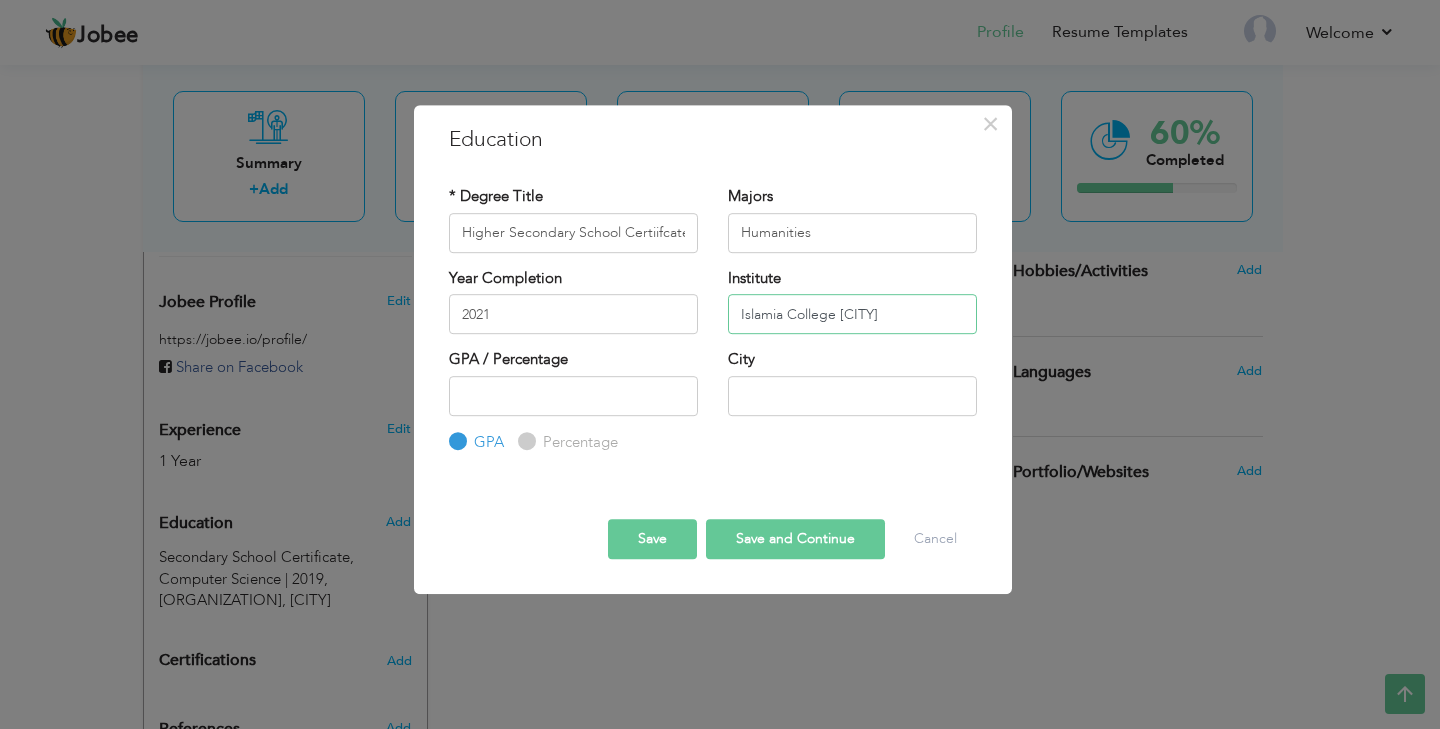 type on "Islamia College [CITY]" 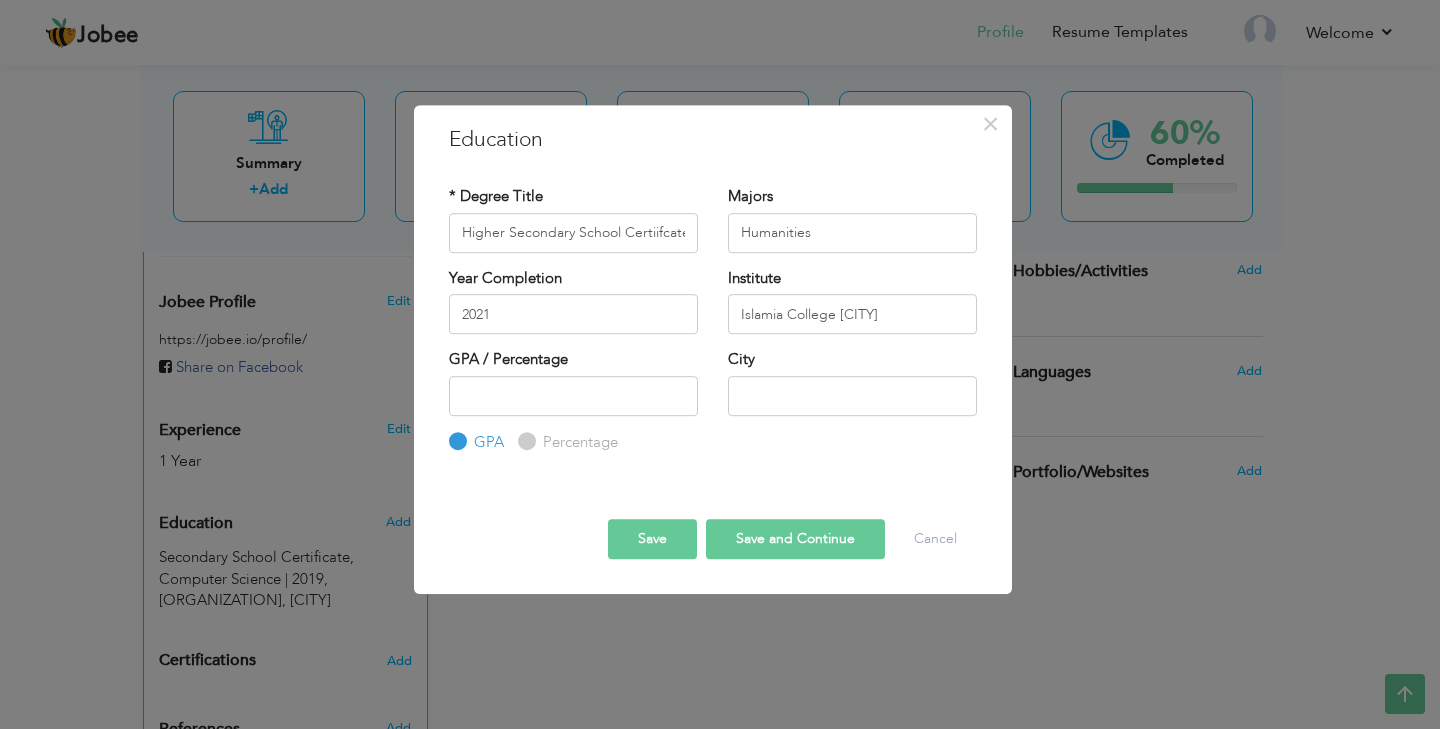 click on "Institute
[ORGANIZATION]" at bounding box center (852, 308) 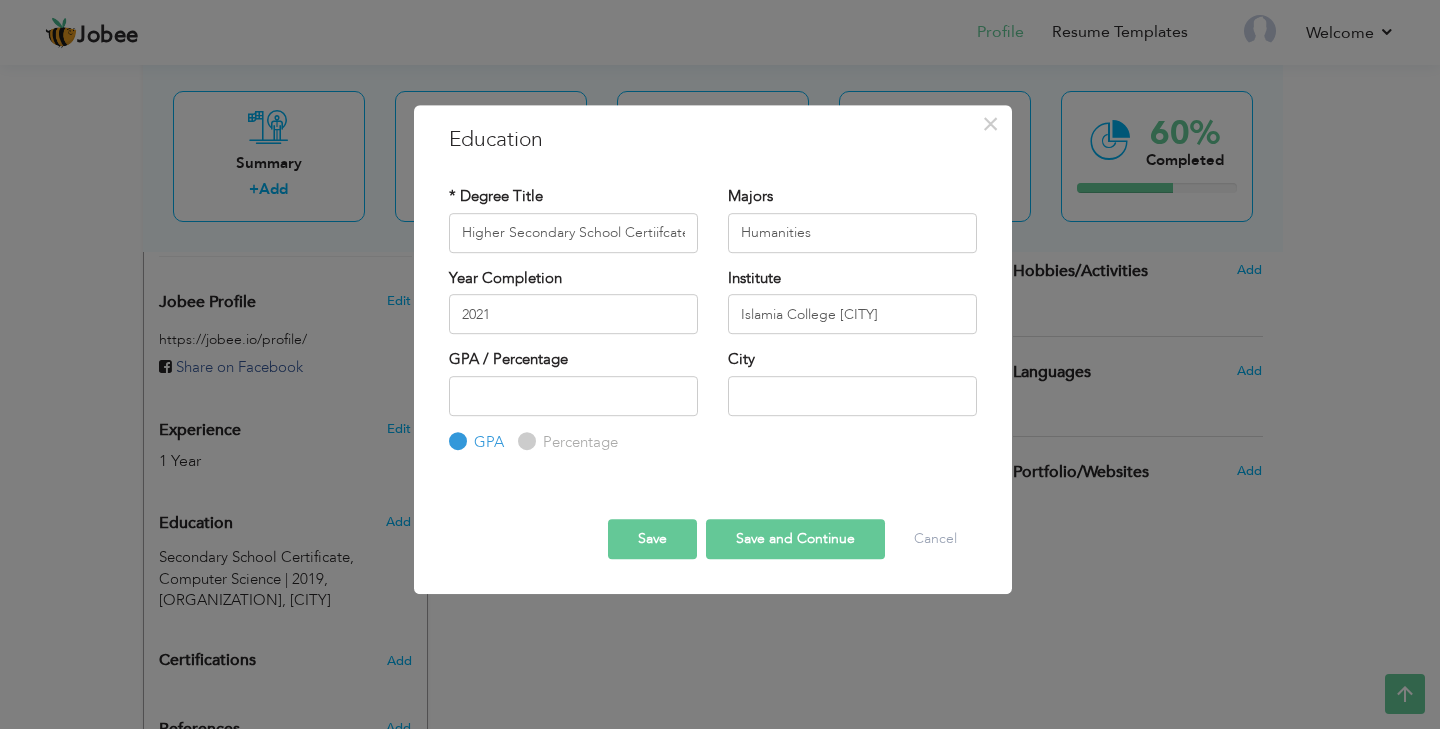click on "Percentage" at bounding box center [578, 442] 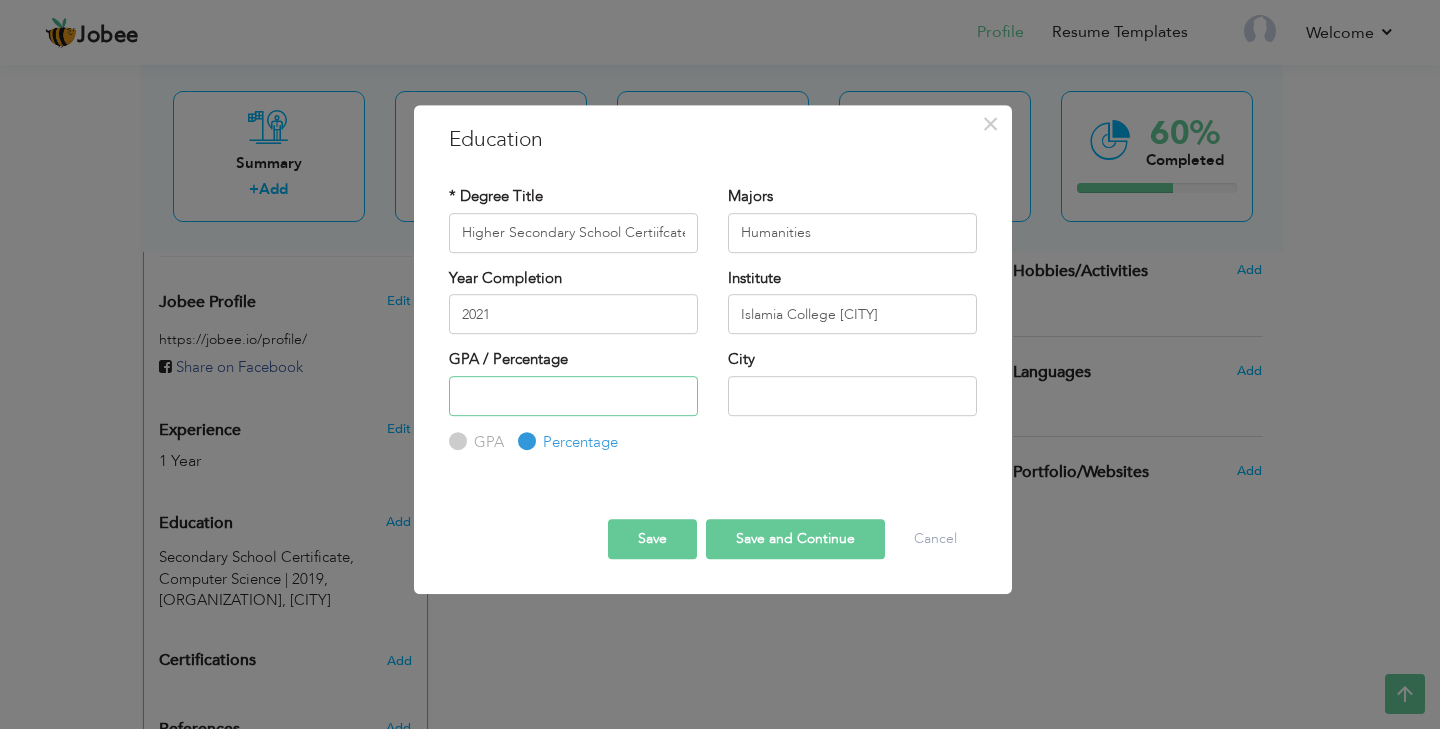 click at bounding box center [573, 396] 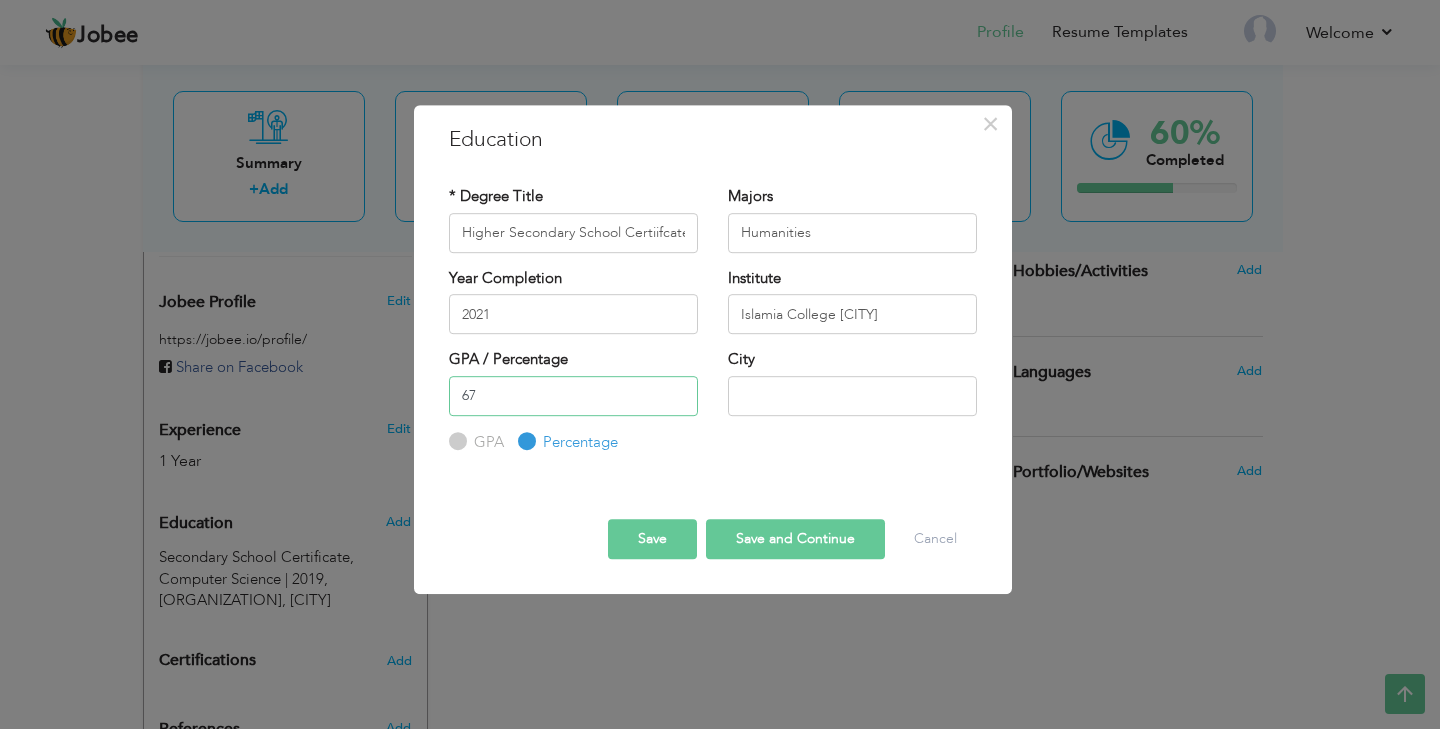type on "67" 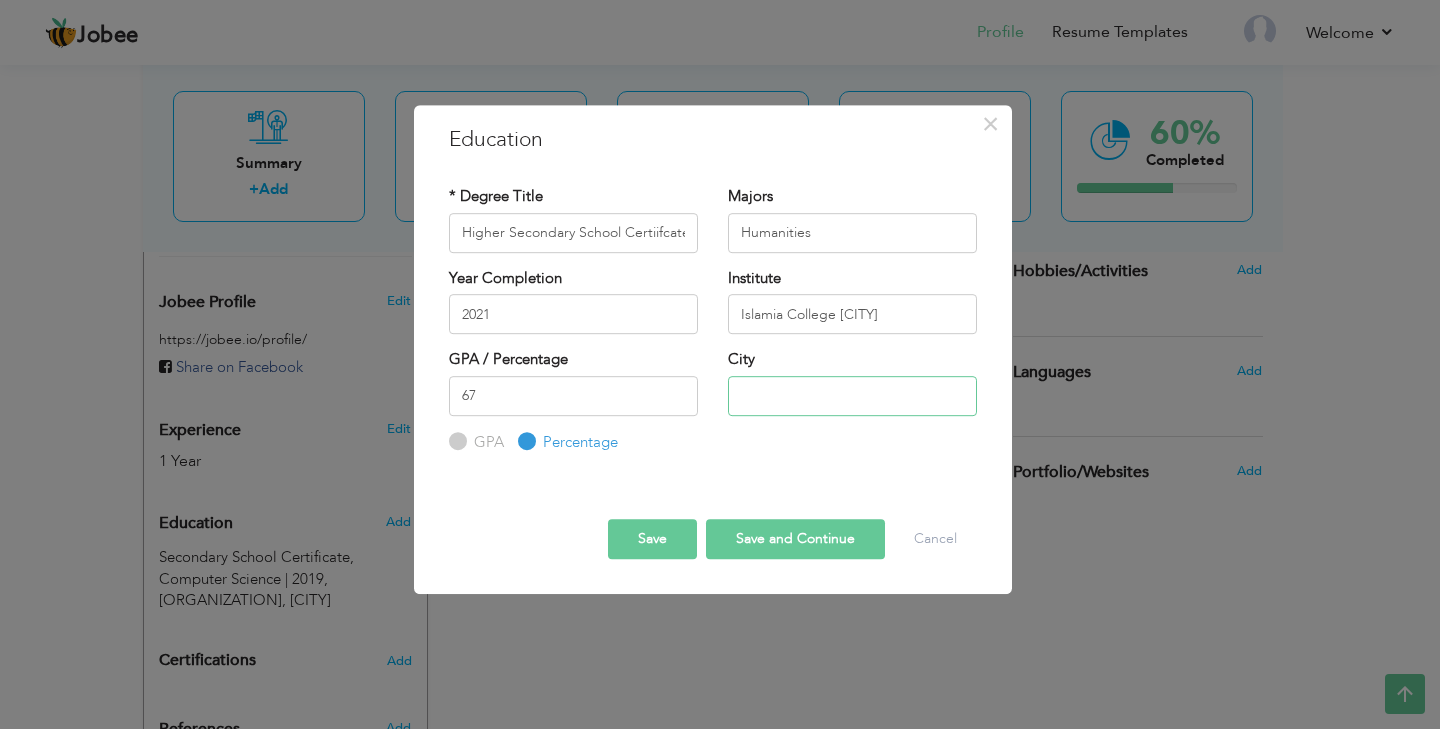 click at bounding box center (852, 396) 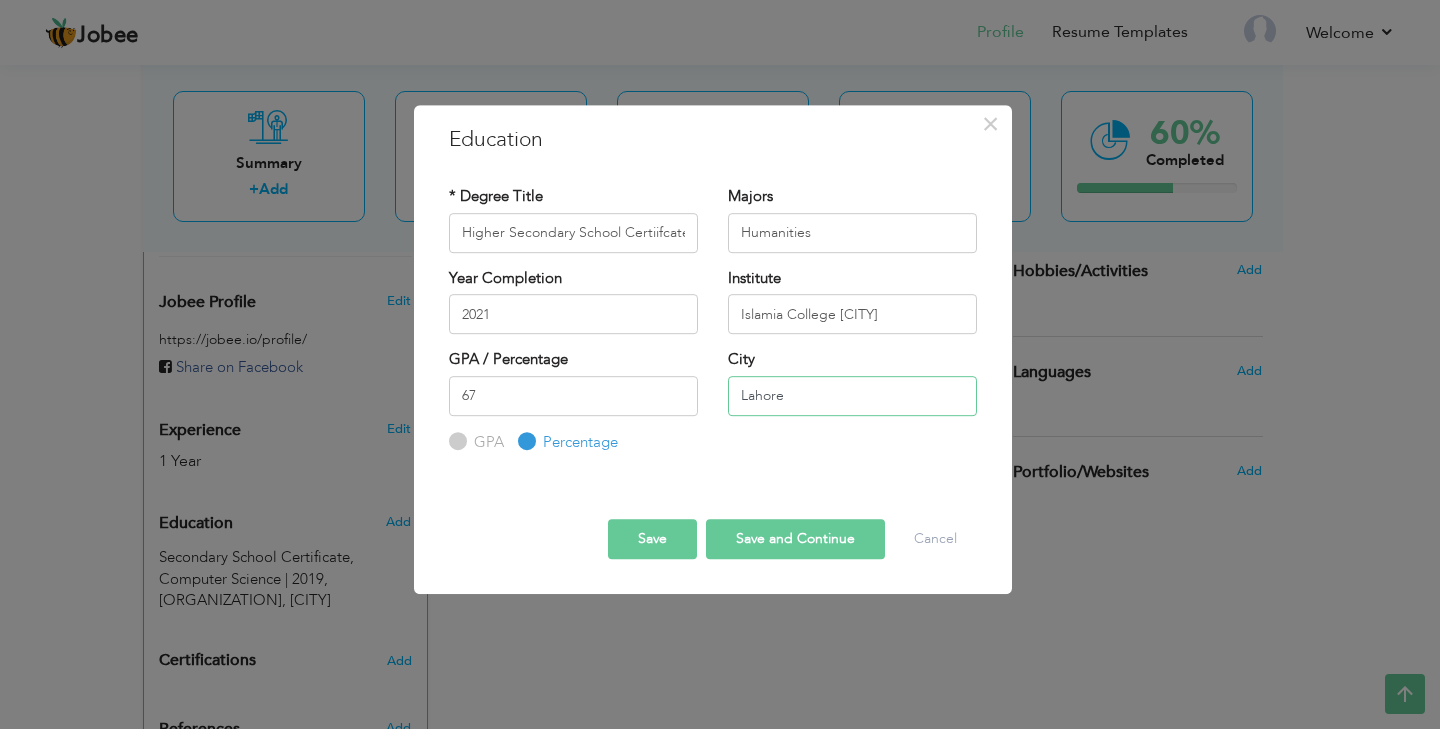 type on "Lahore" 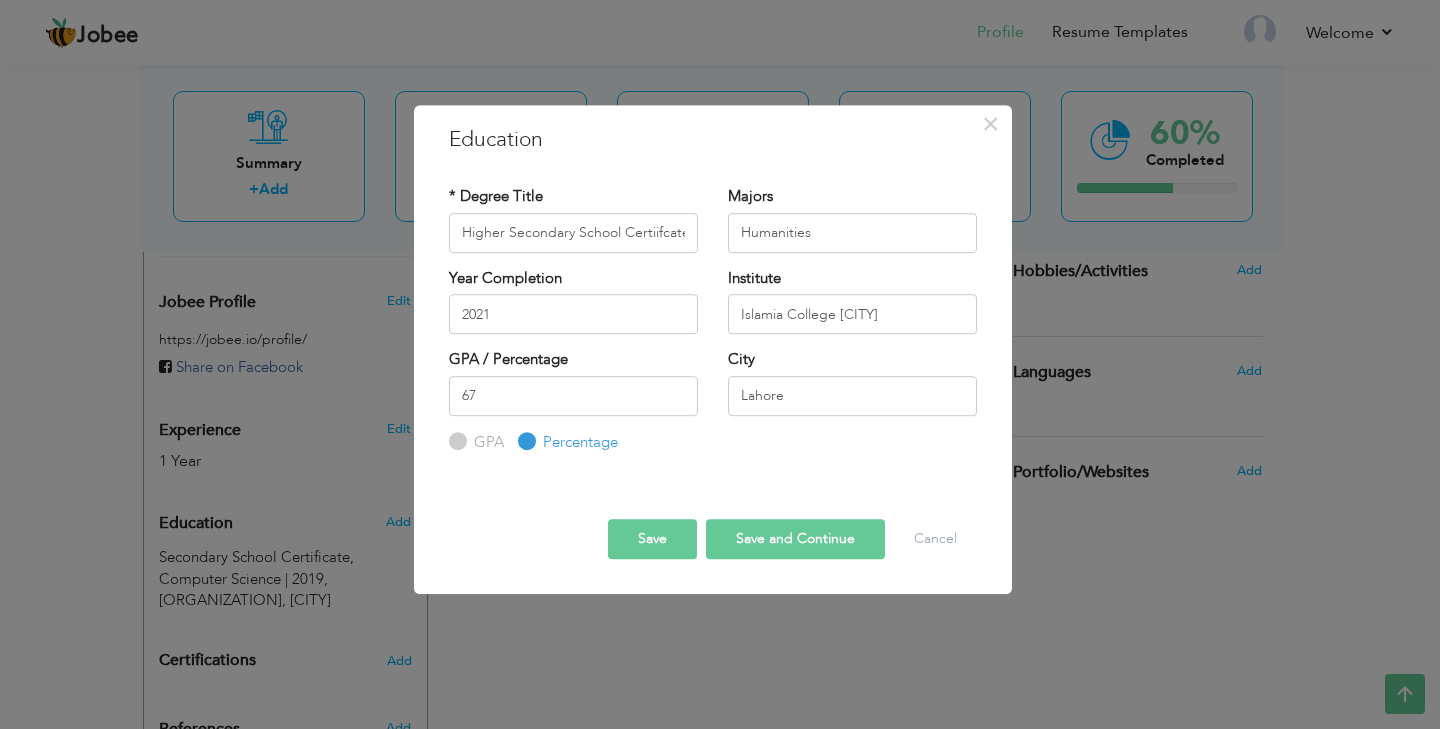 click on "Save" at bounding box center [652, 539] 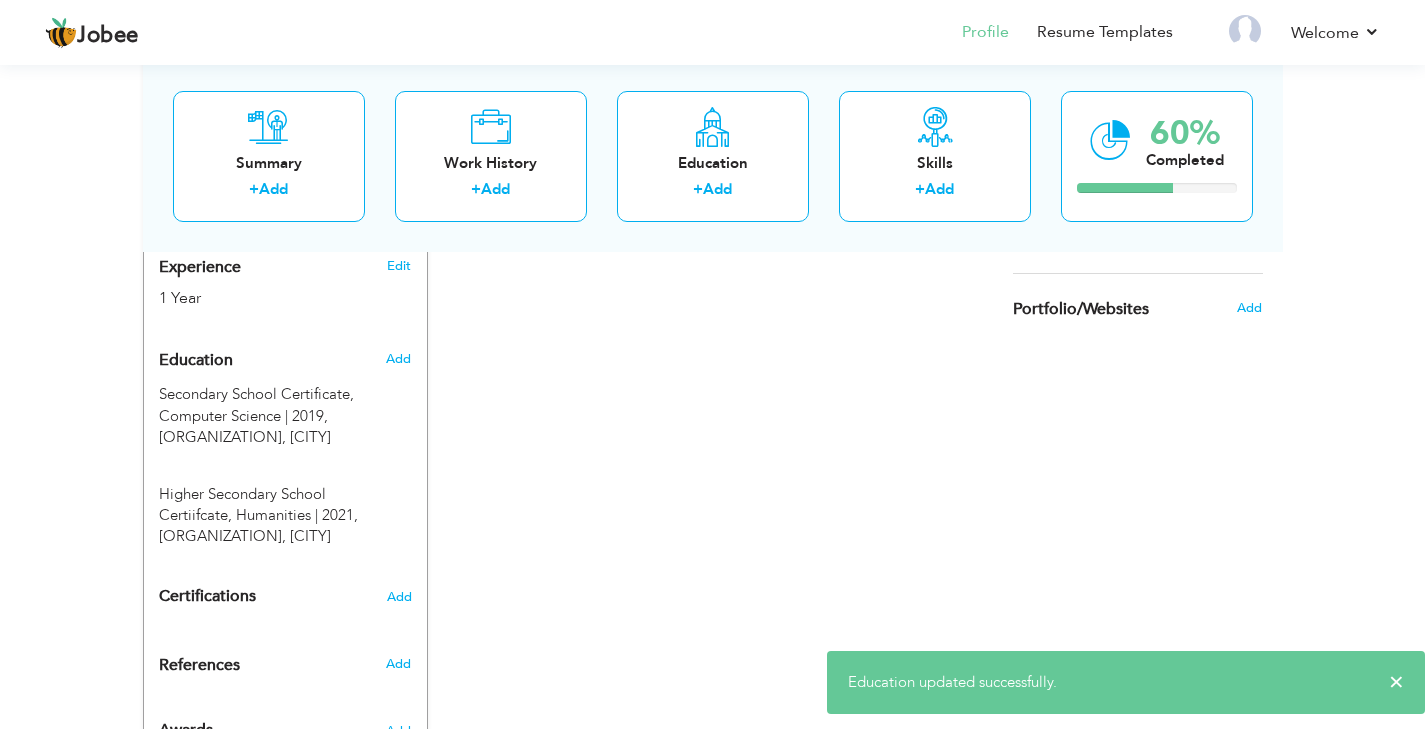 scroll, scrollTop: 767, scrollLeft: 0, axis: vertical 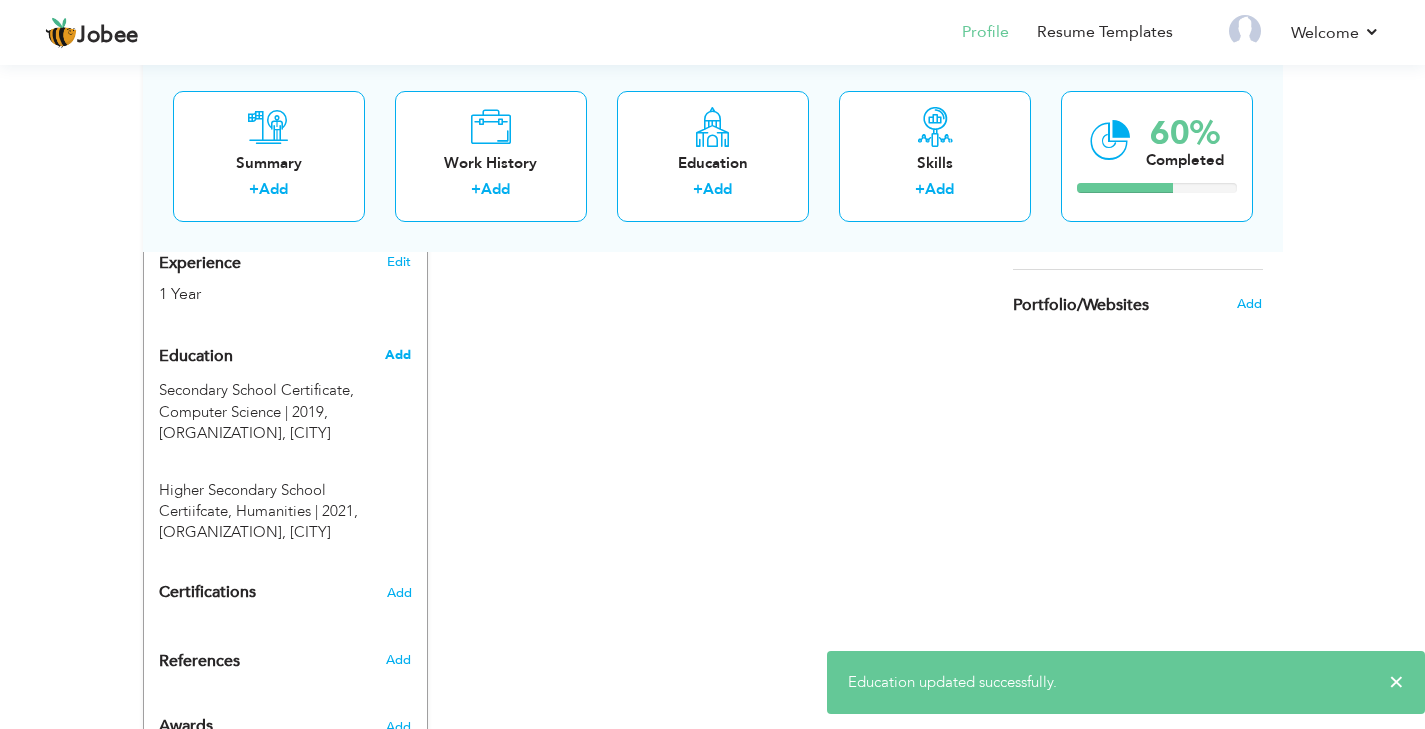 click on "Add" at bounding box center (398, 355) 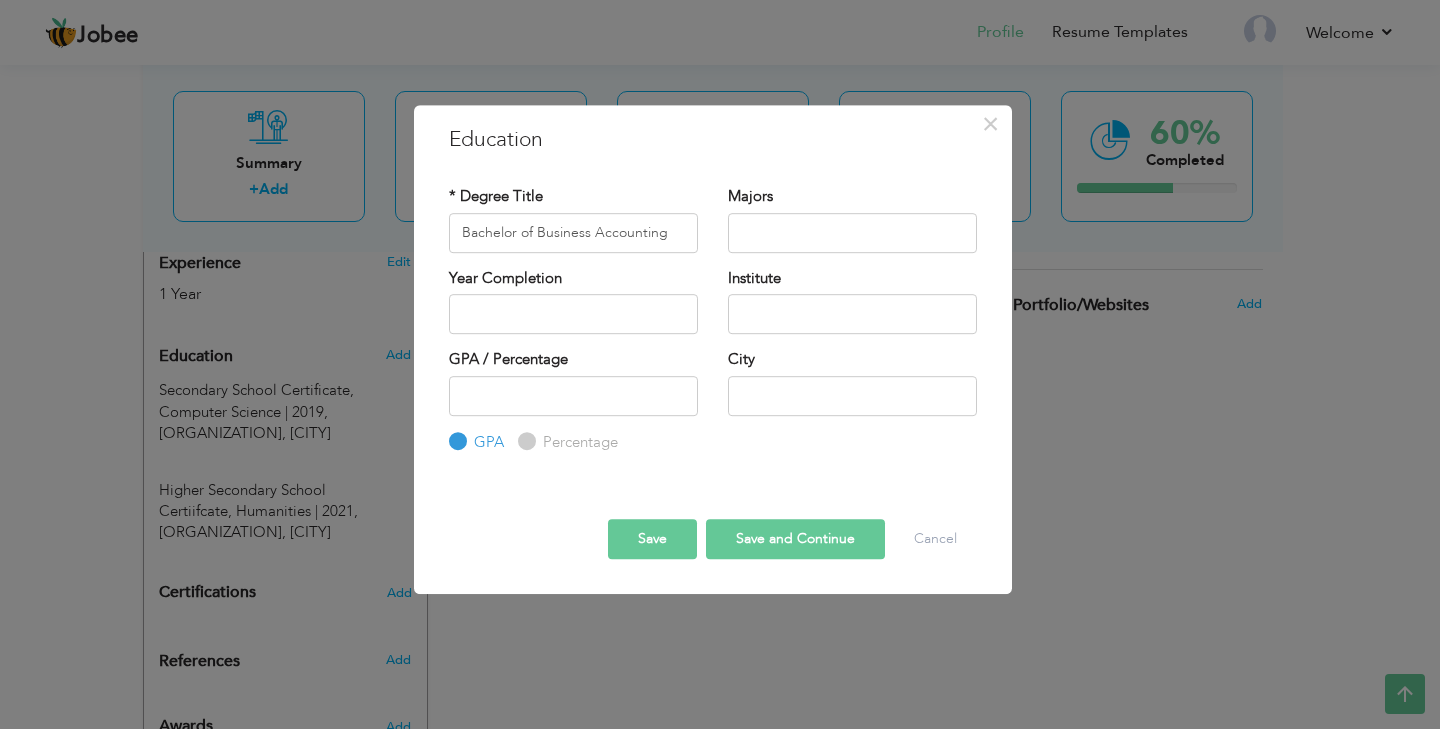 click on "Majors" at bounding box center [852, 226] 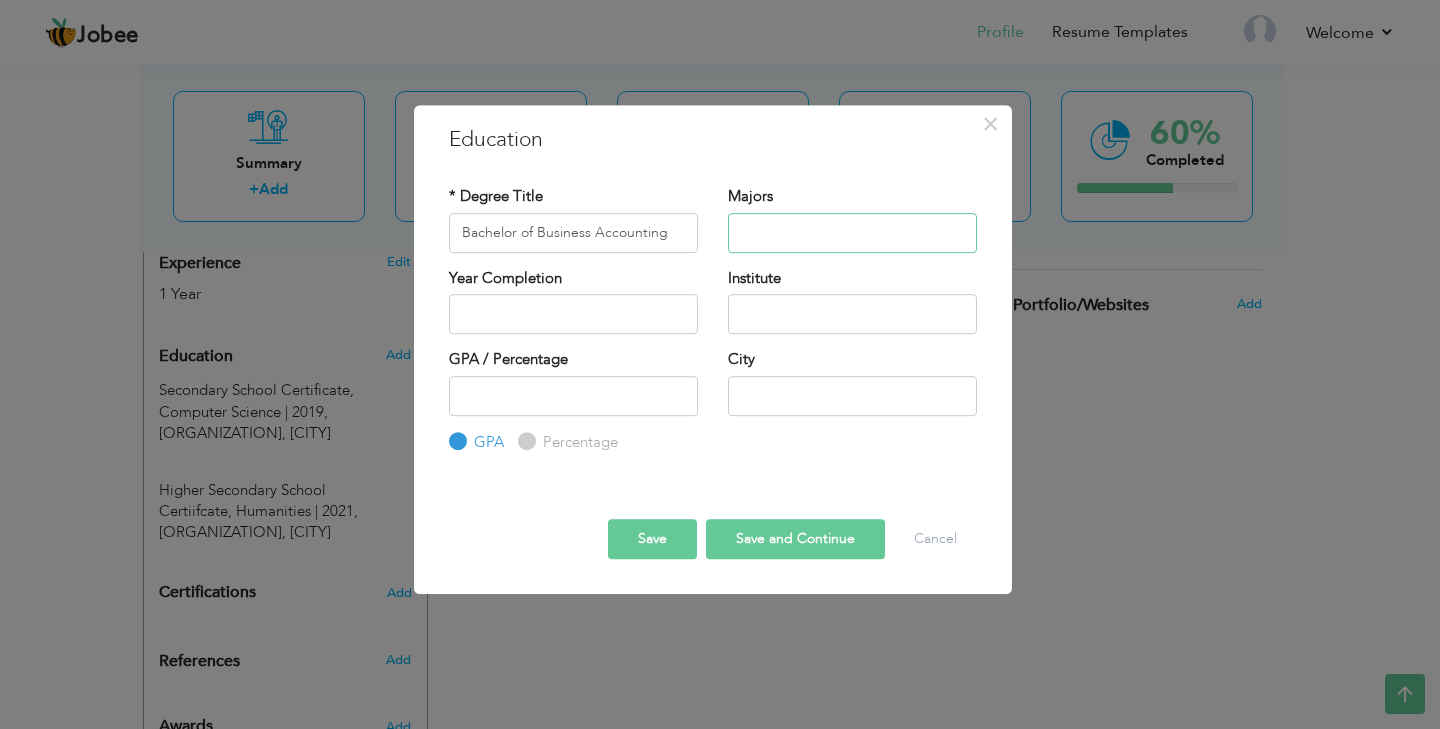 click at bounding box center [852, 233] 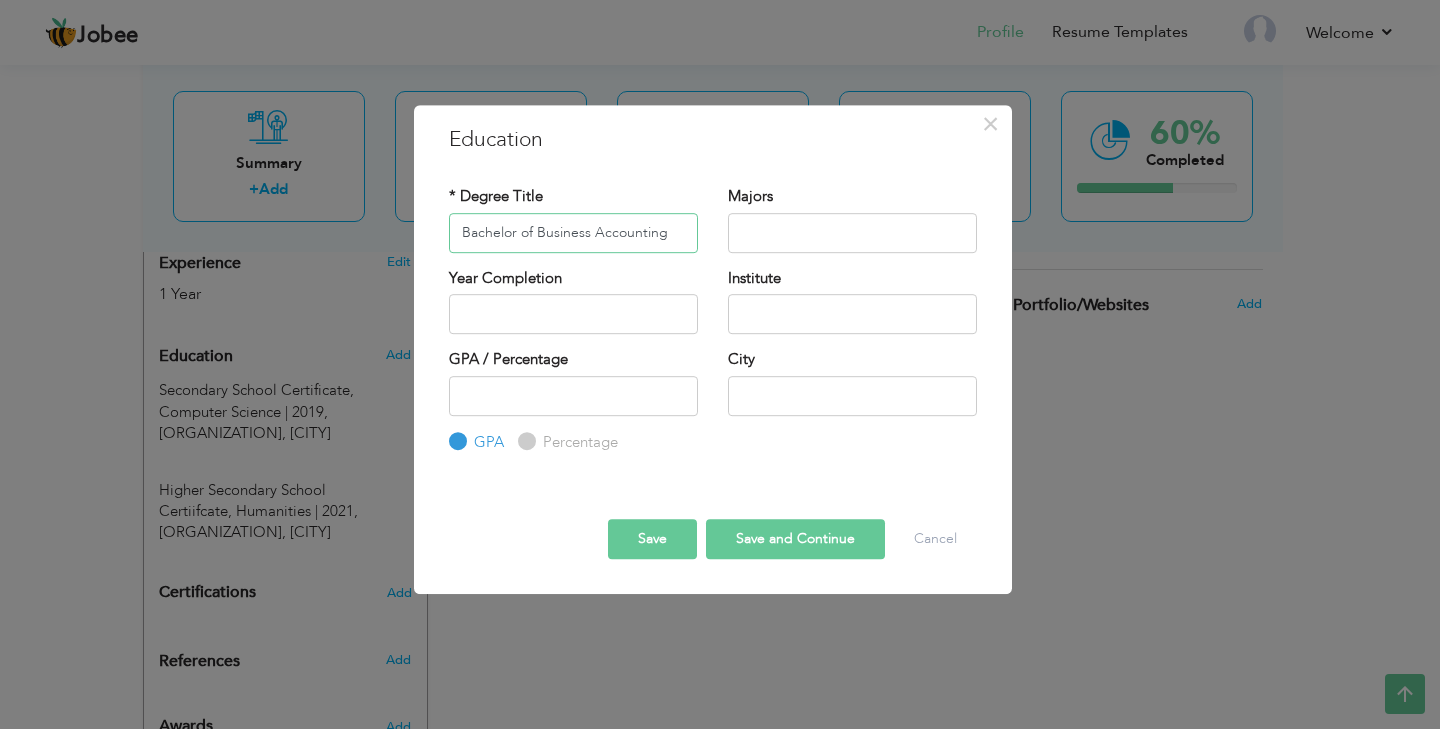 click on "Bachelor of Business Accounting" at bounding box center [573, 233] 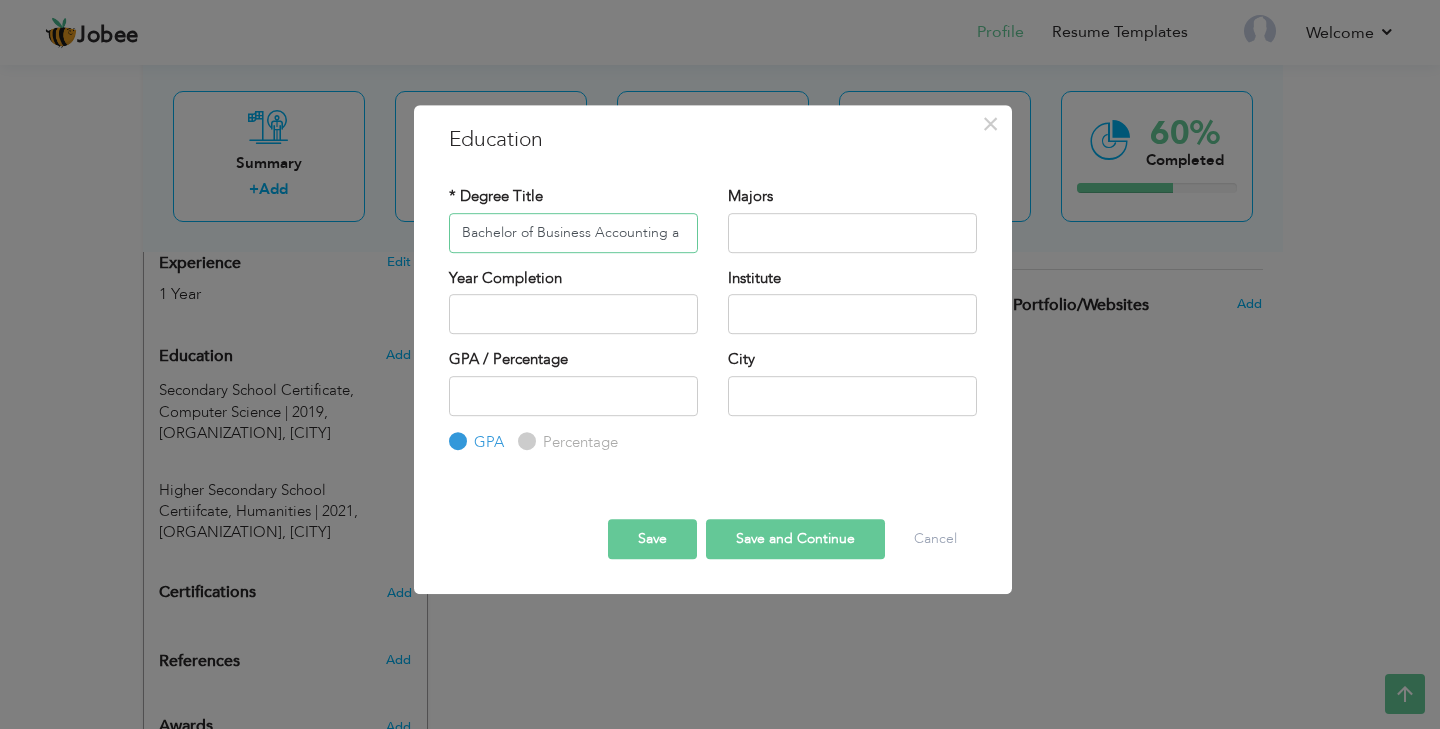 type on "Bachelor of Business Accounting" 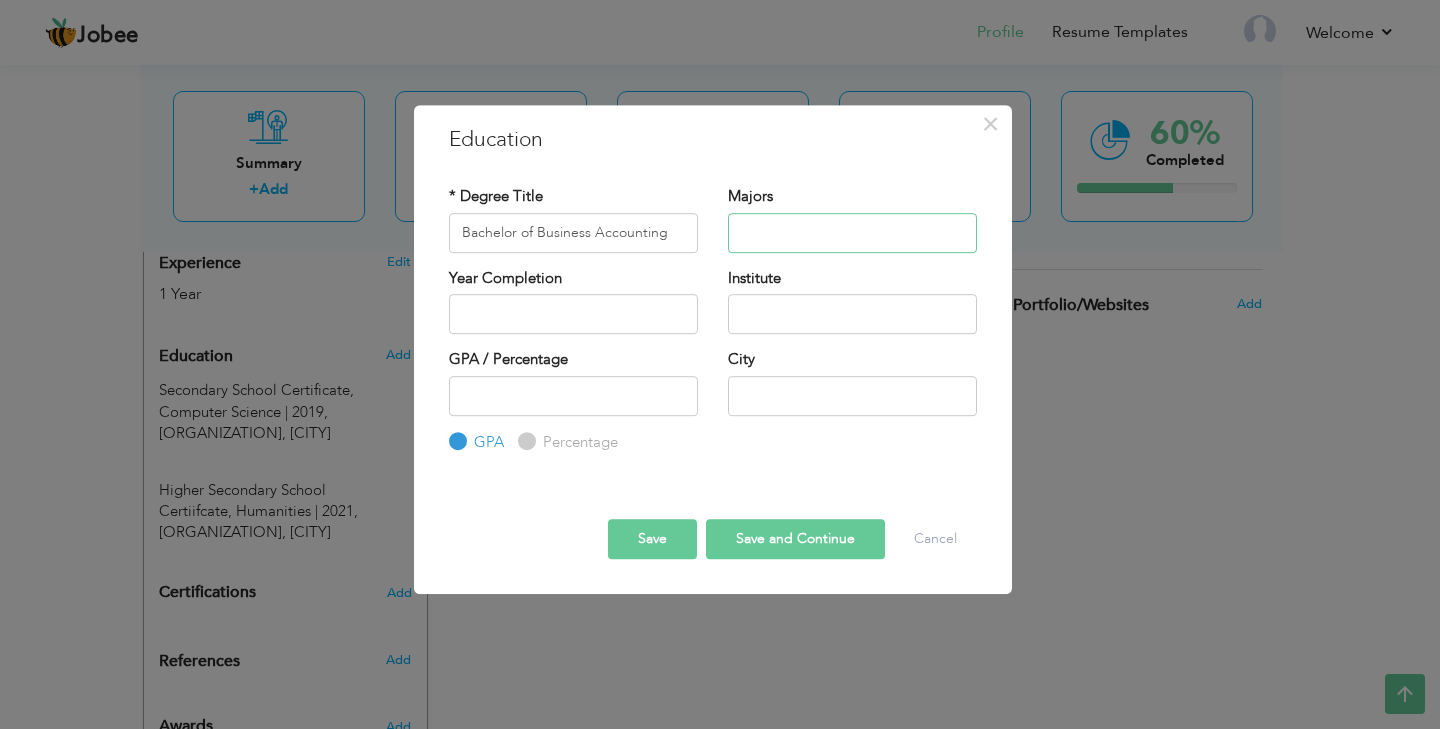 click at bounding box center (852, 233) 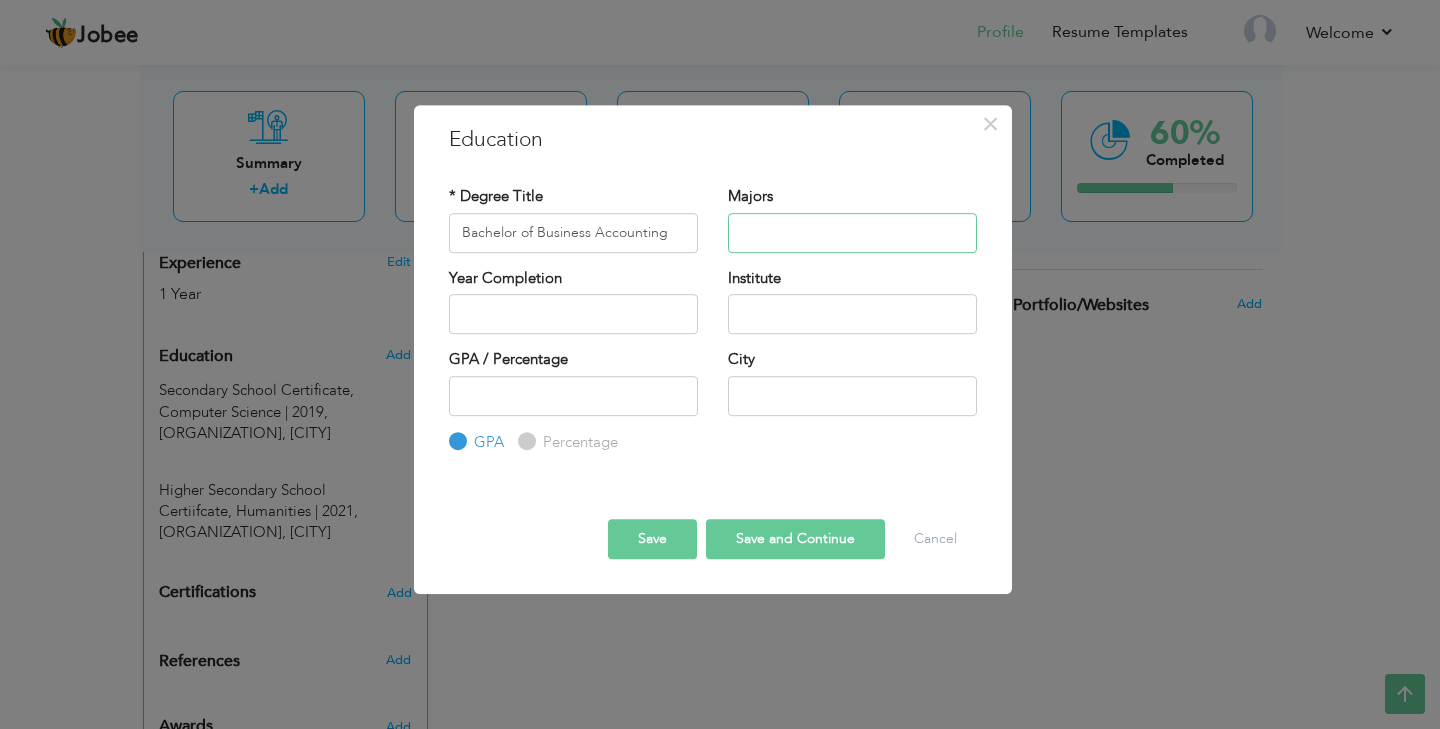 type on "F" 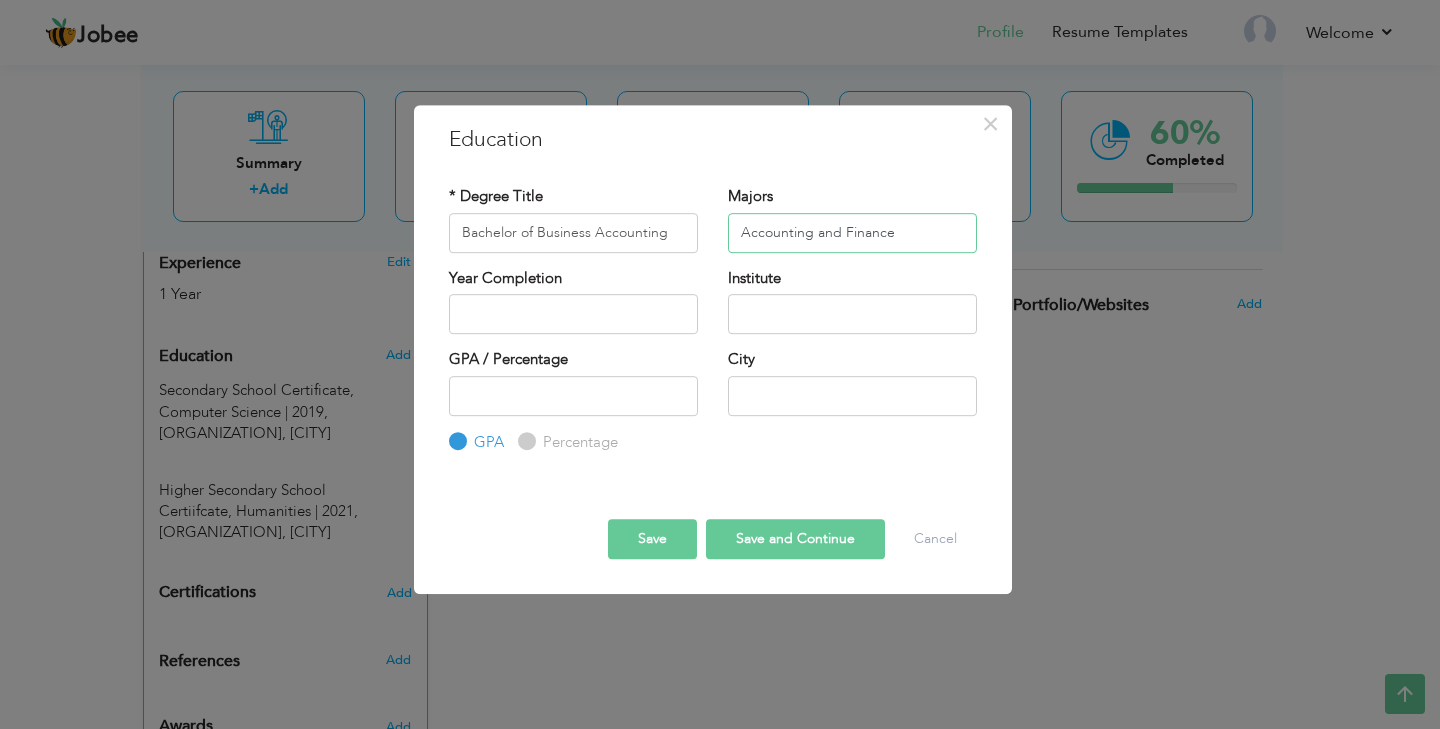 type on "Accounting and Finance" 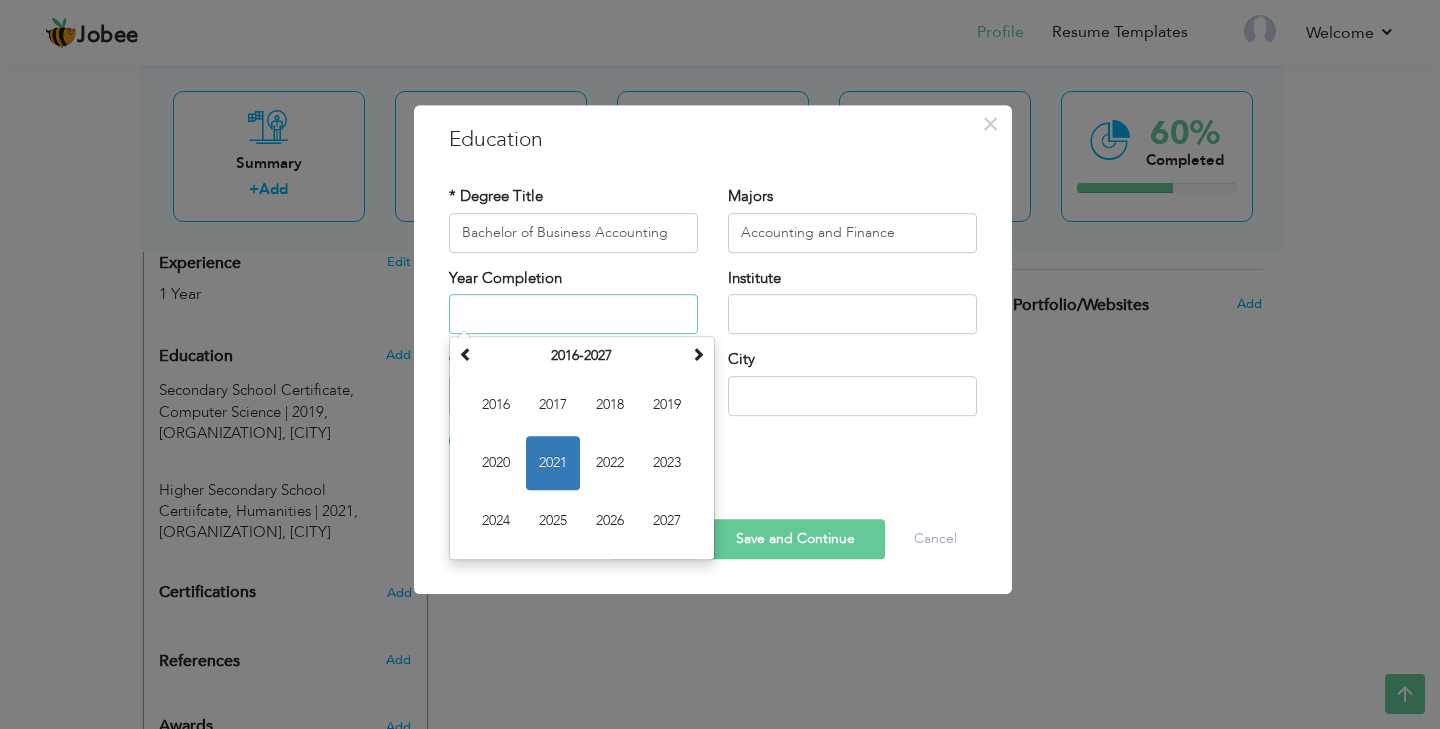click at bounding box center [573, 314] 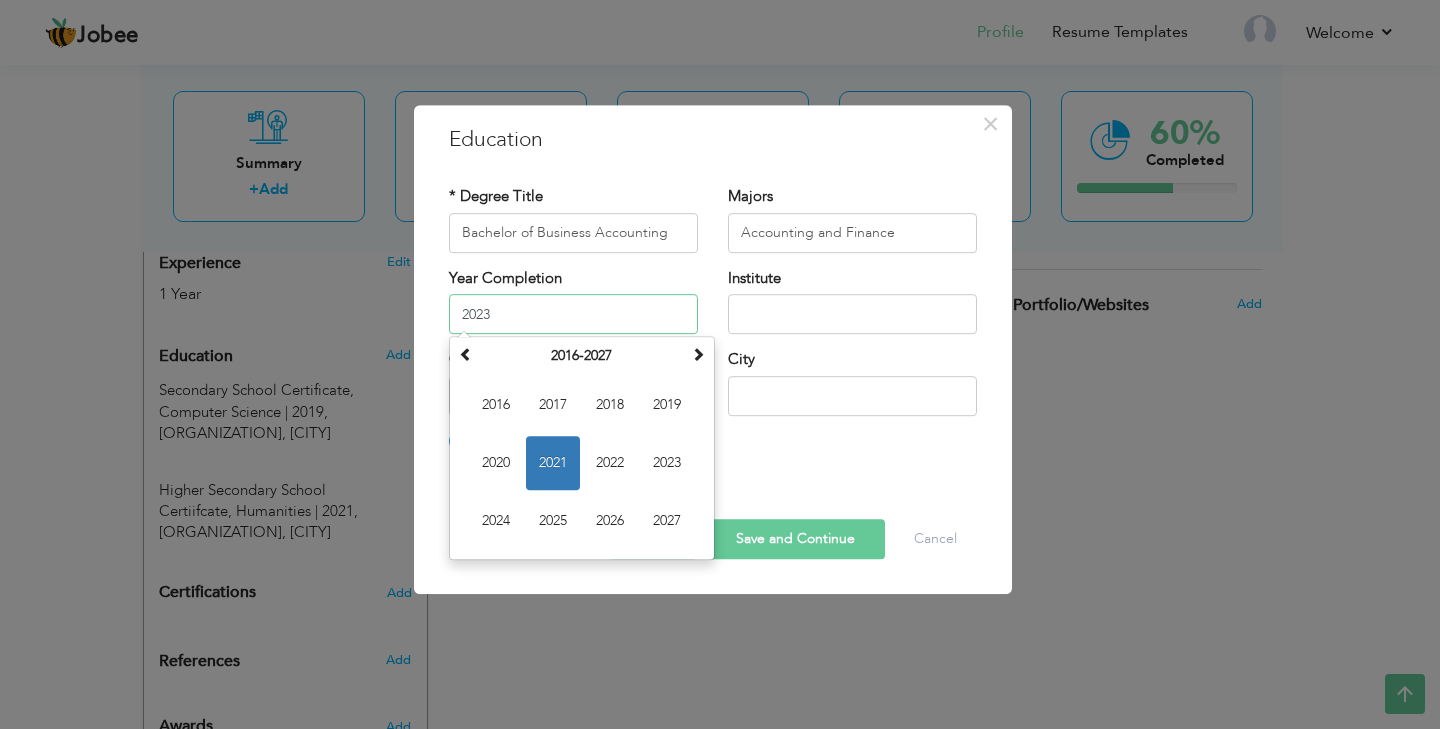 type on "2023" 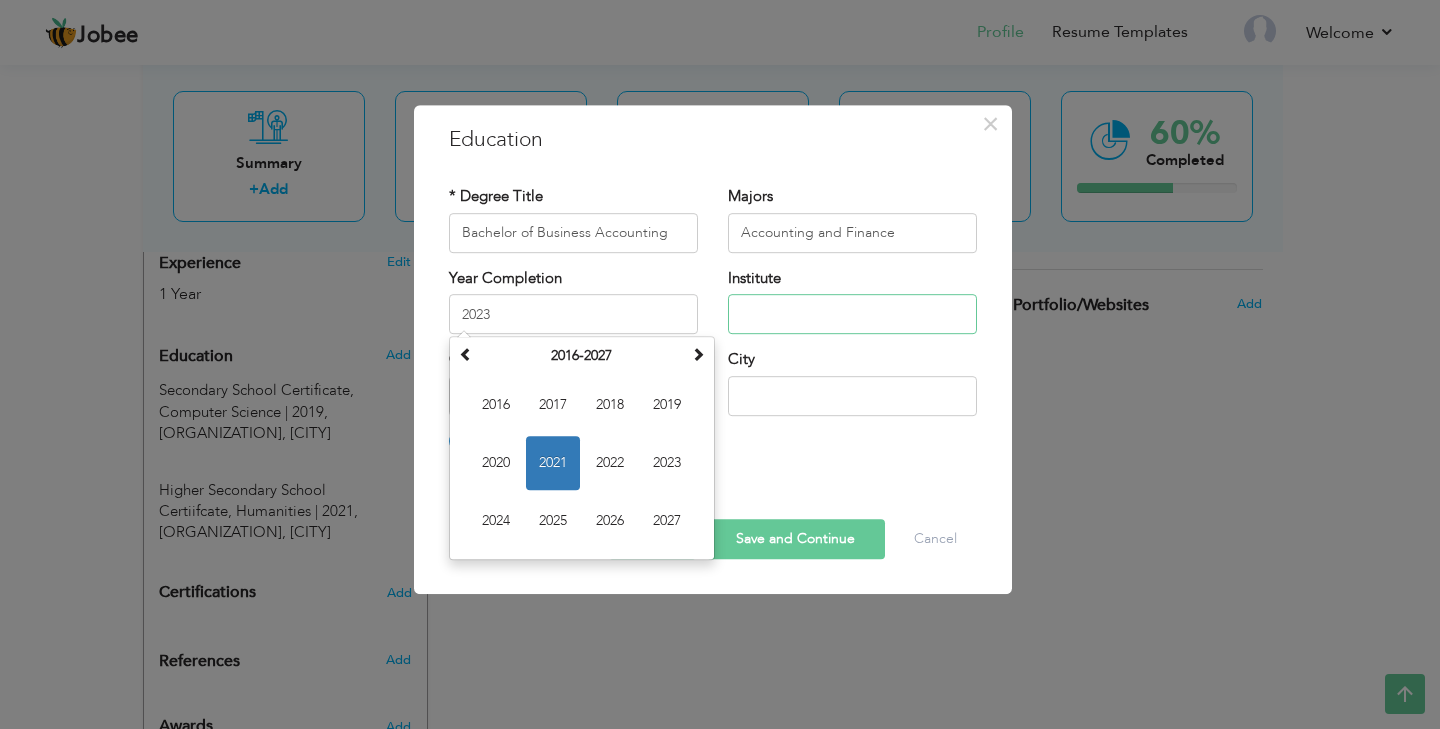 click at bounding box center [852, 314] 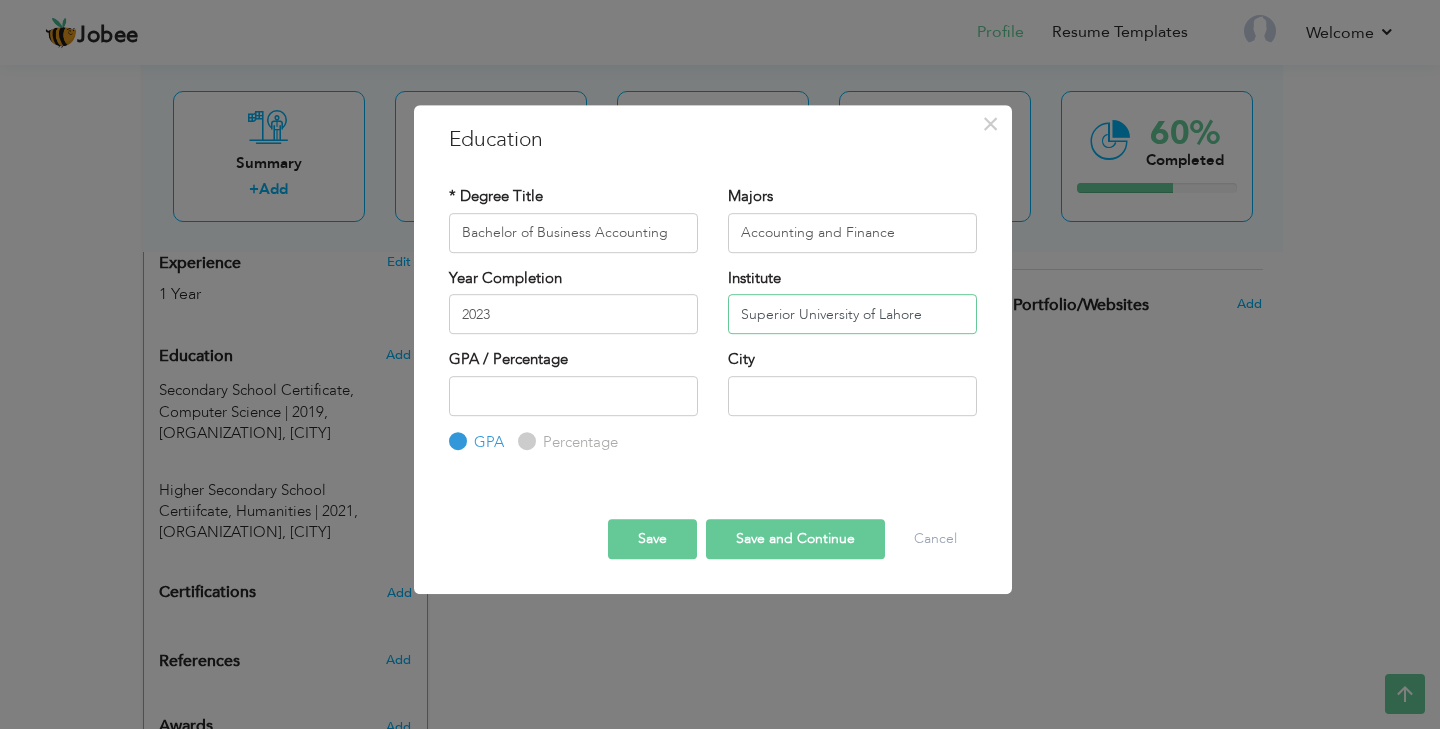 type on "Superior University of Lahore" 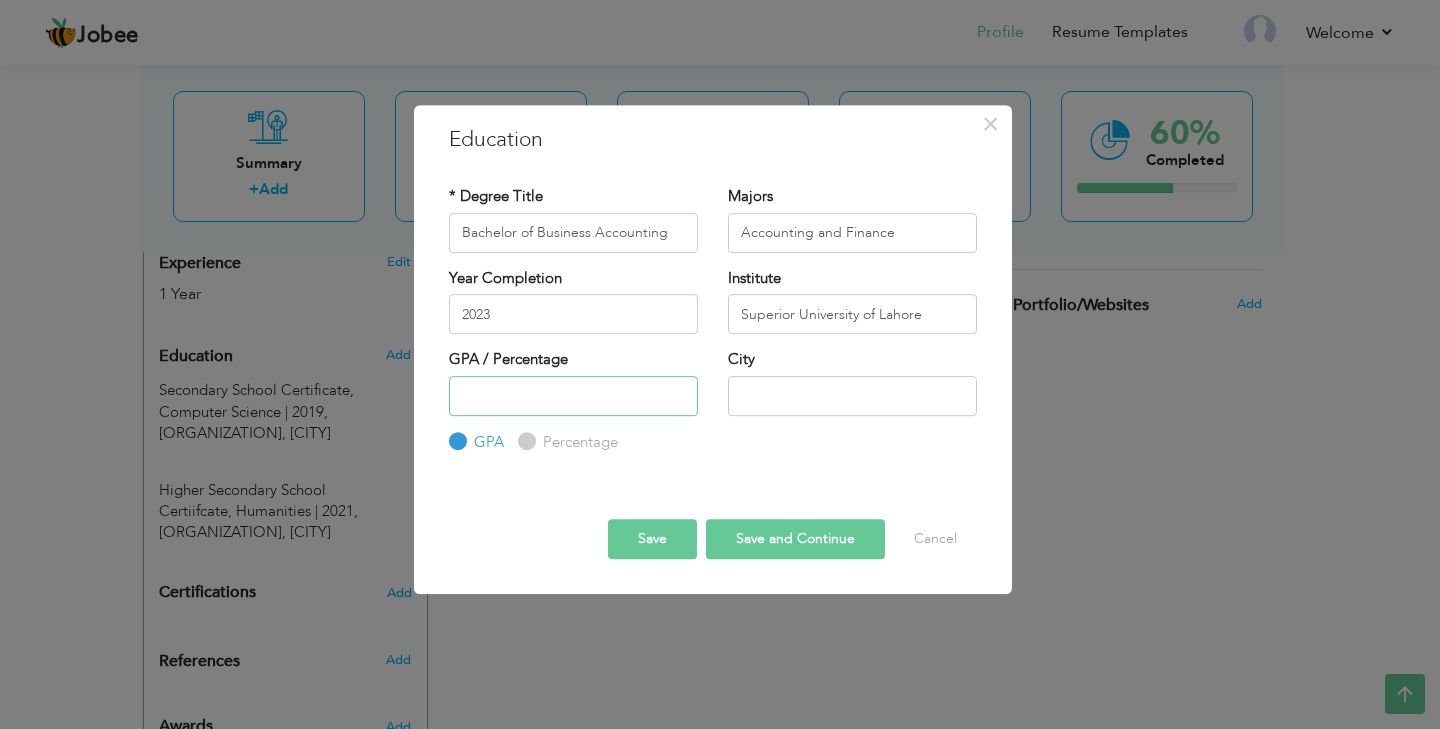 click at bounding box center [573, 396] 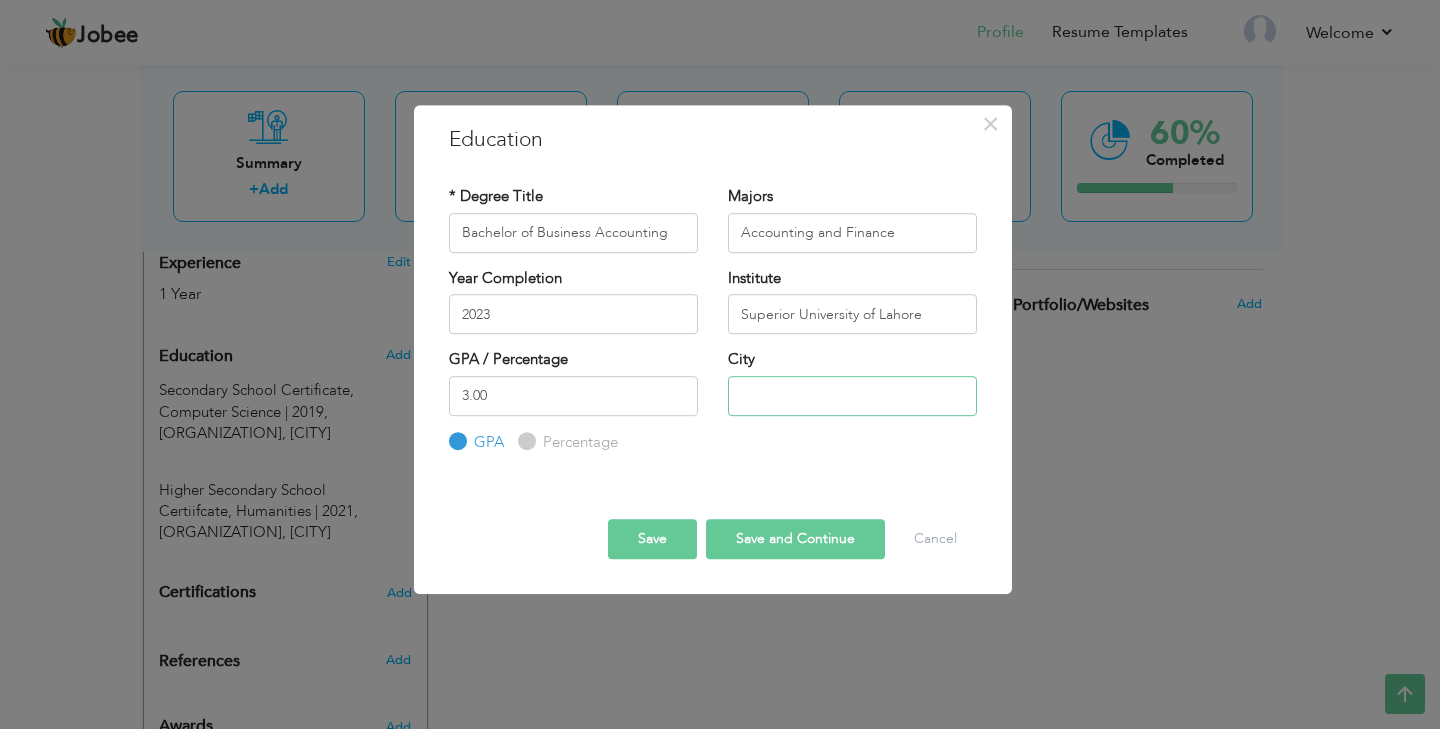 click at bounding box center (852, 396) 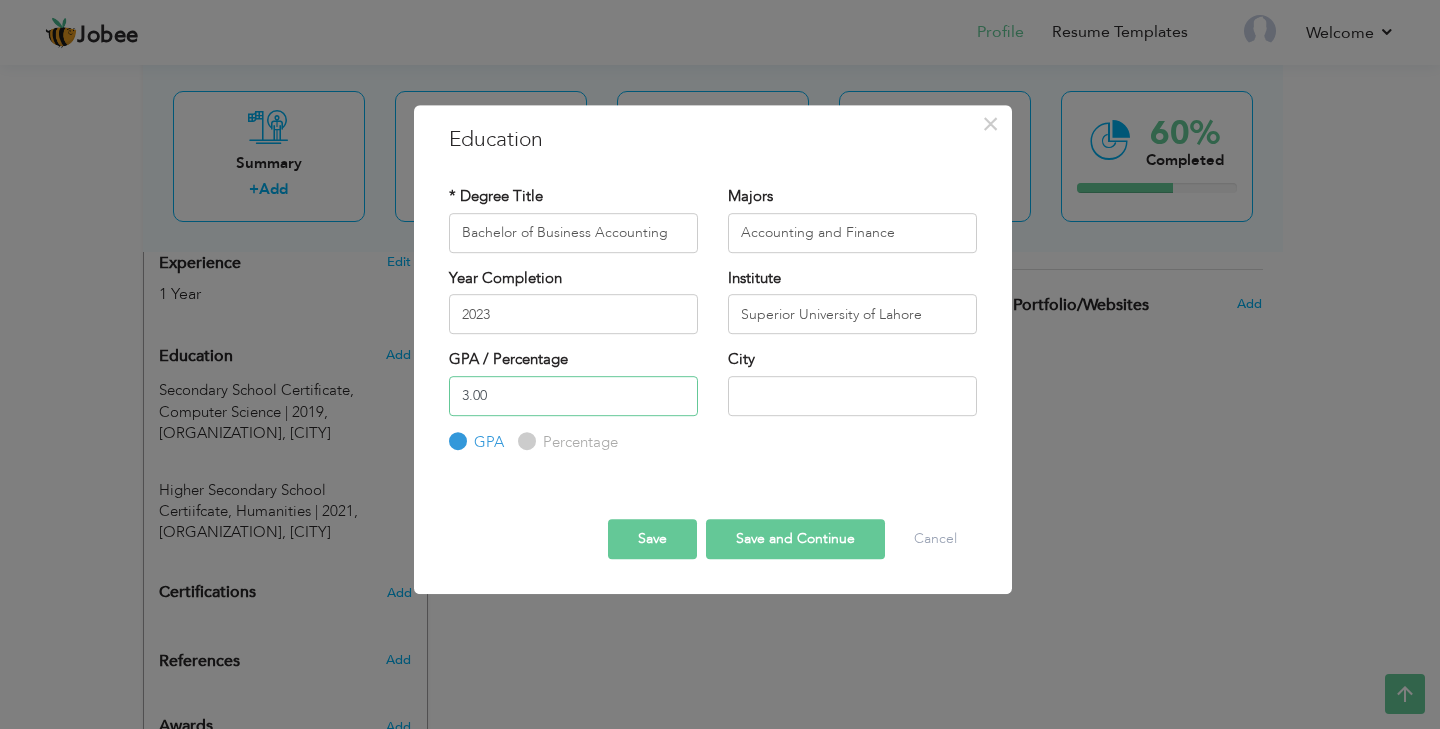 click on "3.00" at bounding box center (573, 396) 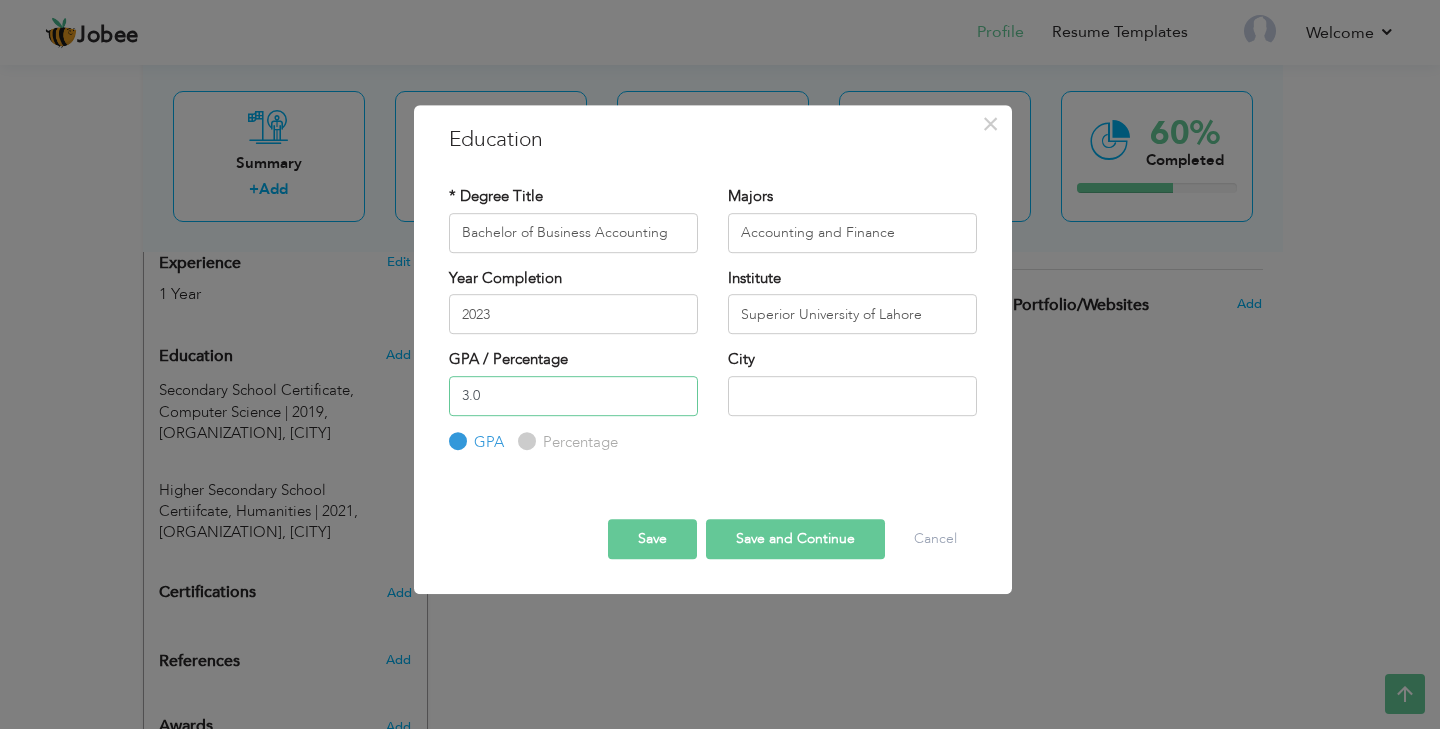 type on "3.00" 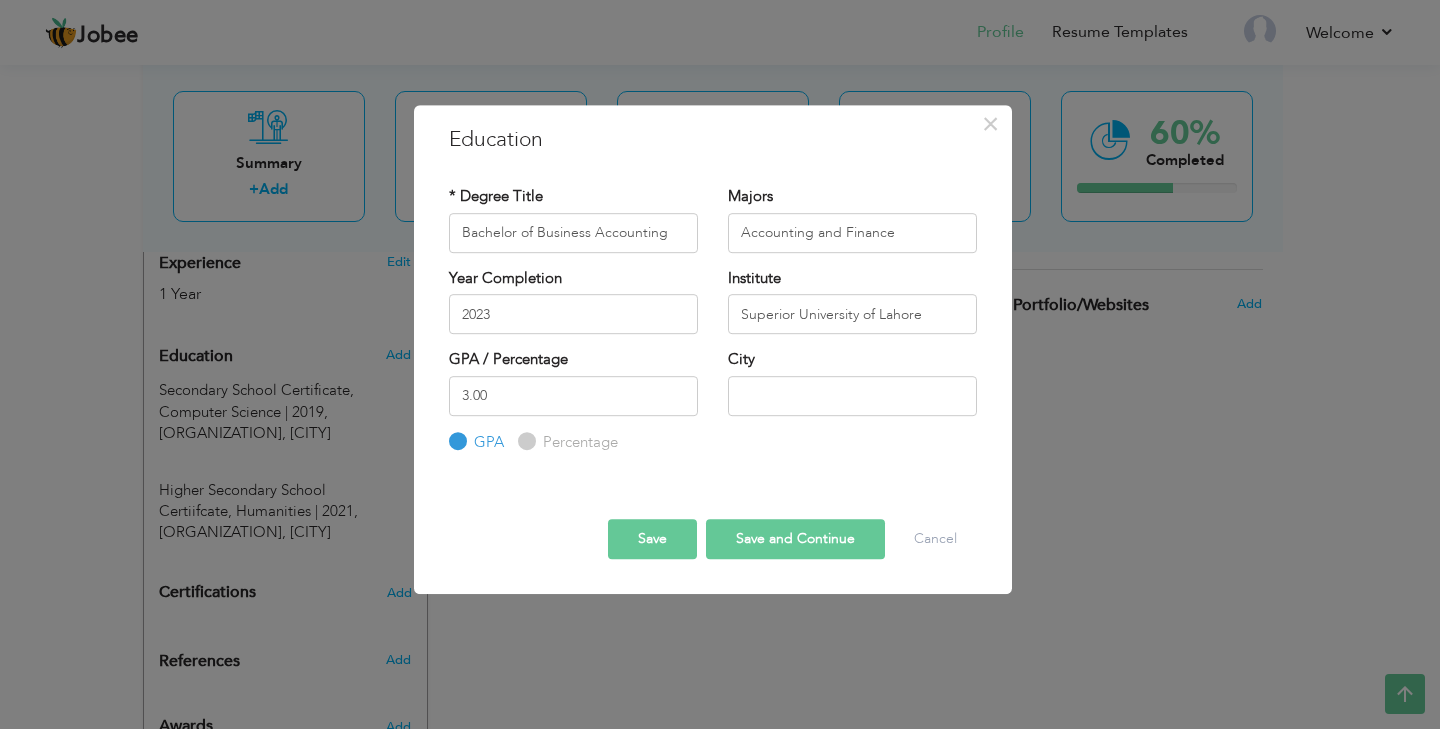 click at bounding box center [713, 501] 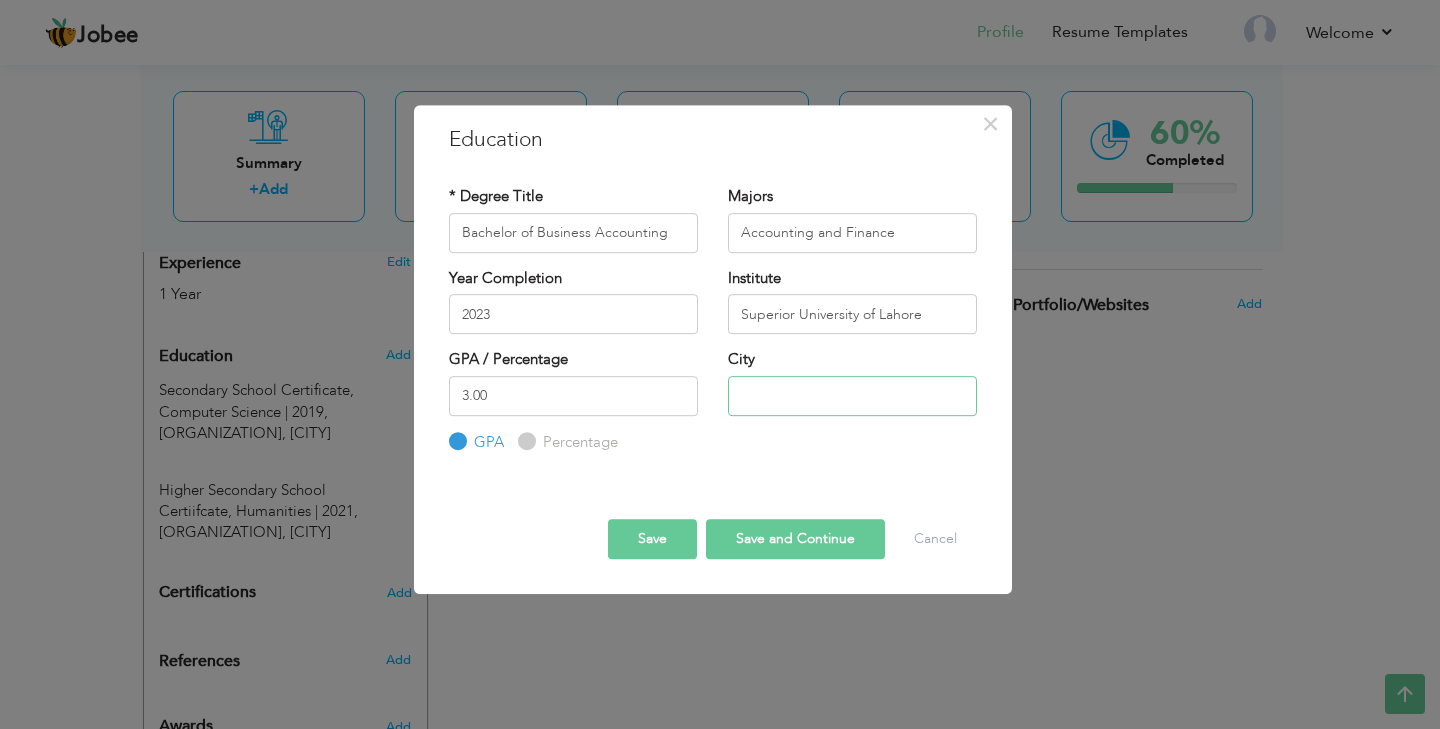 click at bounding box center [852, 396] 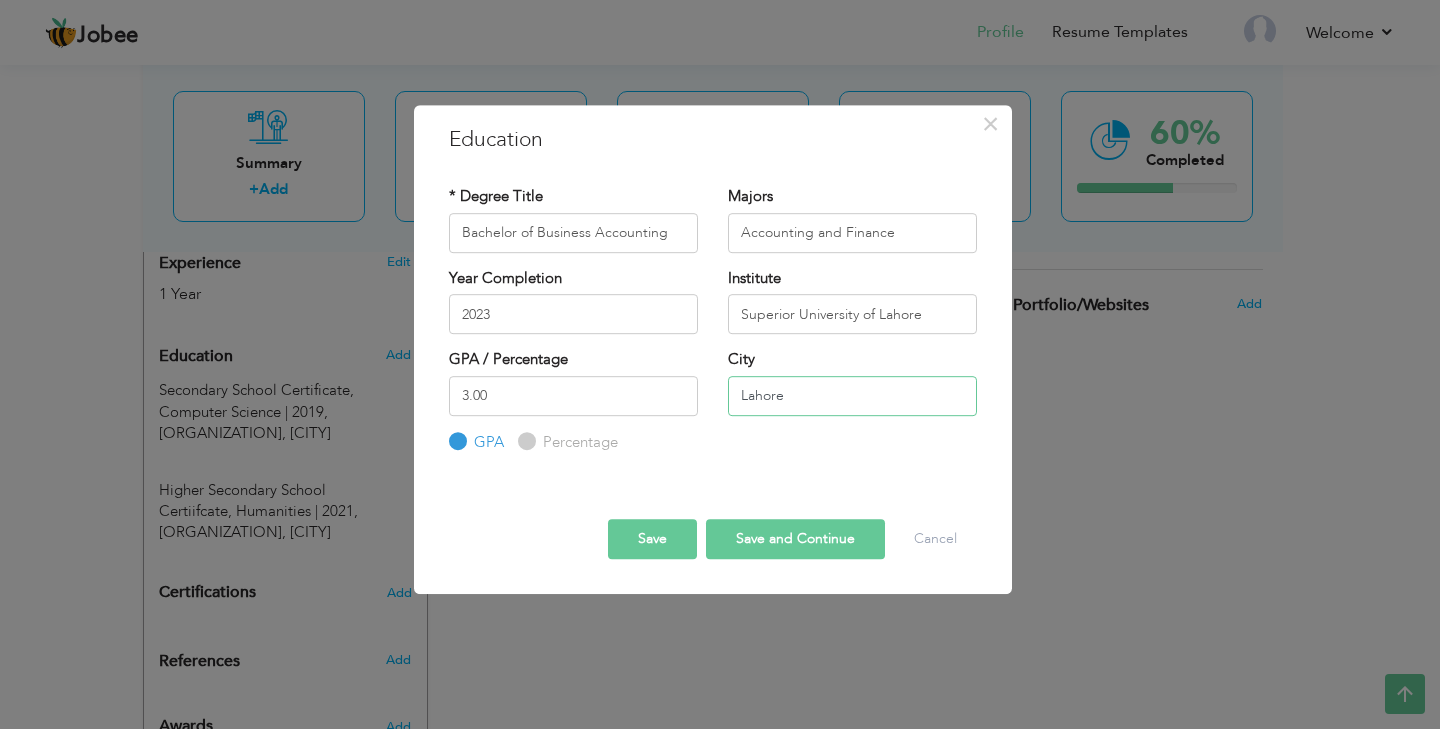 type on "Lahore" 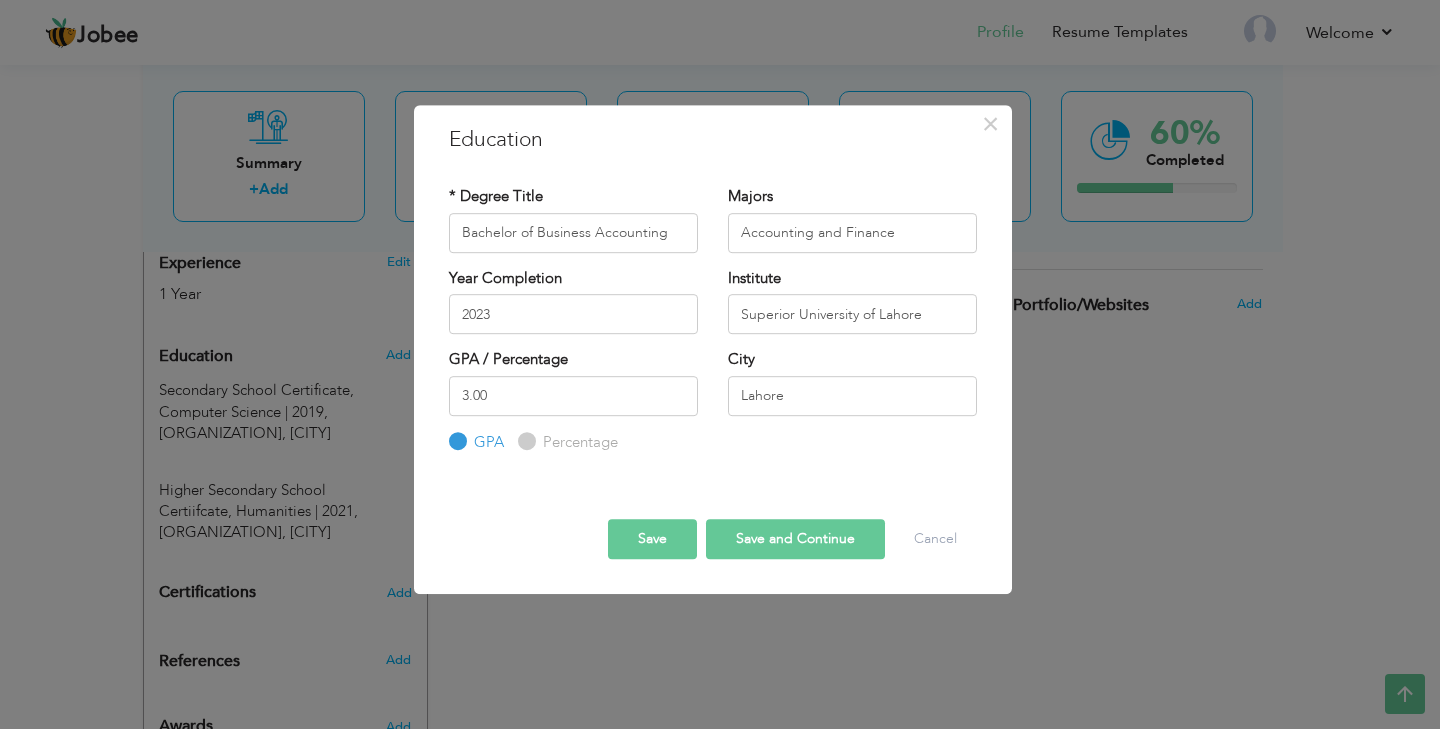 click on "Save" at bounding box center (652, 539) 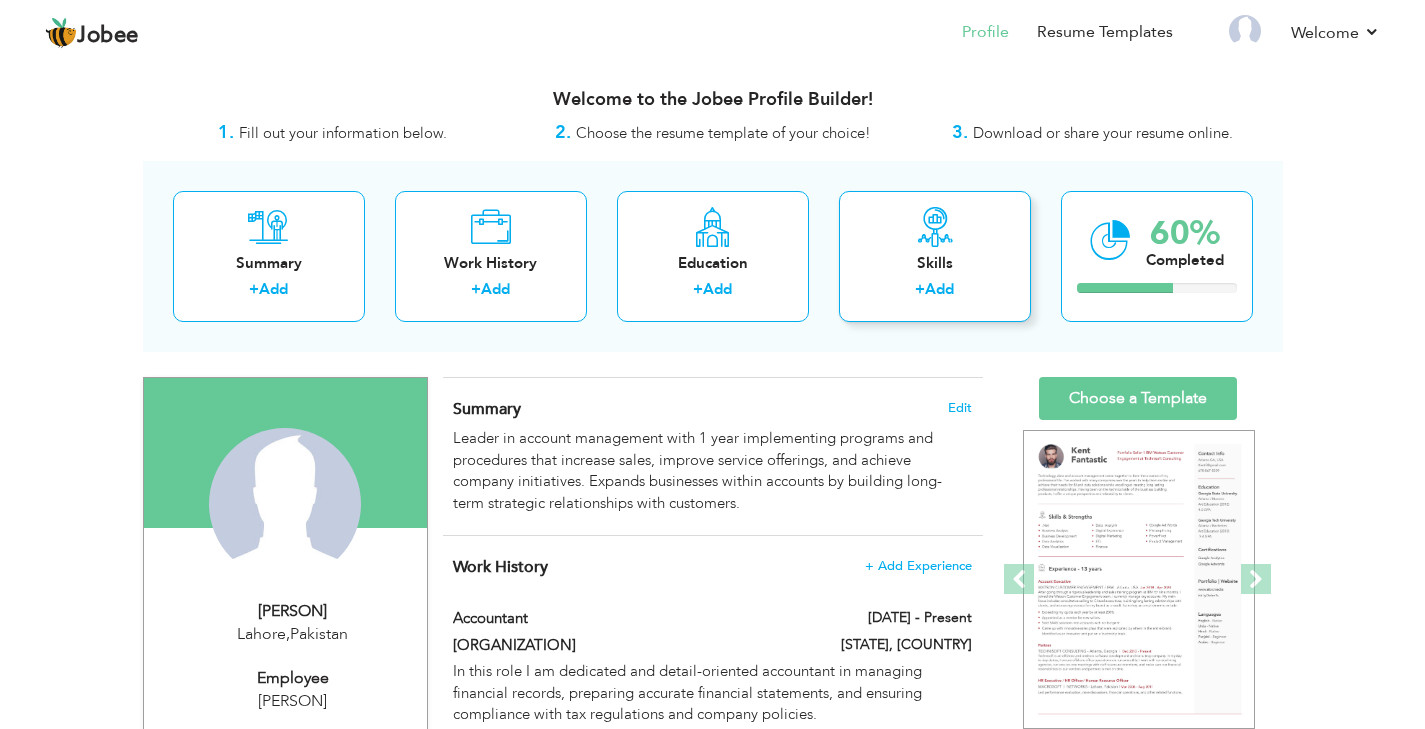 scroll, scrollTop: 0, scrollLeft: 0, axis: both 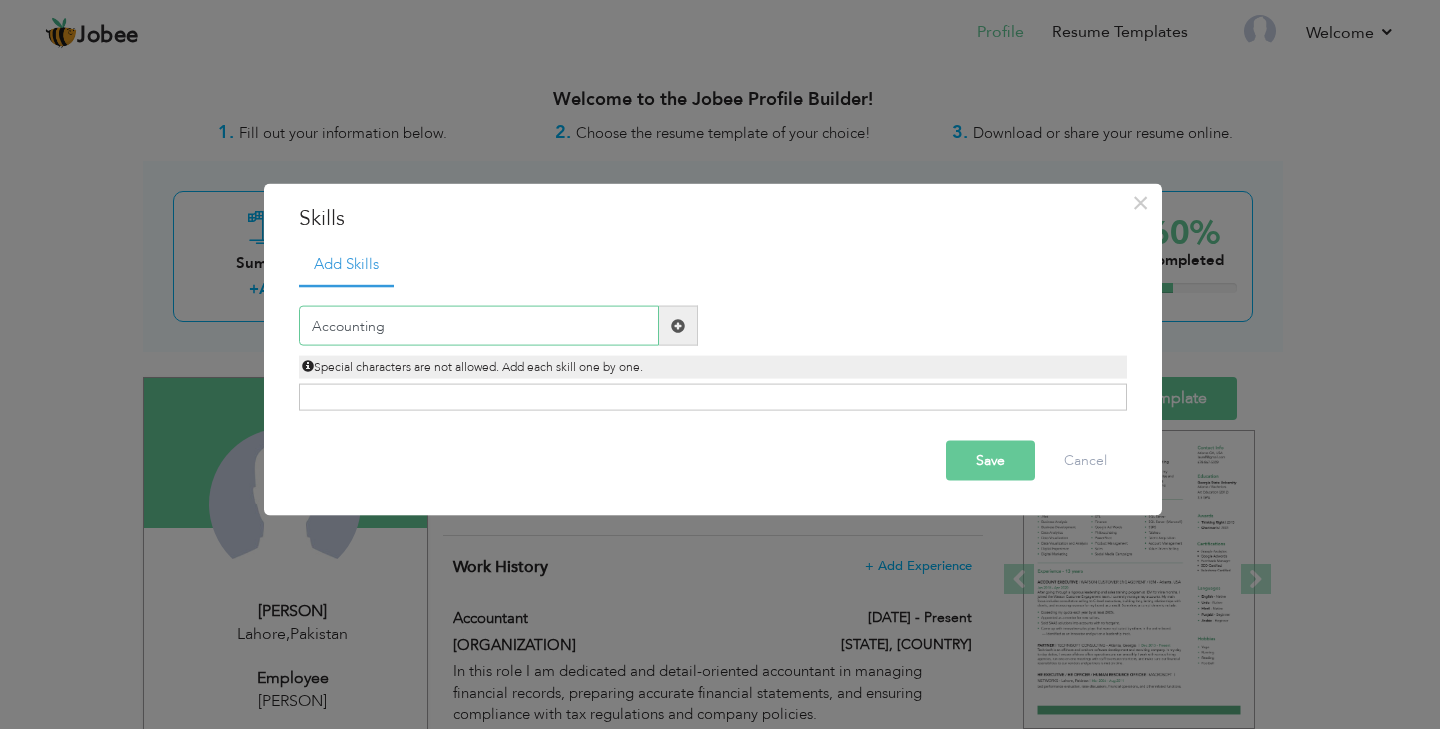 type on "Accounting" 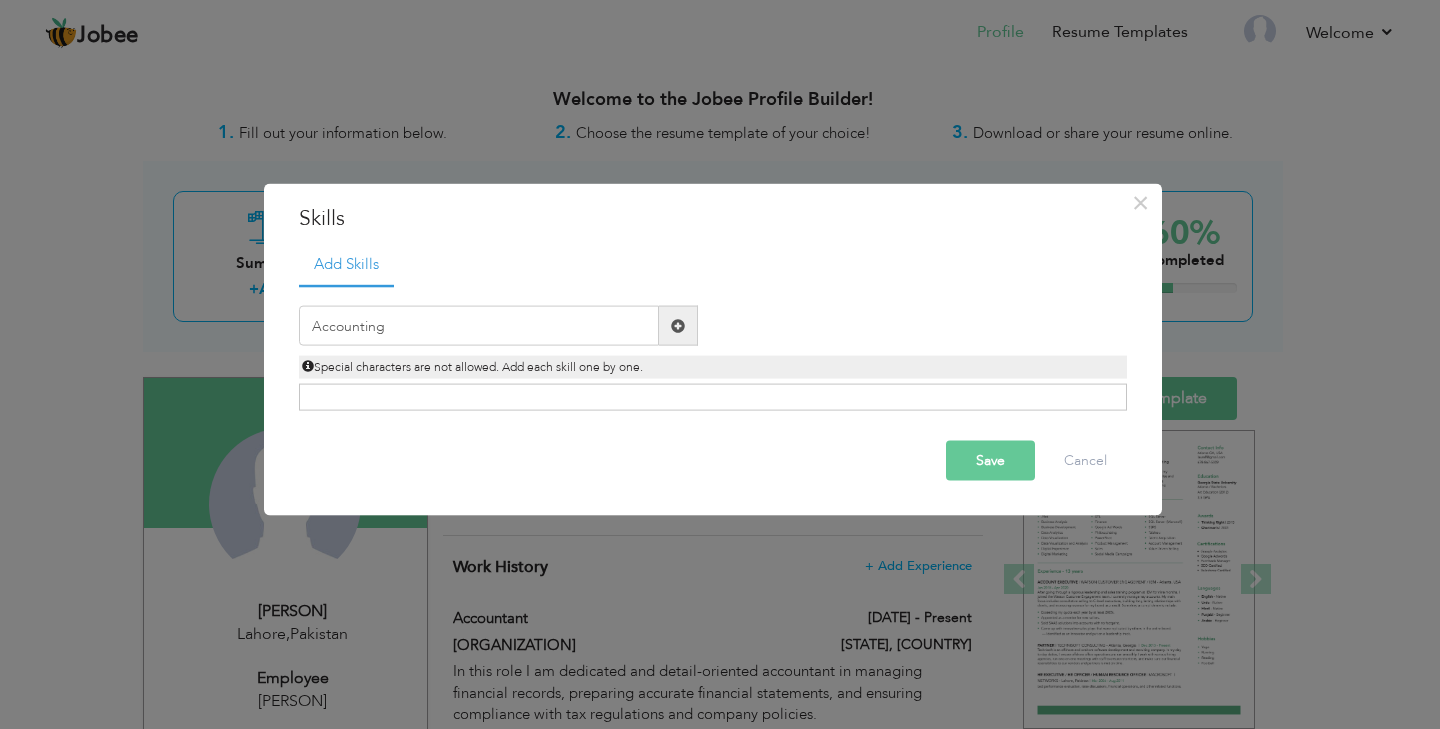click at bounding box center [678, 326] 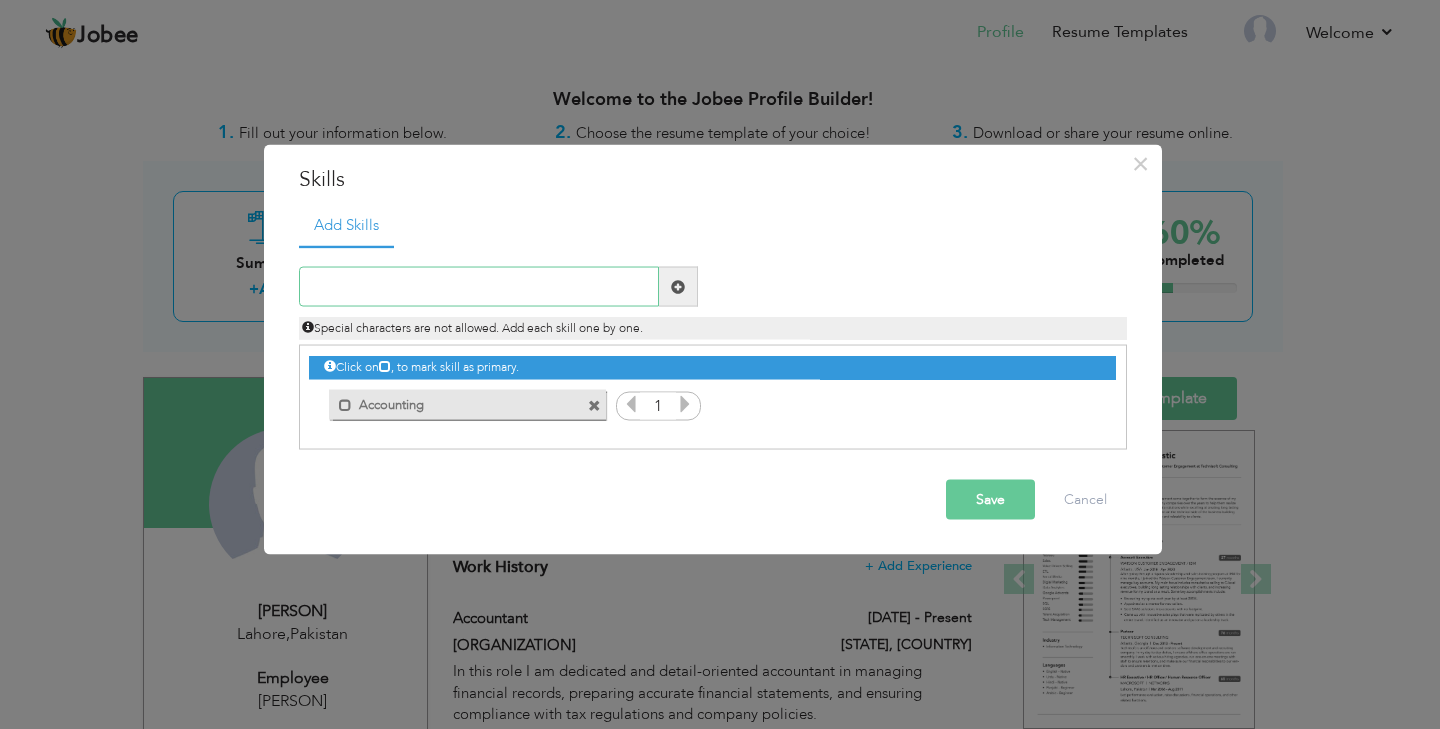 click at bounding box center (479, 287) 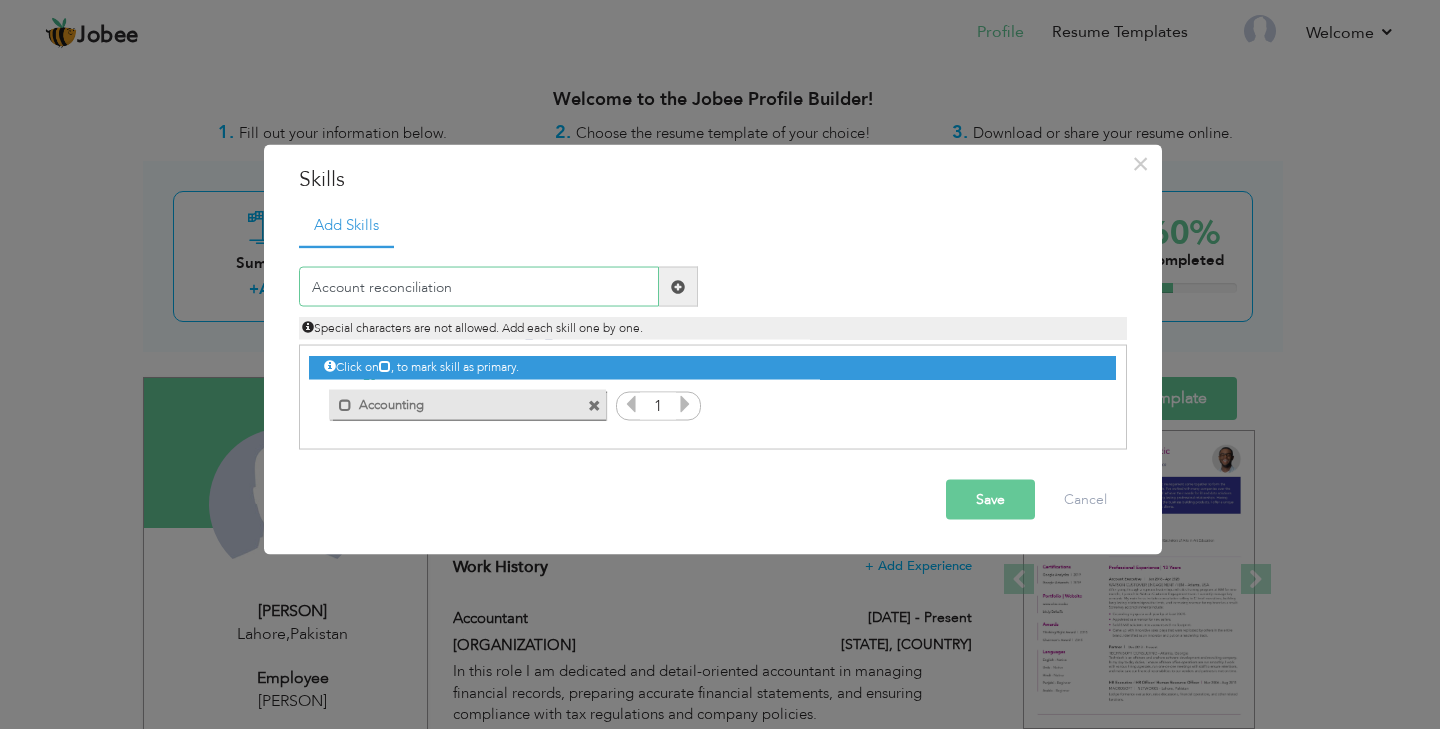 type on "Account reconciliation" 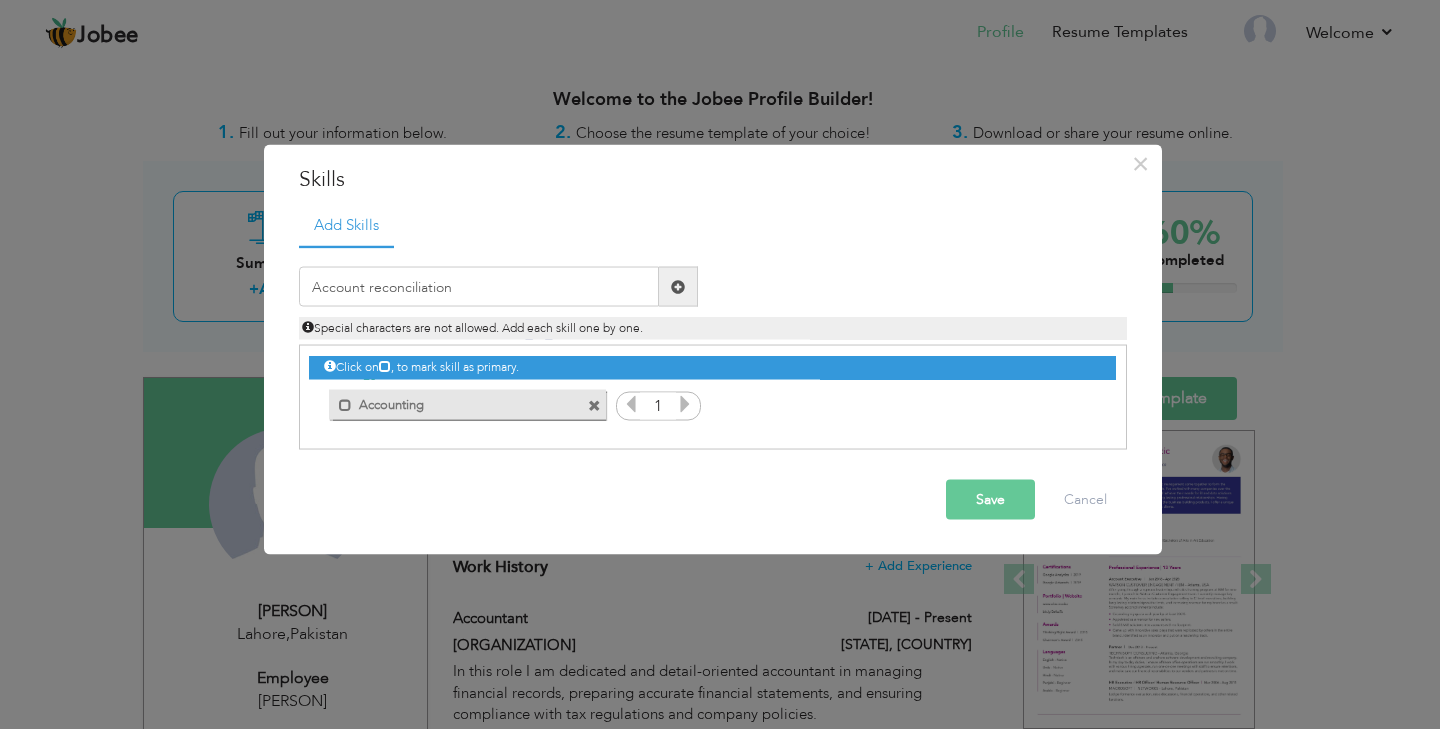 click at bounding box center (678, 286) 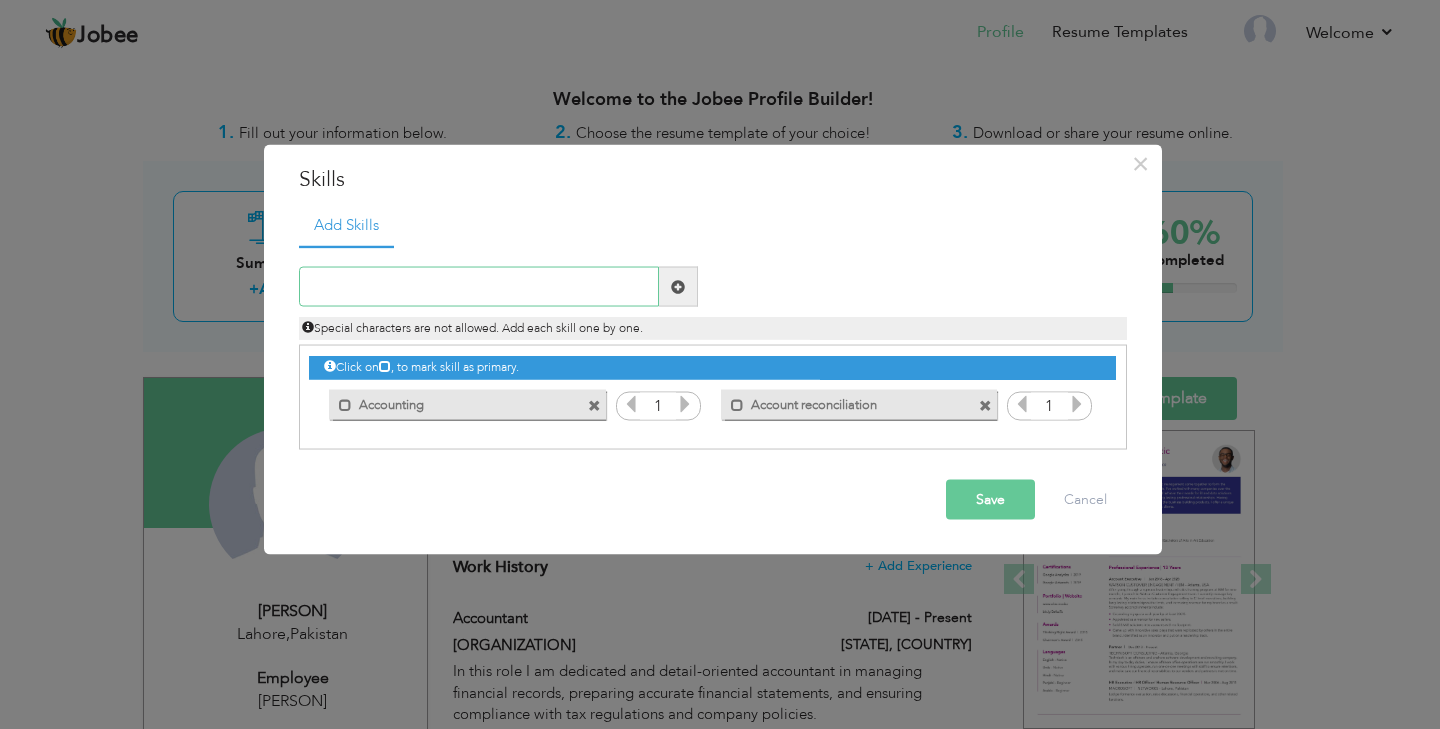 click at bounding box center [479, 287] 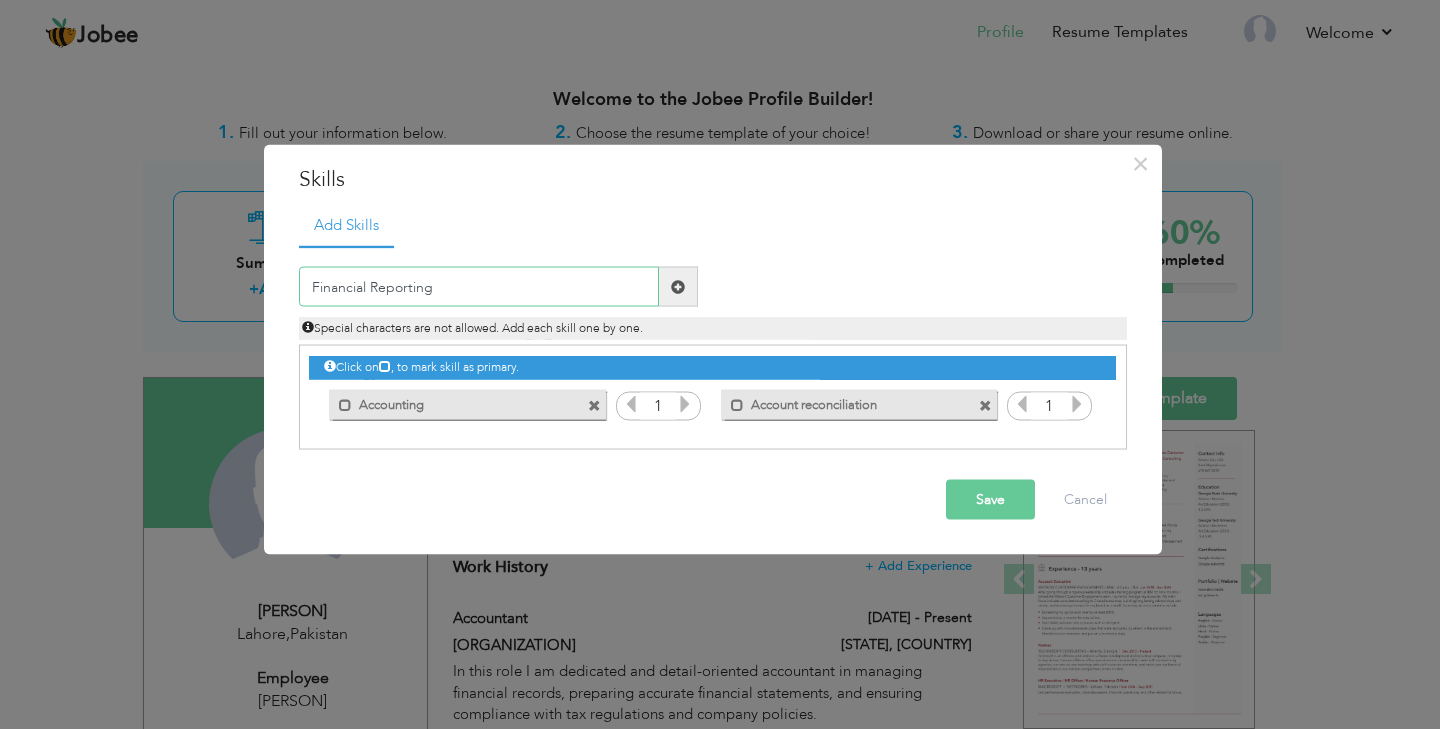 type on "Financial Reporting" 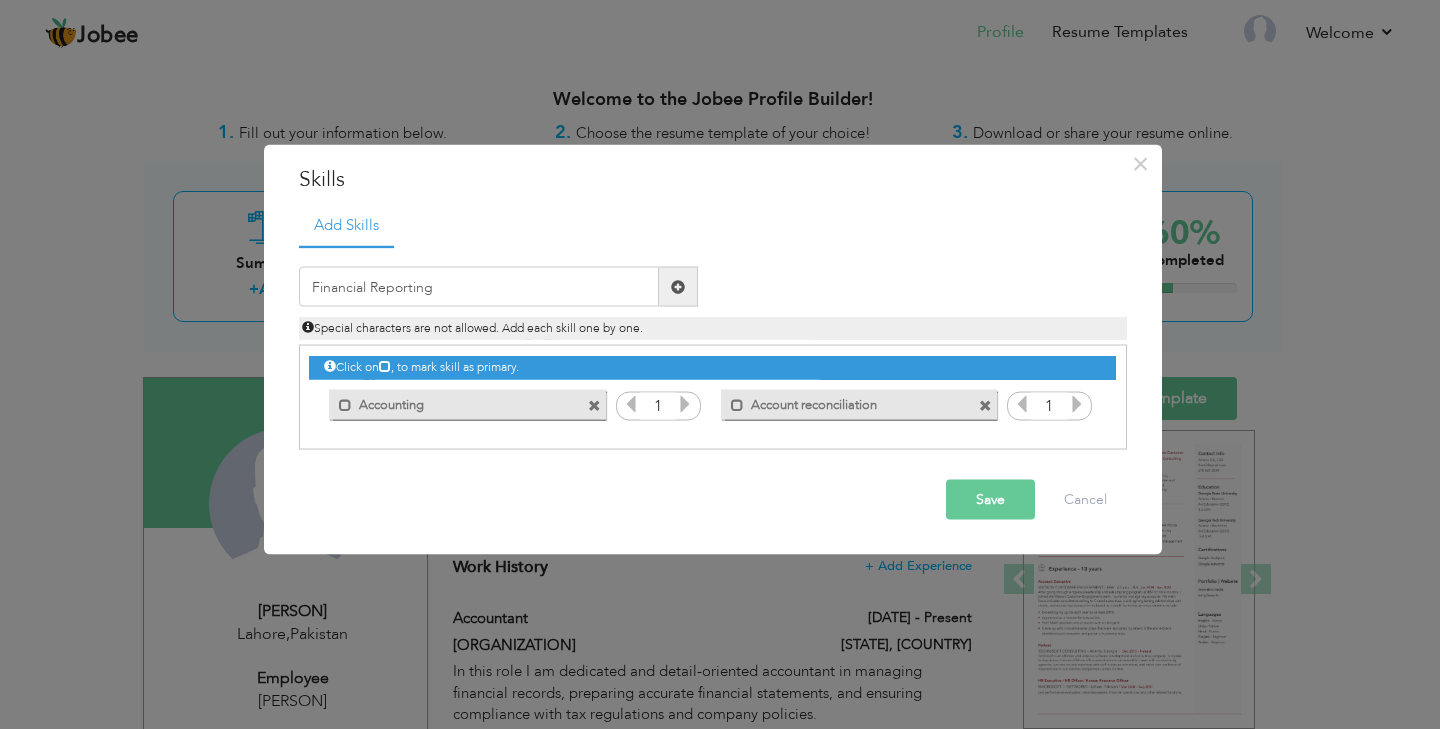 click at bounding box center [678, 287] 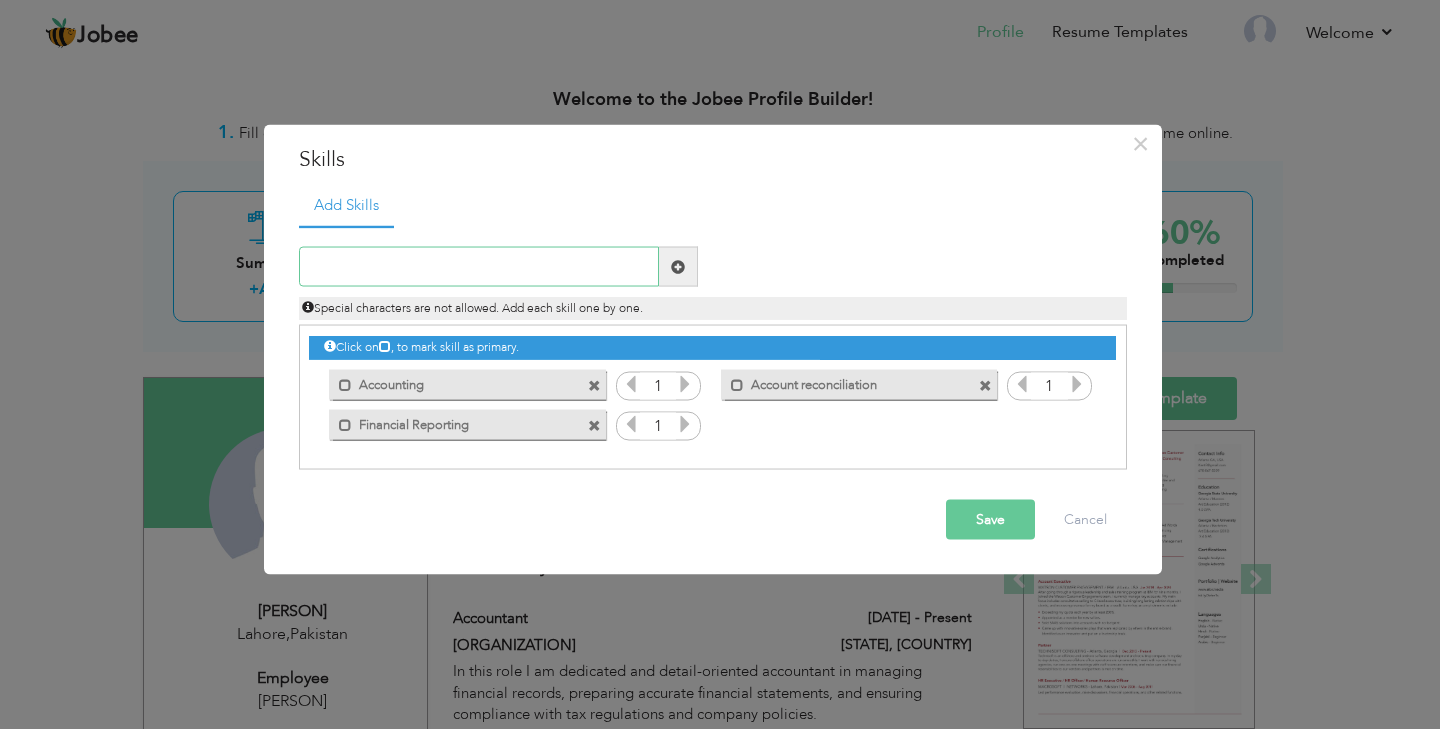 click at bounding box center (479, 267) 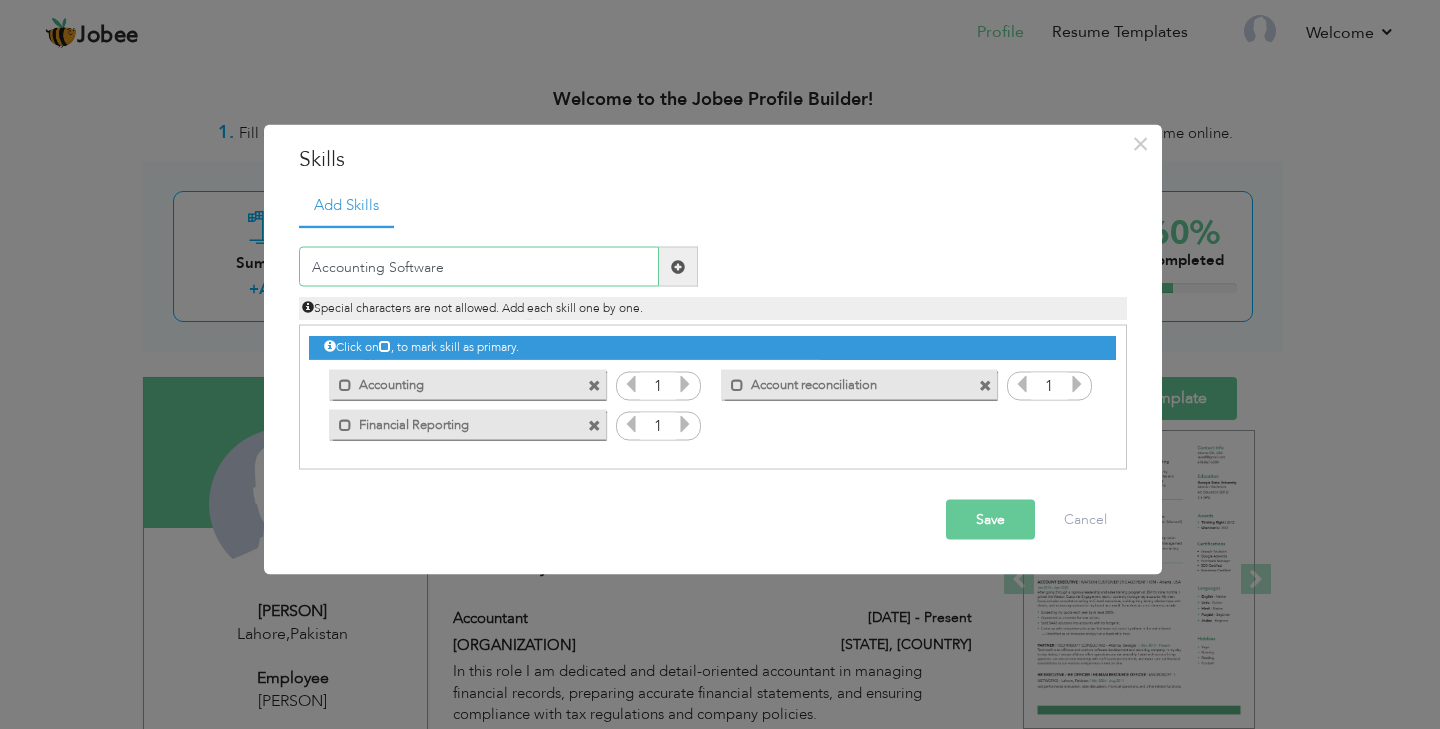 type on "Accounting Software" 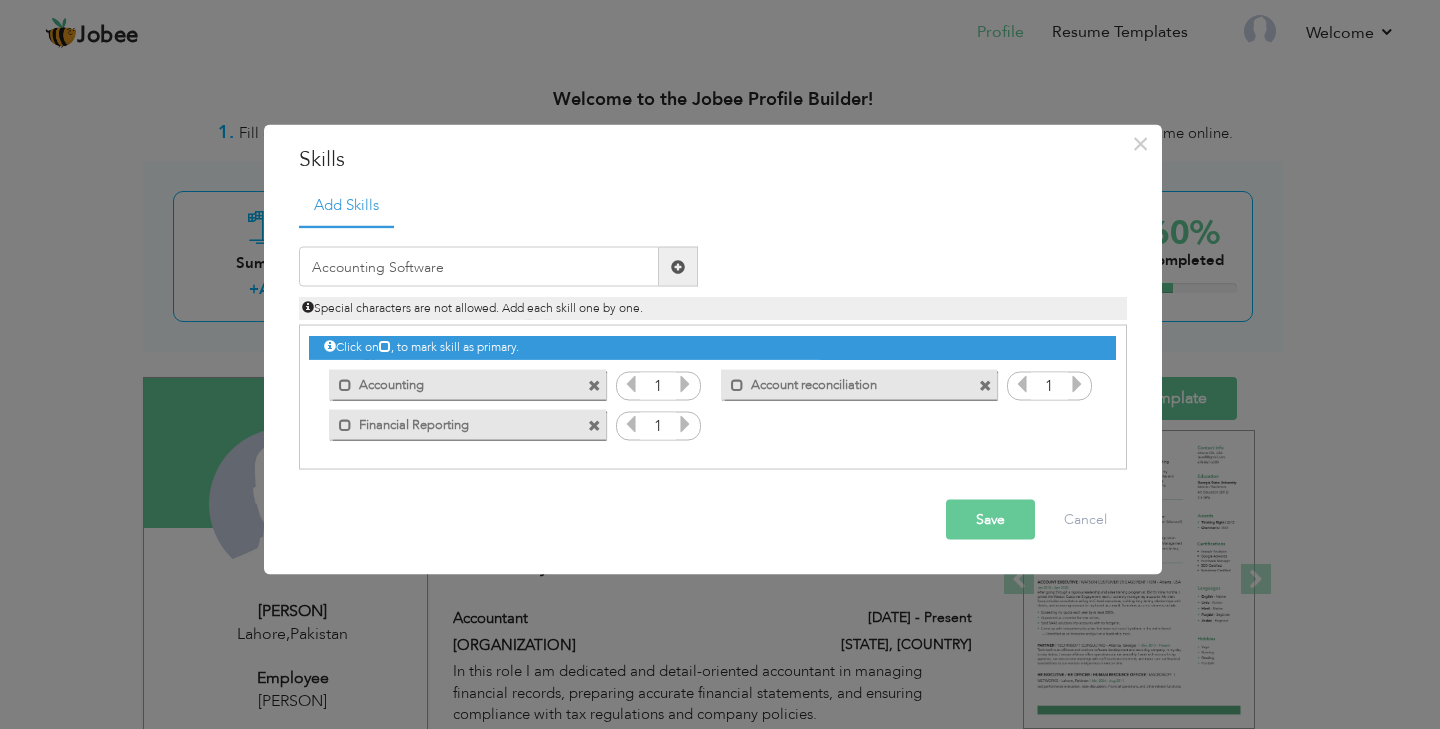 click at bounding box center (678, 266) 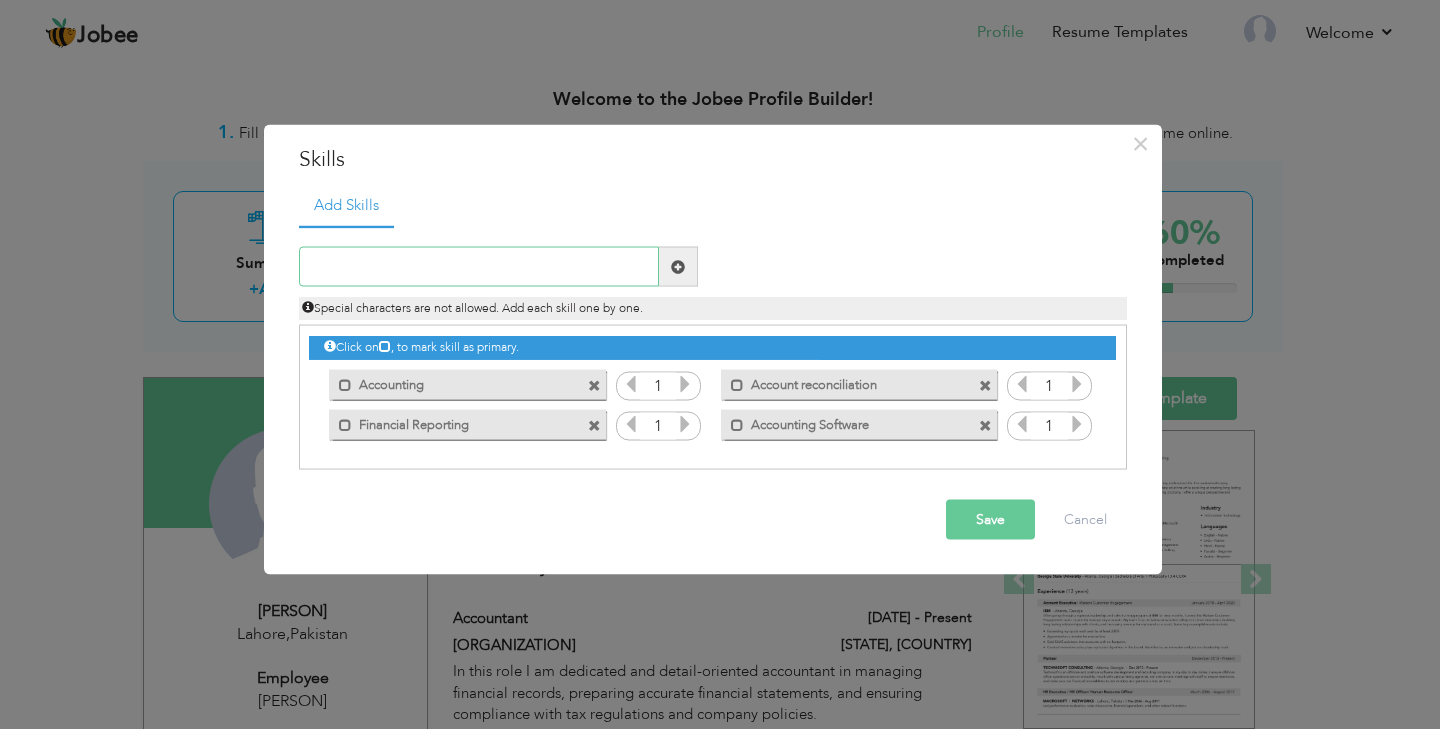 click at bounding box center [479, 267] 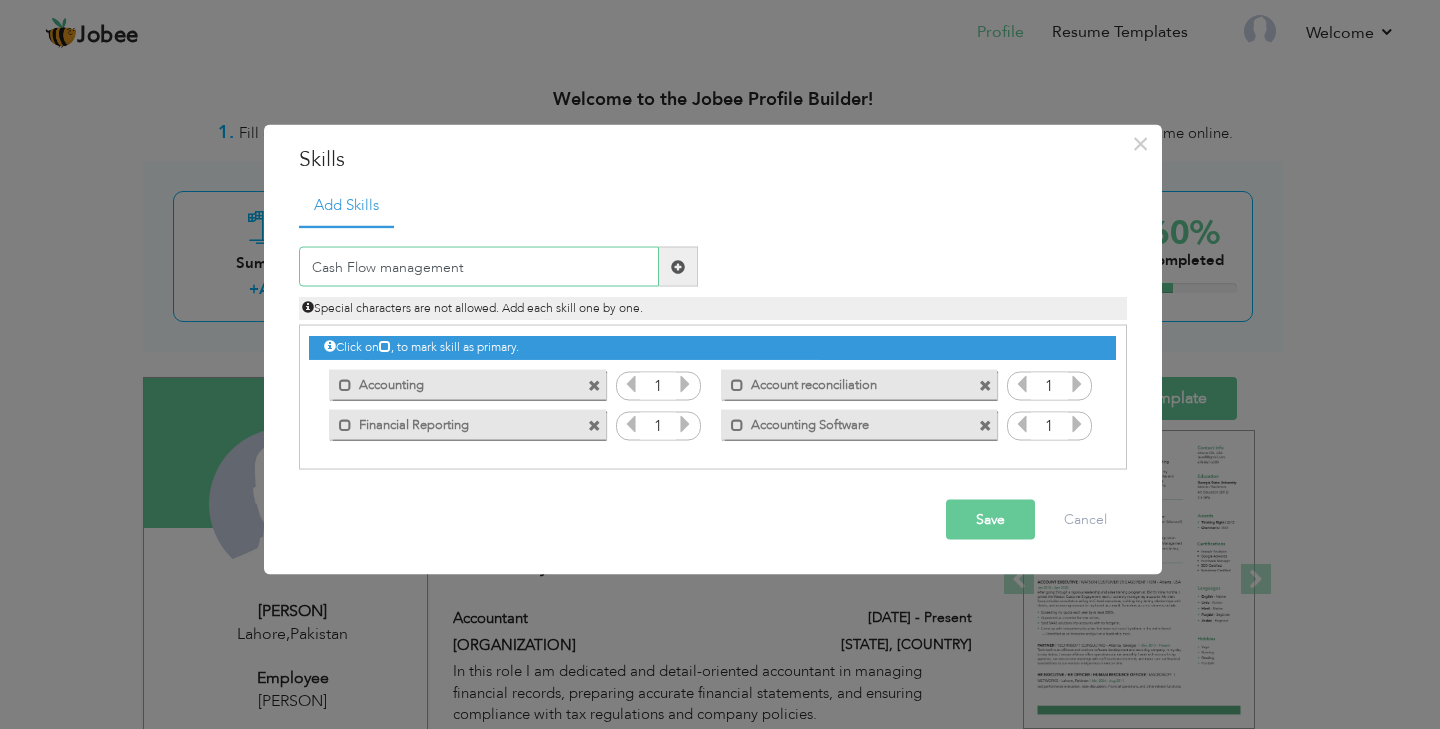 type on "Cash Flow management" 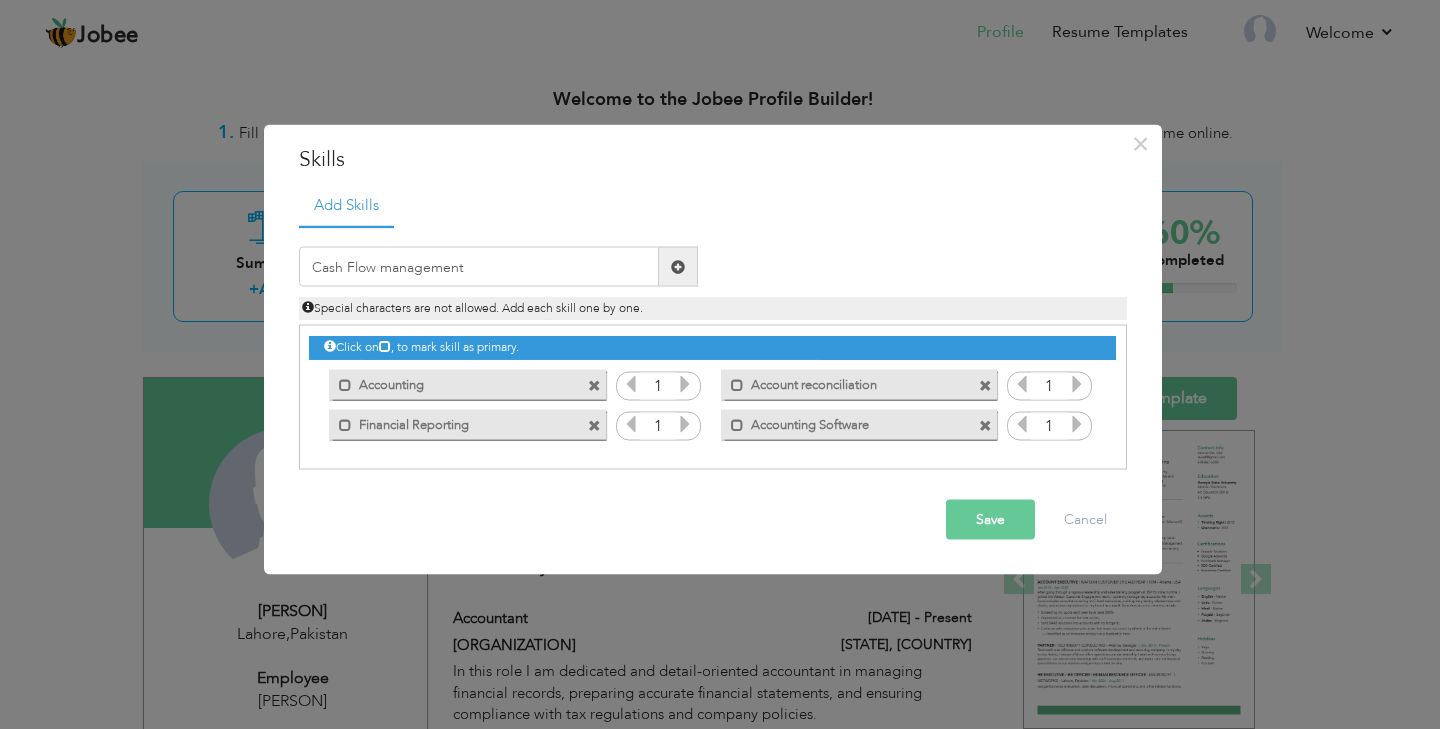 click at bounding box center (678, 266) 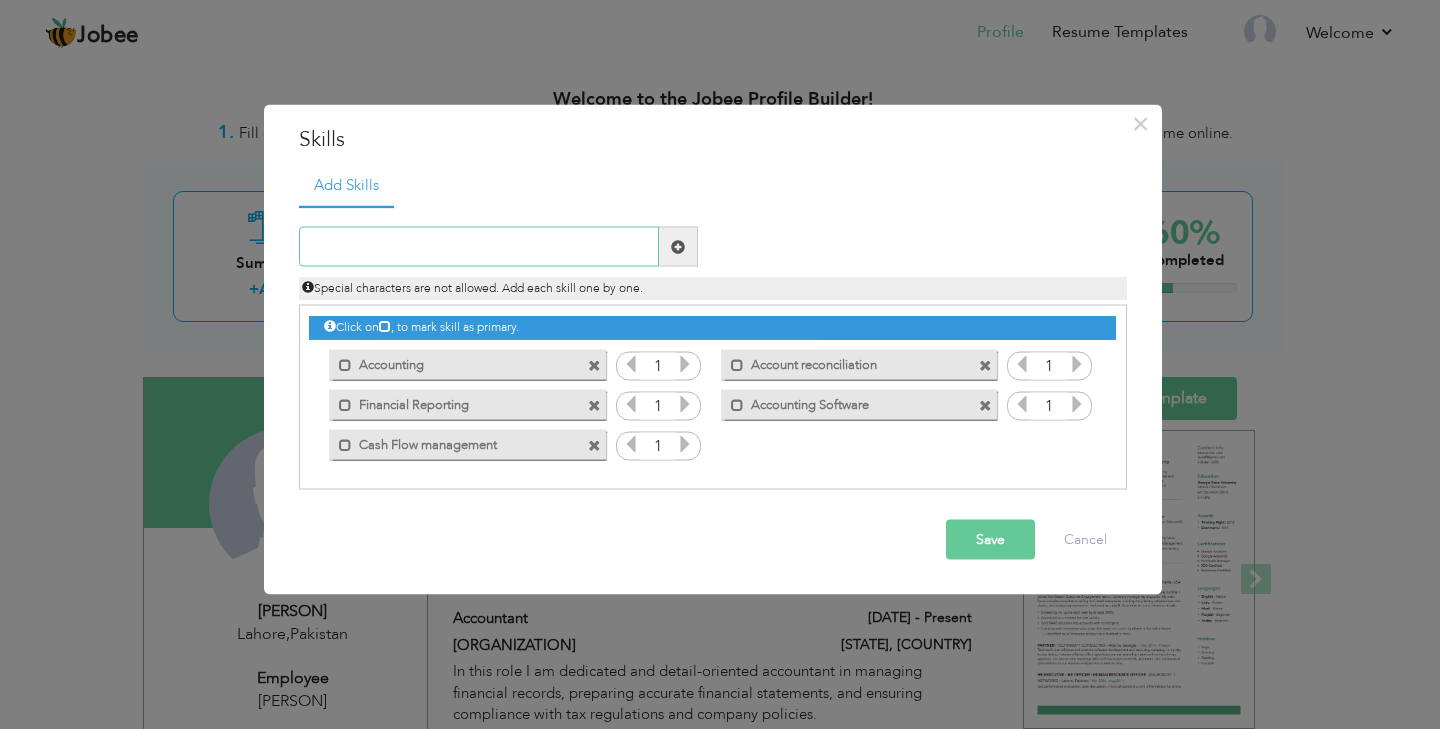 click at bounding box center [479, 247] 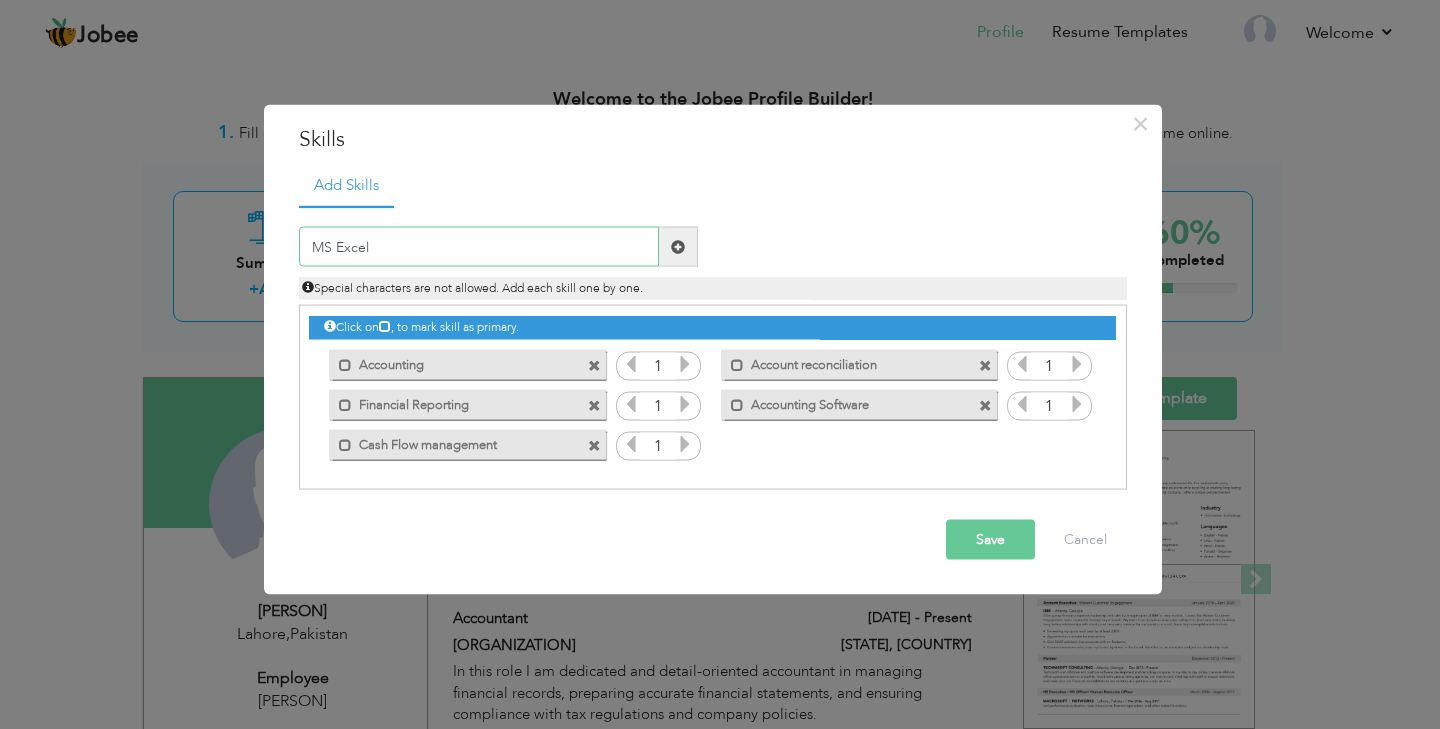 type on "MS Excel" 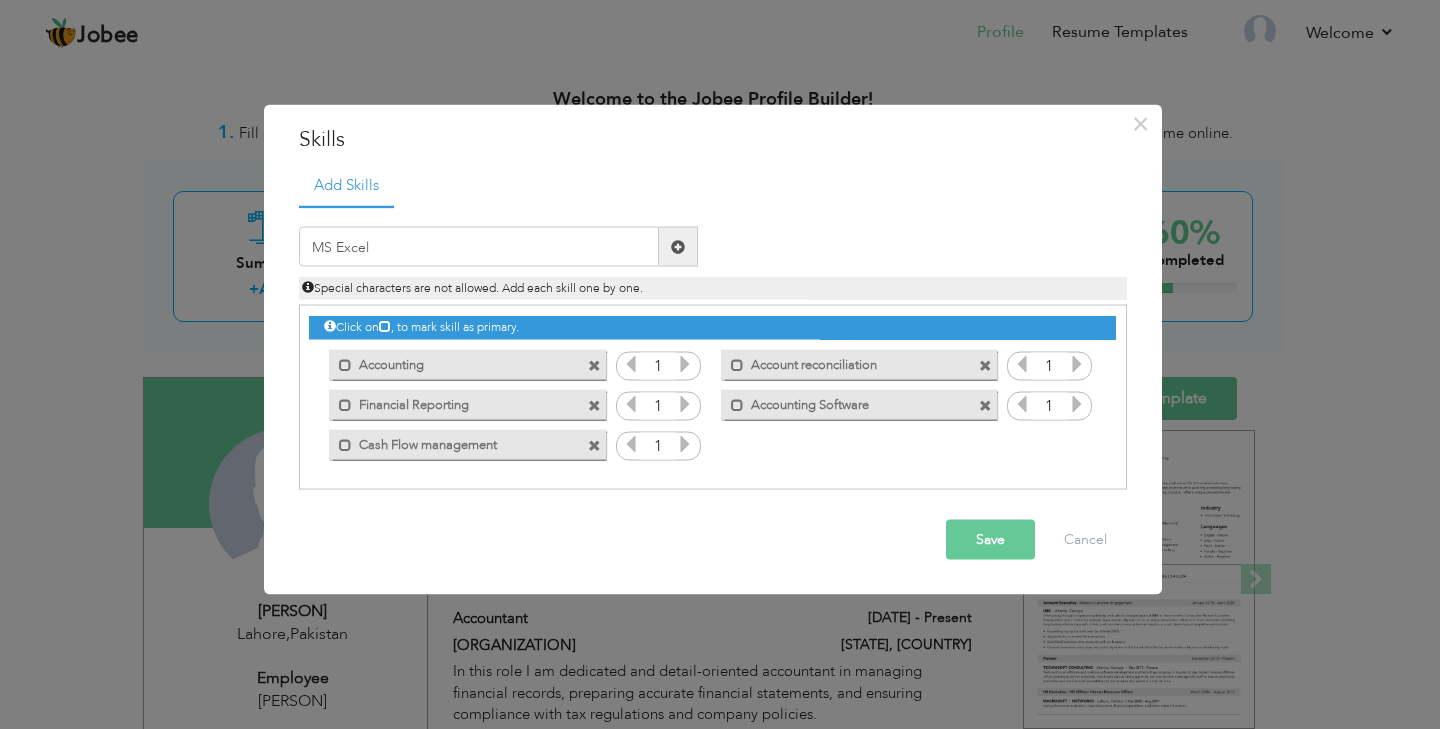 click at bounding box center (678, 246) 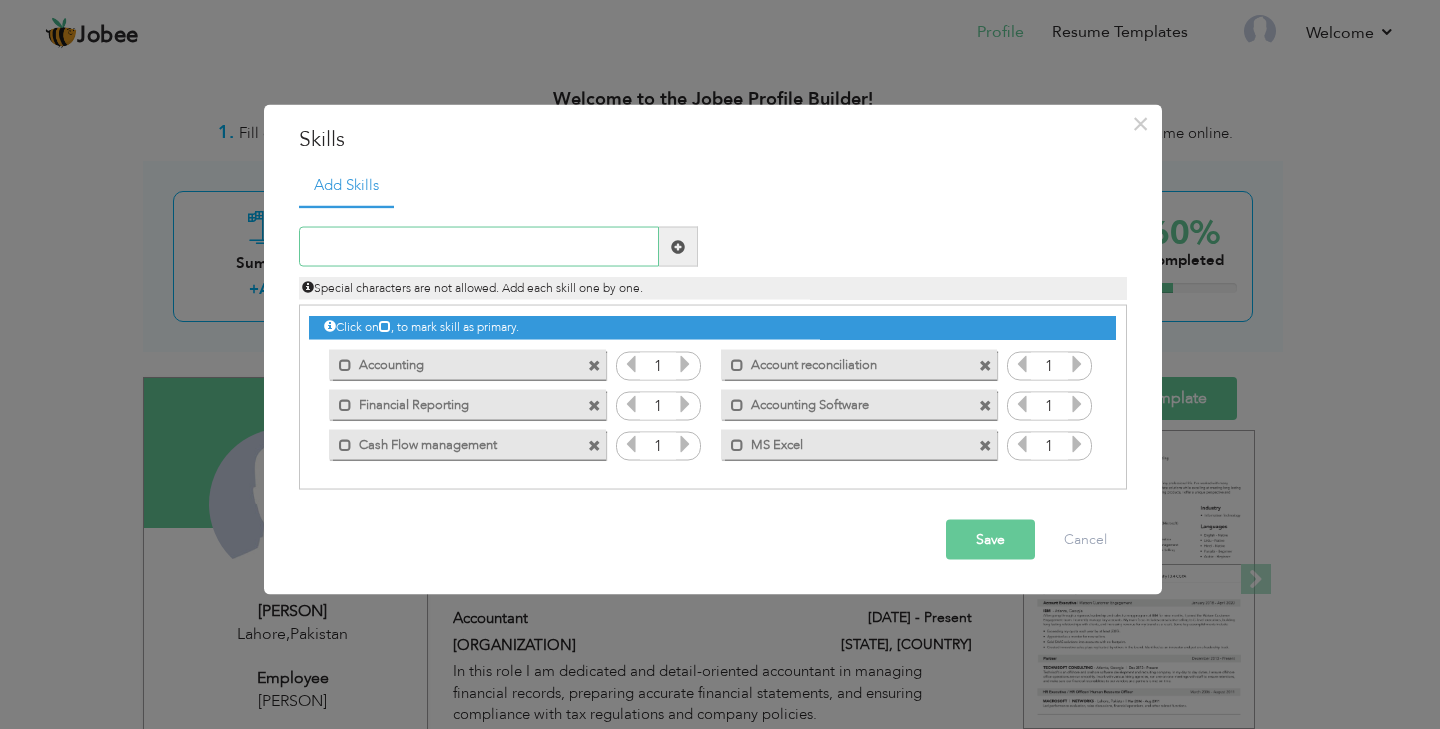 click at bounding box center (479, 247) 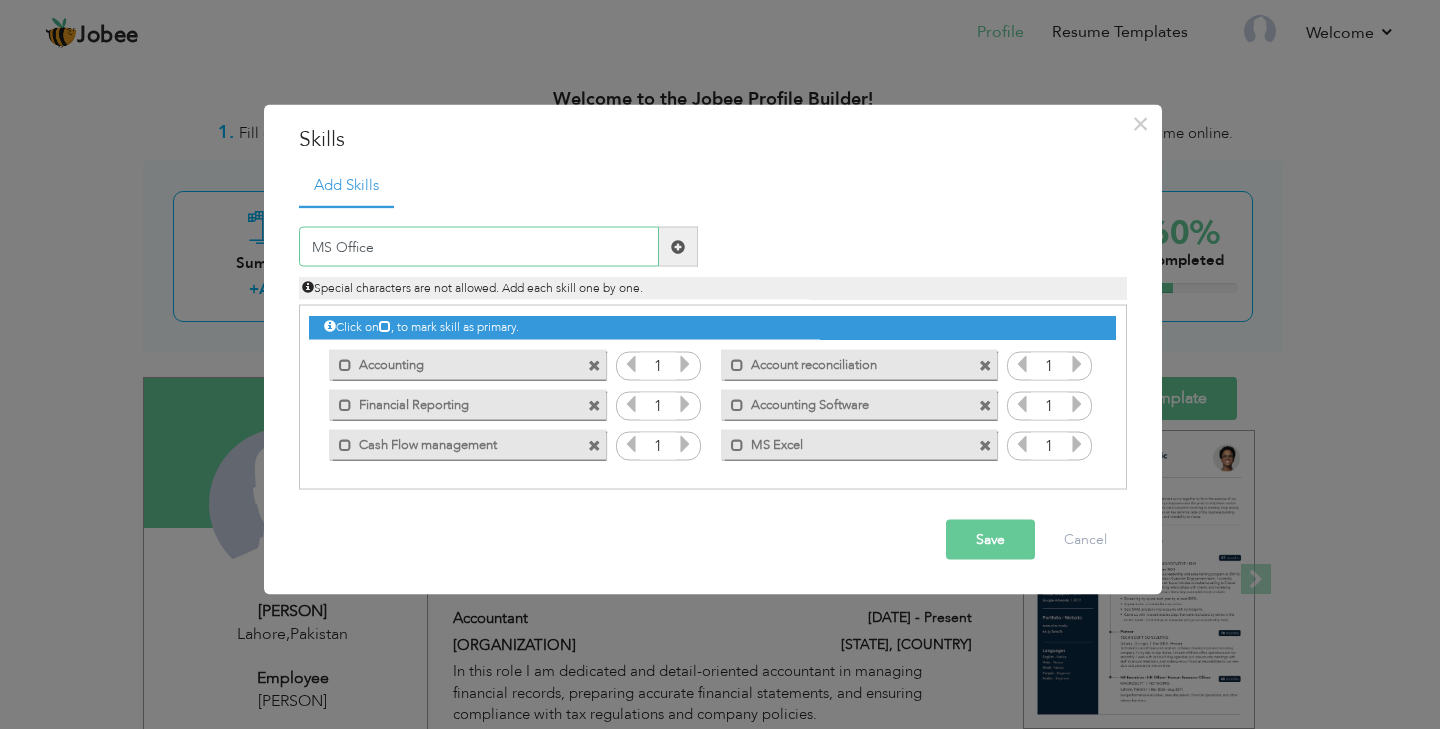 type on "MS Office" 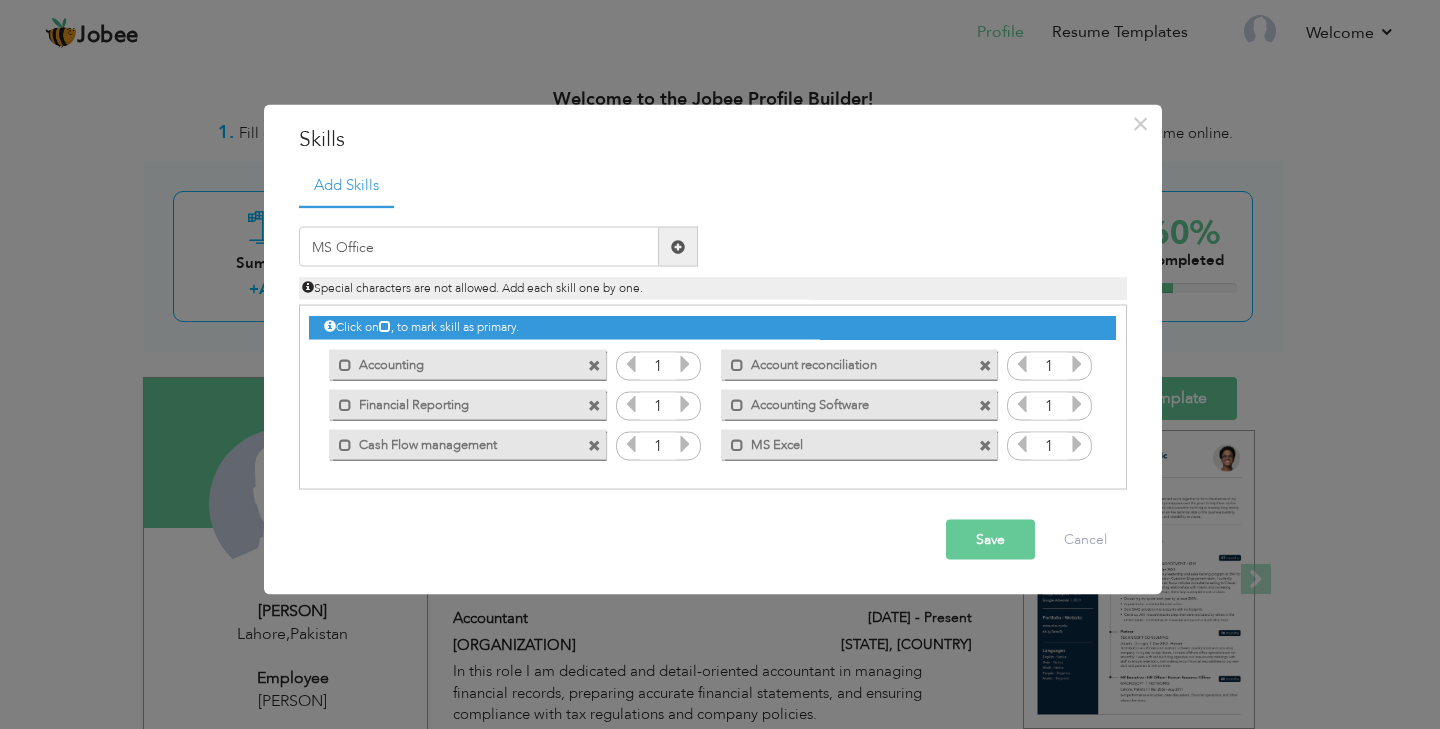 click at bounding box center (678, 247) 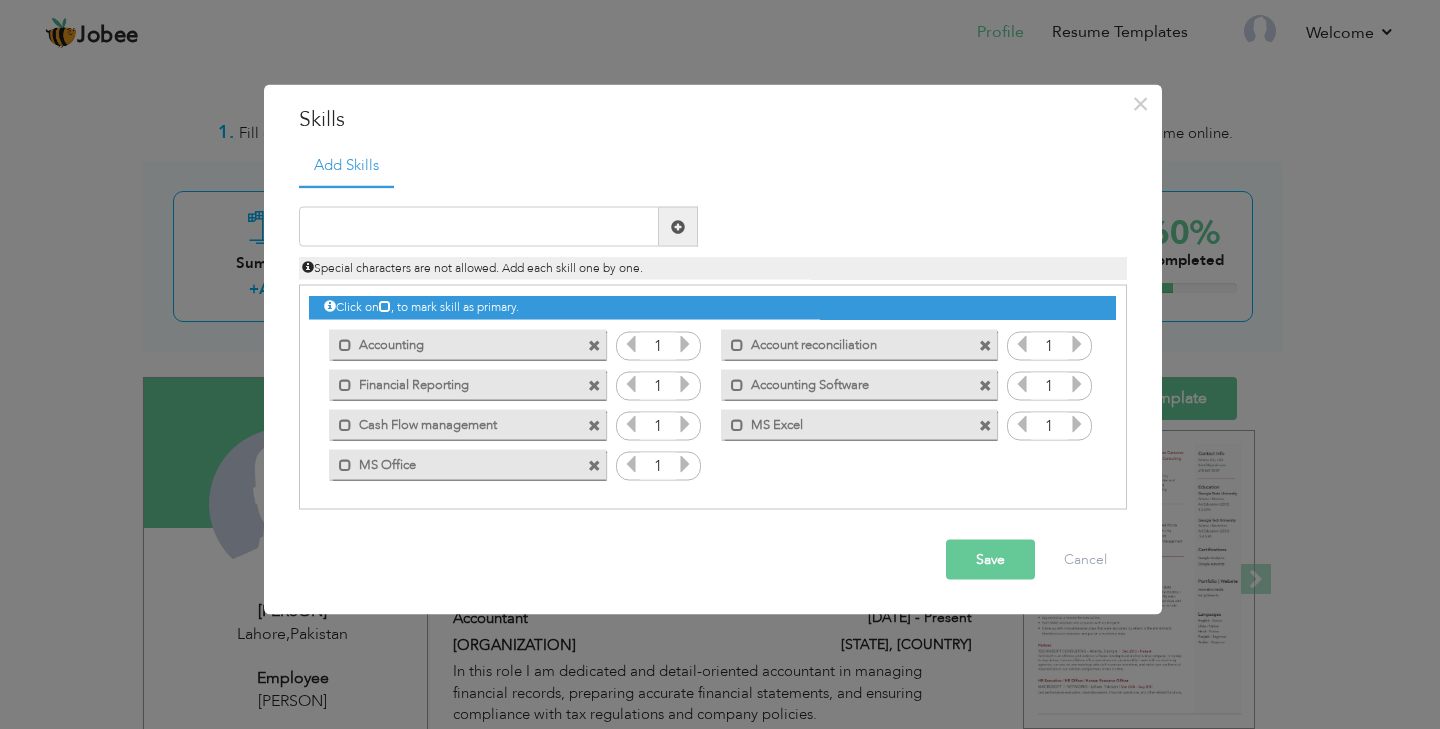 click at bounding box center [685, 344] 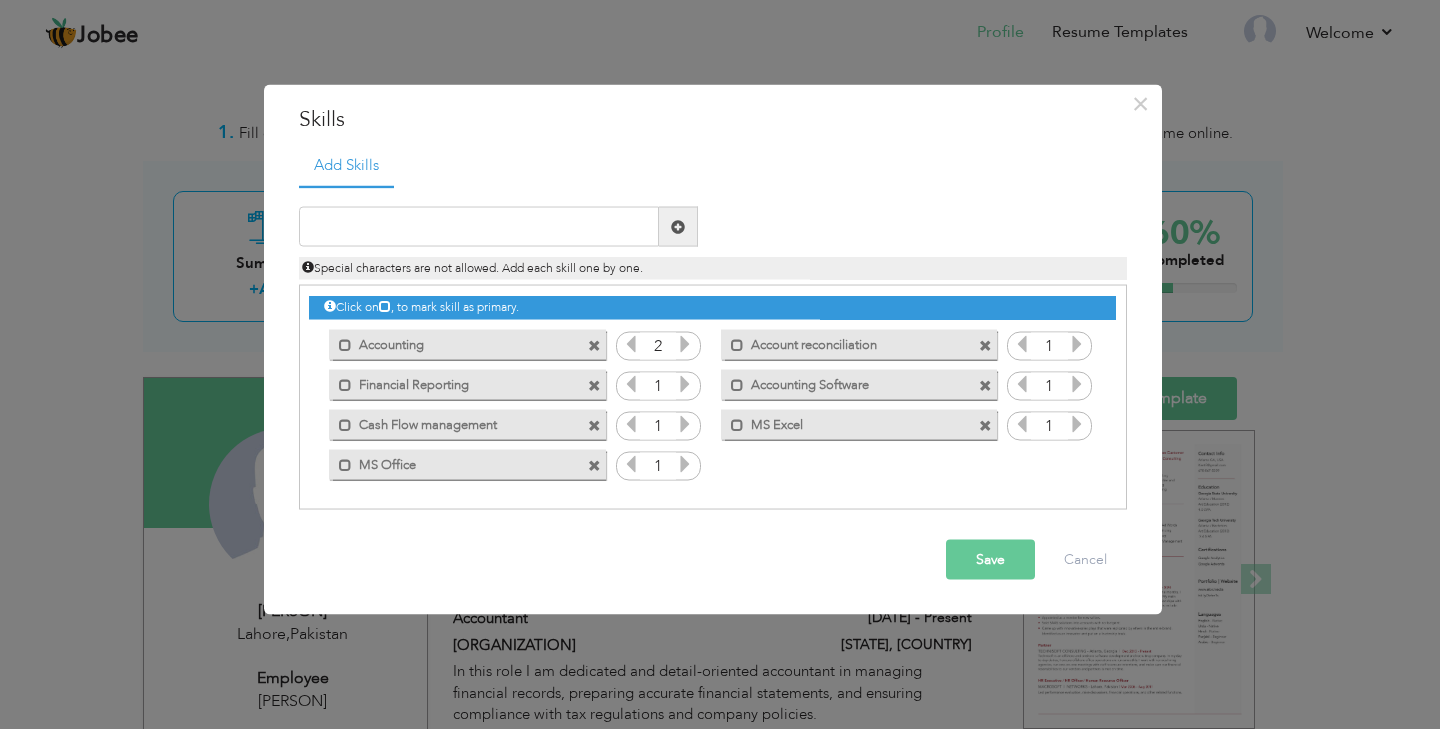 click at bounding box center [685, 344] 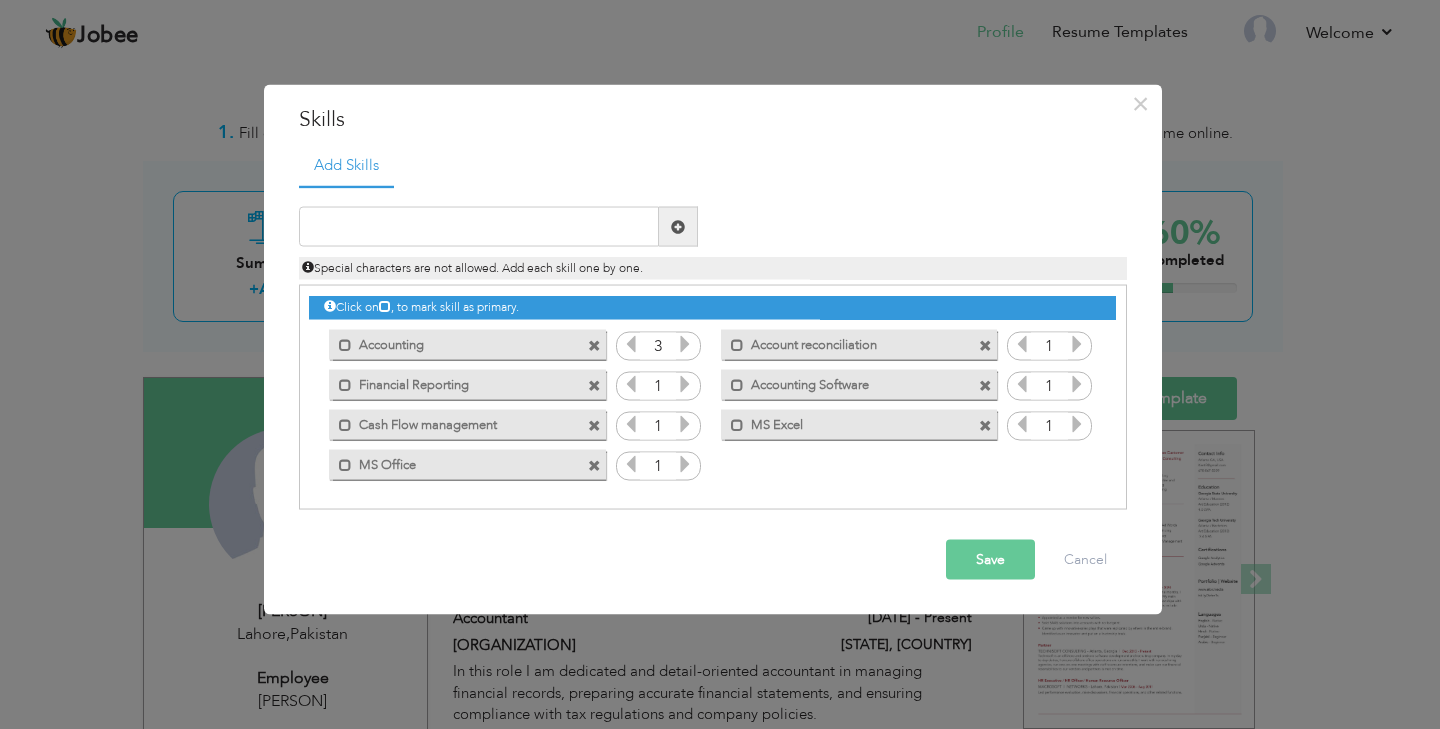 click at bounding box center [685, 344] 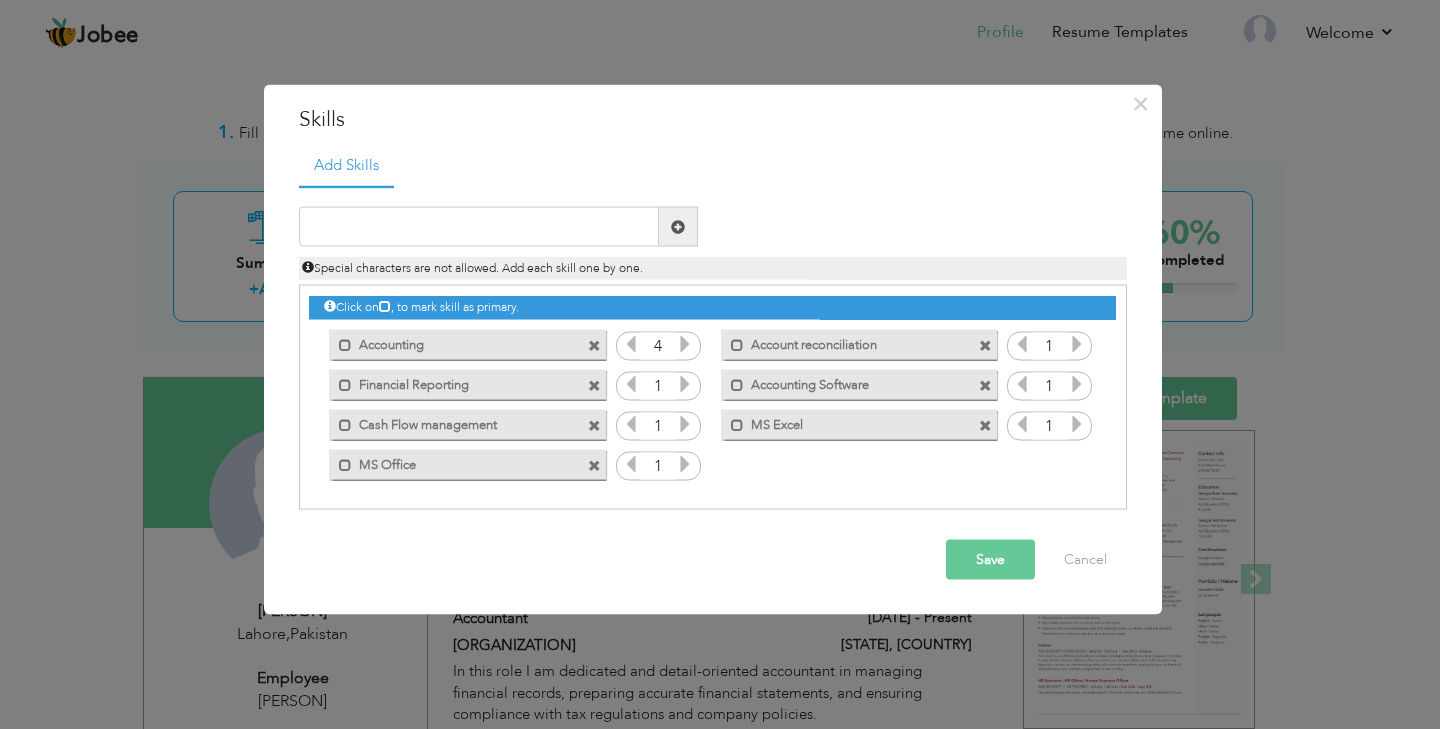 click at bounding box center [685, 344] 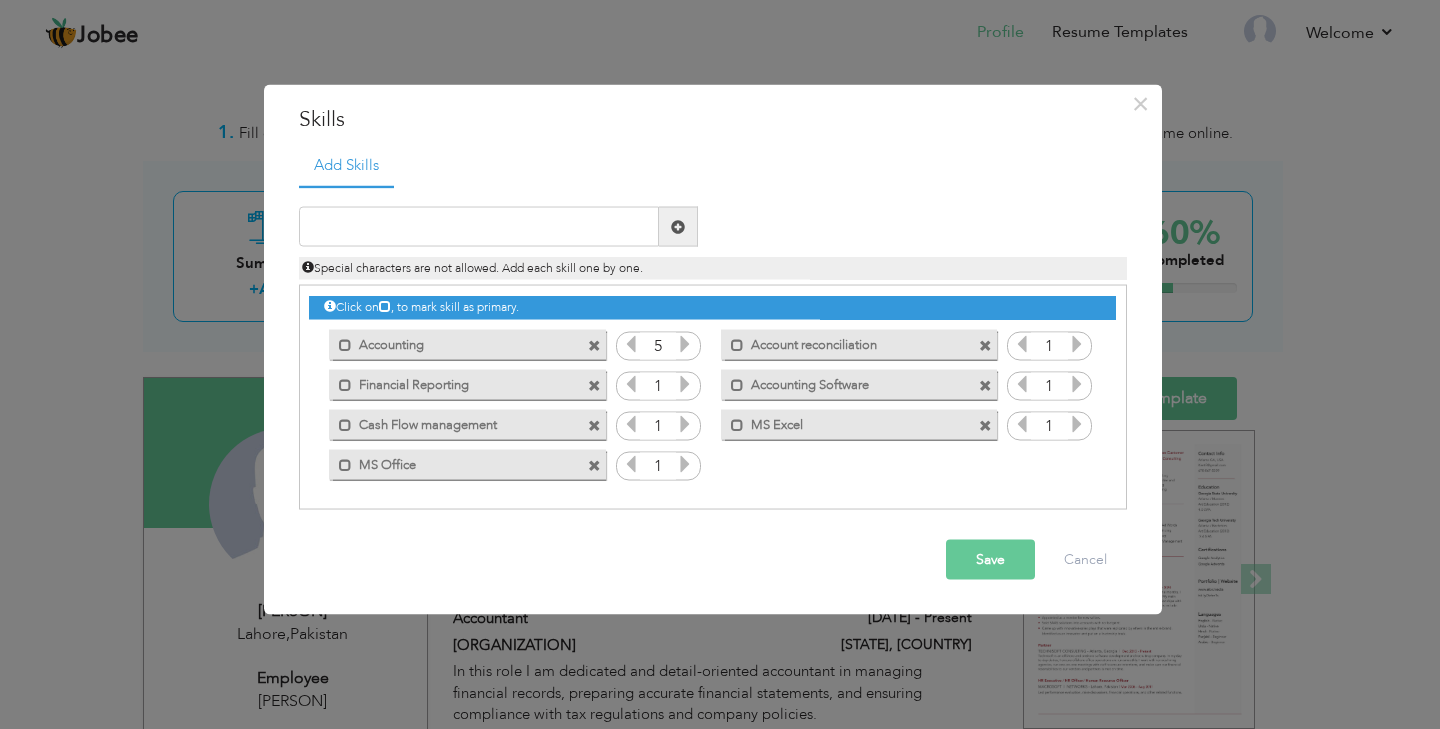 click at bounding box center (685, 344) 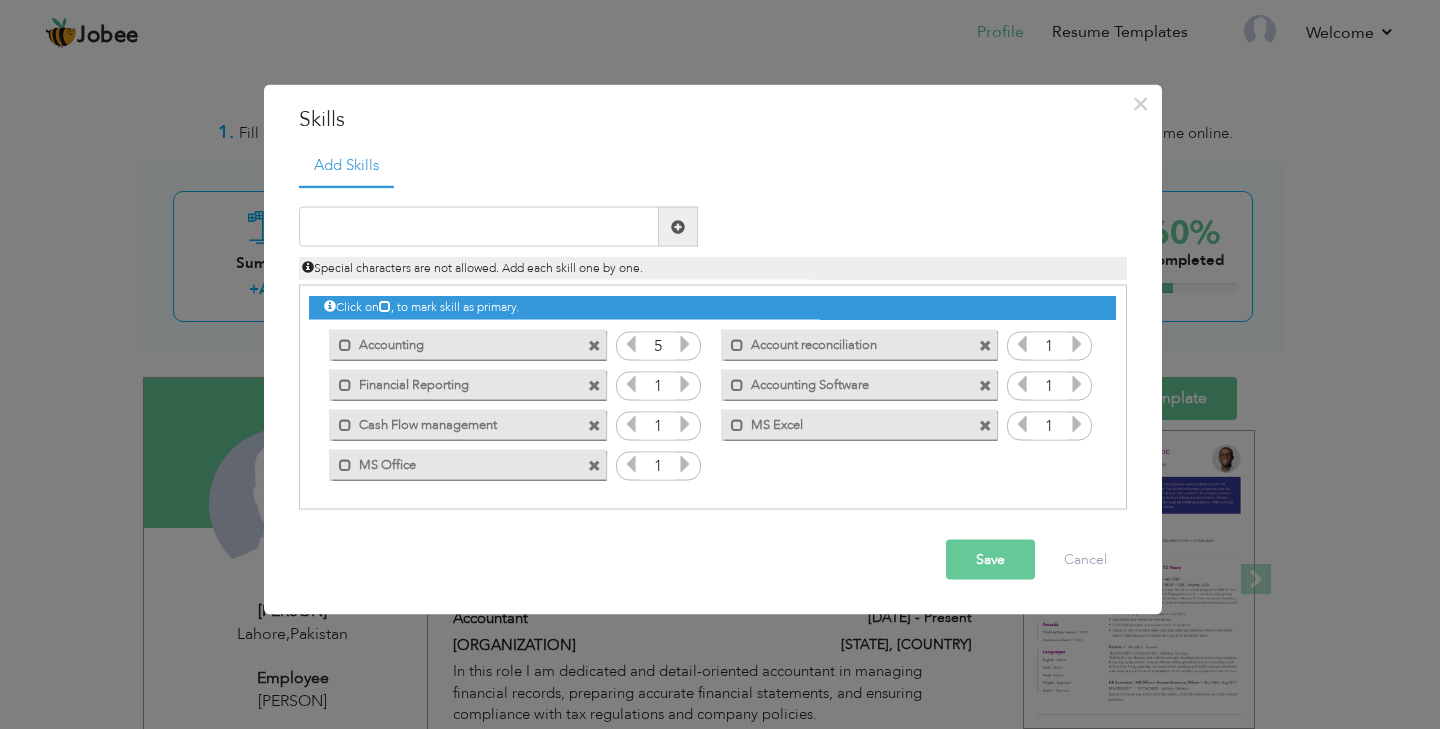click at bounding box center [1077, 344] 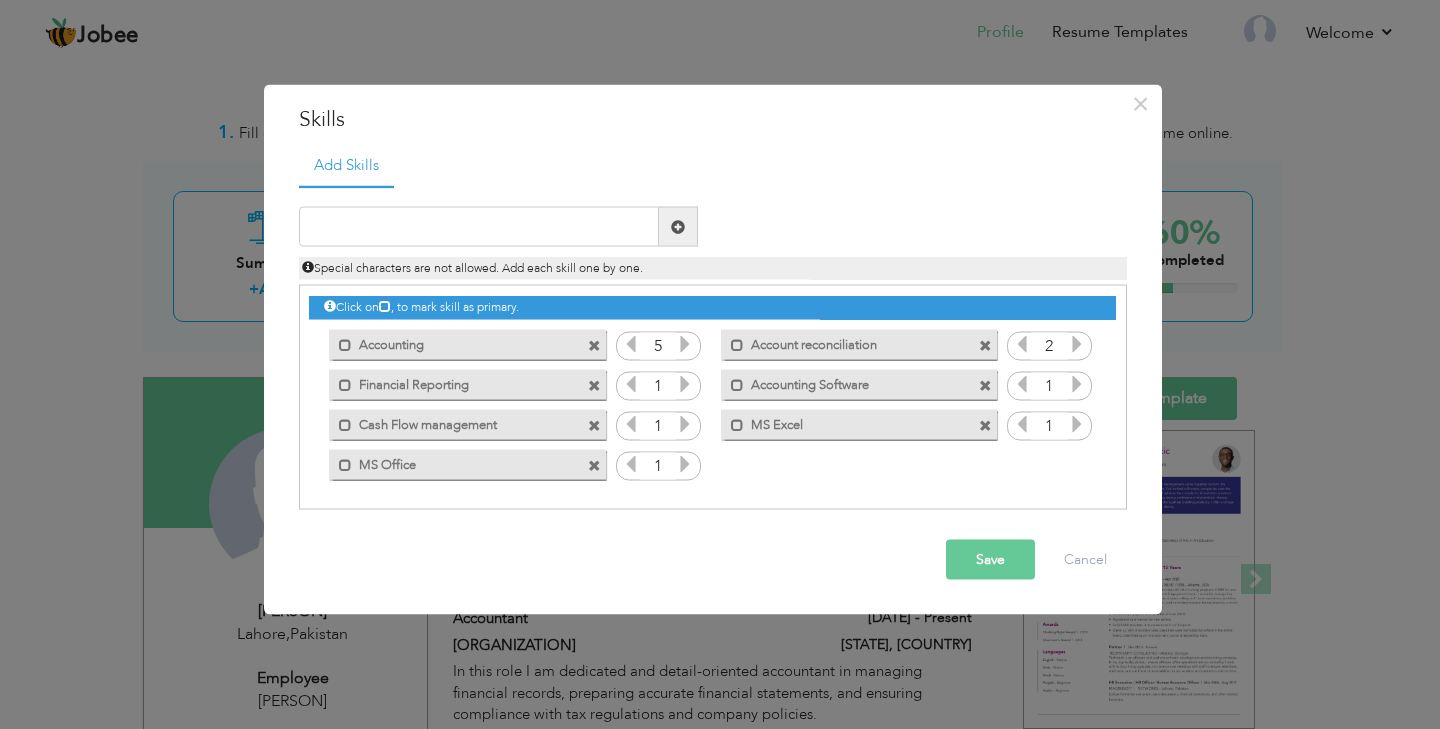 click at bounding box center (1077, 344) 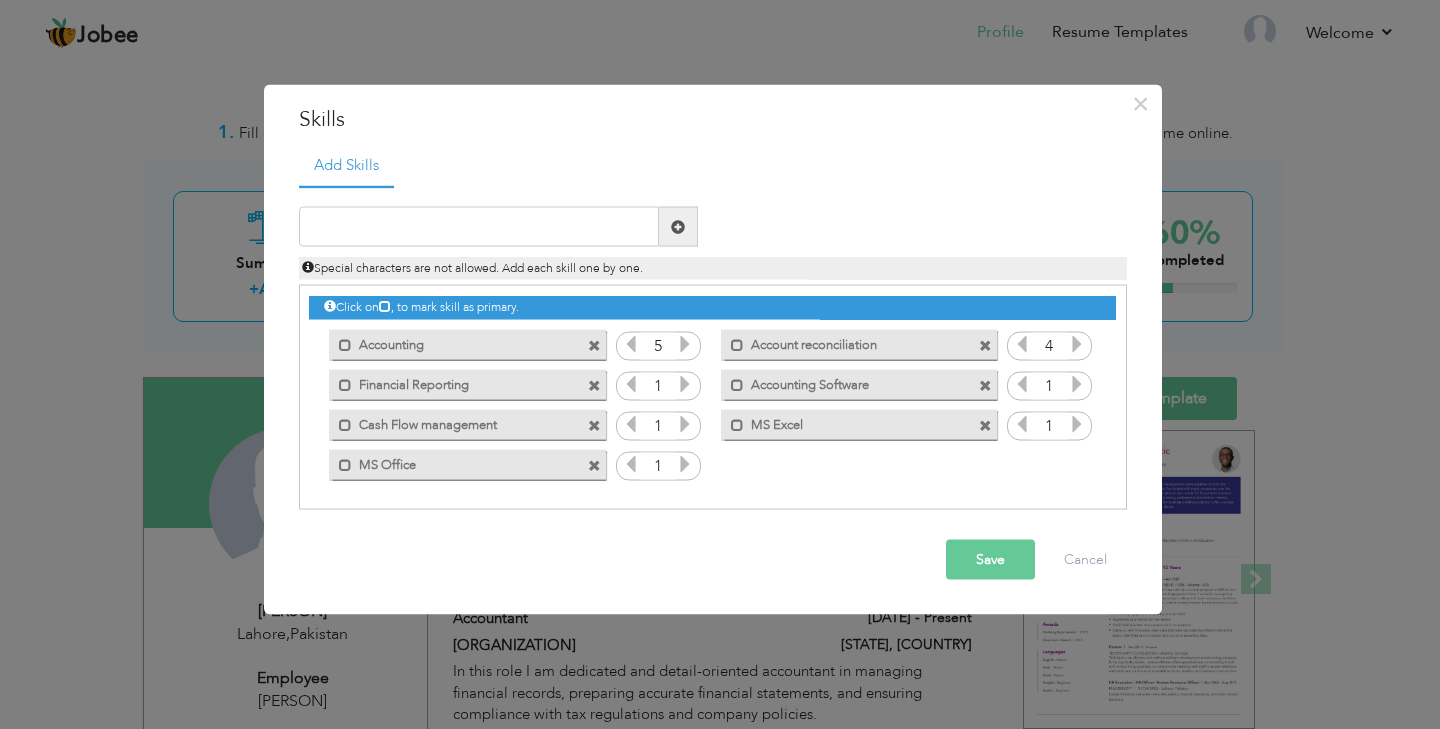 click at bounding box center (1077, 344) 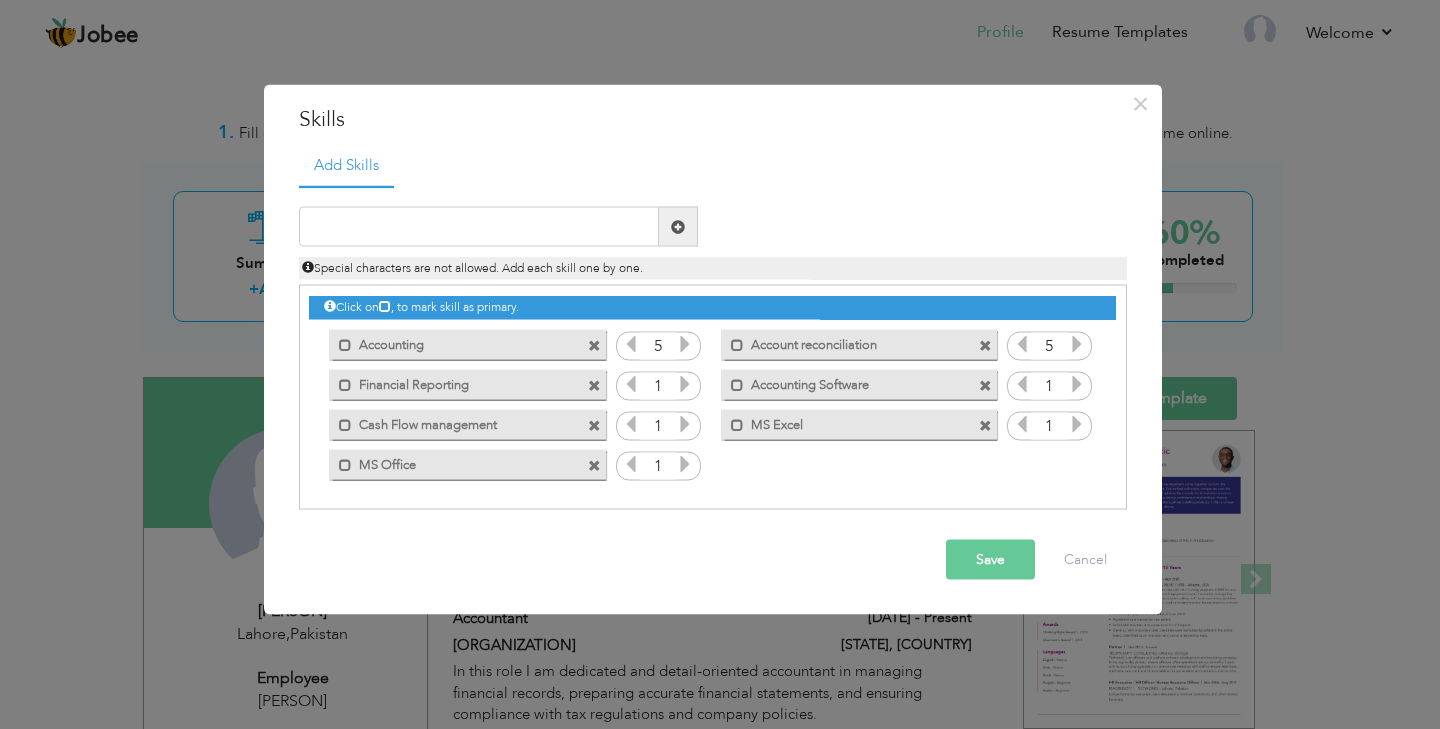 click at bounding box center [1077, 344] 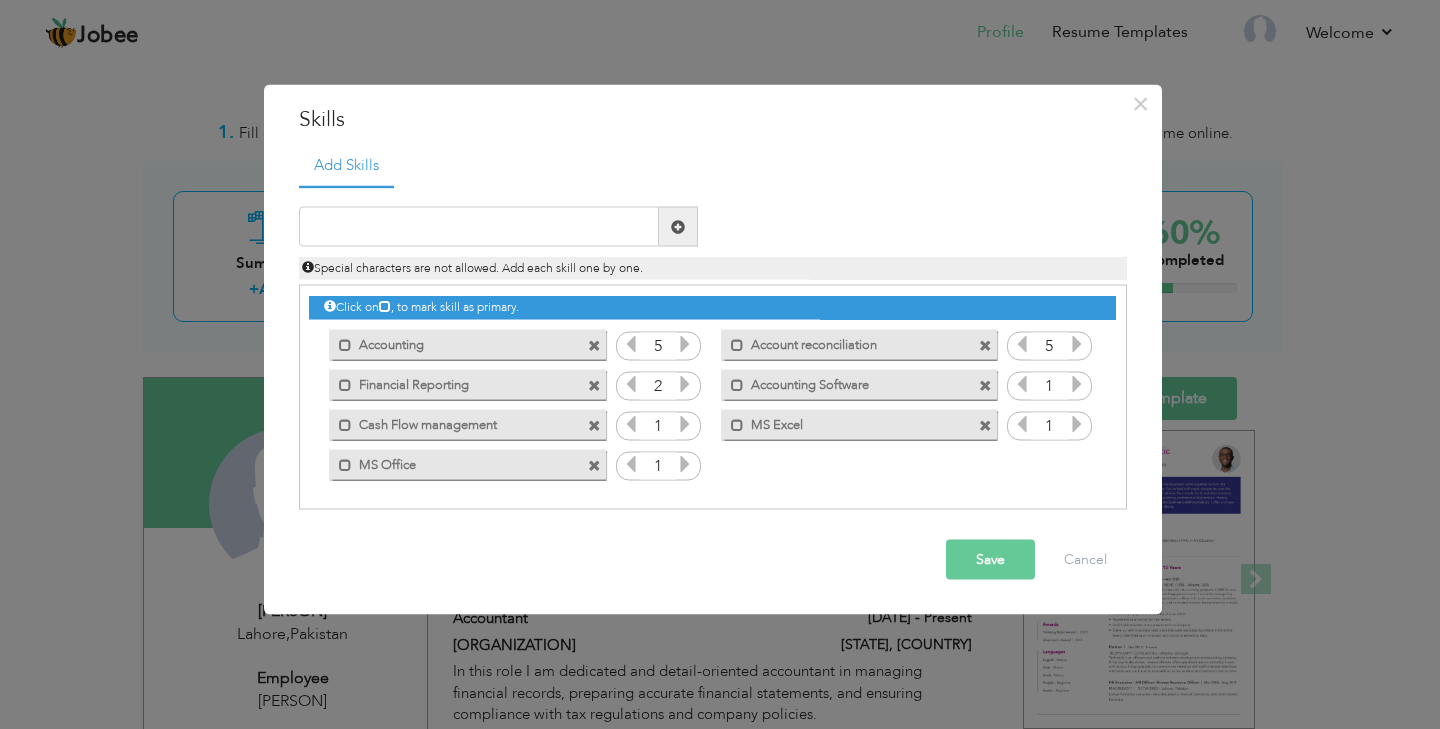 click at bounding box center [685, 384] 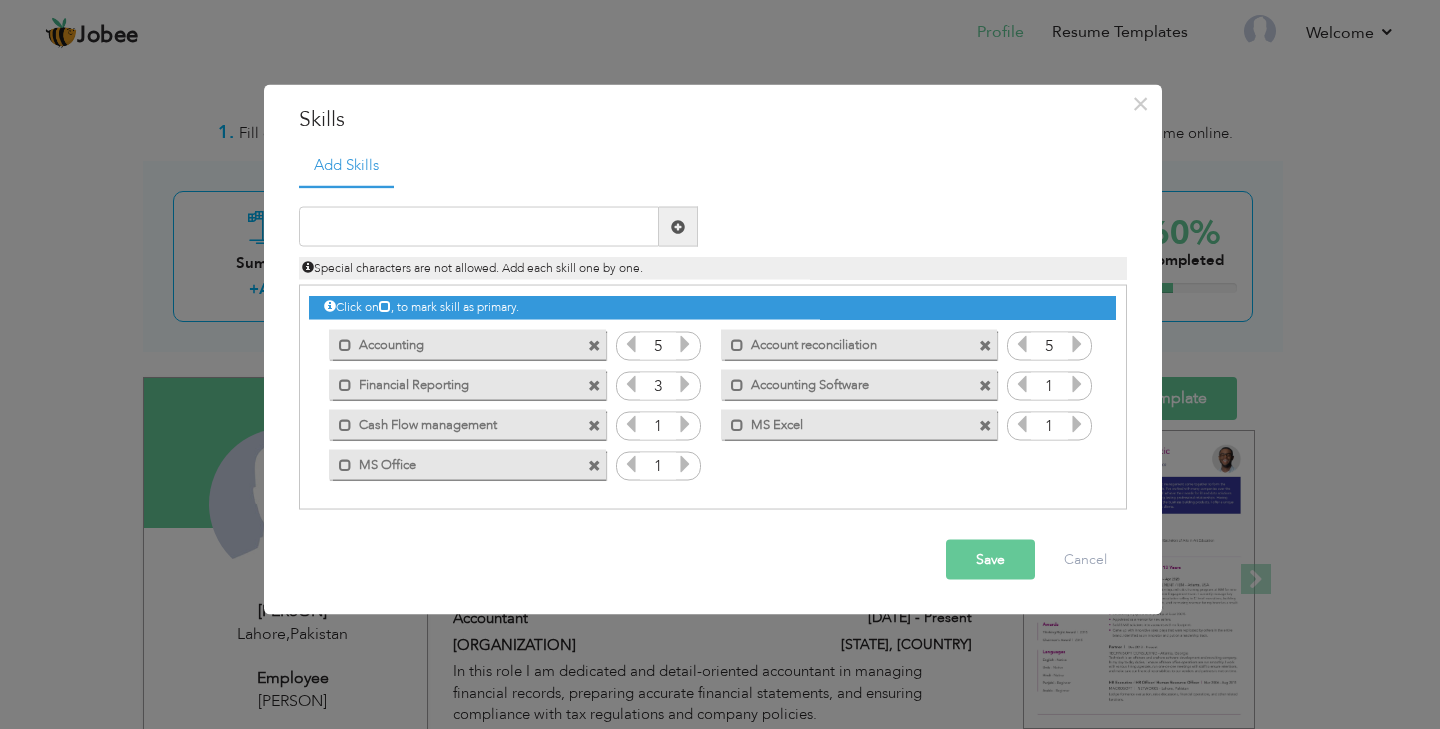 click at bounding box center (685, 384) 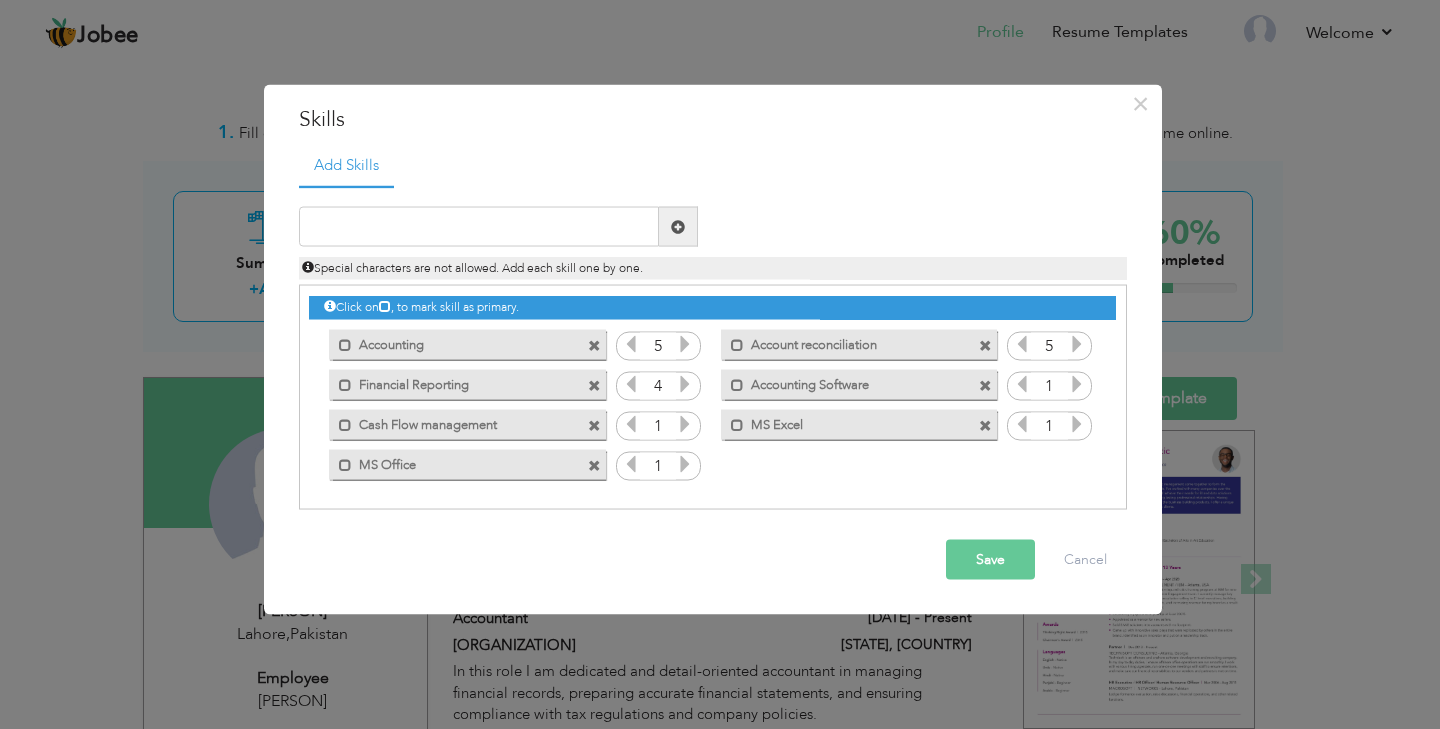 click at bounding box center (685, 384) 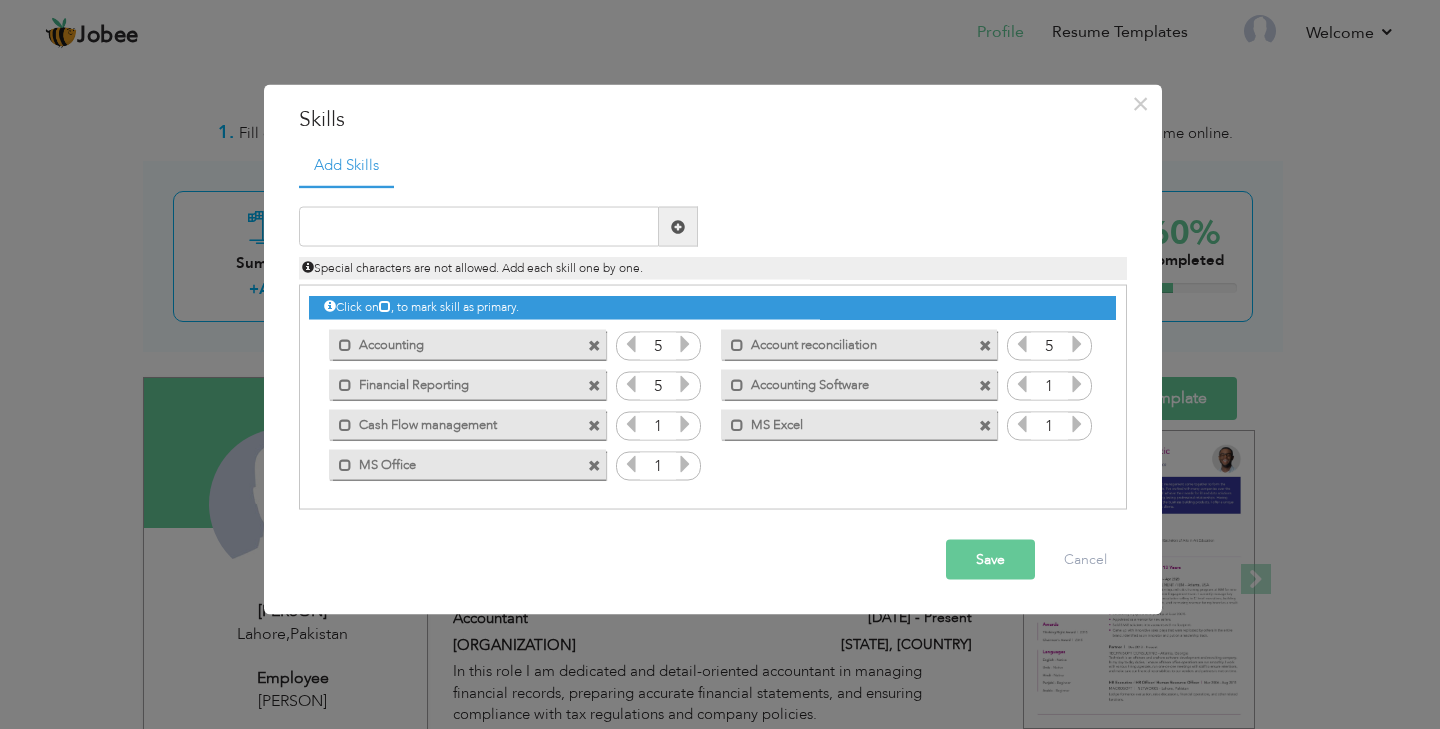 click at bounding box center [685, 384] 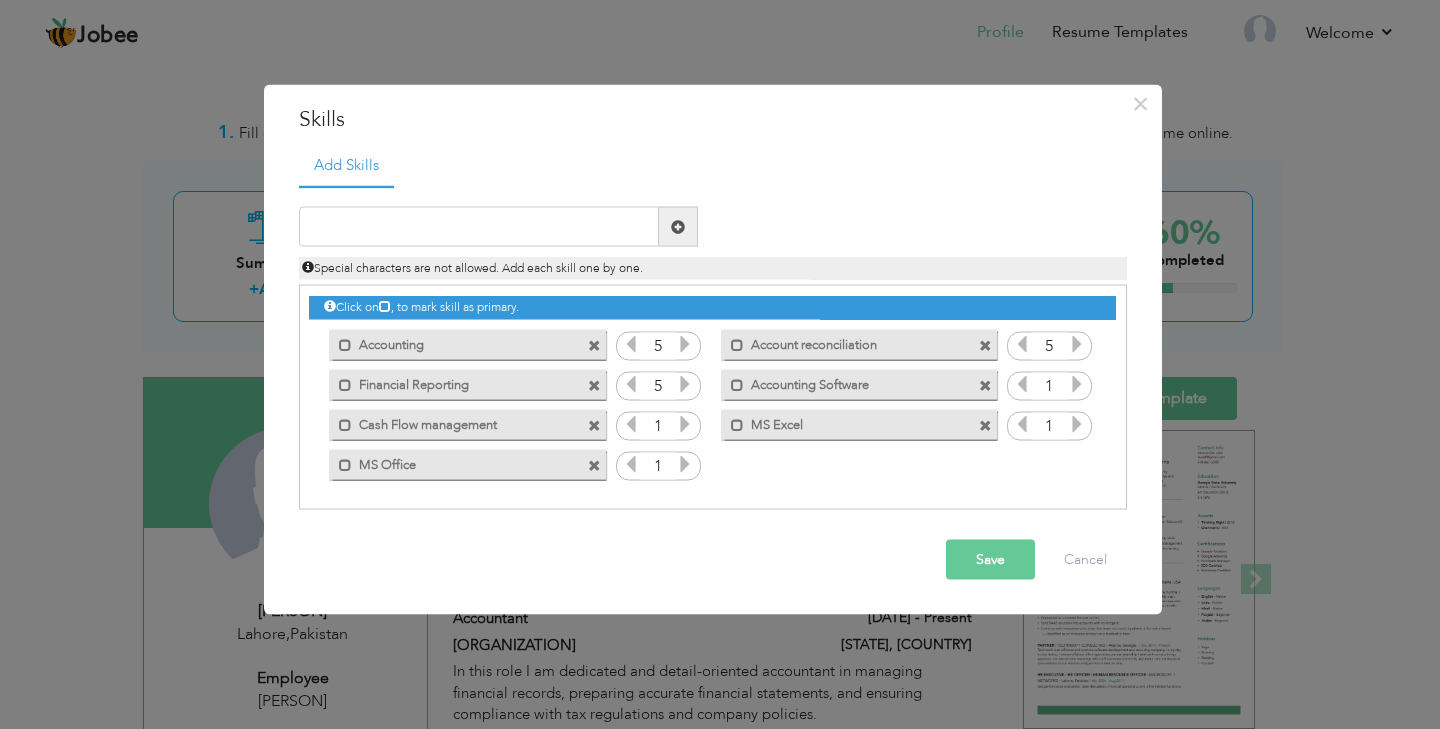click at bounding box center [685, 384] 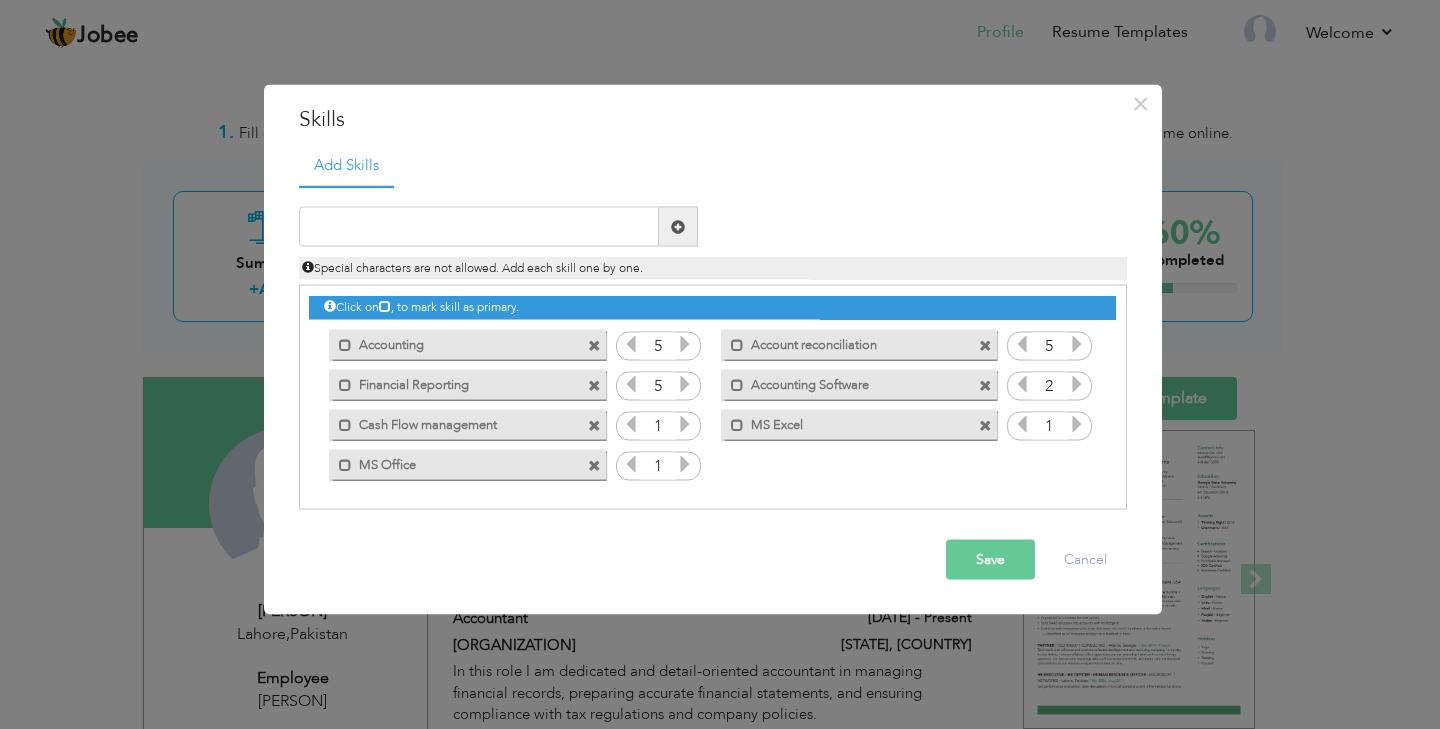 click at bounding box center (1077, 384) 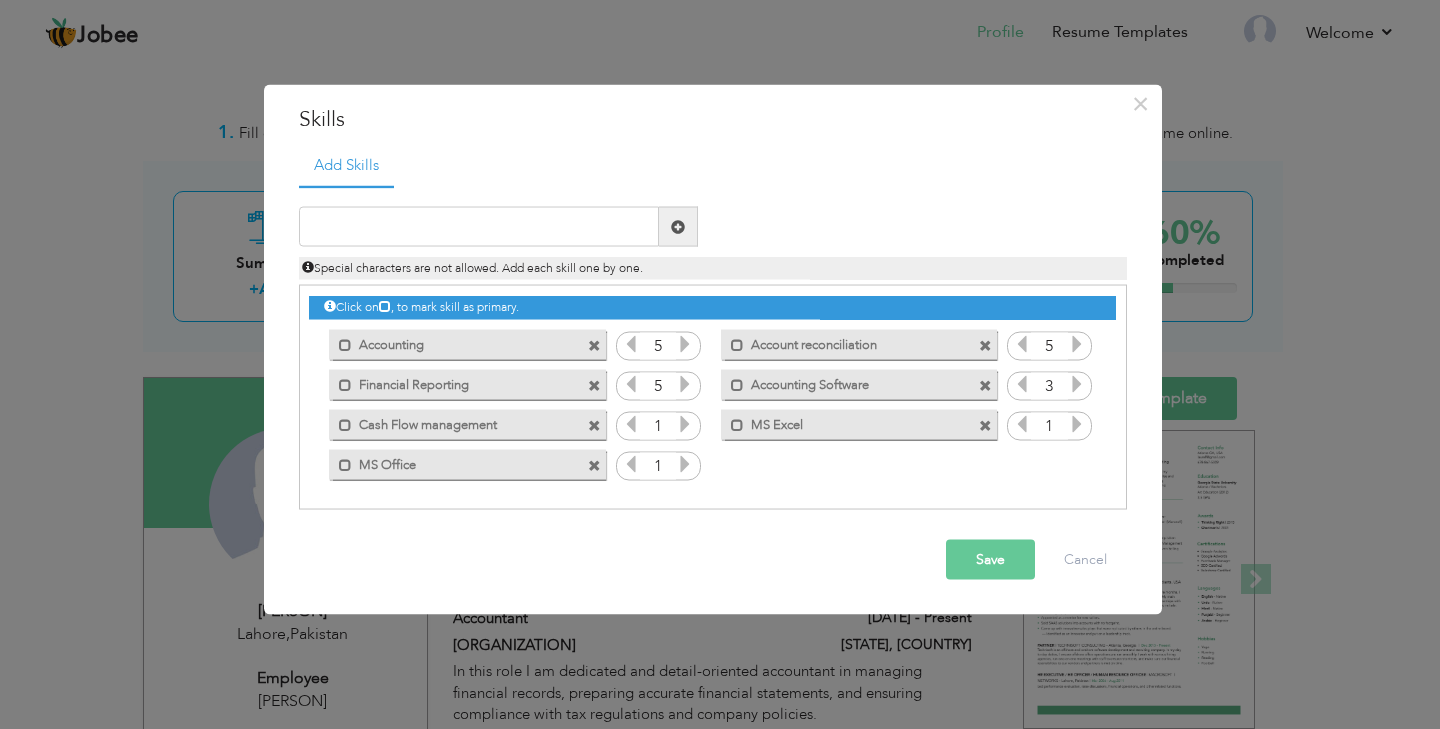 click at bounding box center [1077, 384] 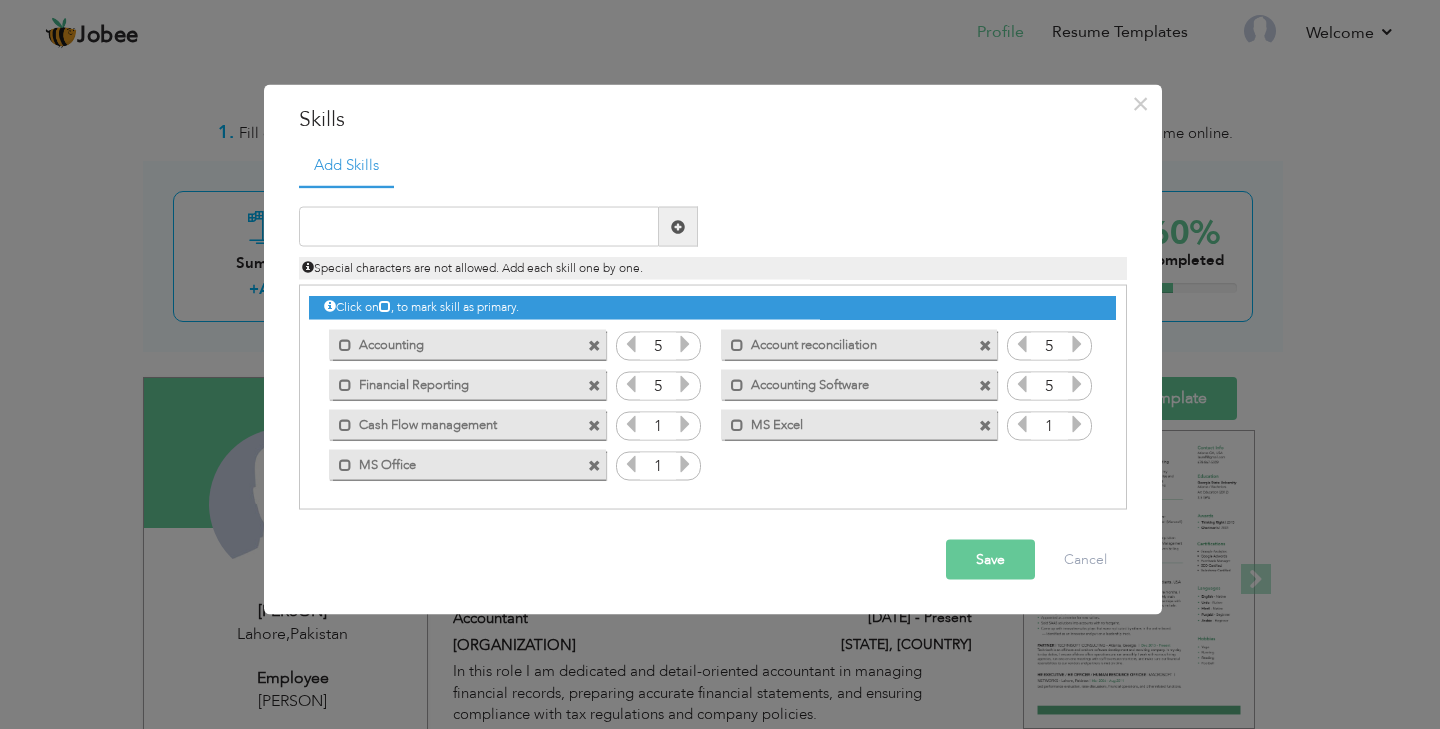 click at bounding box center (1077, 384) 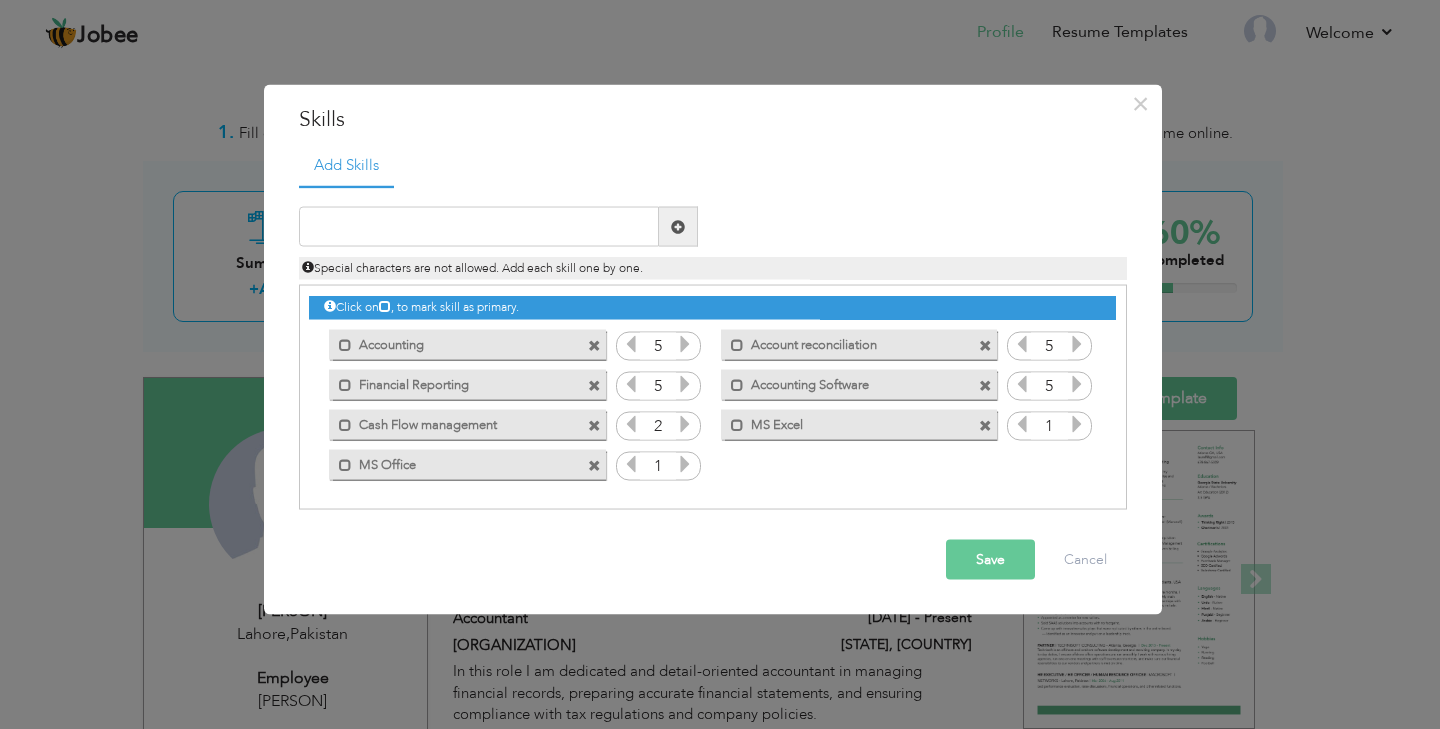 click at bounding box center [685, 424] 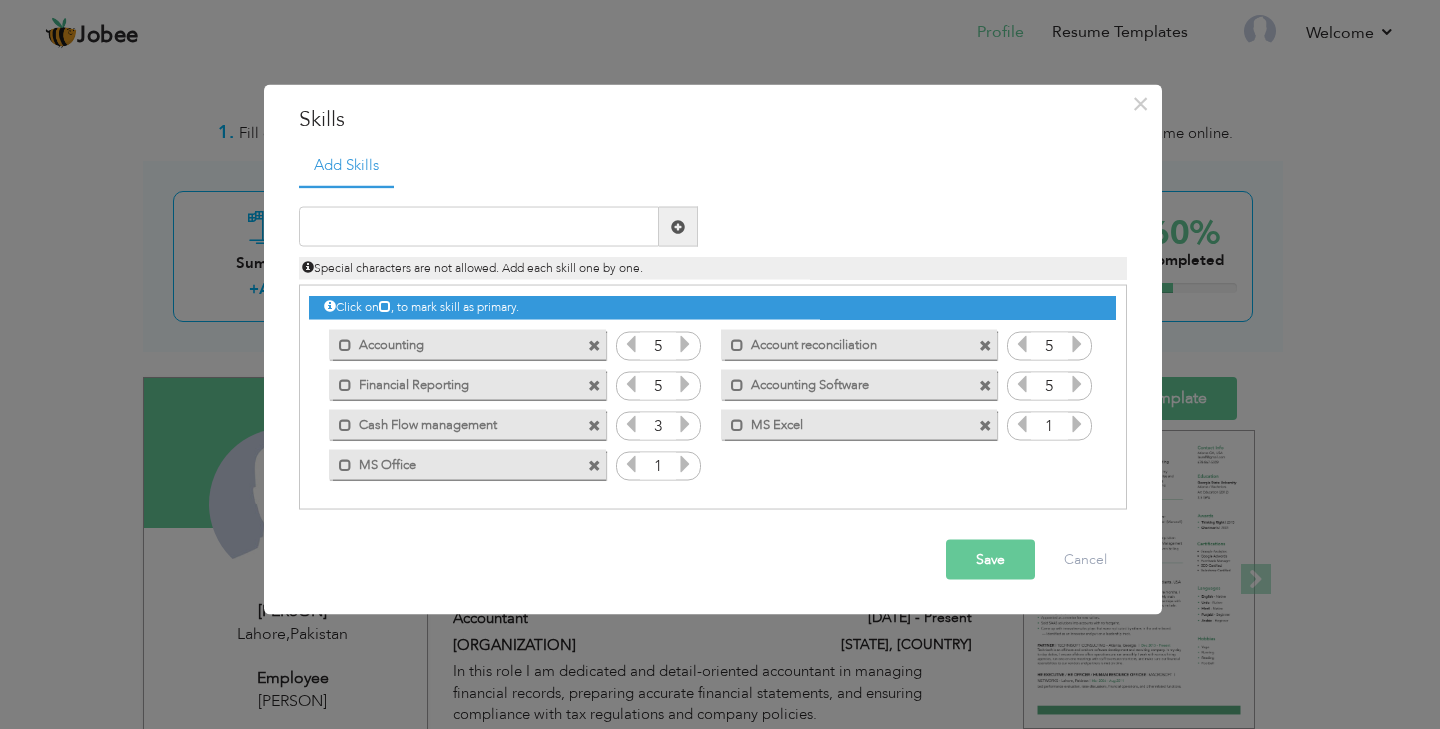 click at bounding box center (685, 424) 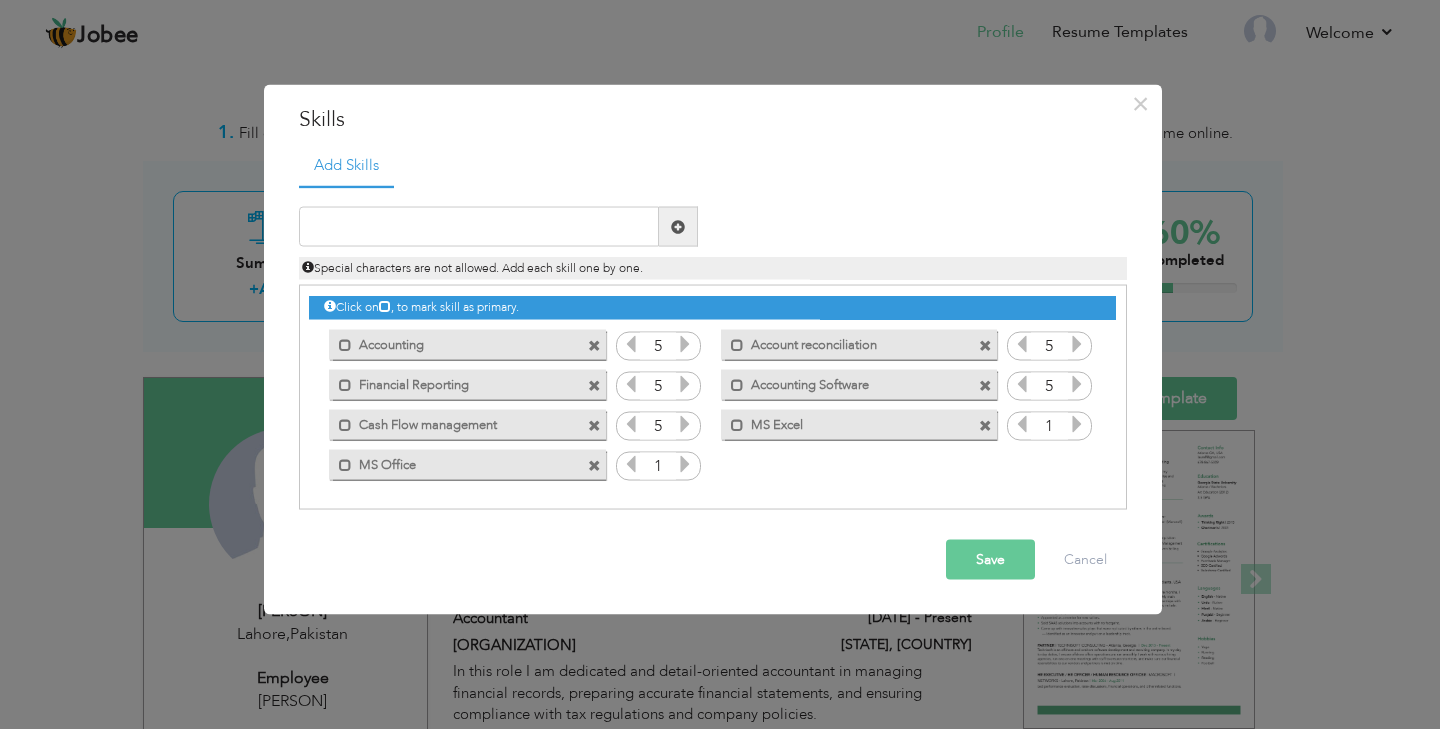 click at bounding box center (685, 424) 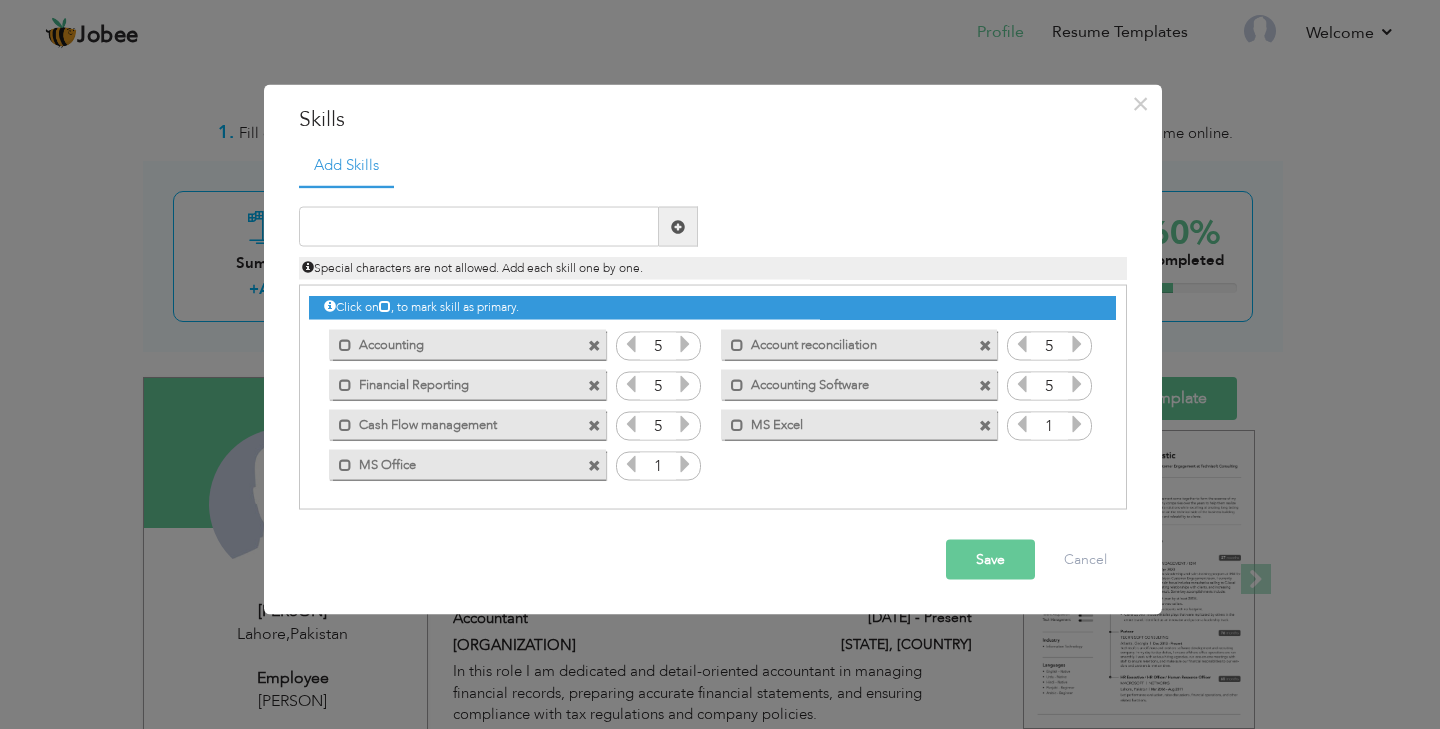 click at bounding box center [1077, 424] 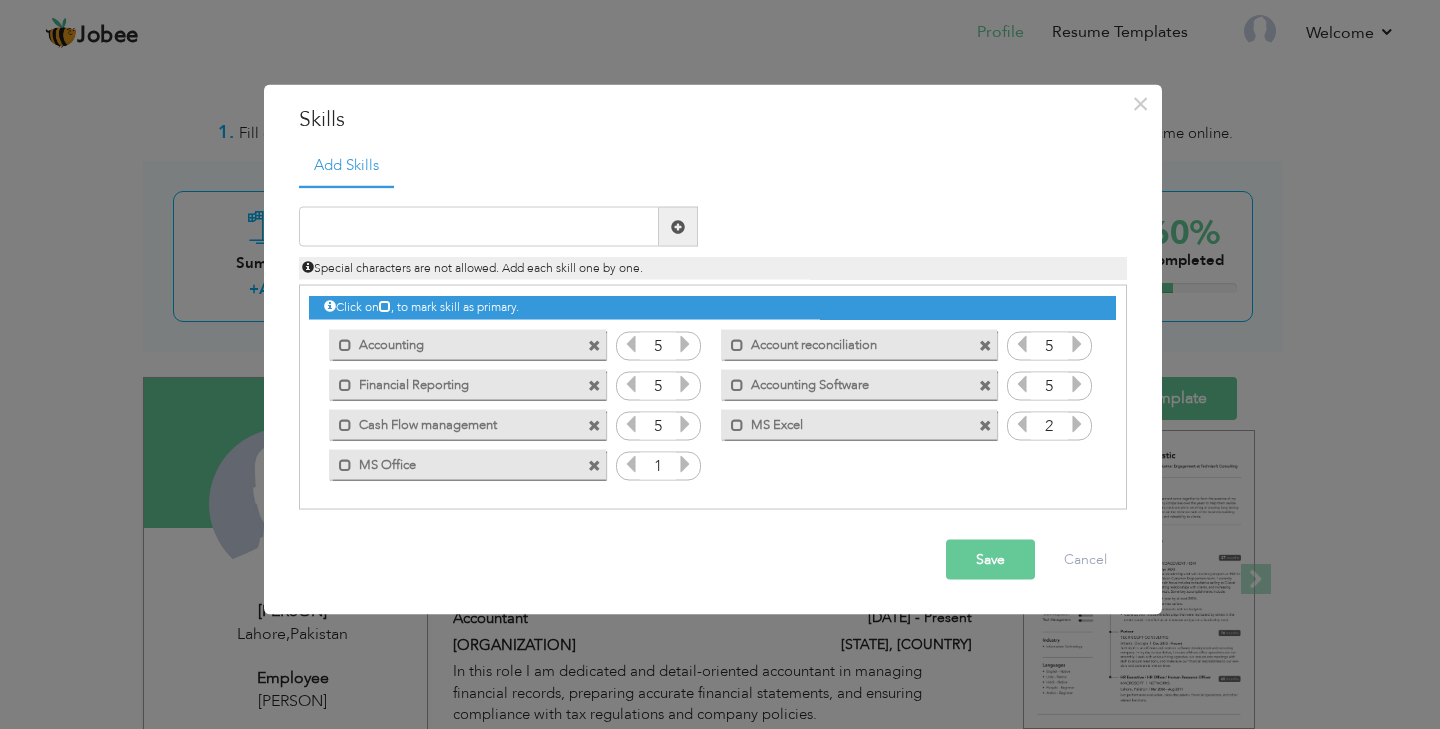 click at bounding box center [1077, 424] 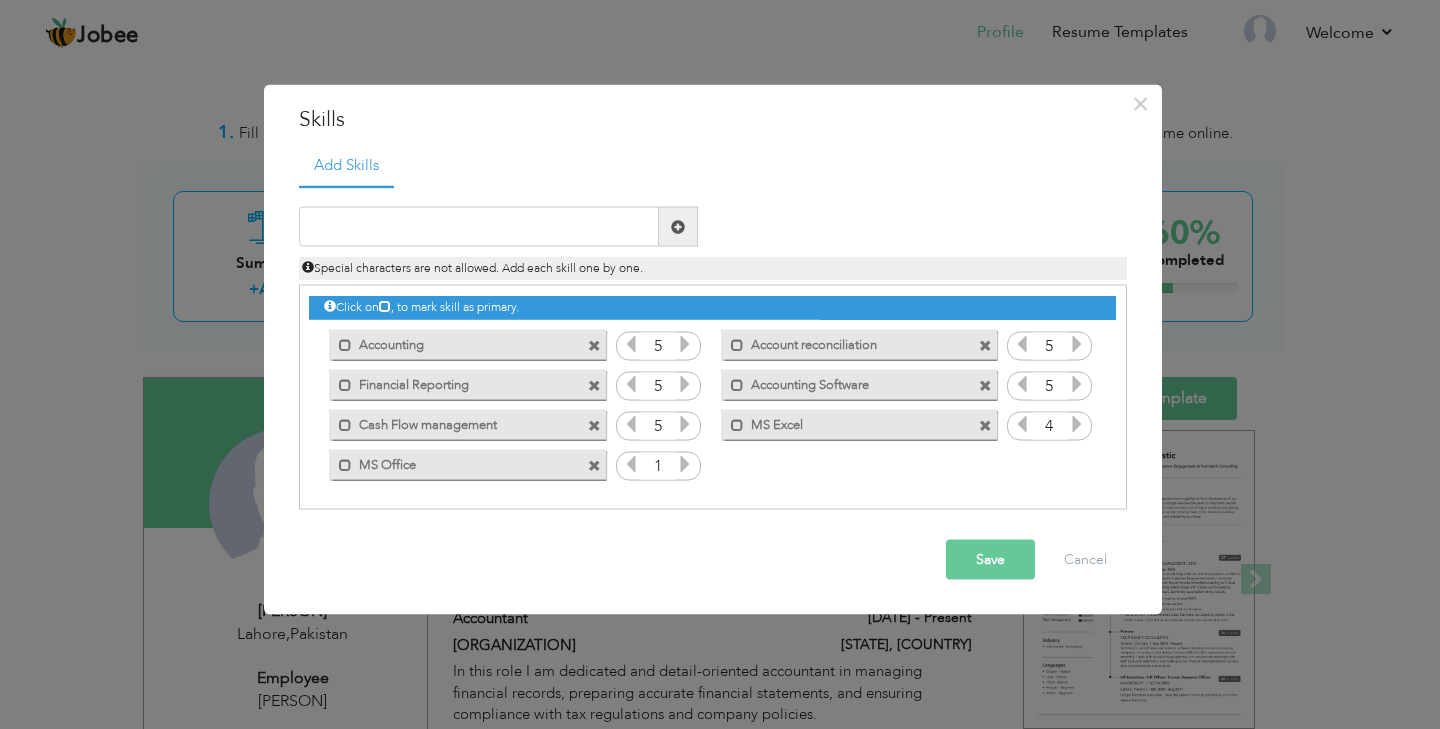 click at bounding box center (685, 464) 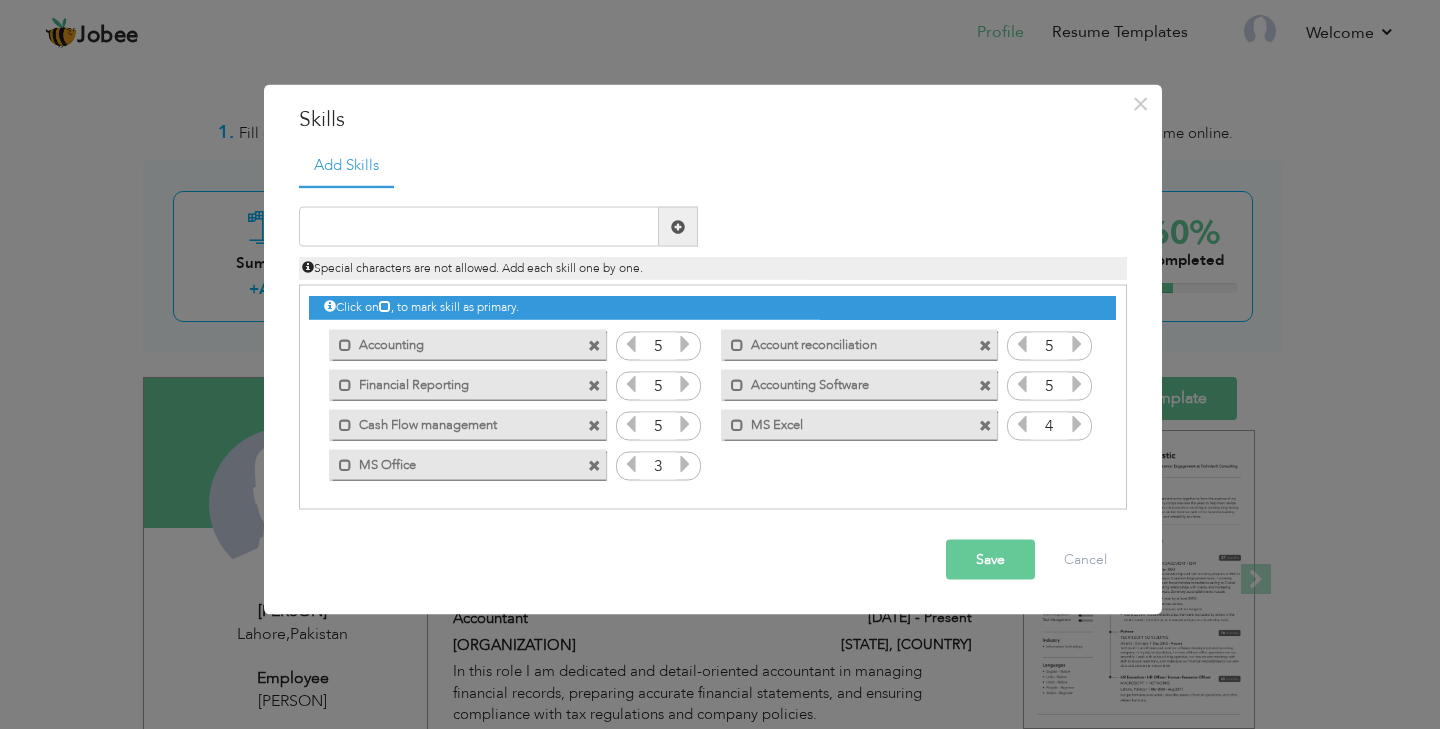 click at bounding box center [685, 464] 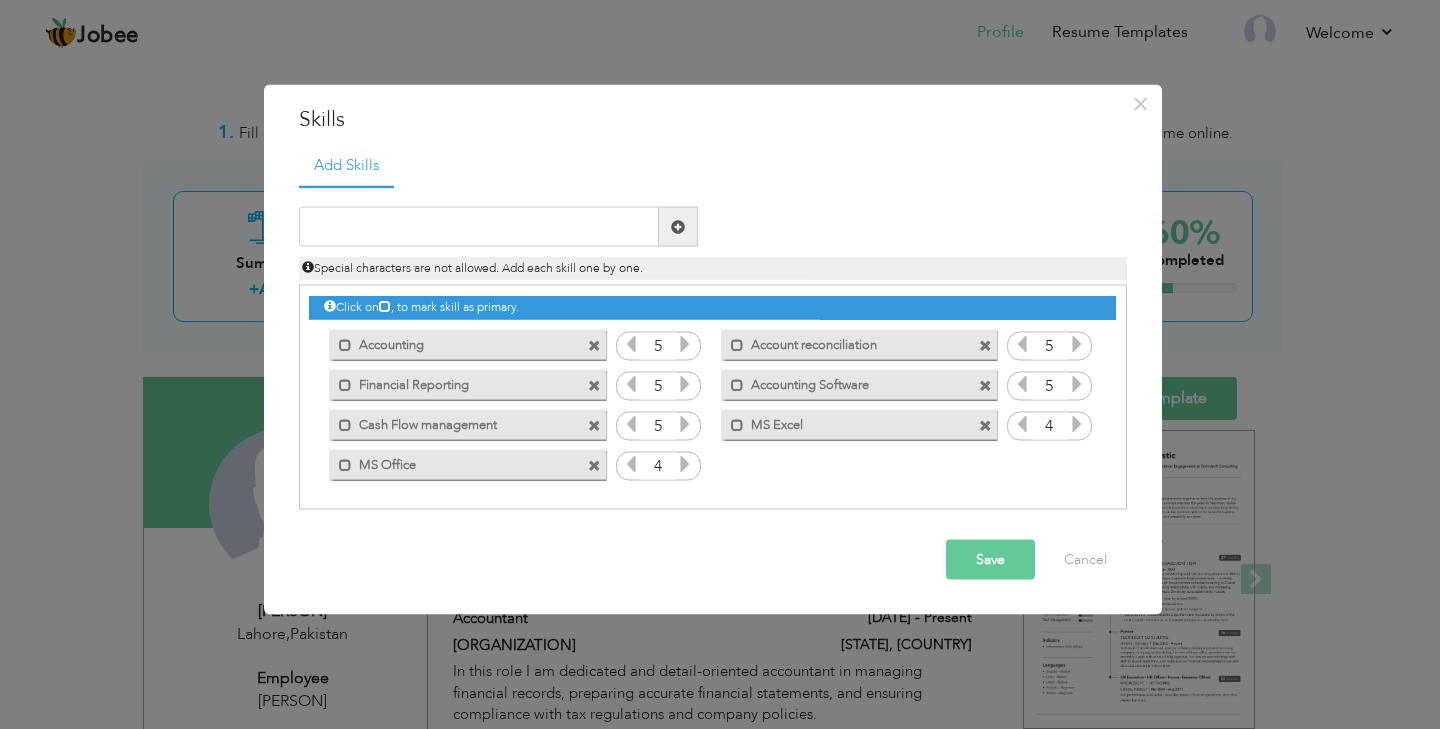 click at bounding box center (685, 464) 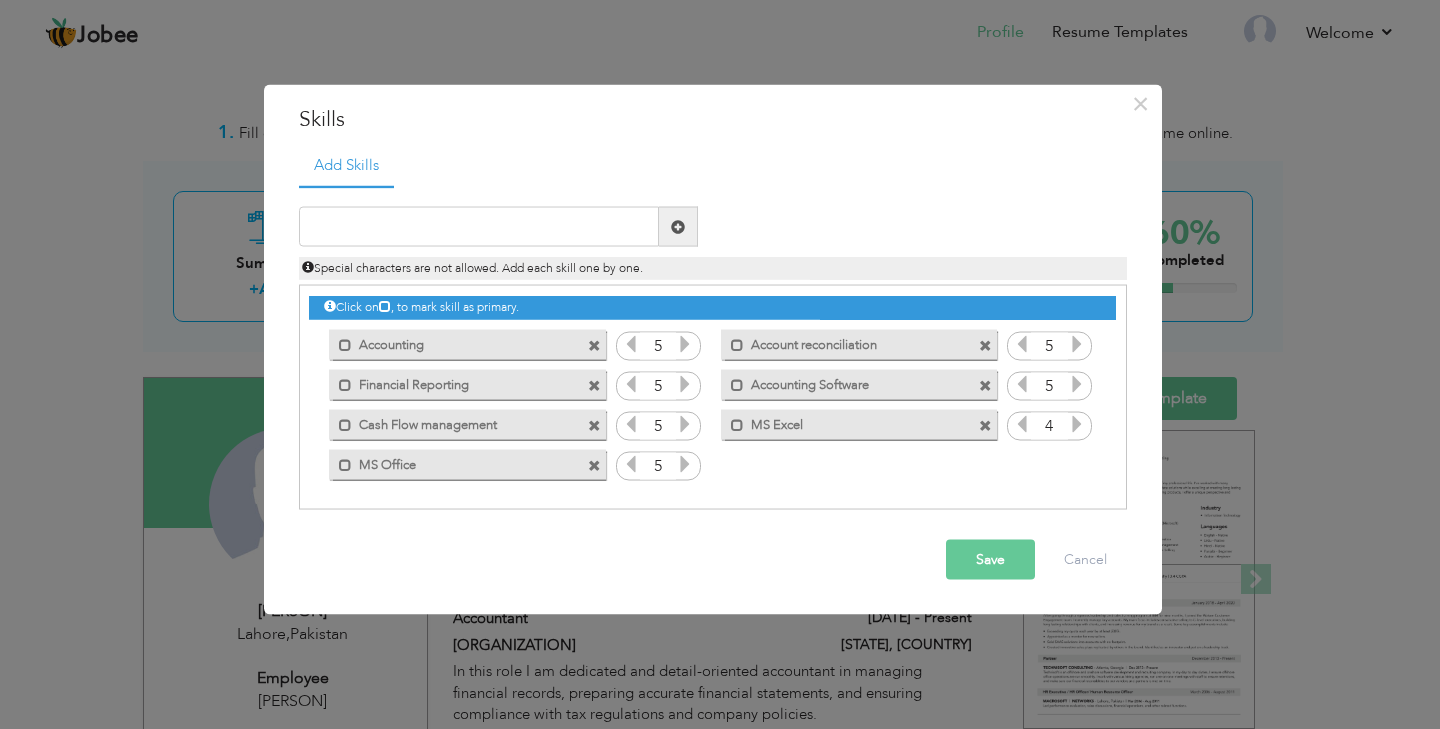 click at bounding box center (631, 464) 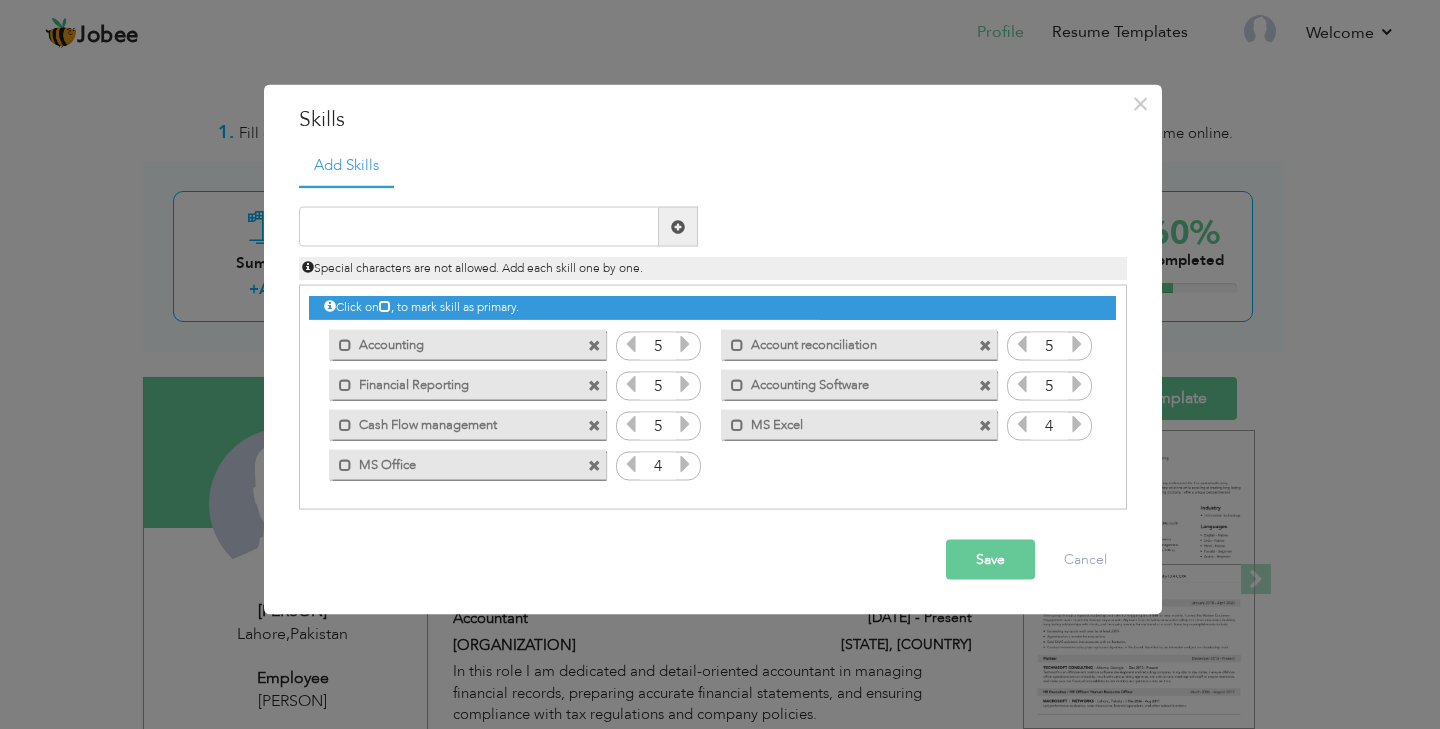 click on "Save" at bounding box center [990, 560] 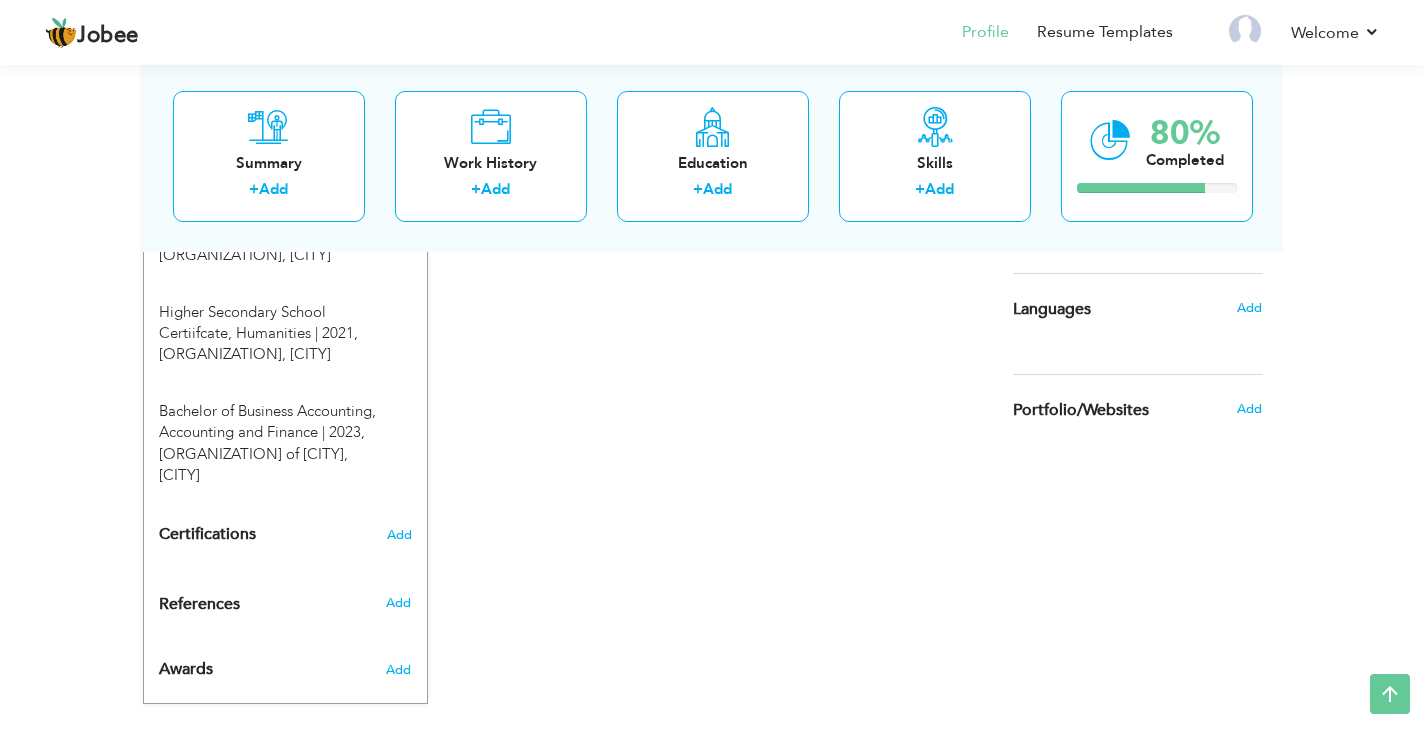 scroll, scrollTop: 949, scrollLeft: 0, axis: vertical 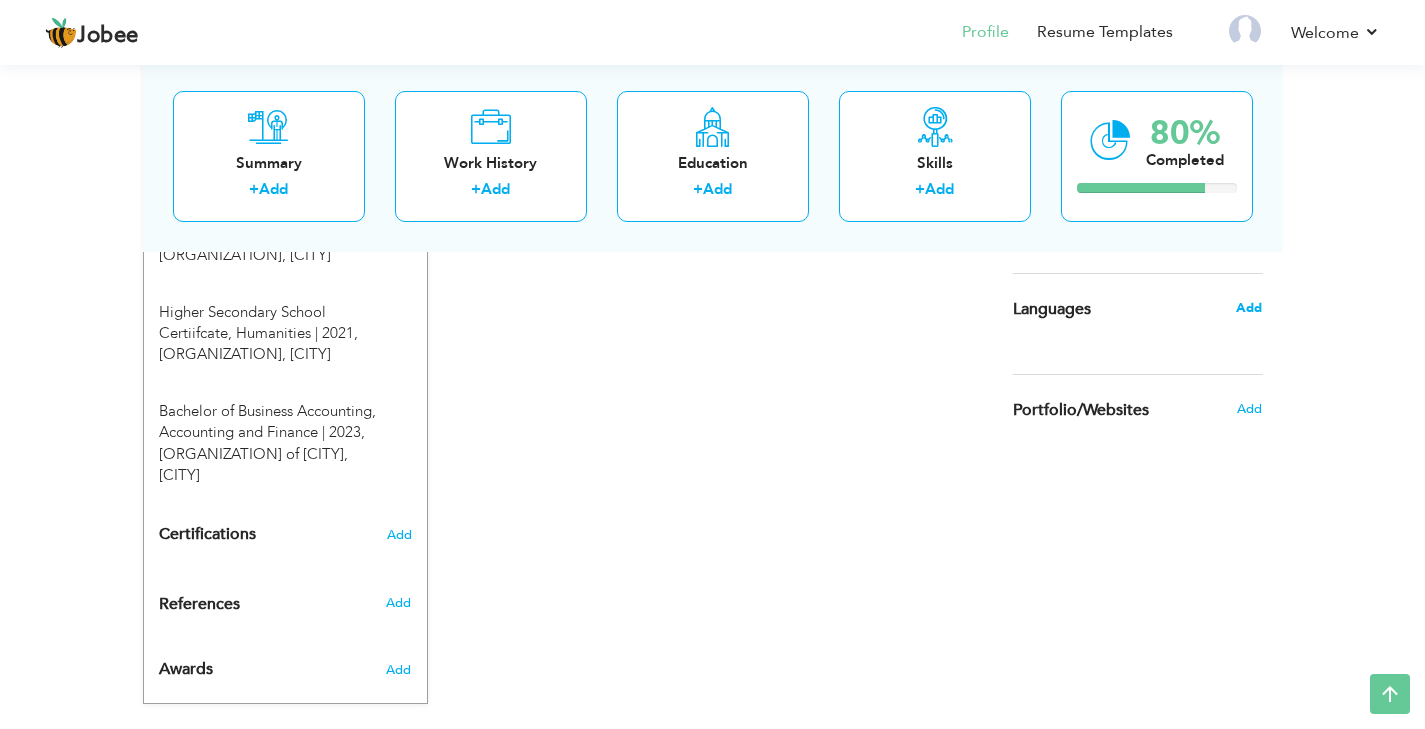click on "Add" at bounding box center [1249, 308] 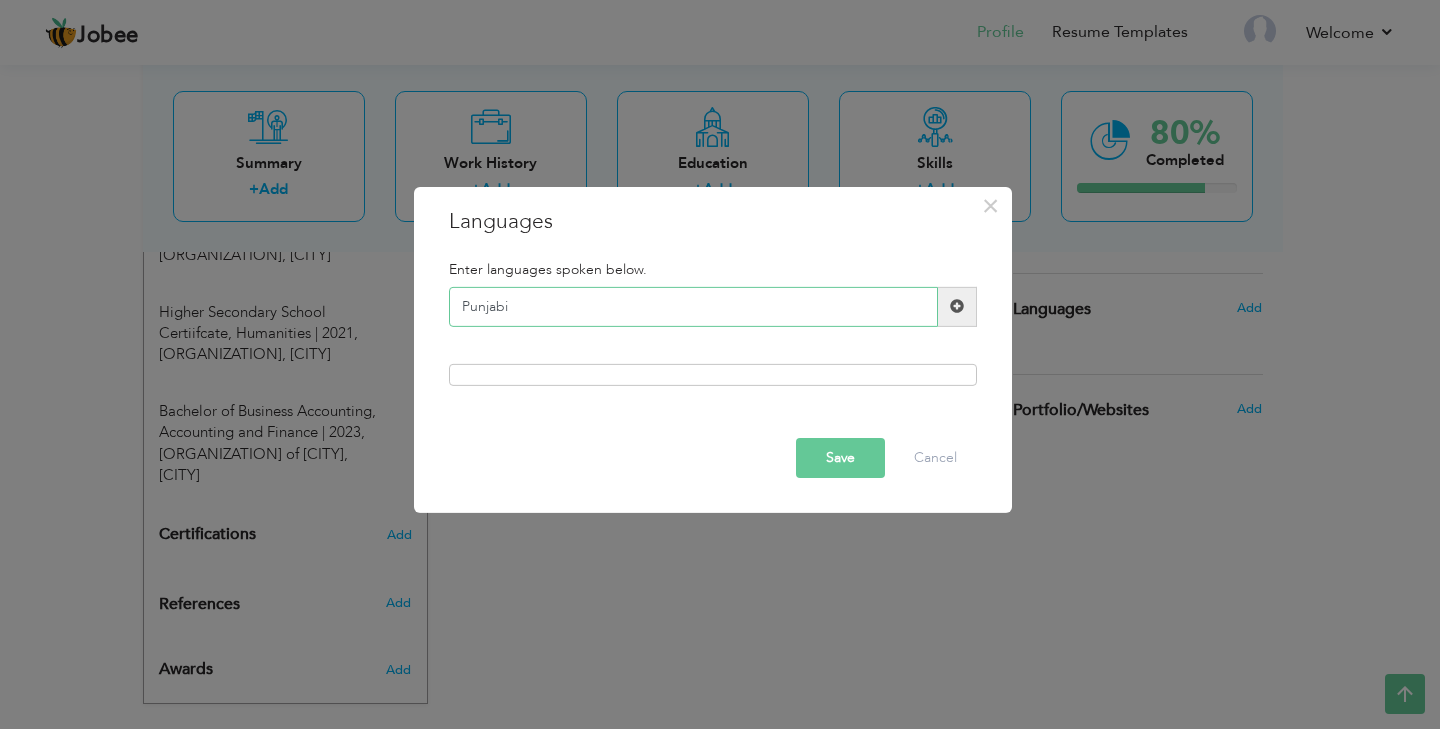 type on "Punjabi" 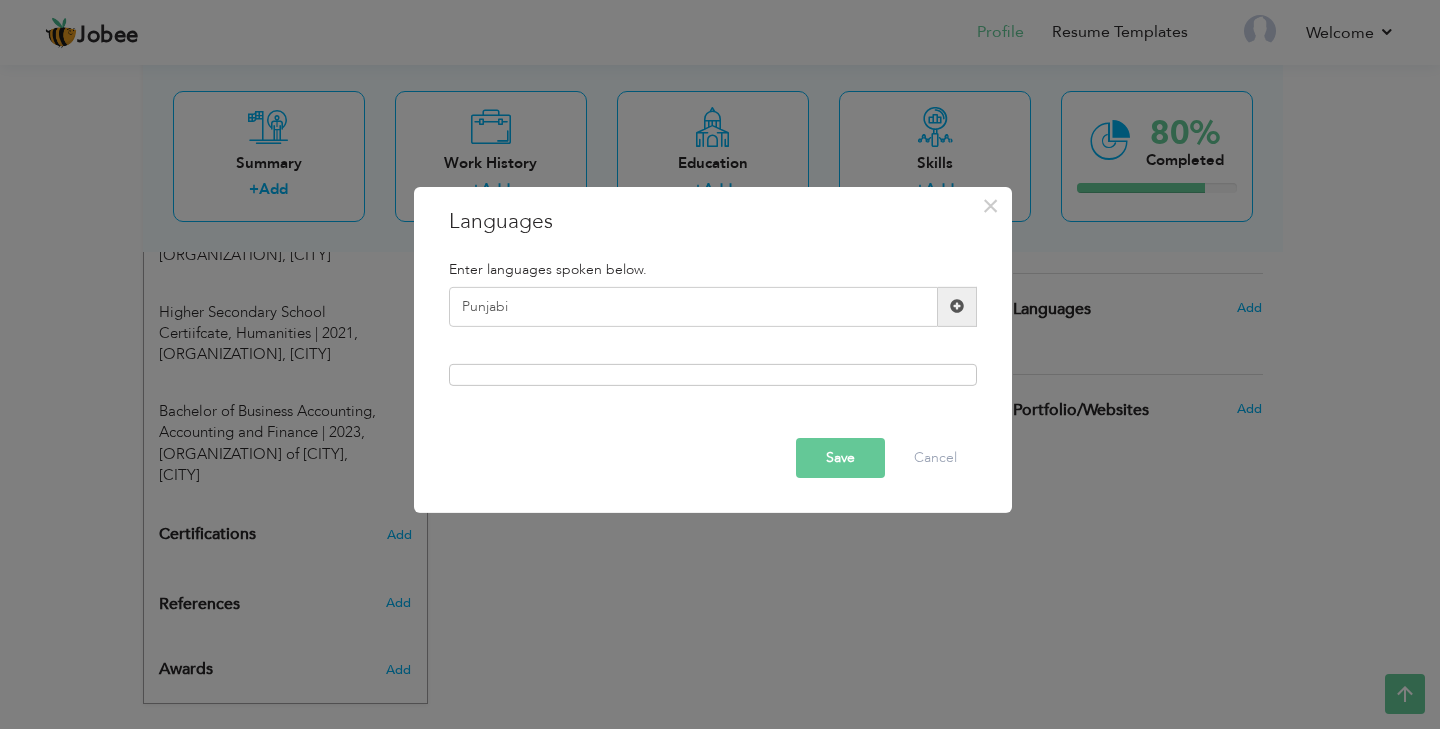 click at bounding box center [957, 307] 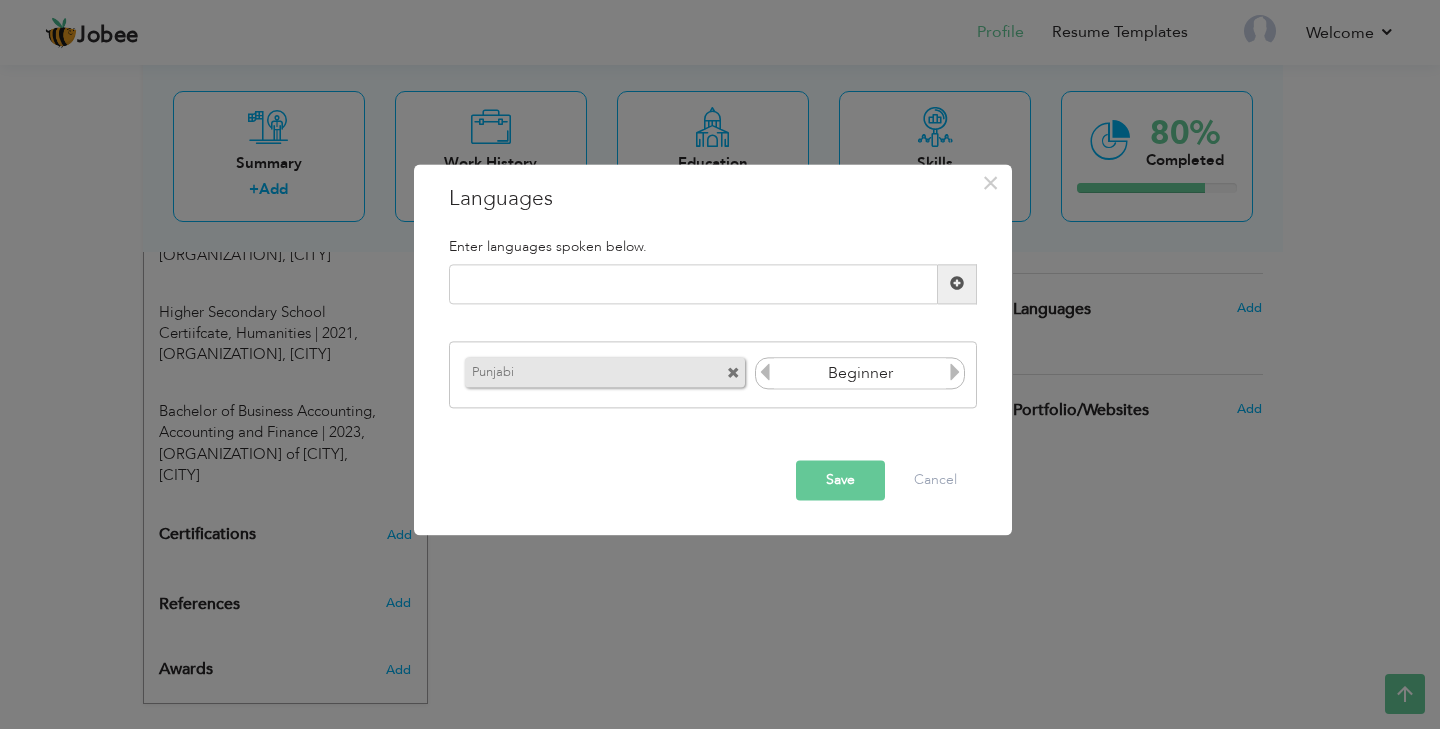 click at bounding box center (955, 373) 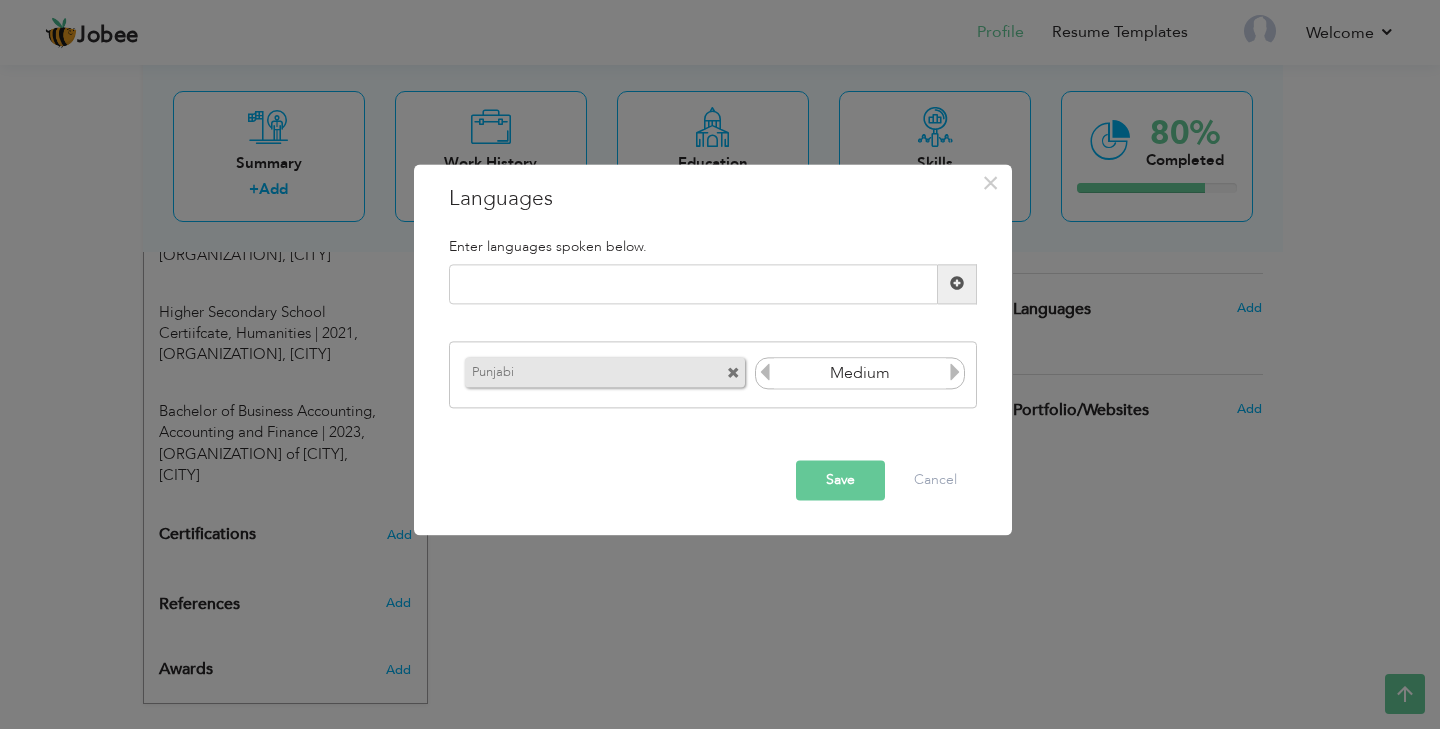 click at bounding box center [955, 373] 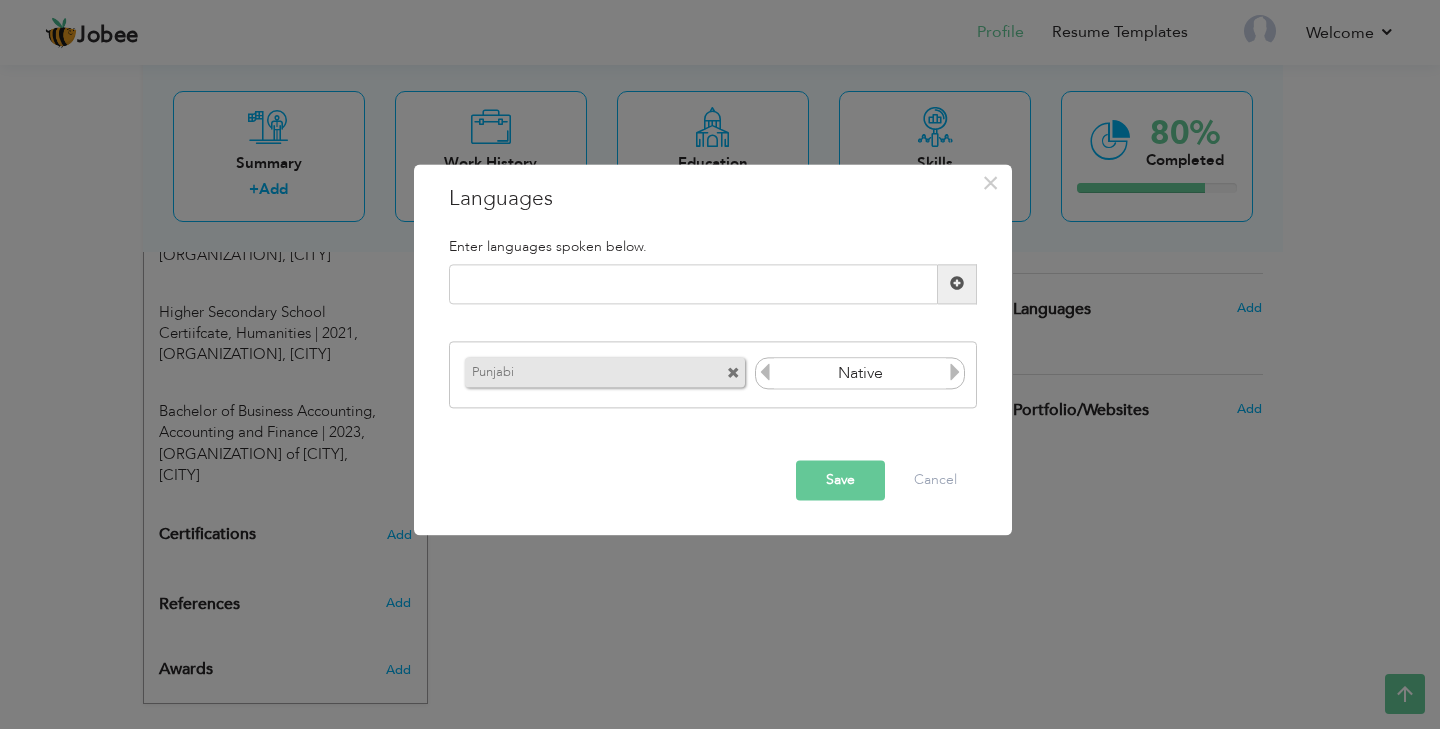click at bounding box center [955, 373] 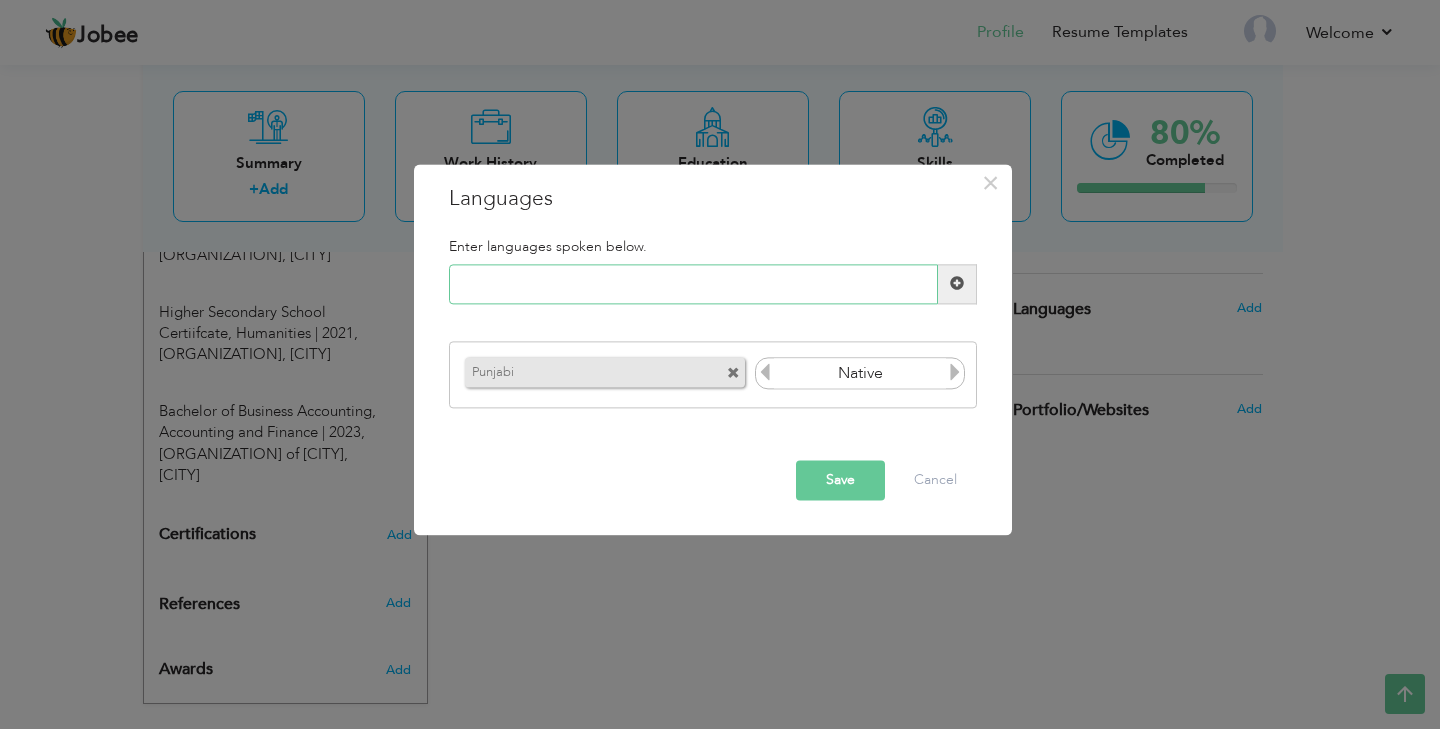 click at bounding box center [693, 284] 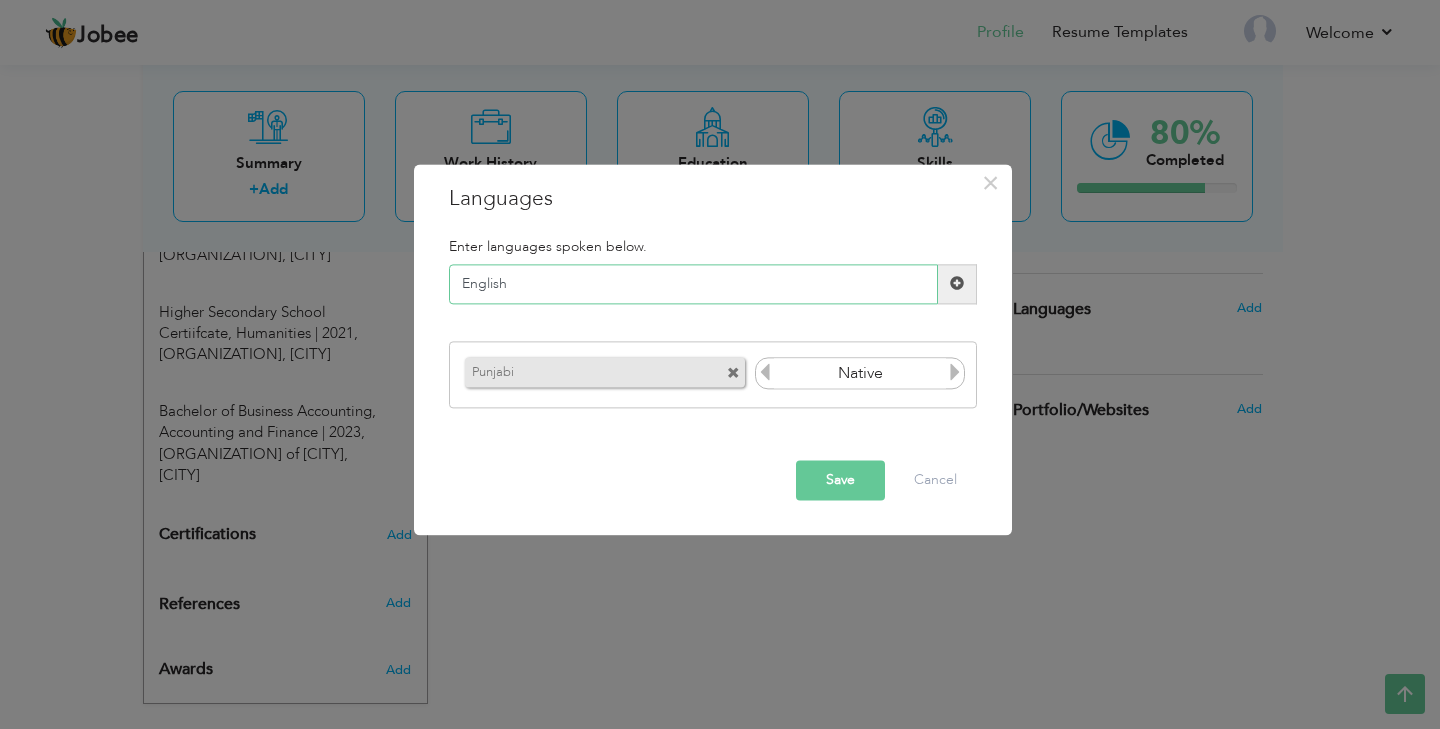 type on "English" 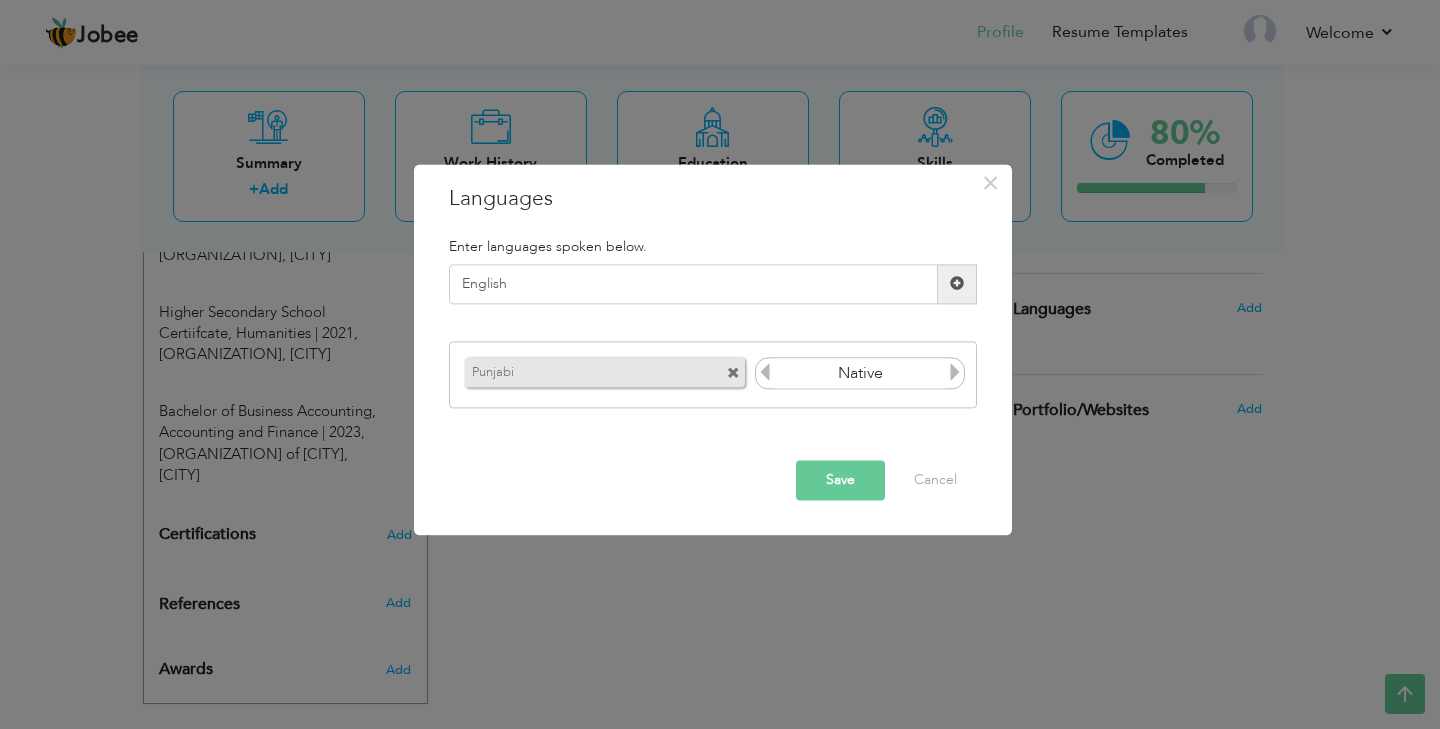 click at bounding box center (957, 284) 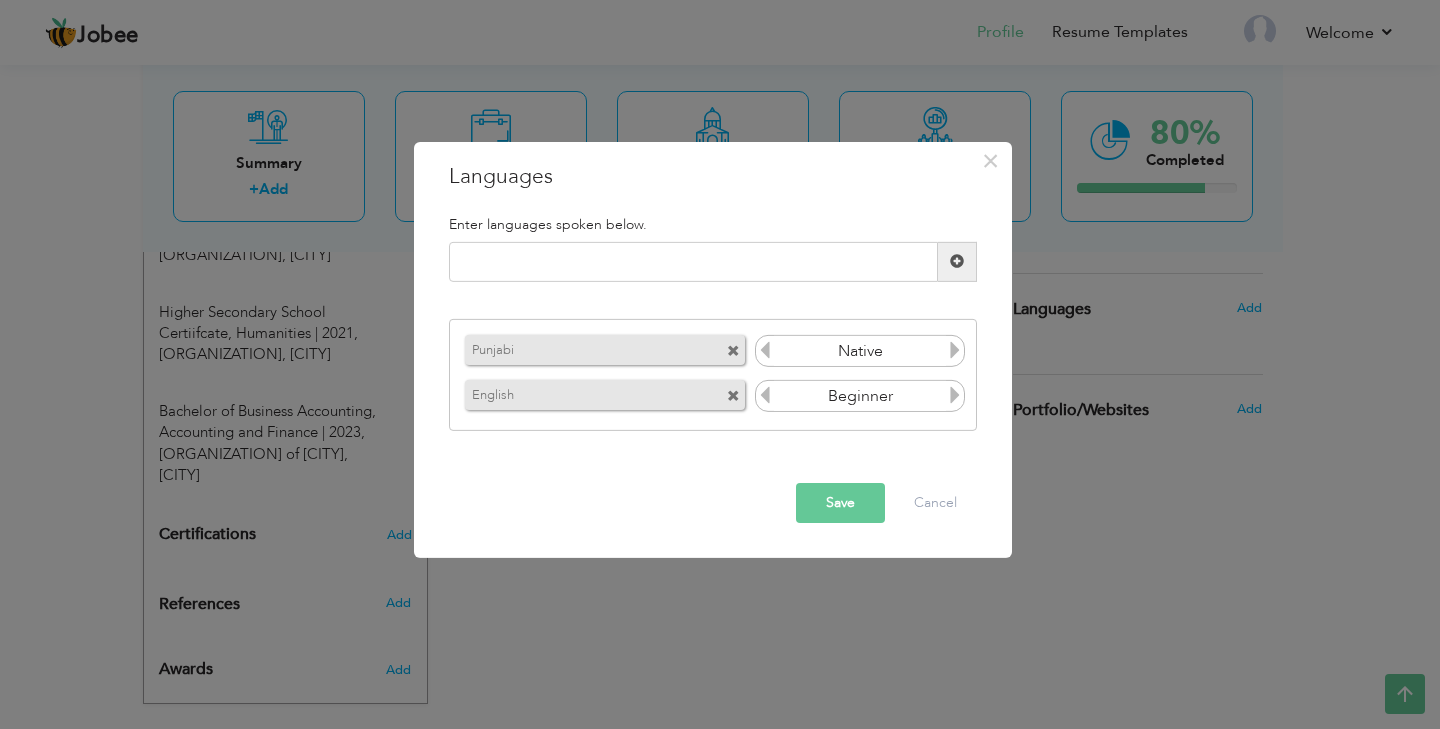 click at bounding box center [955, 395] 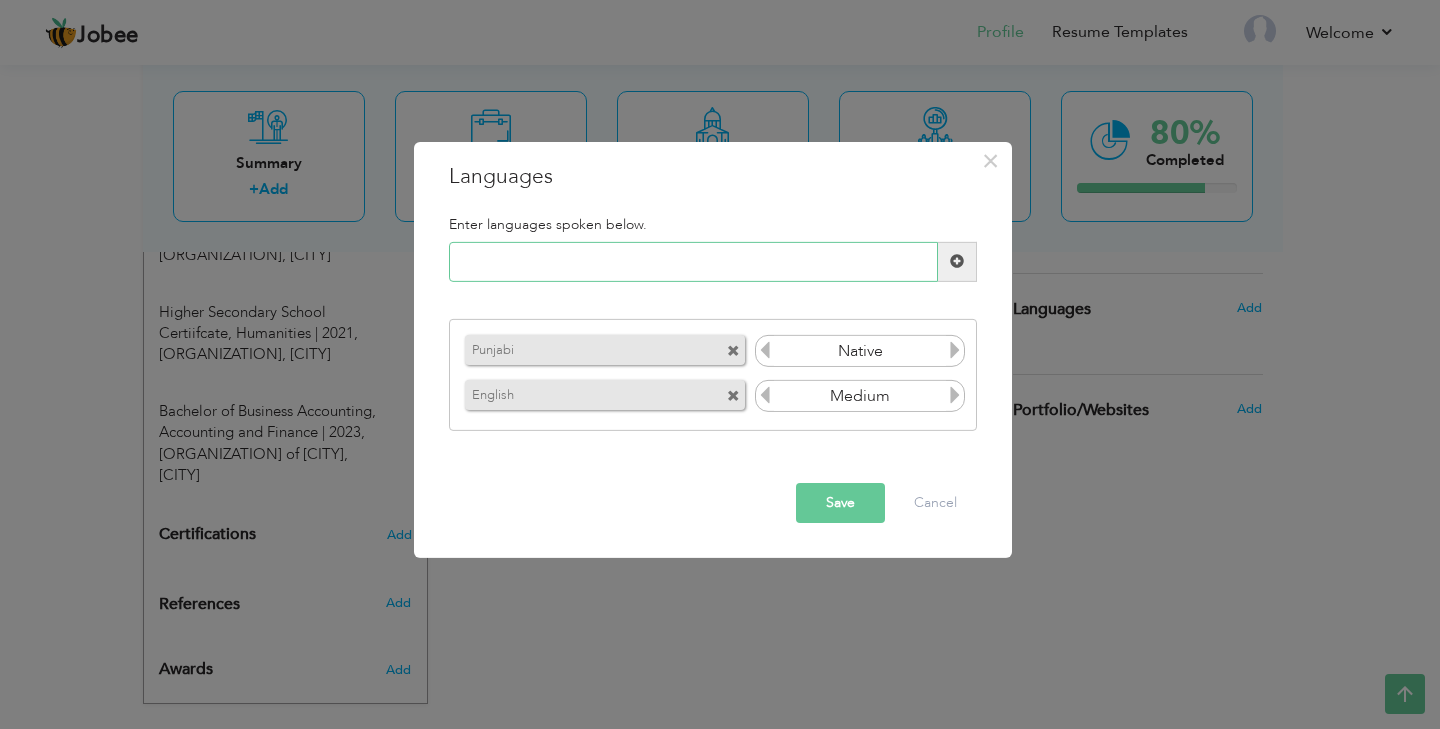 click at bounding box center [693, 262] 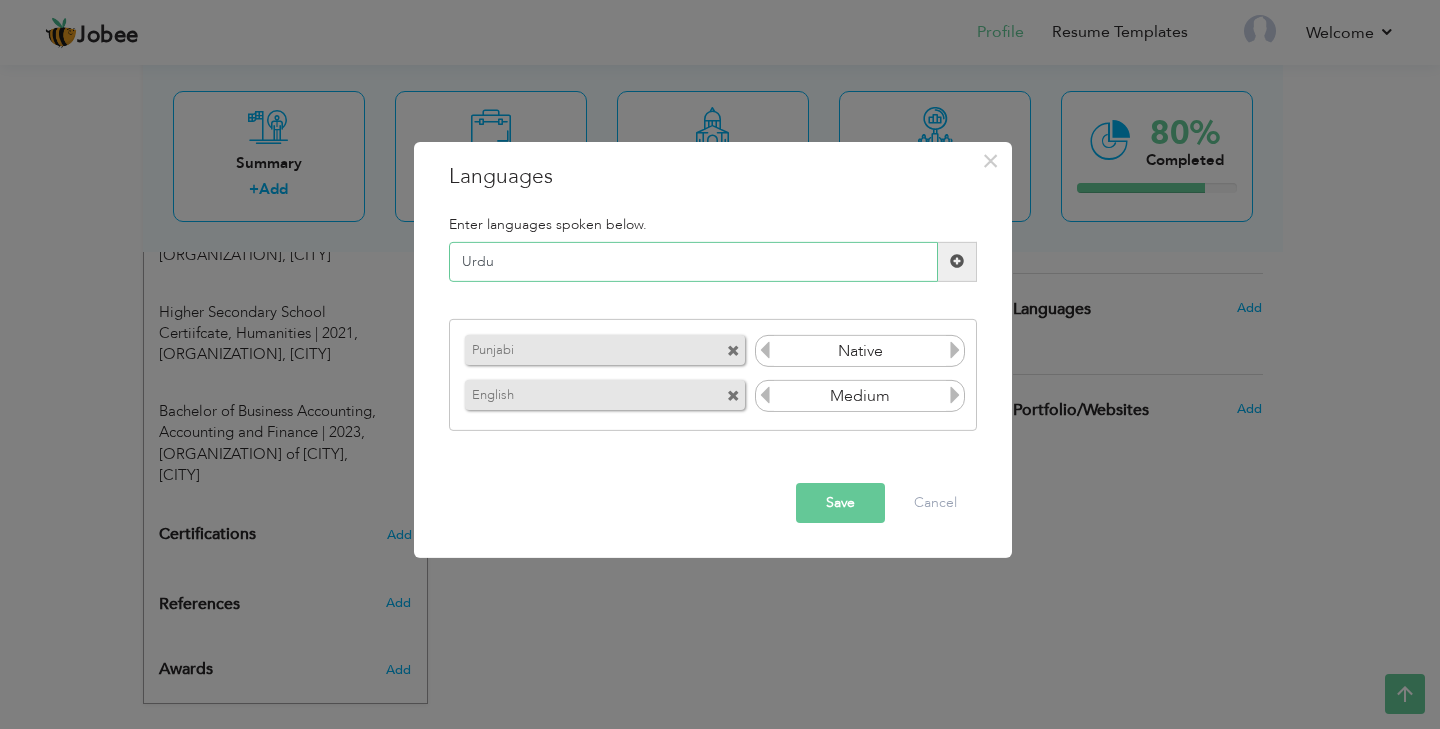 type on "Urdu" 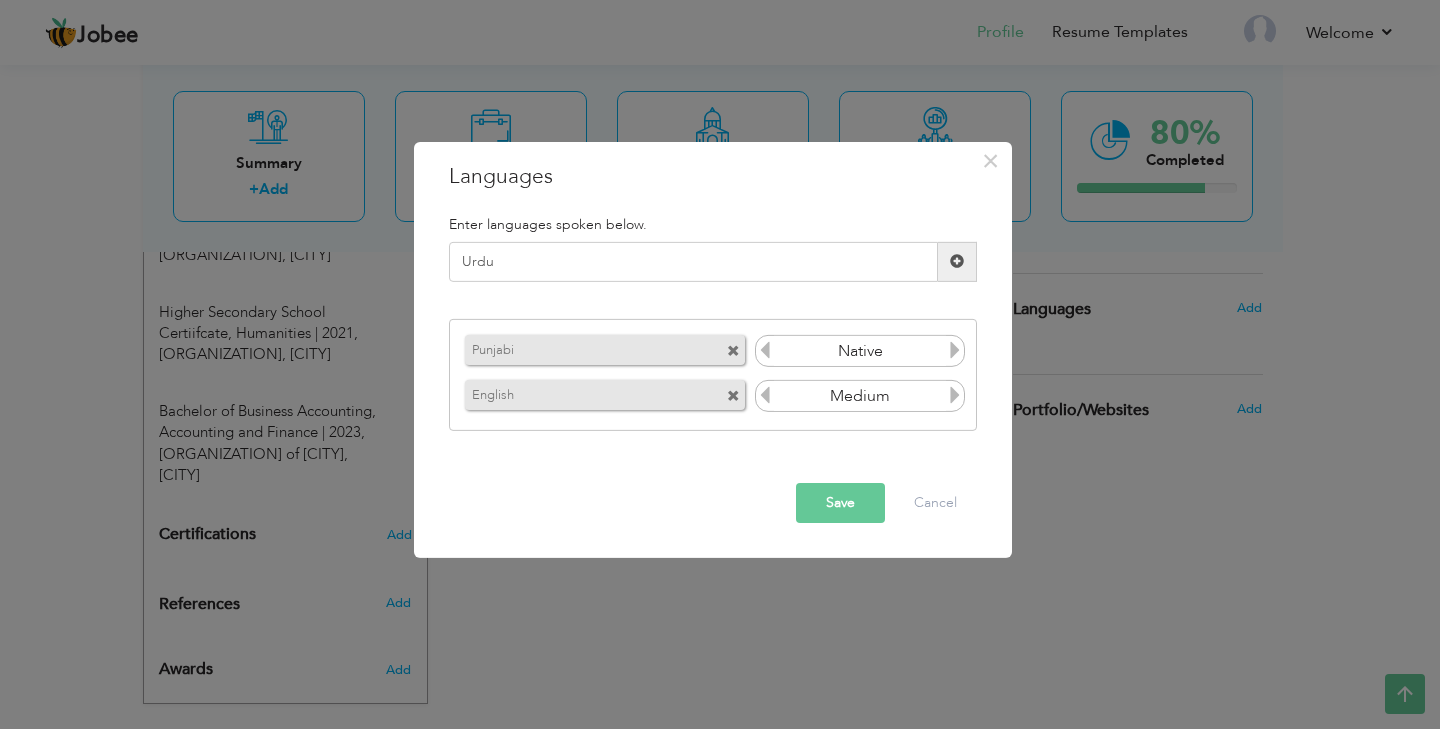 click at bounding box center [957, 262] 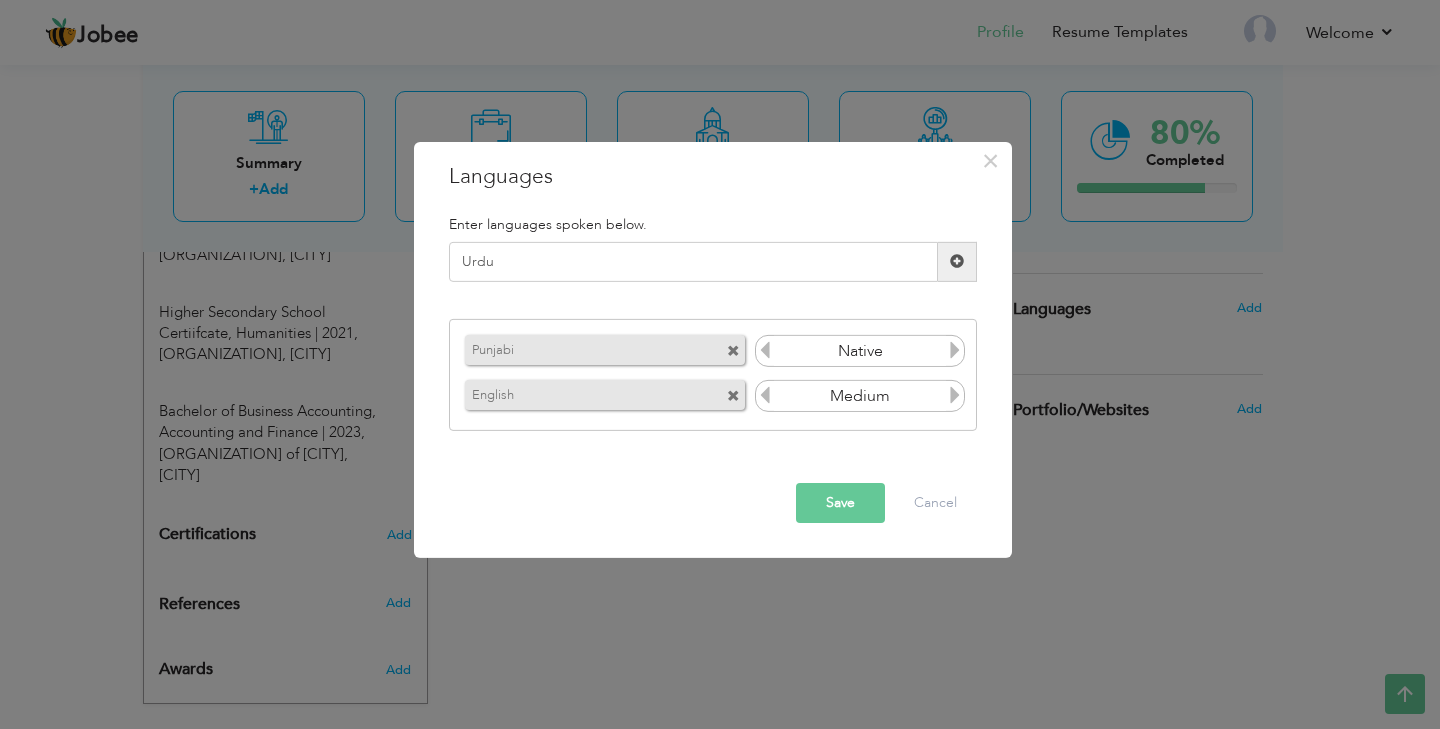 type 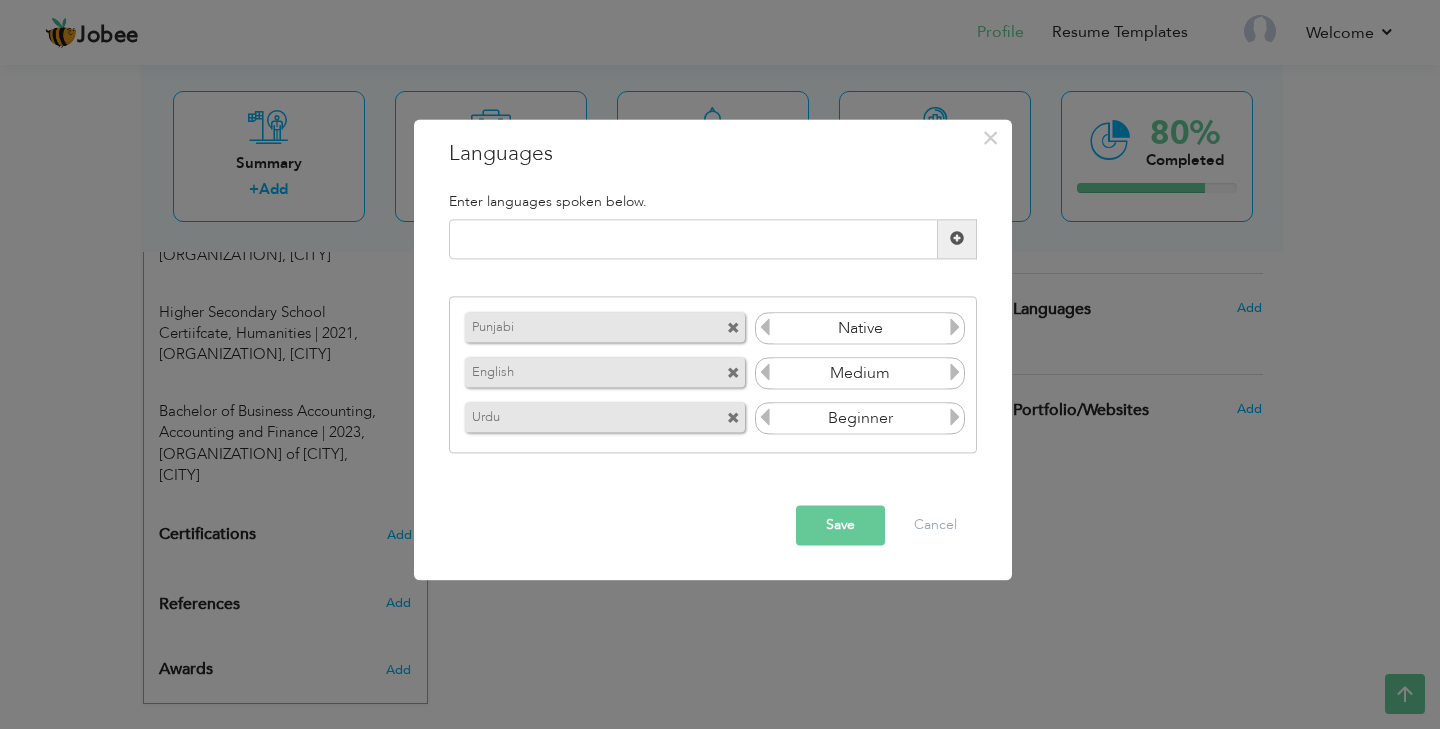 click at bounding box center (955, 418) 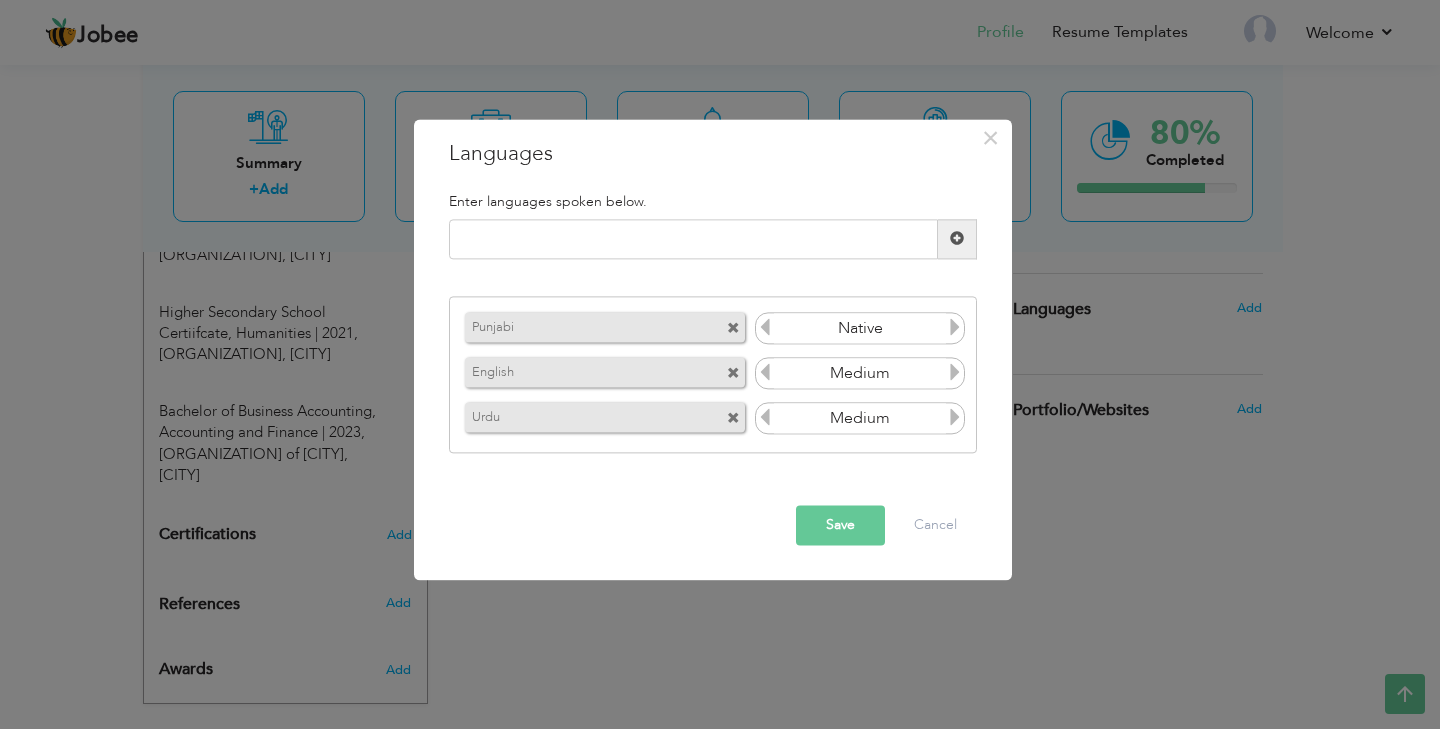 click at bounding box center (955, 418) 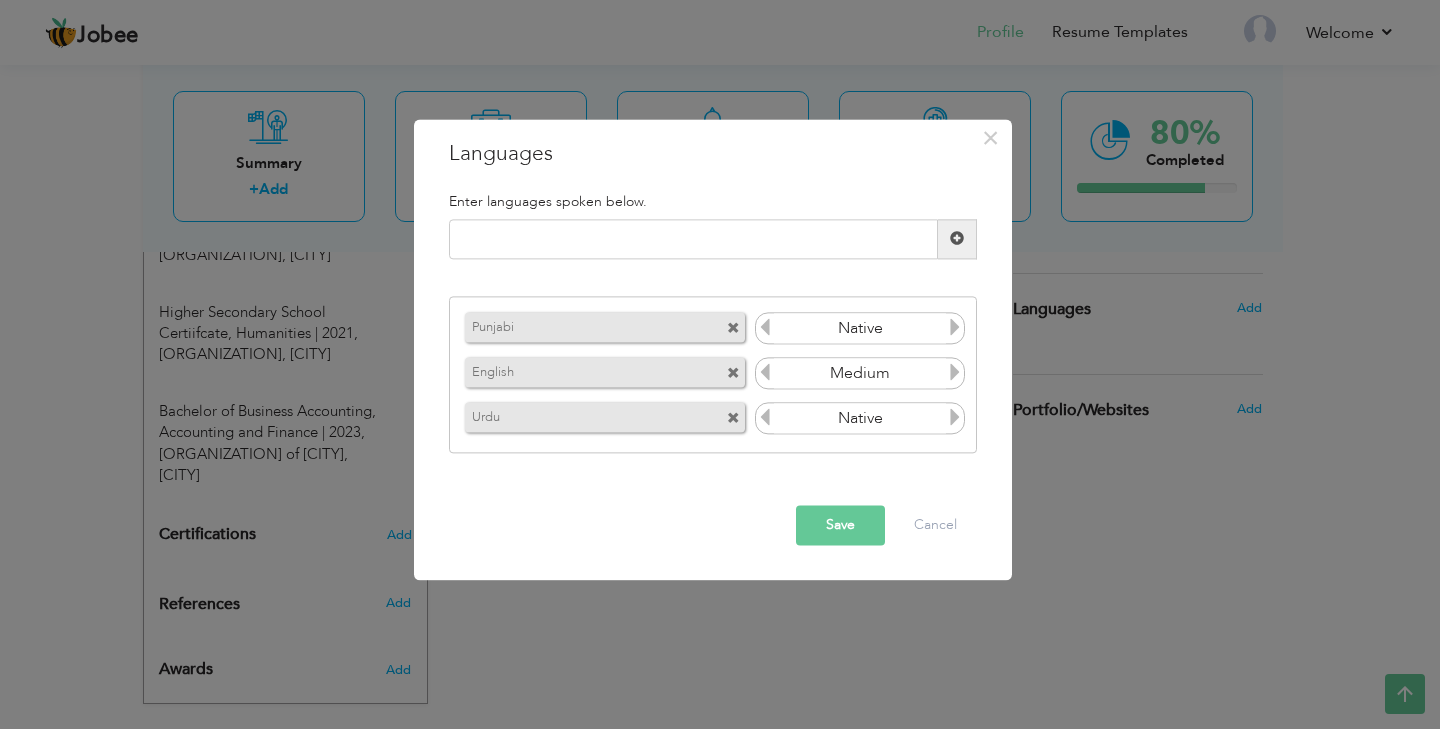 click at bounding box center [765, 418] 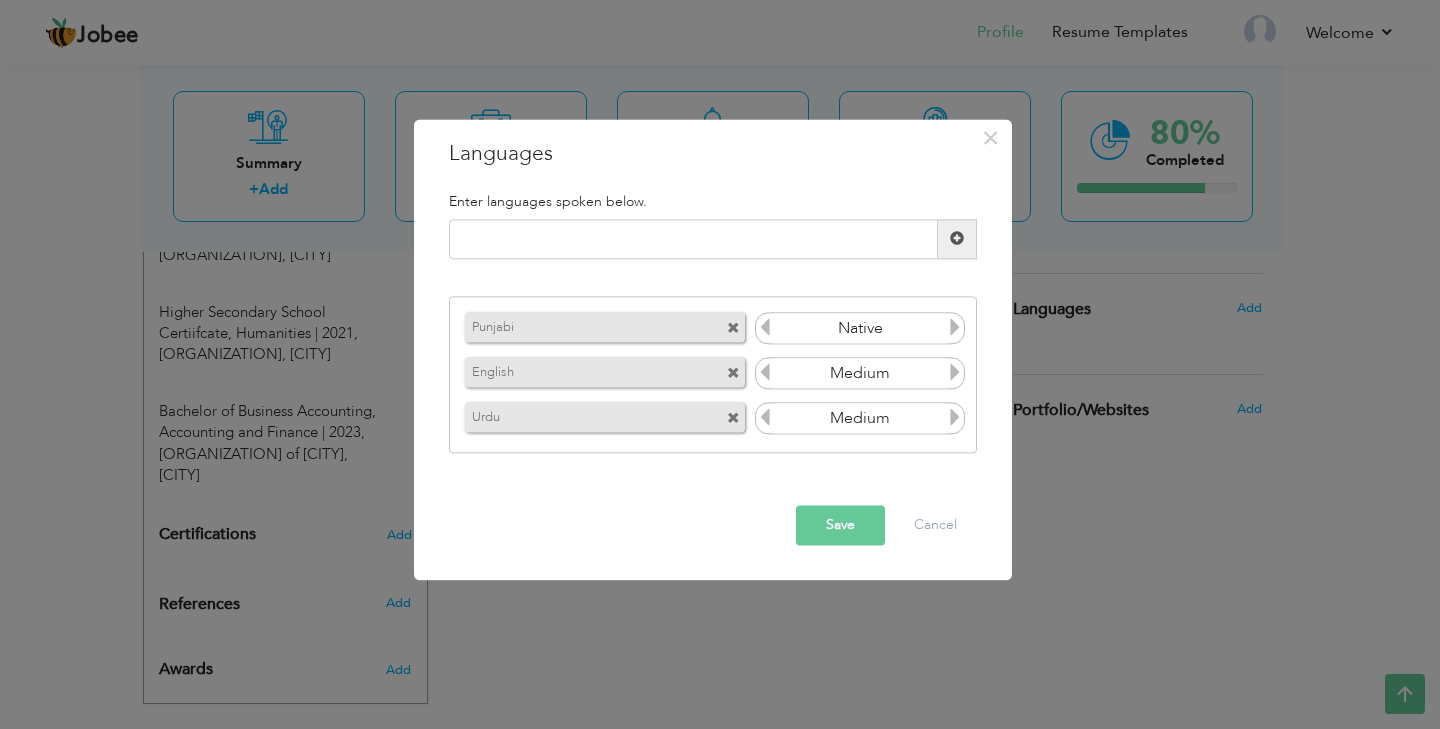click at bounding box center [765, 418] 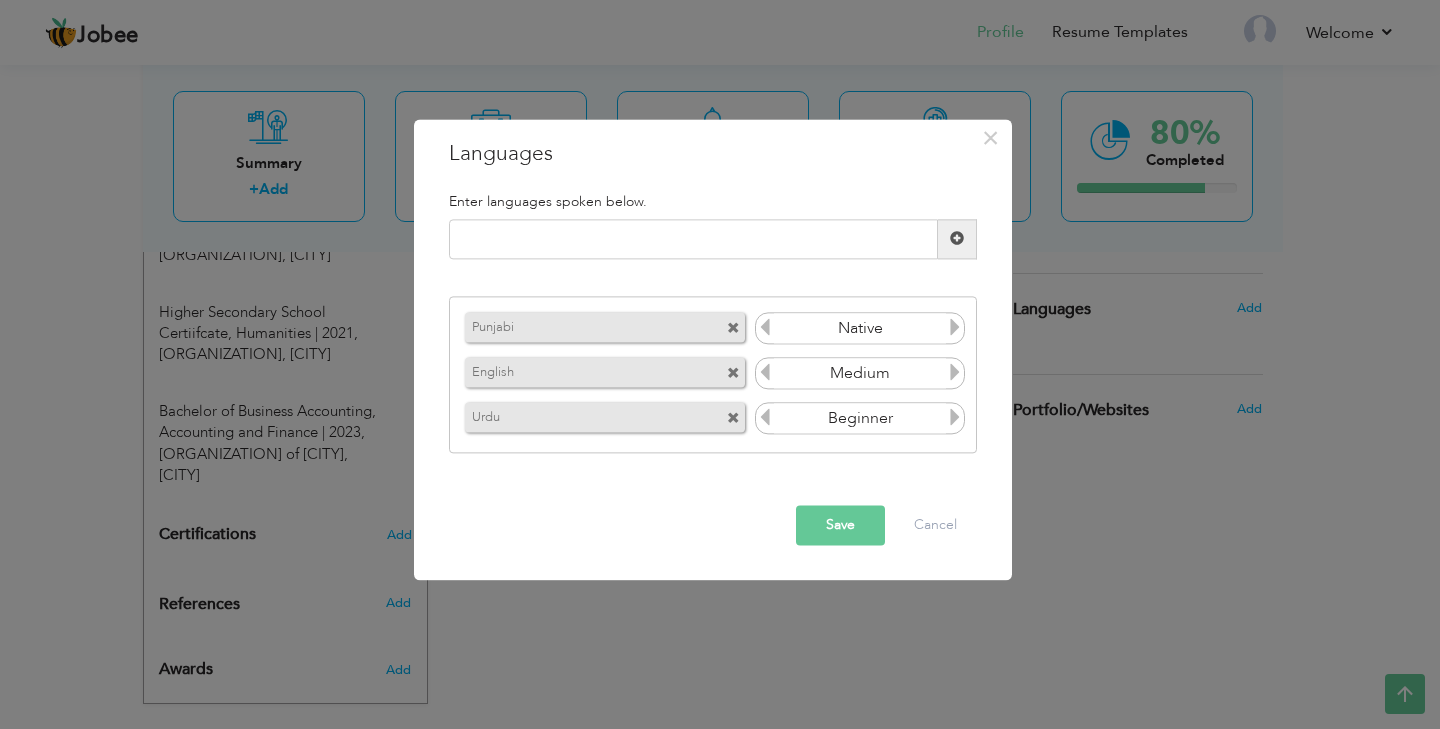 click at bounding box center [765, 418] 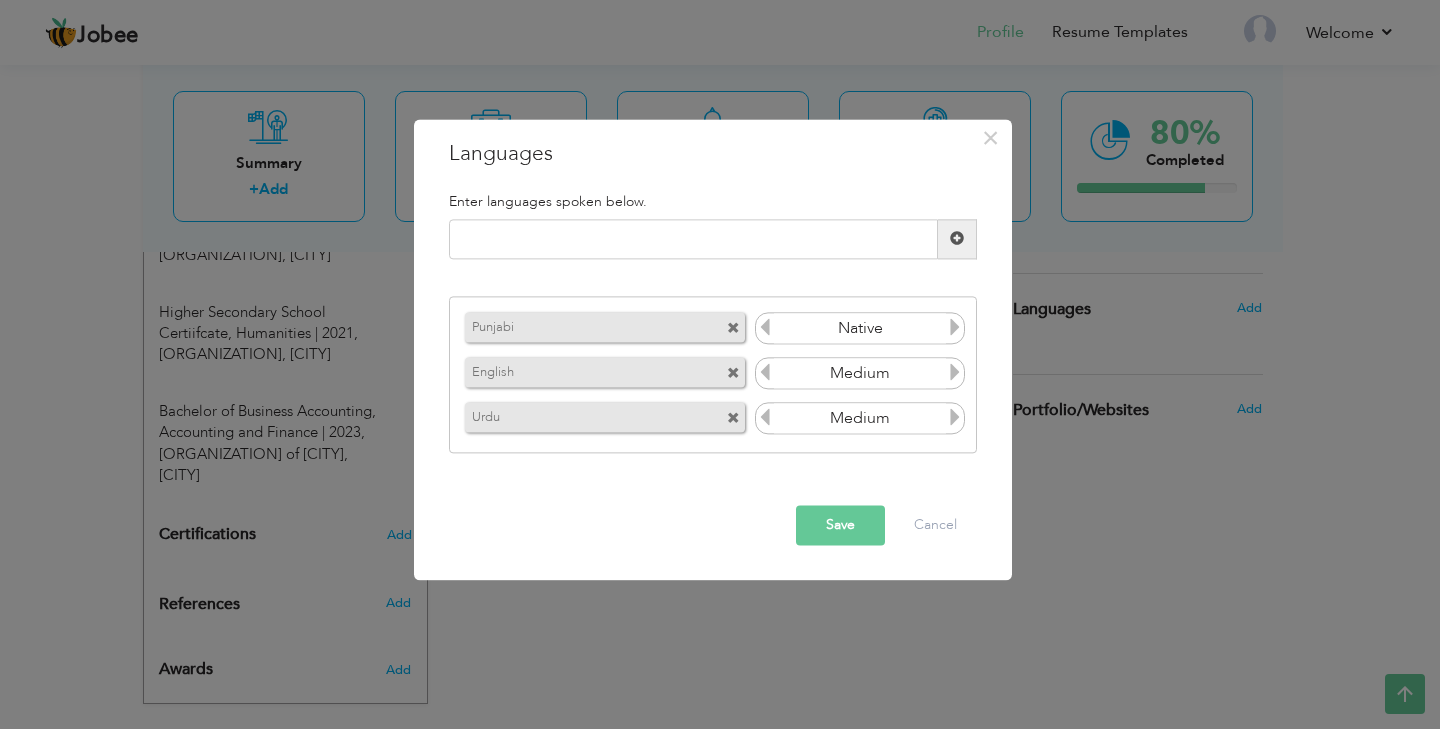 click at bounding box center (955, 418) 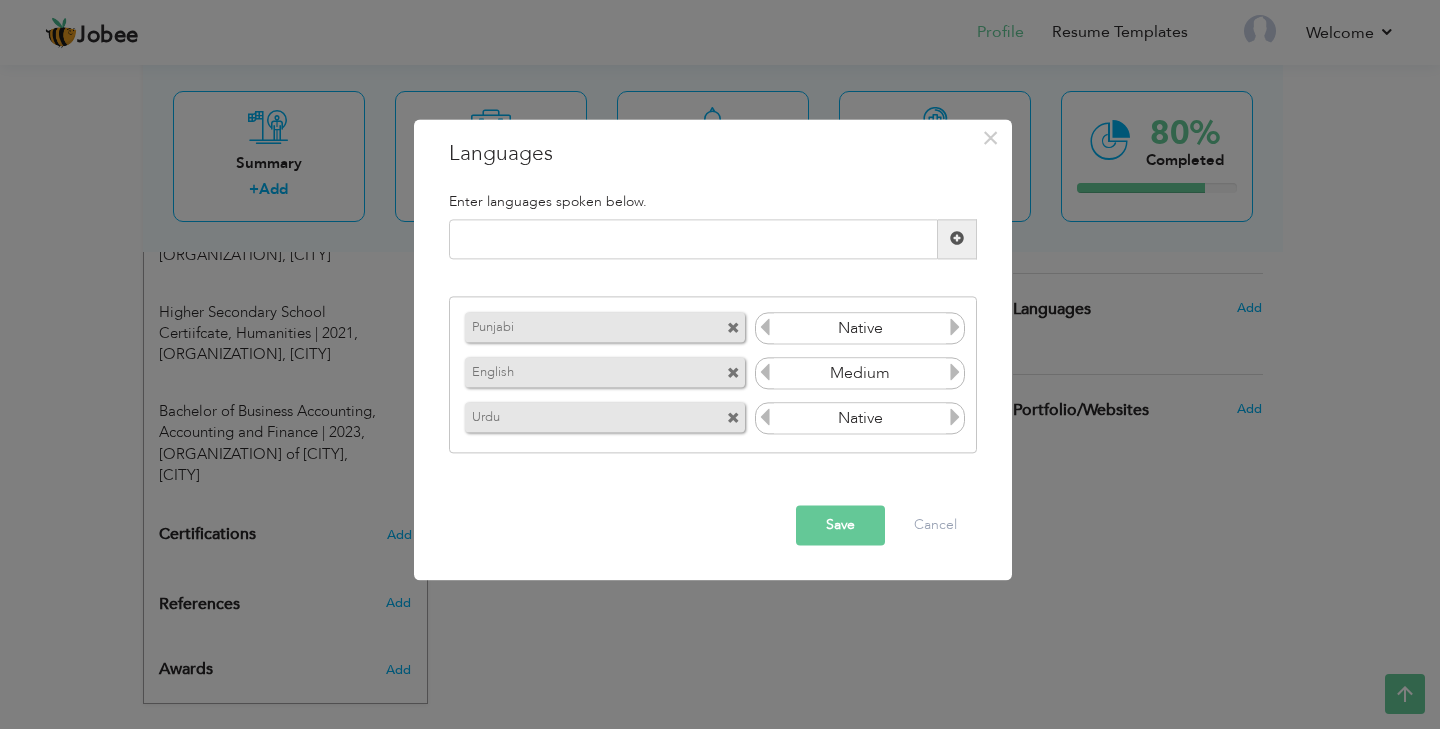 click on "Save" at bounding box center (840, 525) 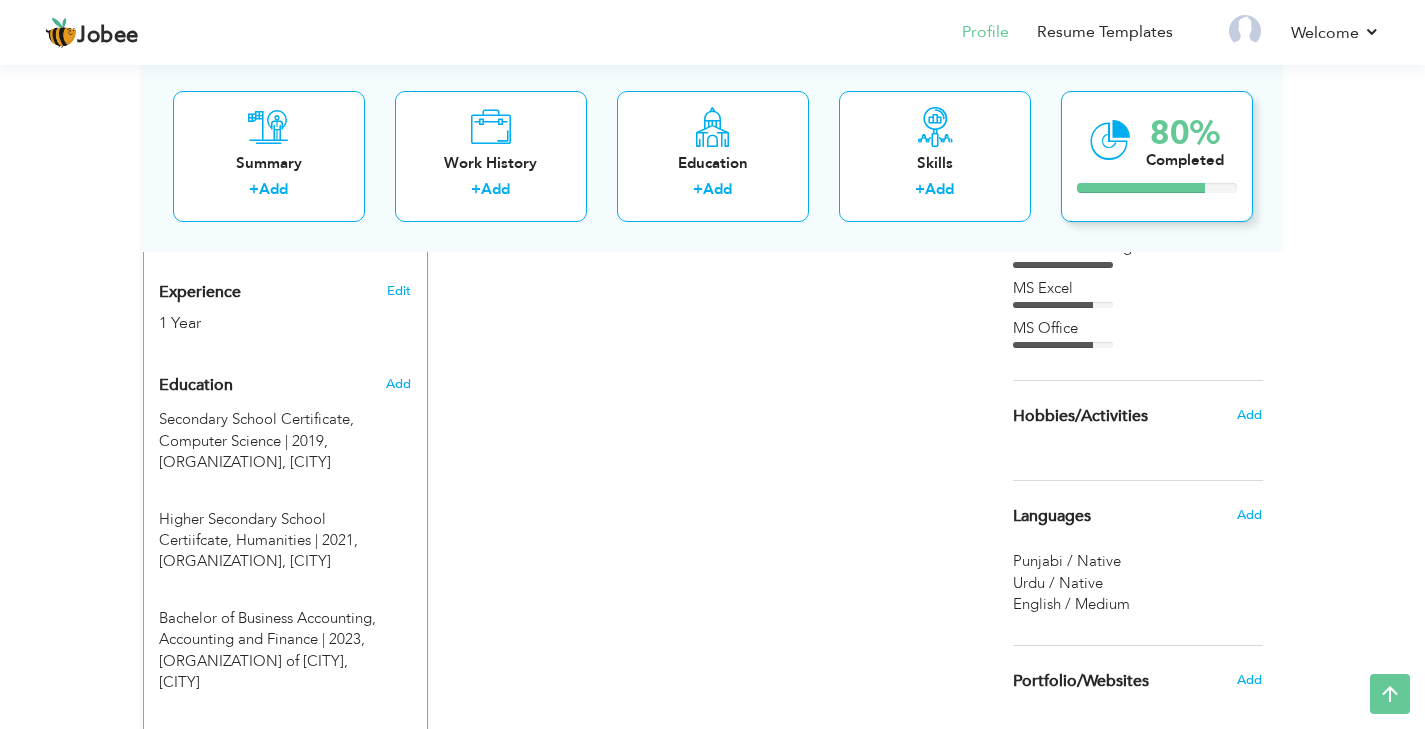 scroll, scrollTop: 745, scrollLeft: 0, axis: vertical 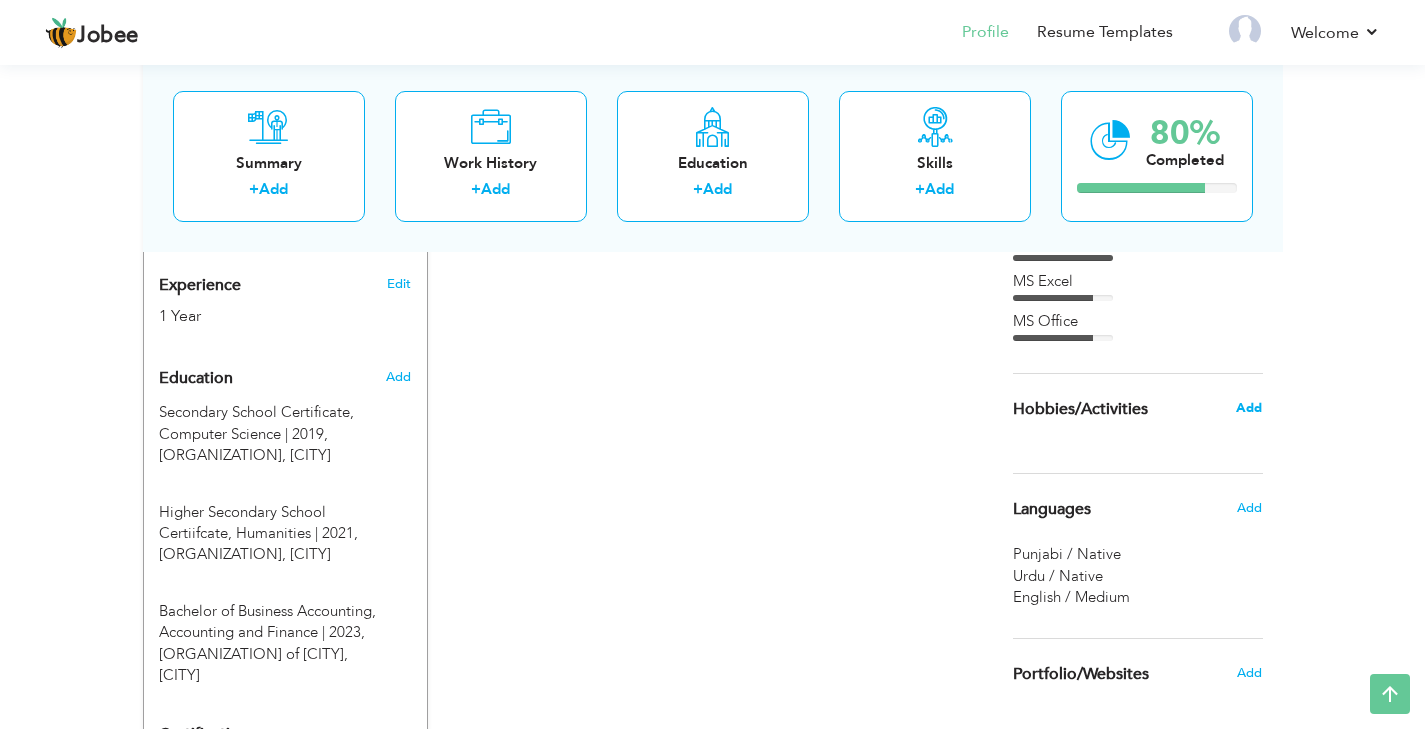click on "Add" at bounding box center (1249, 408) 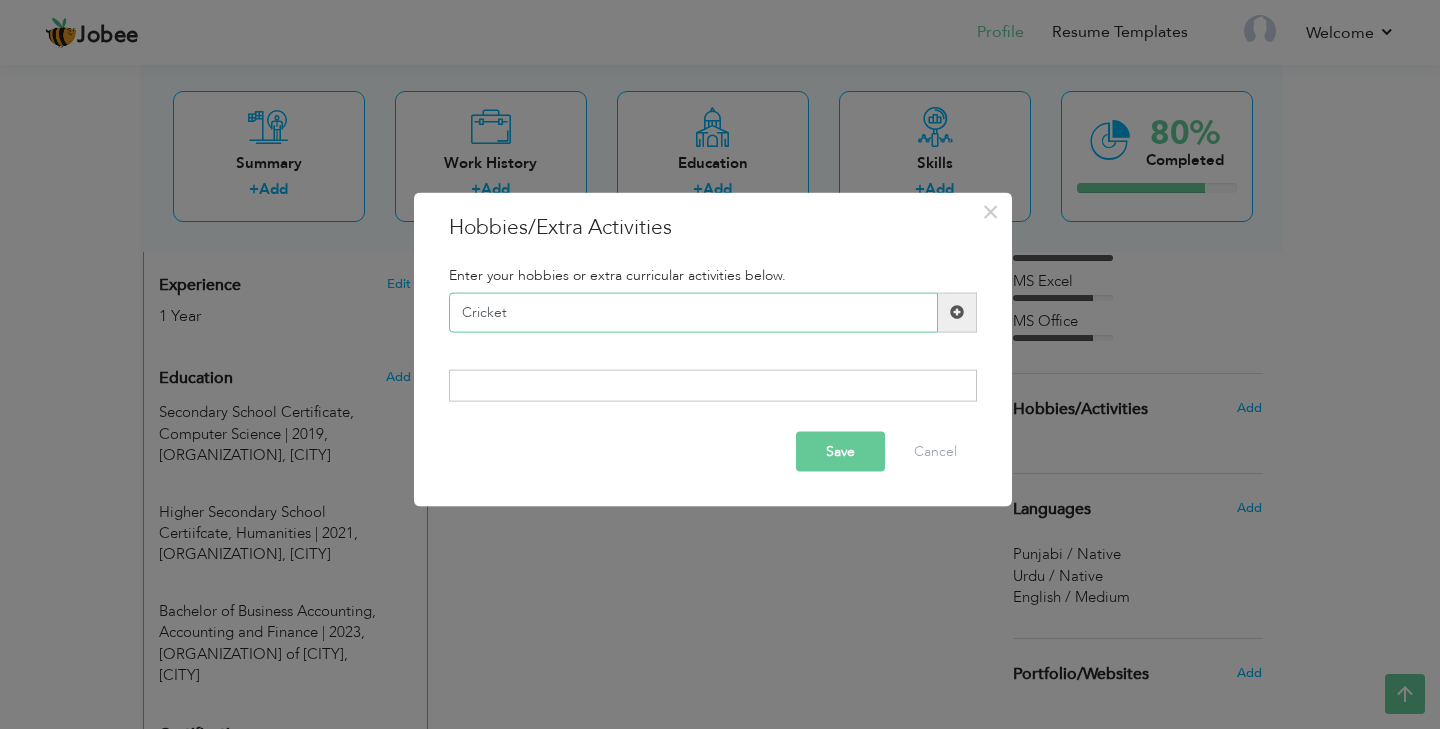 type on "Cricket" 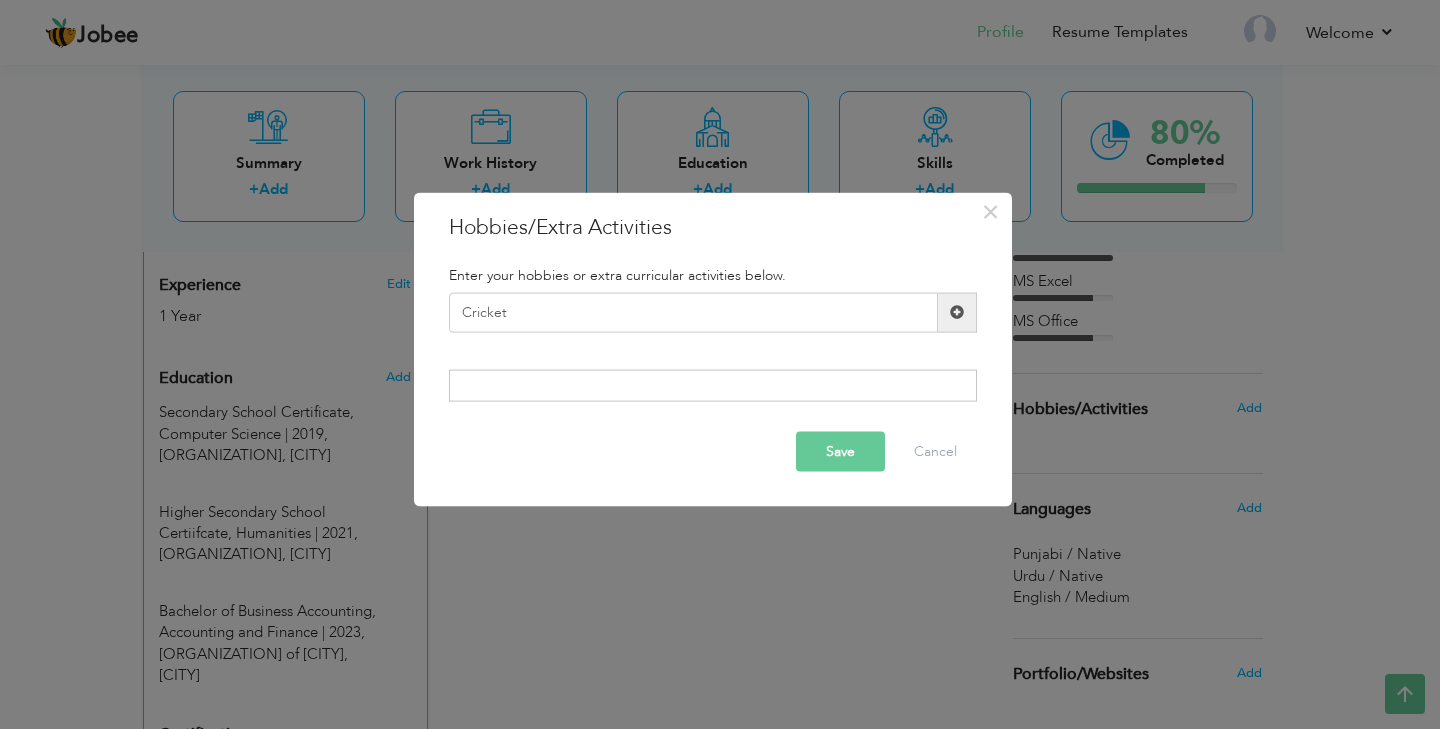 click at bounding box center (957, 312) 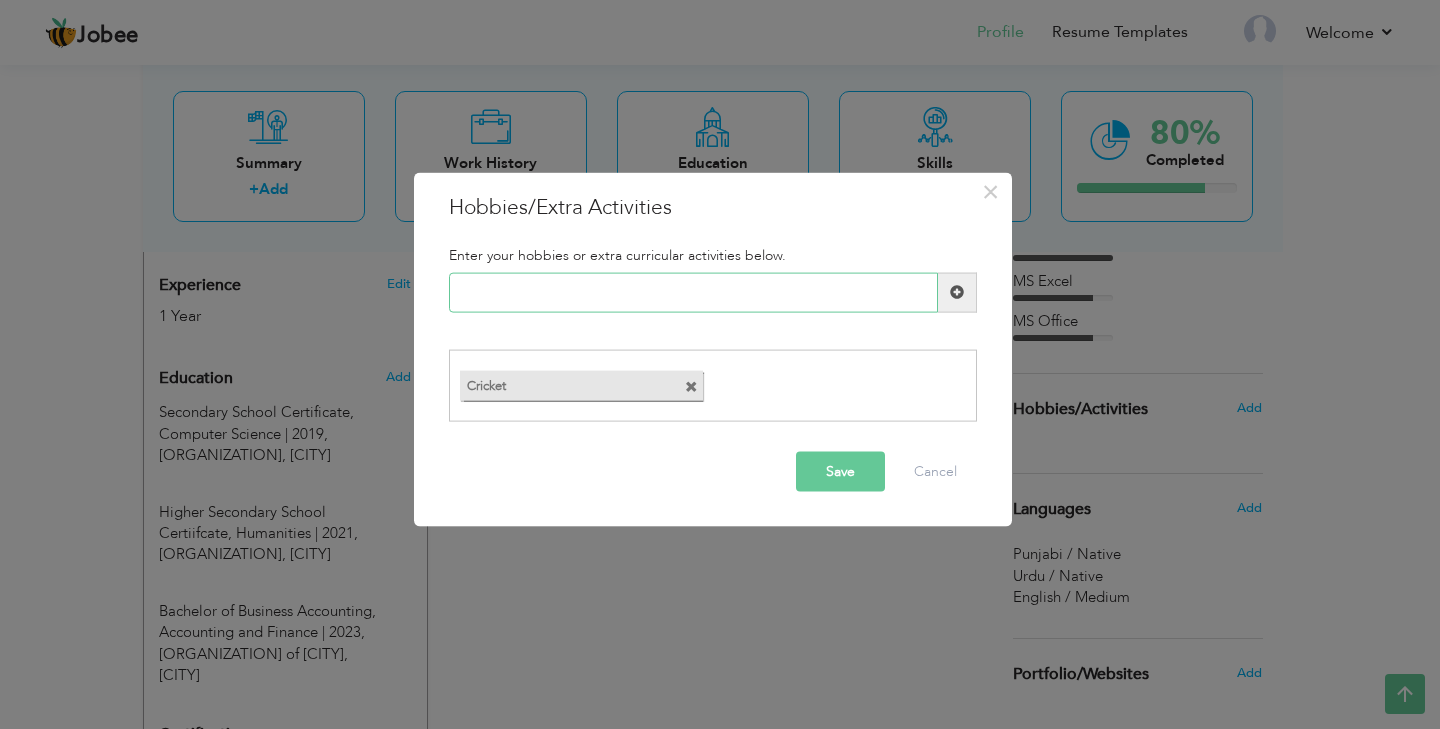 click at bounding box center (693, 292) 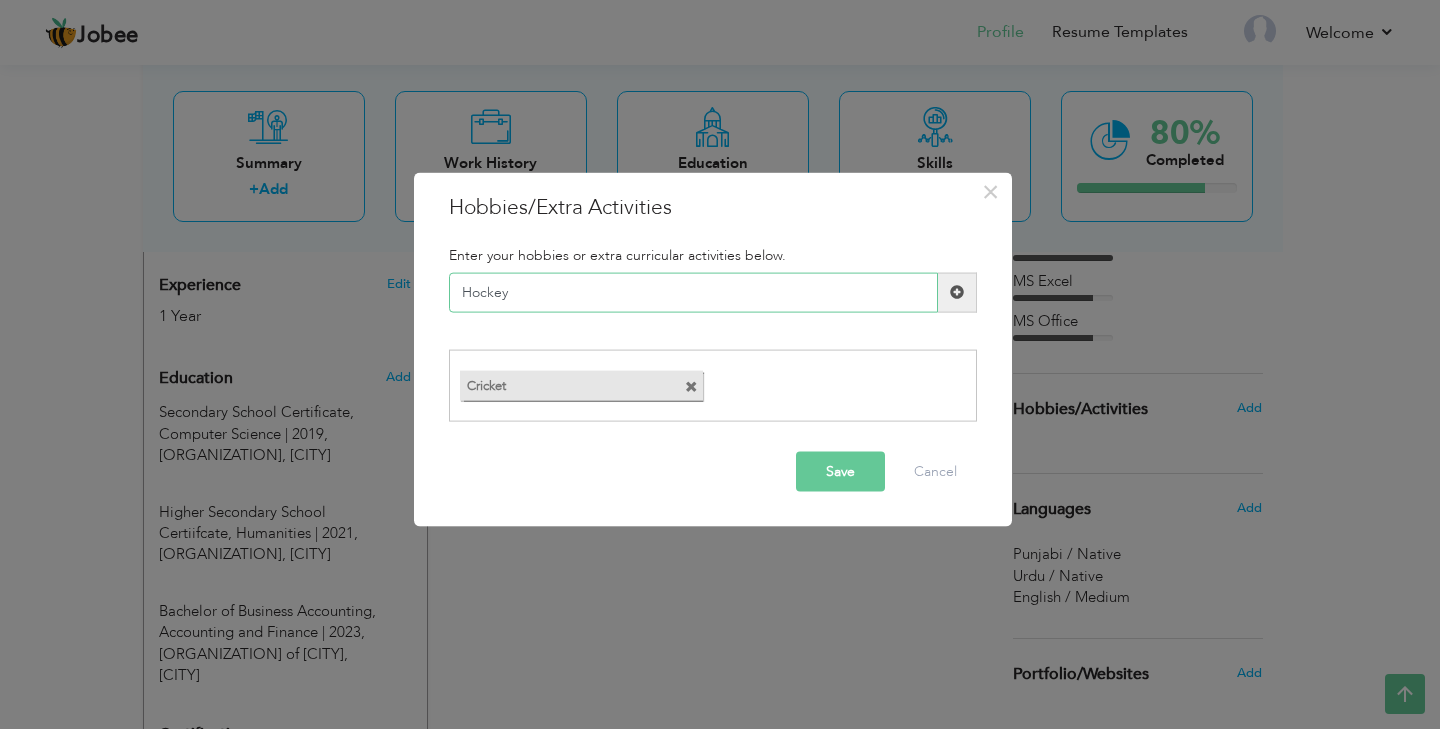 type on "Hockey" 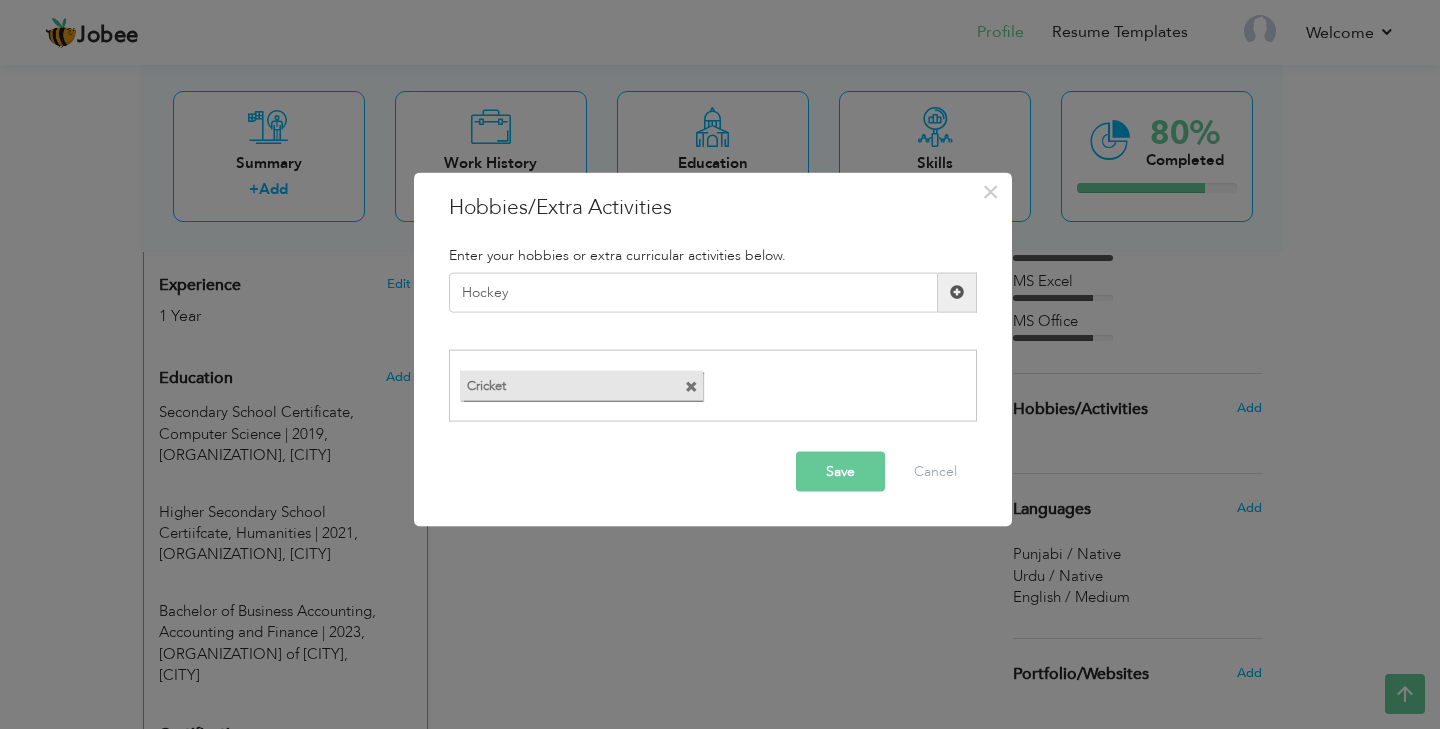 click at bounding box center [957, 292] 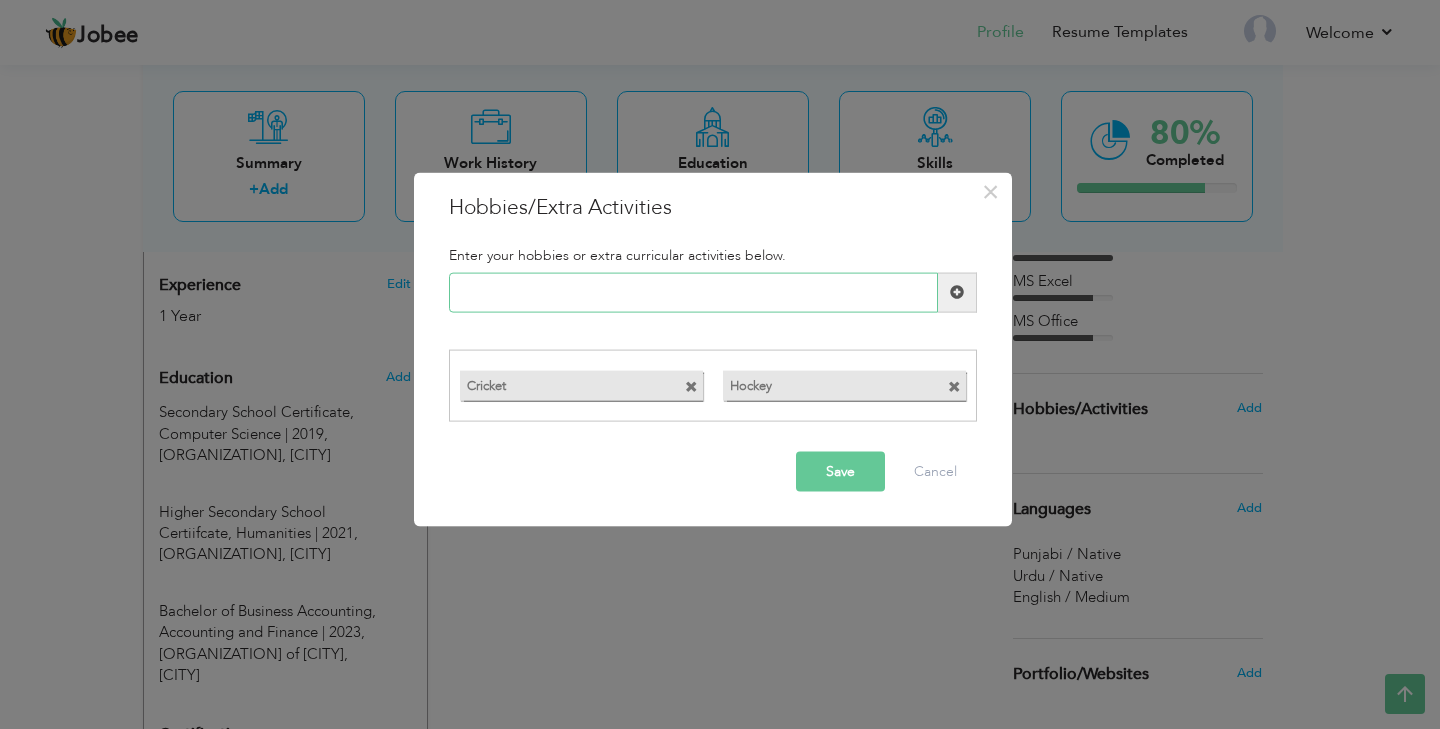 click at bounding box center [693, 292] 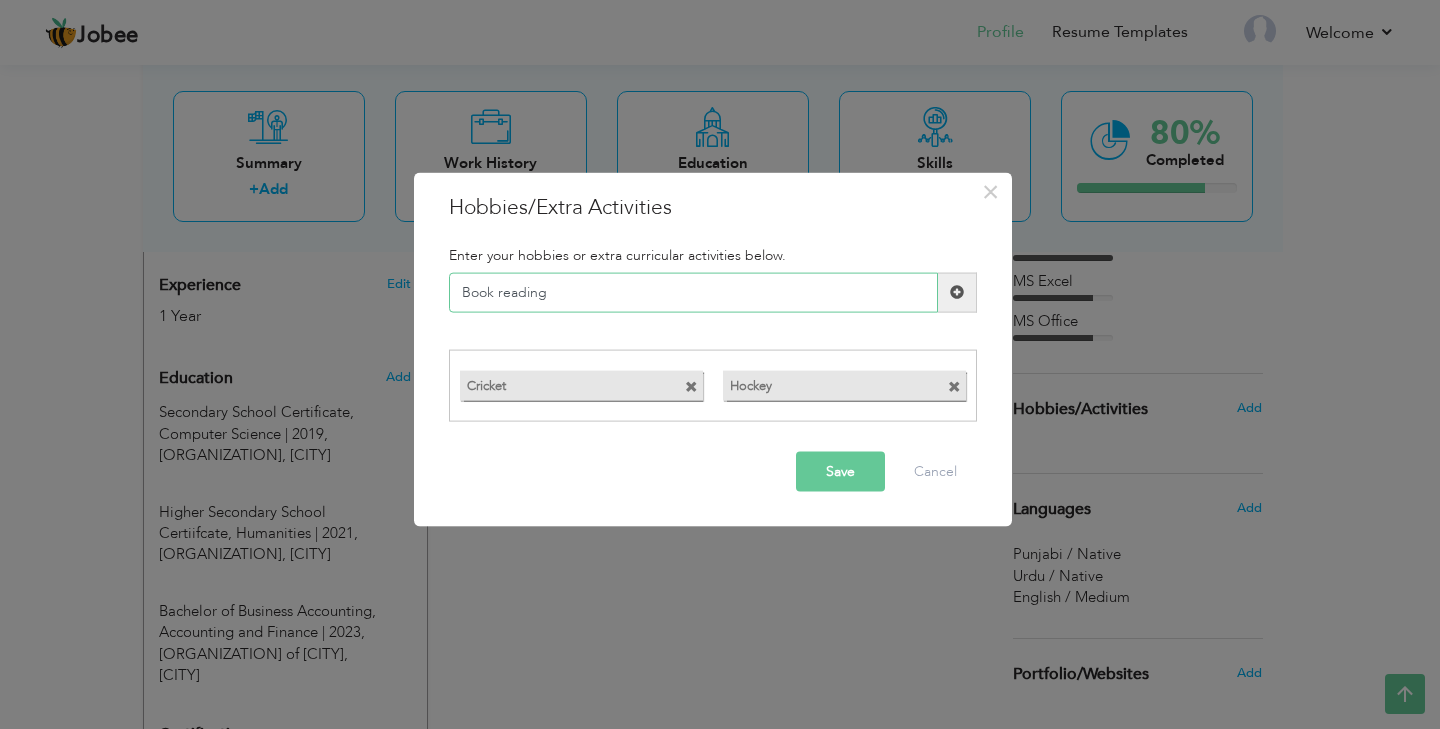 type on "Book reading" 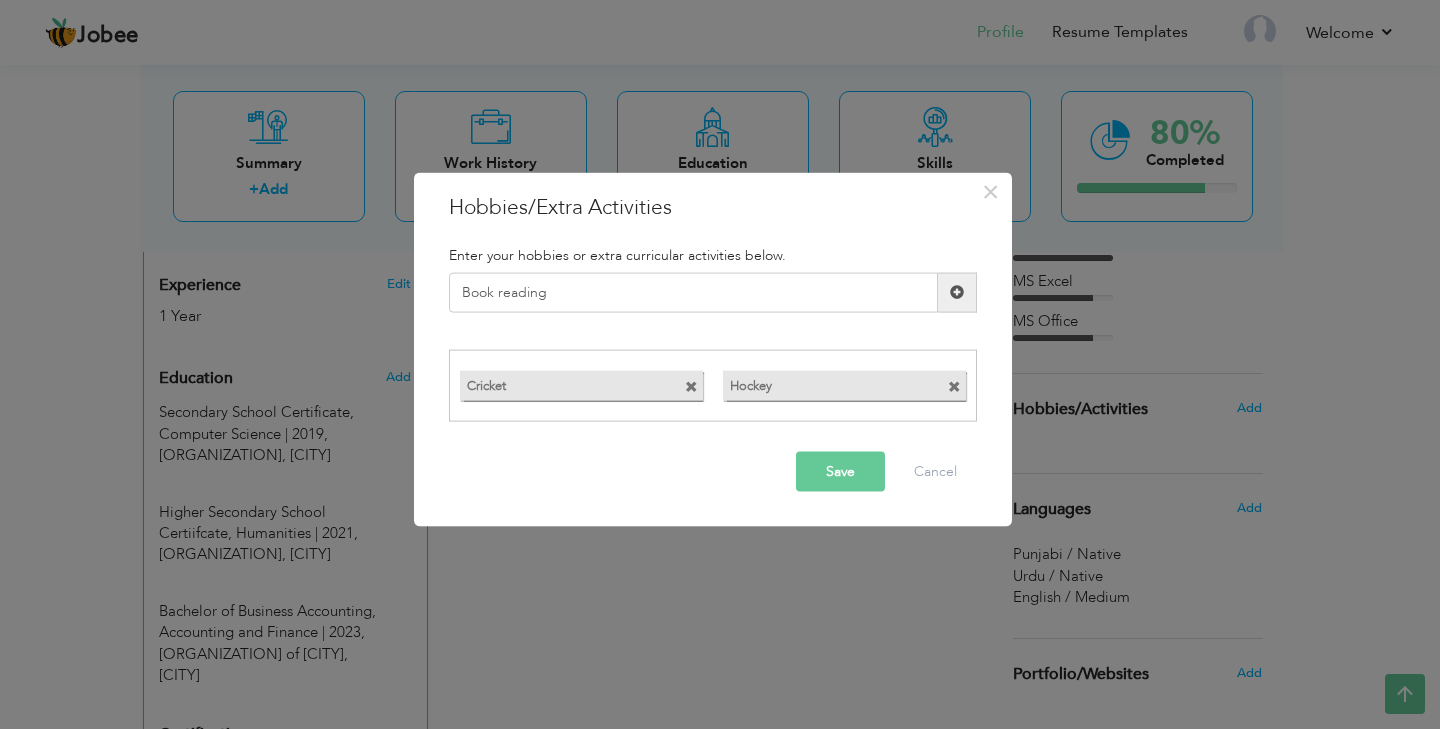 click at bounding box center [957, 292] 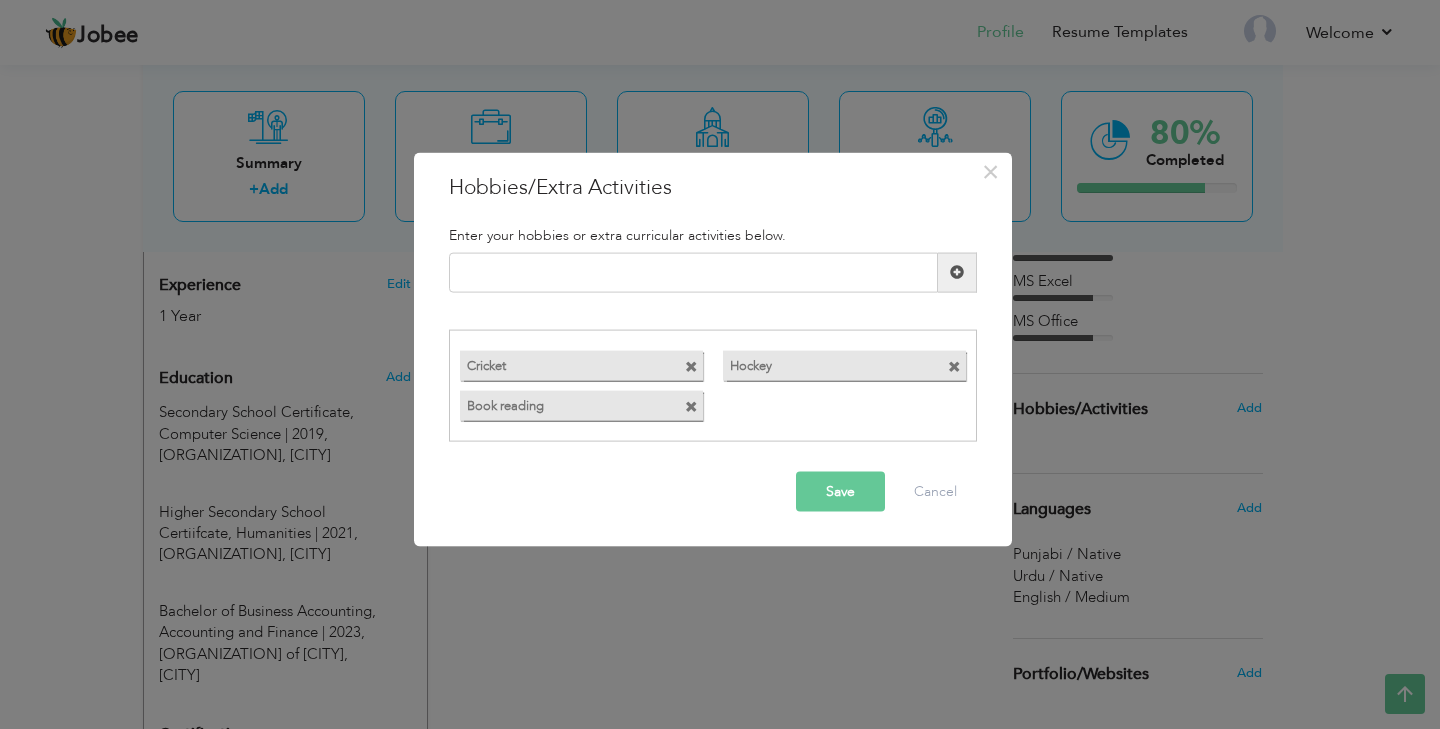 click on "Save" at bounding box center (840, 492) 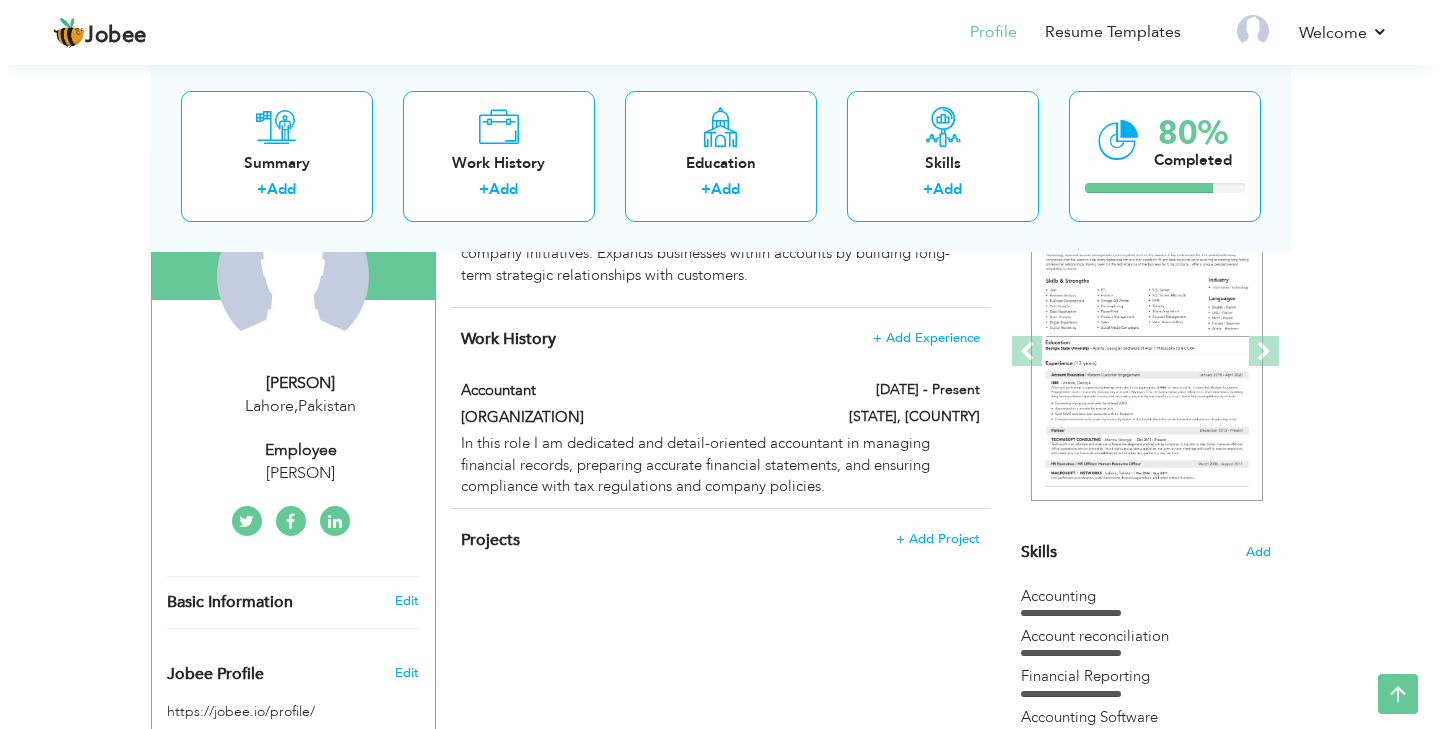 scroll, scrollTop: 229, scrollLeft: 0, axis: vertical 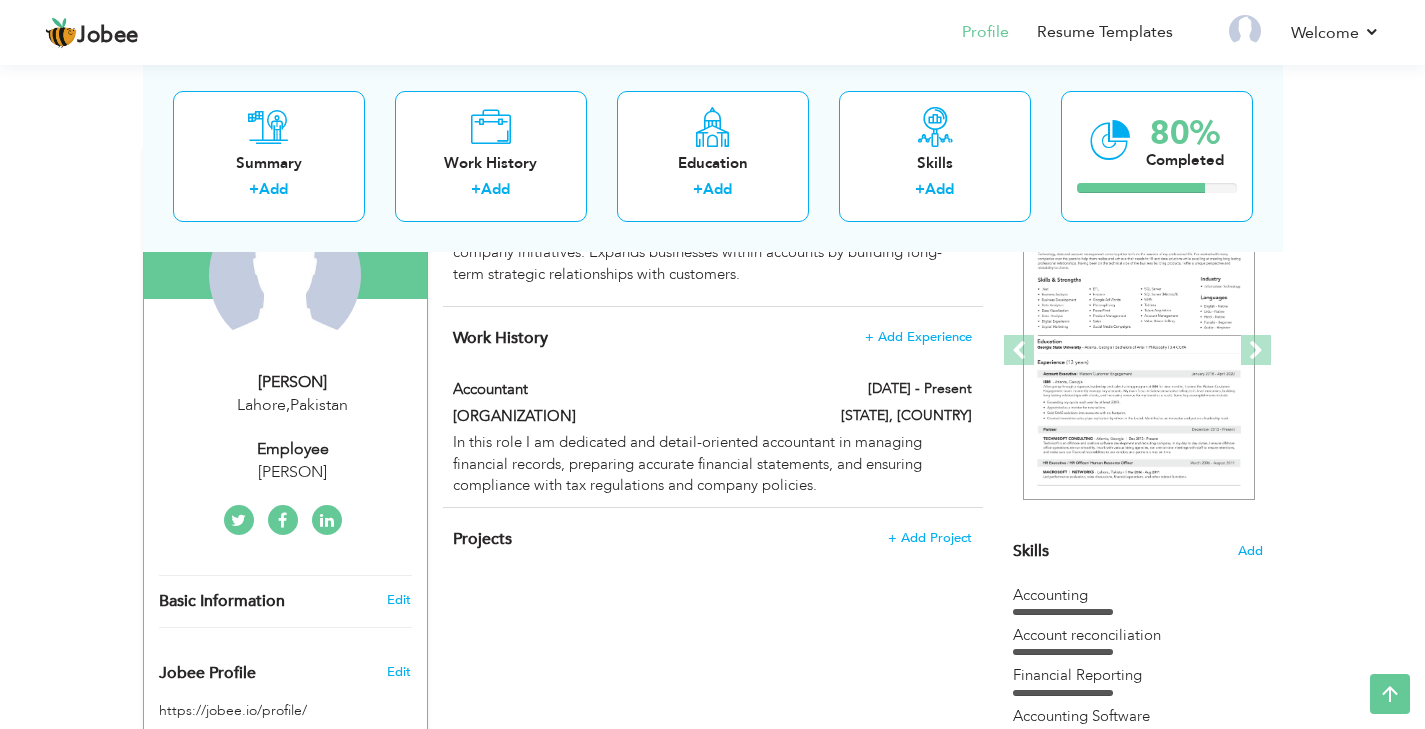 click on "[PERSON]" at bounding box center [293, 472] 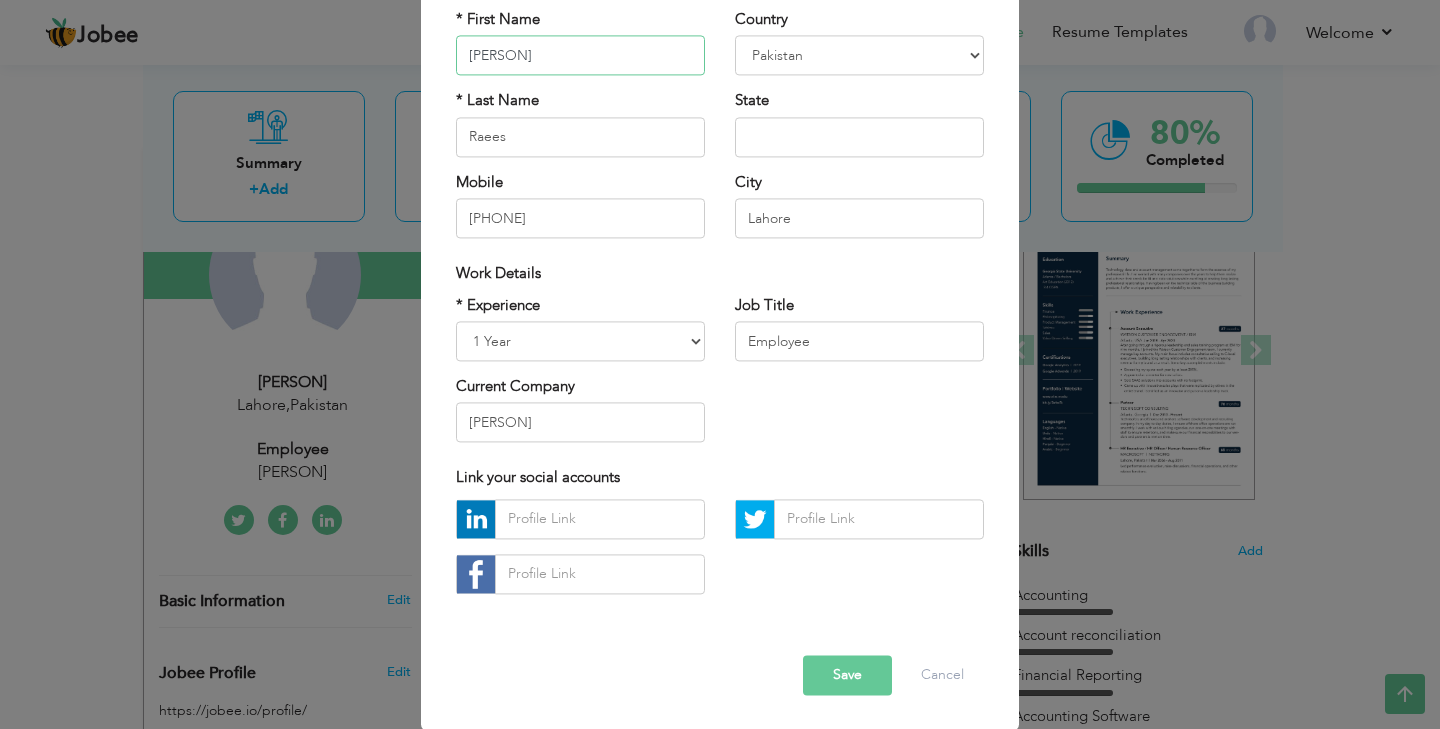 scroll, scrollTop: 179, scrollLeft: 0, axis: vertical 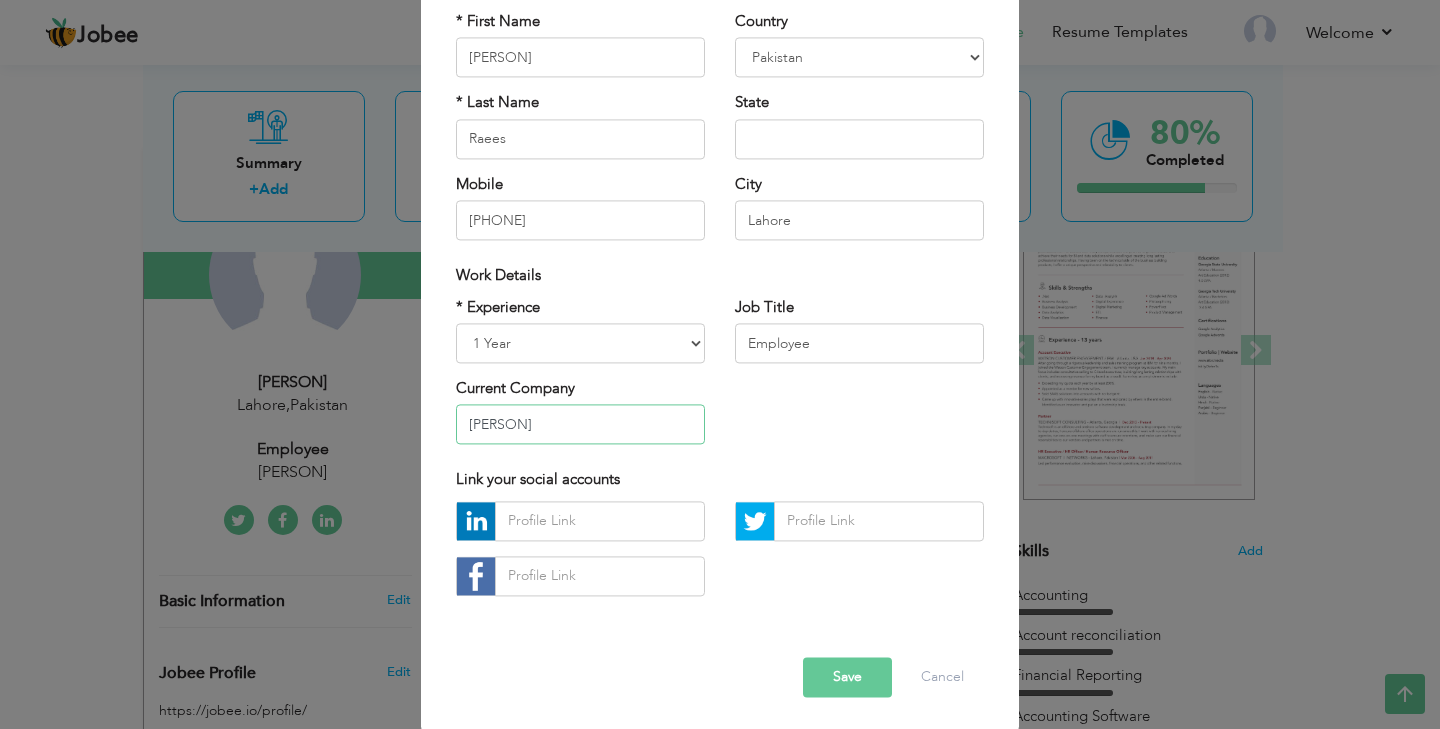 drag, startPoint x: 581, startPoint y: 419, endPoint x: 445, endPoint y: 419, distance: 136 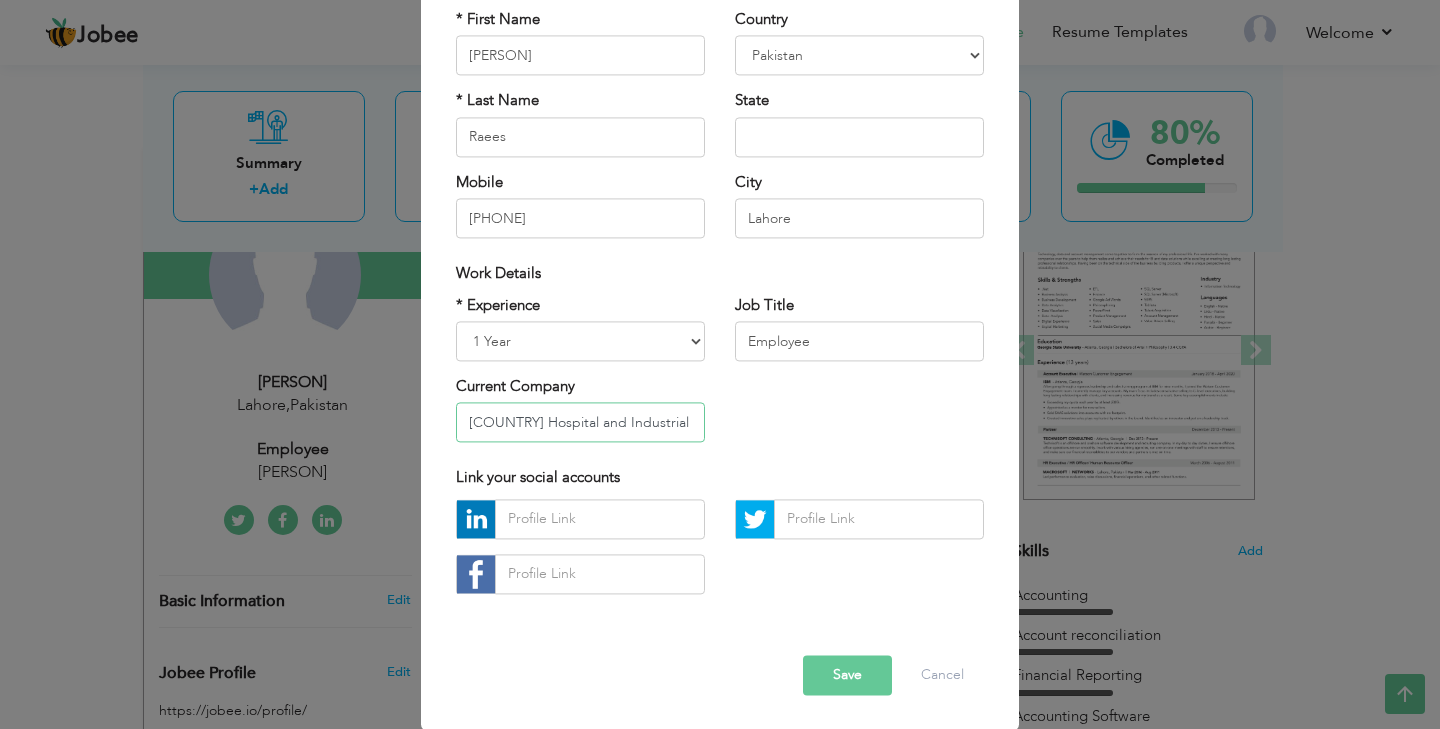scroll, scrollTop: 179, scrollLeft: 0, axis: vertical 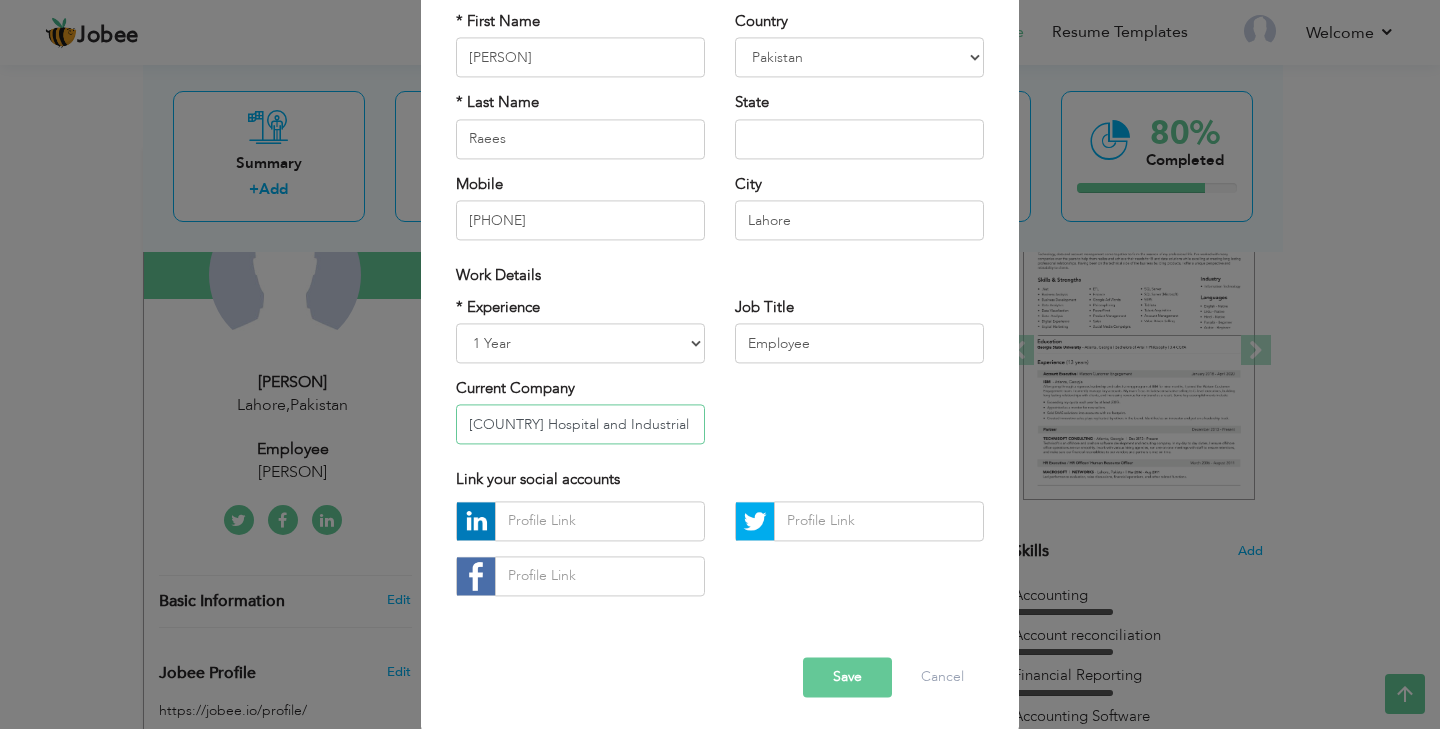 type on "[COUNTRY] Hospital and Industrial Laboratory Co." 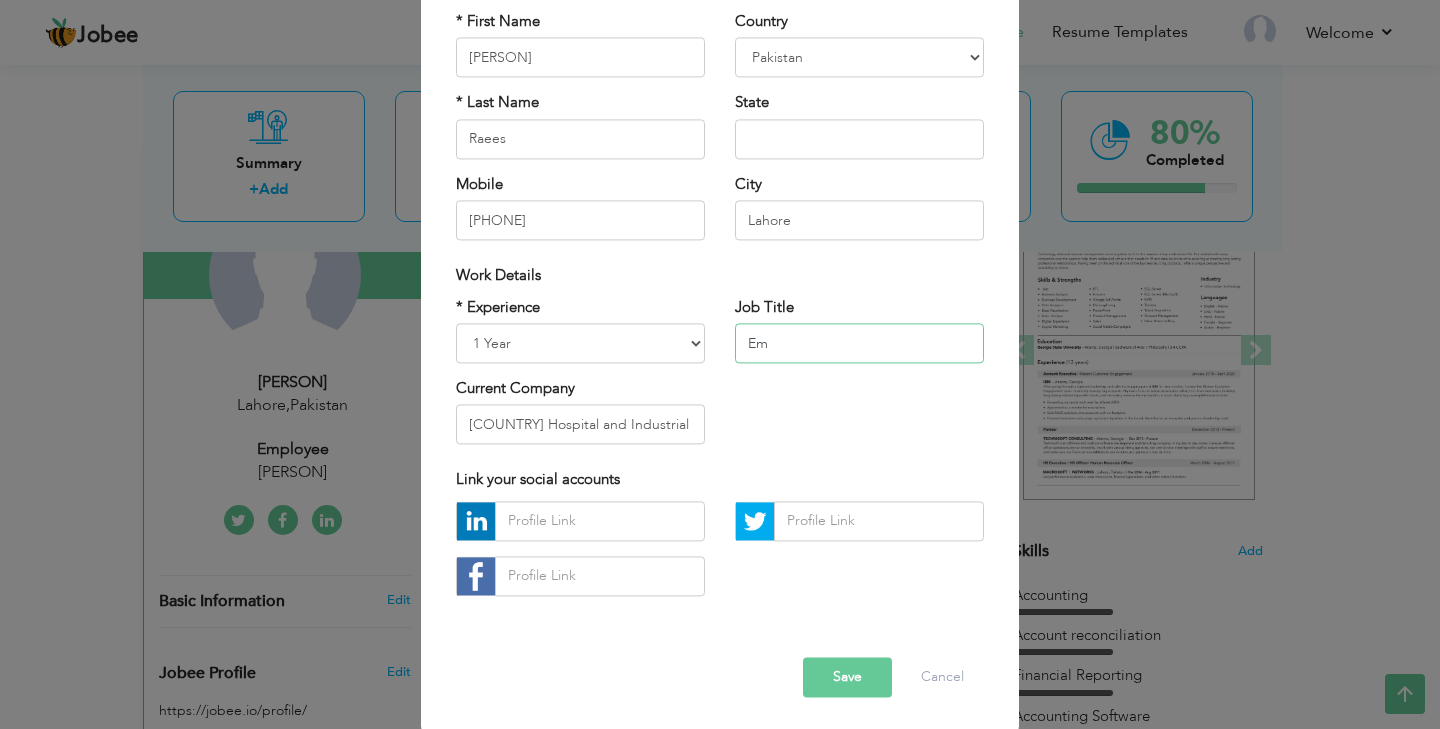 type on "E" 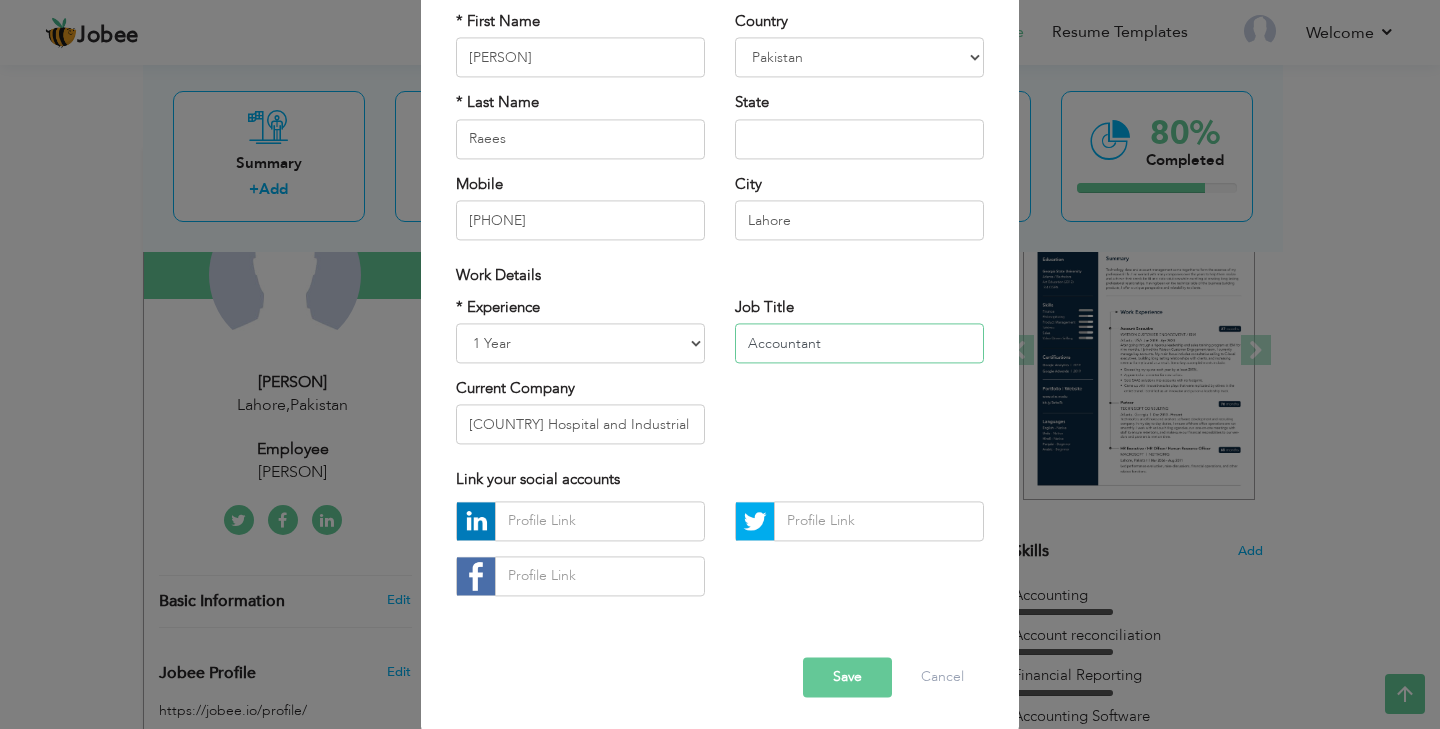 type on "Accountant" 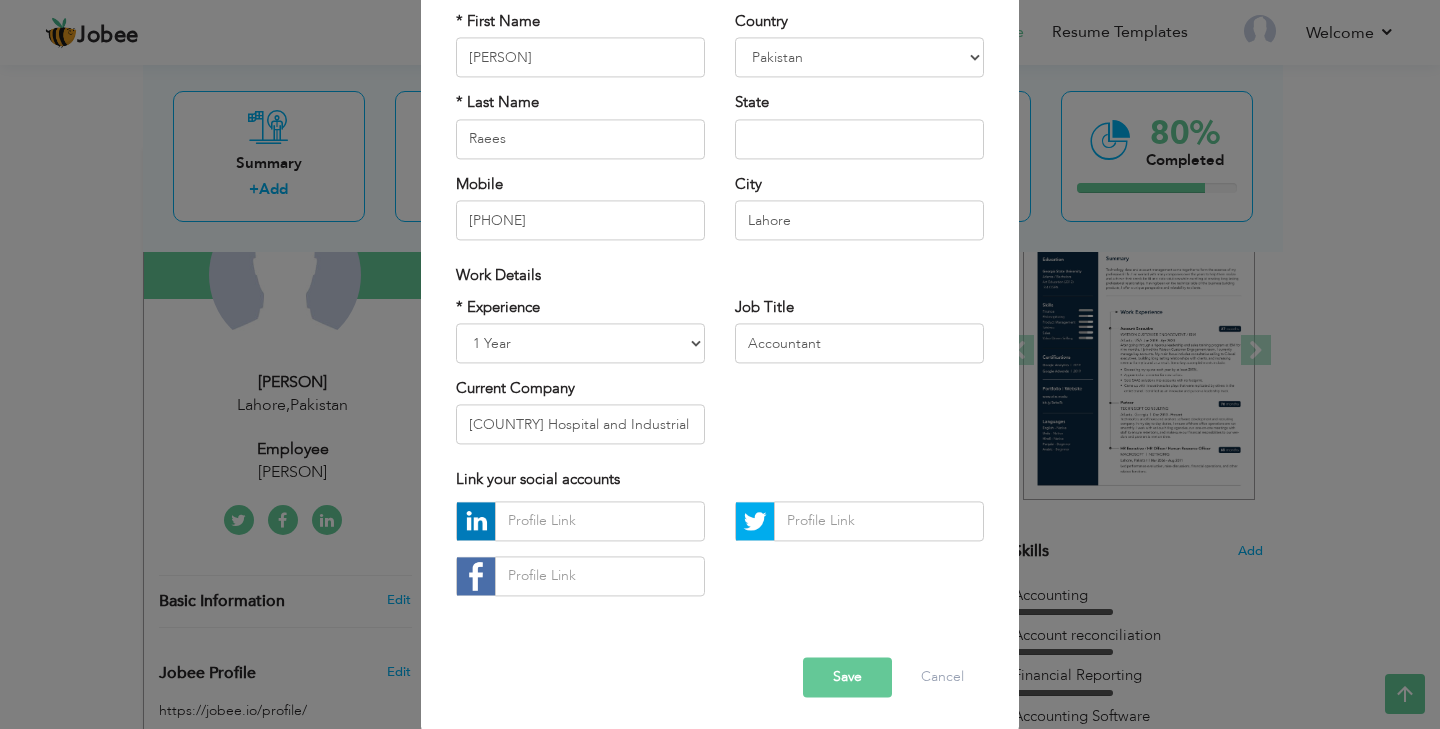 click on "Job Title
Accountant" at bounding box center [859, 337] 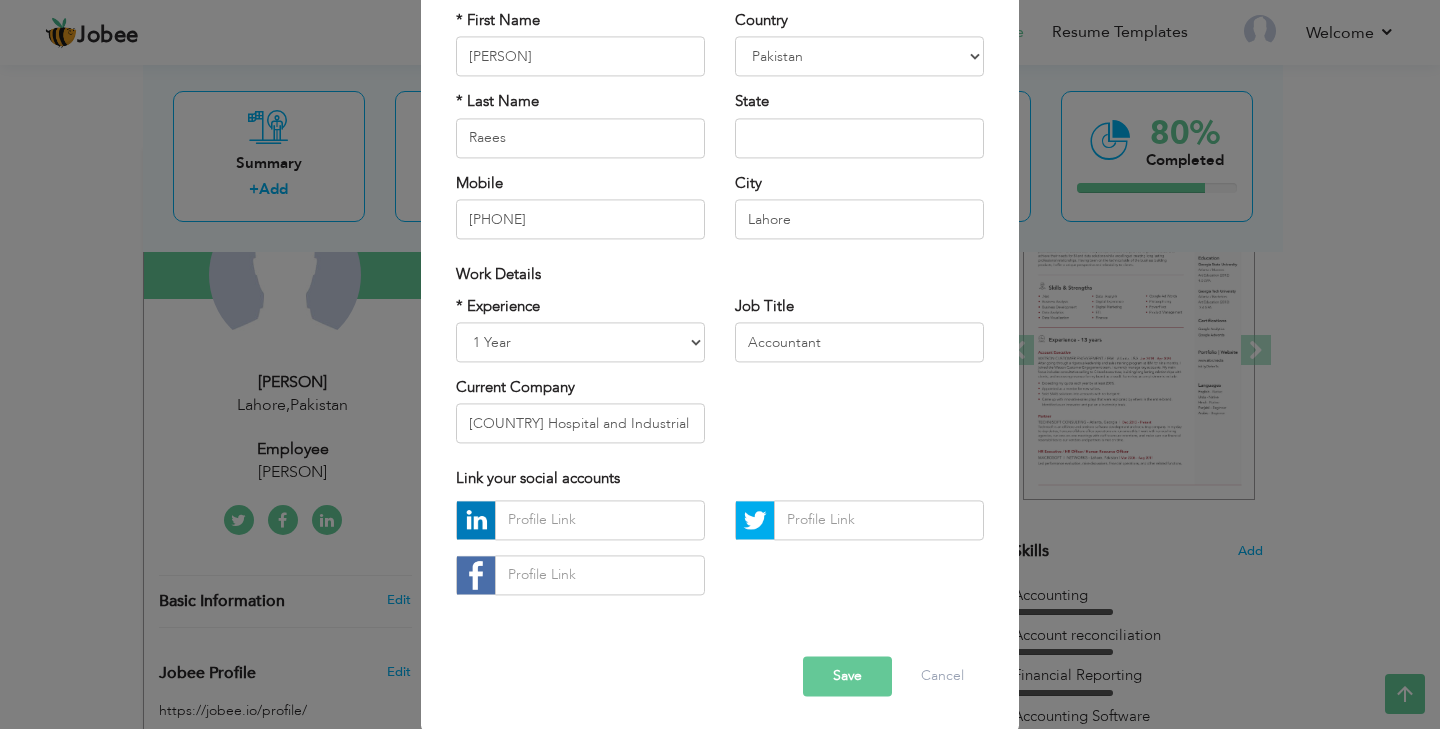 scroll, scrollTop: 179, scrollLeft: 0, axis: vertical 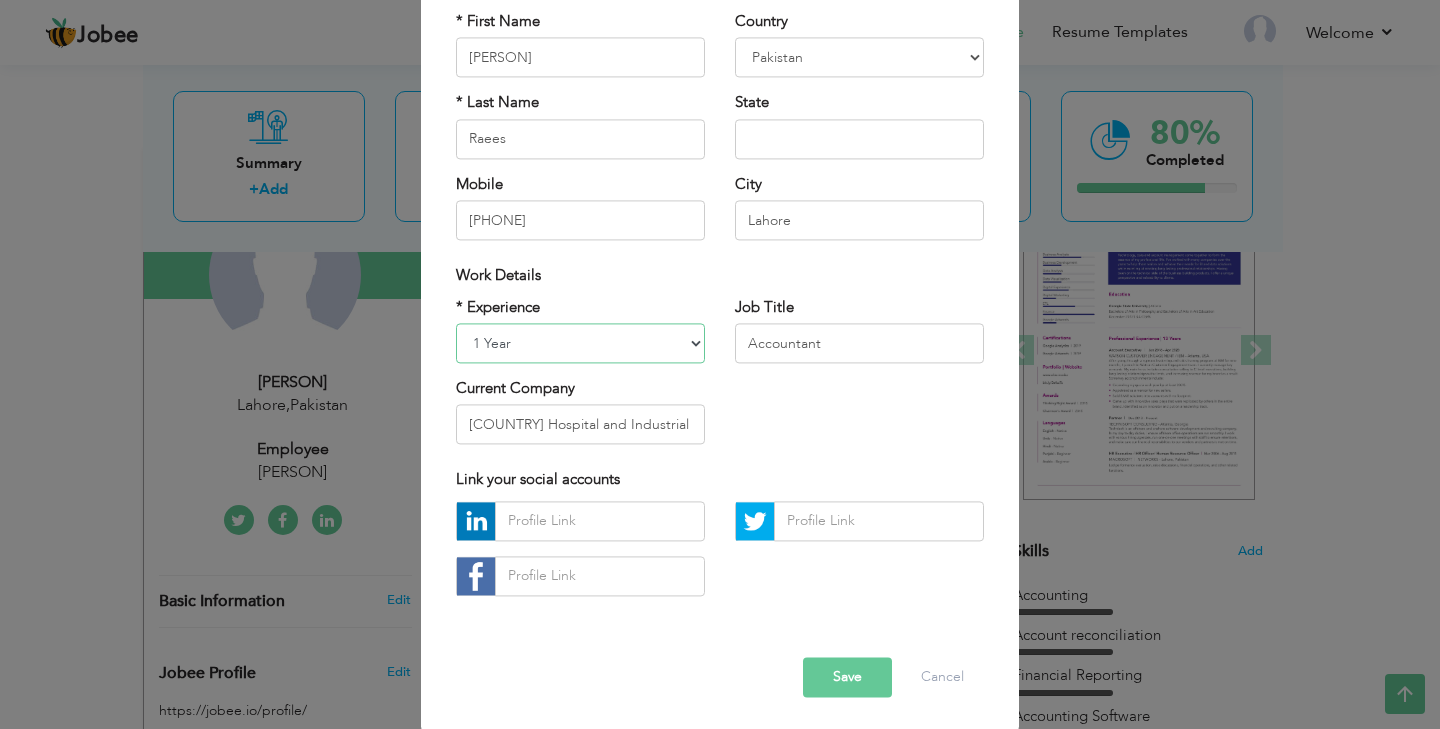 select on "number:4" 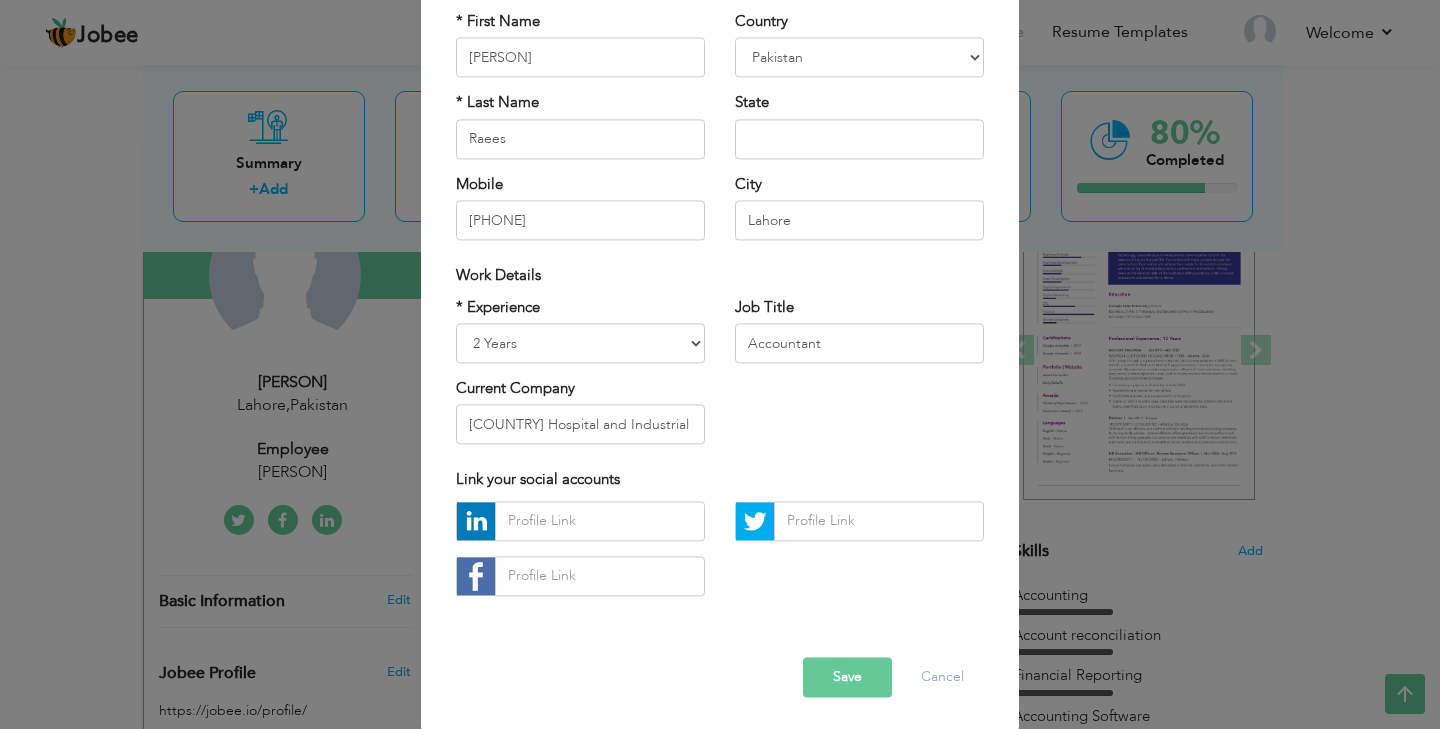click on "* Experience
Entry Level Less than 1 Year 1 Year 2 Years 3 Years 4 Years 5 Years 6 Years 7 Years 8 Years 9 Years 10 Years 11 Years 12 Years 13 Years 14 Years 15 Years 16 Years 17 Years 18 Years 19 Years 20 Years 21 Years 22 Years 23 Years 24 Years 25 Years 26 Years 27 Years 28 Years 29 Years 30 Years 31 Years 32 Years 33 Years 34 Years 35 Years More than 35 Years
Current Company
[COMPANY]
Job Title Accountant" at bounding box center [720, 378] 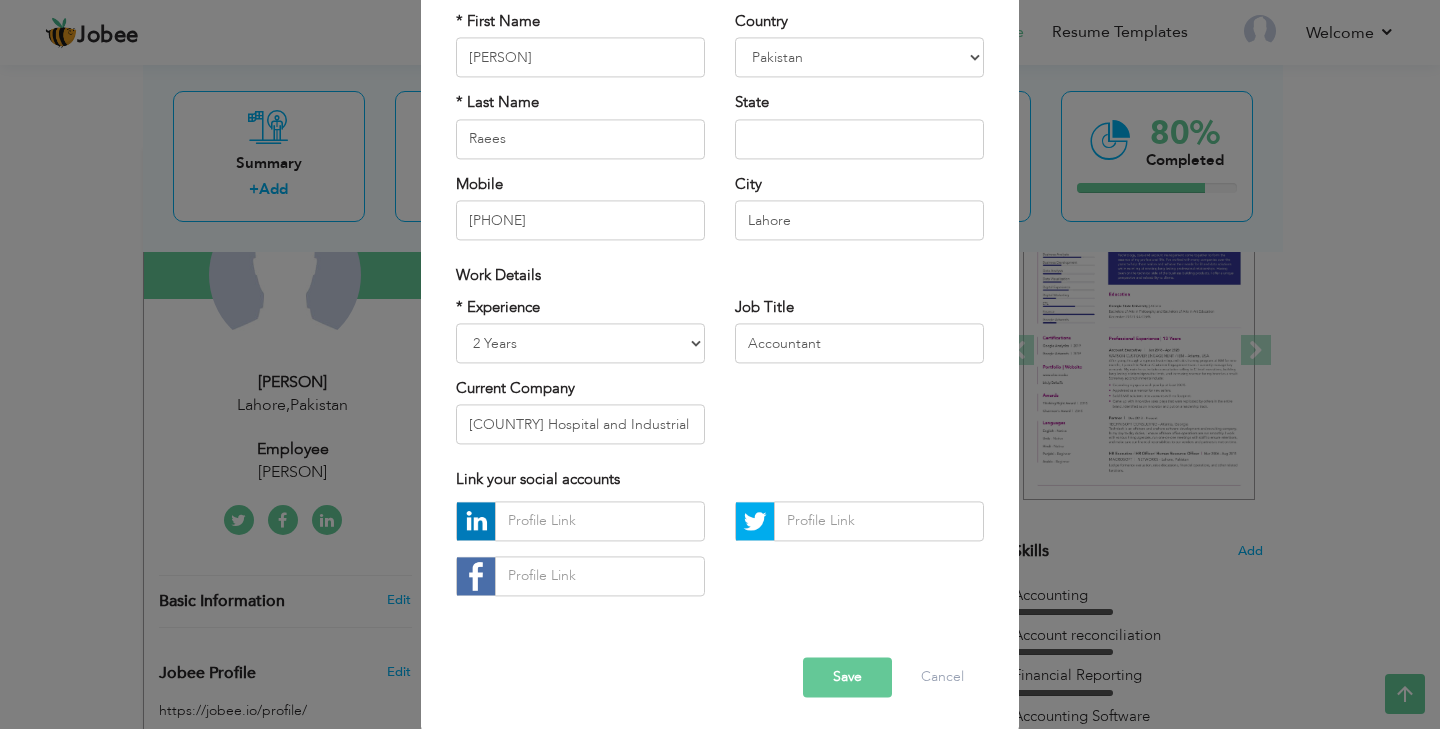 click on "Save" at bounding box center (847, 677) 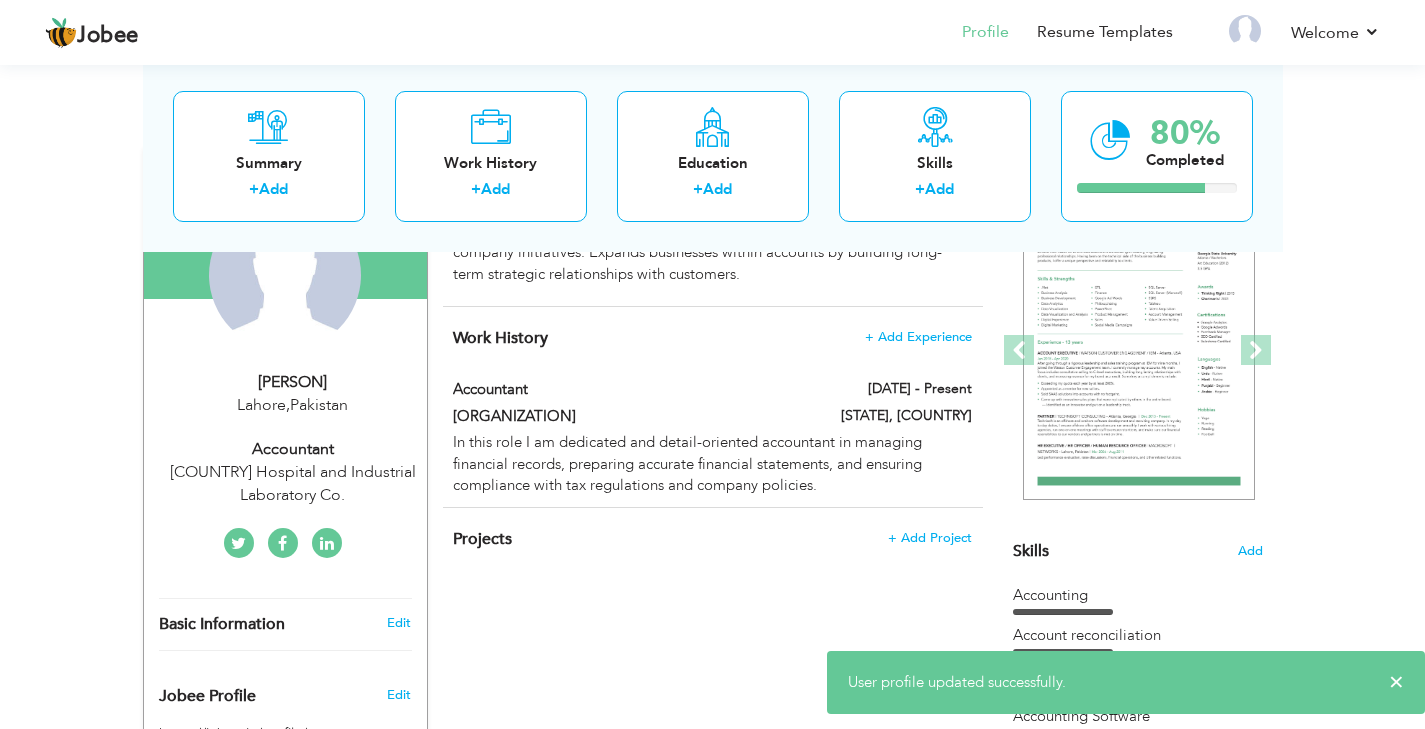 click on "[PERSON]
[CITY] ,   [COUNTRY]
Accountant
[ORGANIZATION] Co." at bounding box center [285, 439] 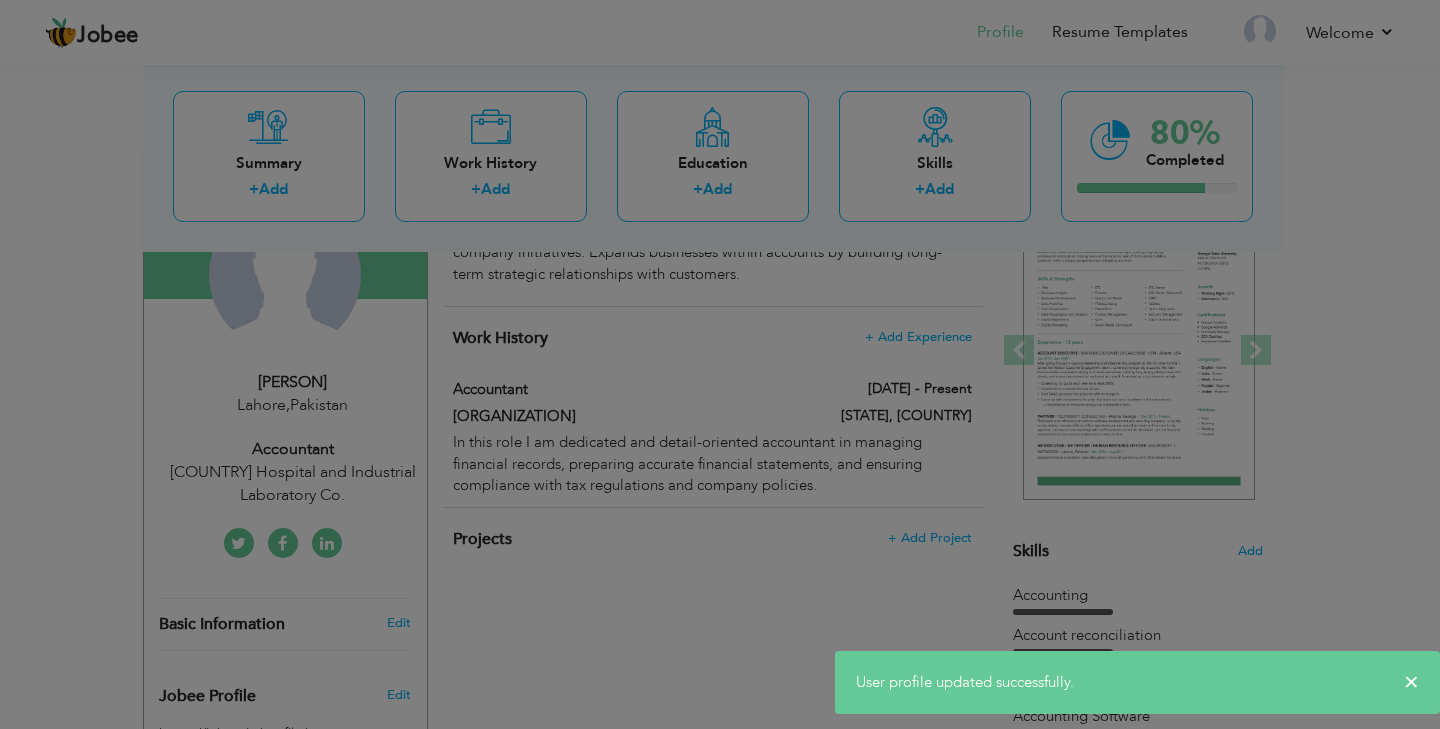 scroll, scrollTop: 0, scrollLeft: 0, axis: both 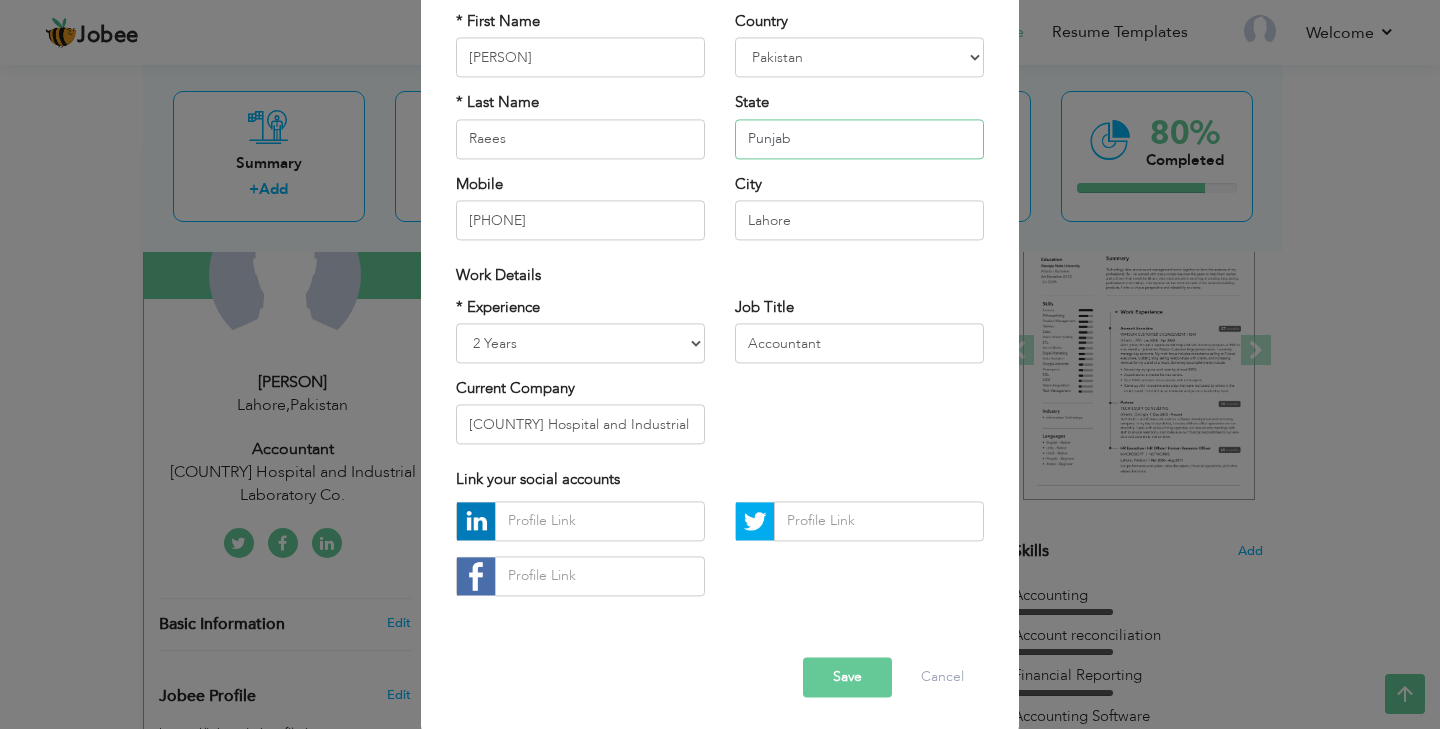 type on "Punjab" 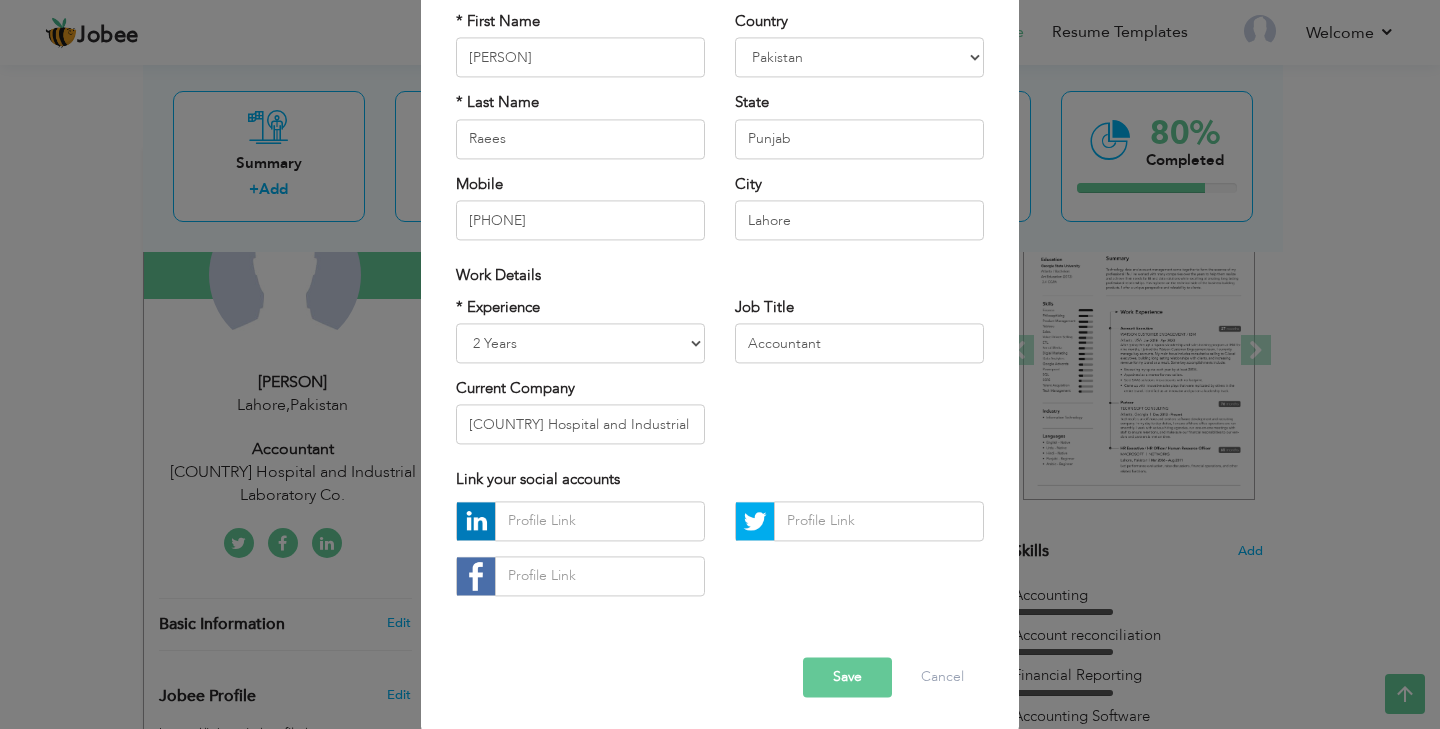 click on "Save" at bounding box center (847, 677) 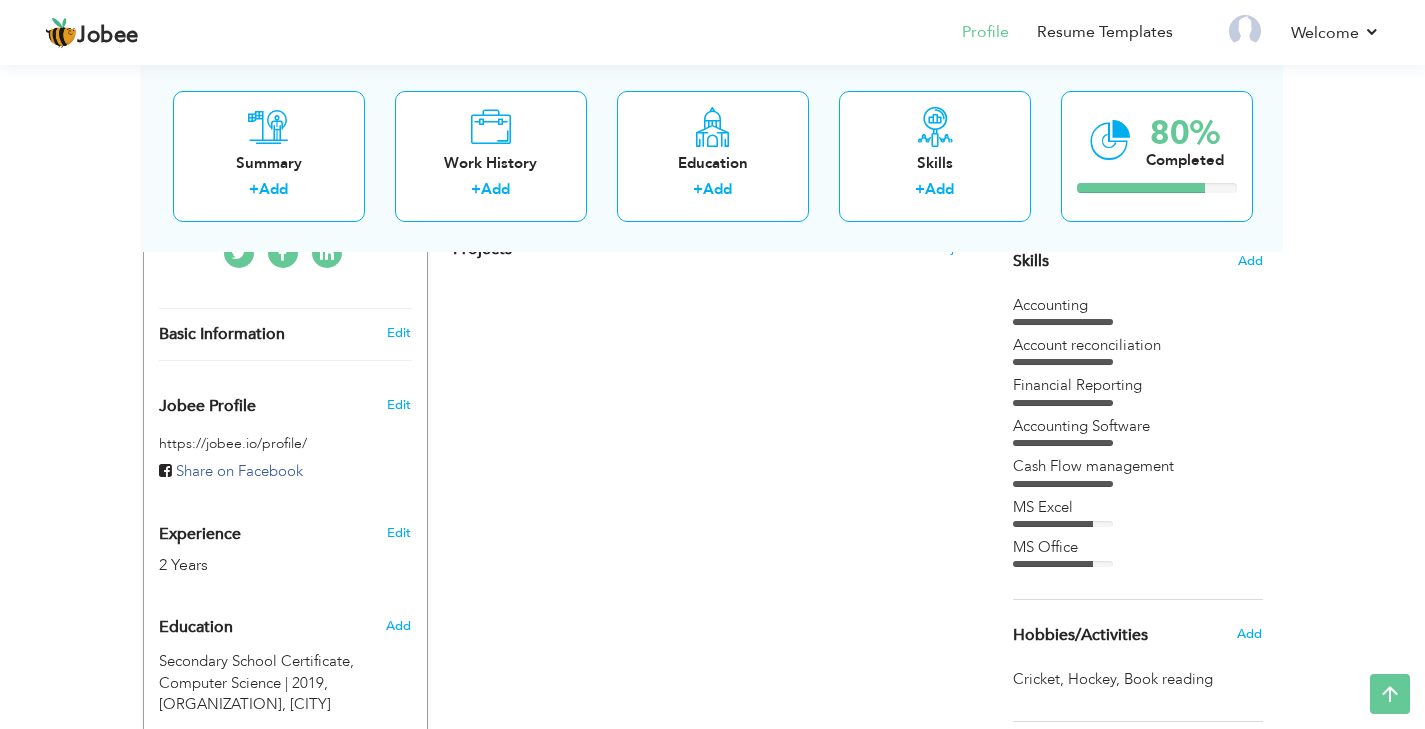 scroll, scrollTop: 0, scrollLeft: 0, axis: both 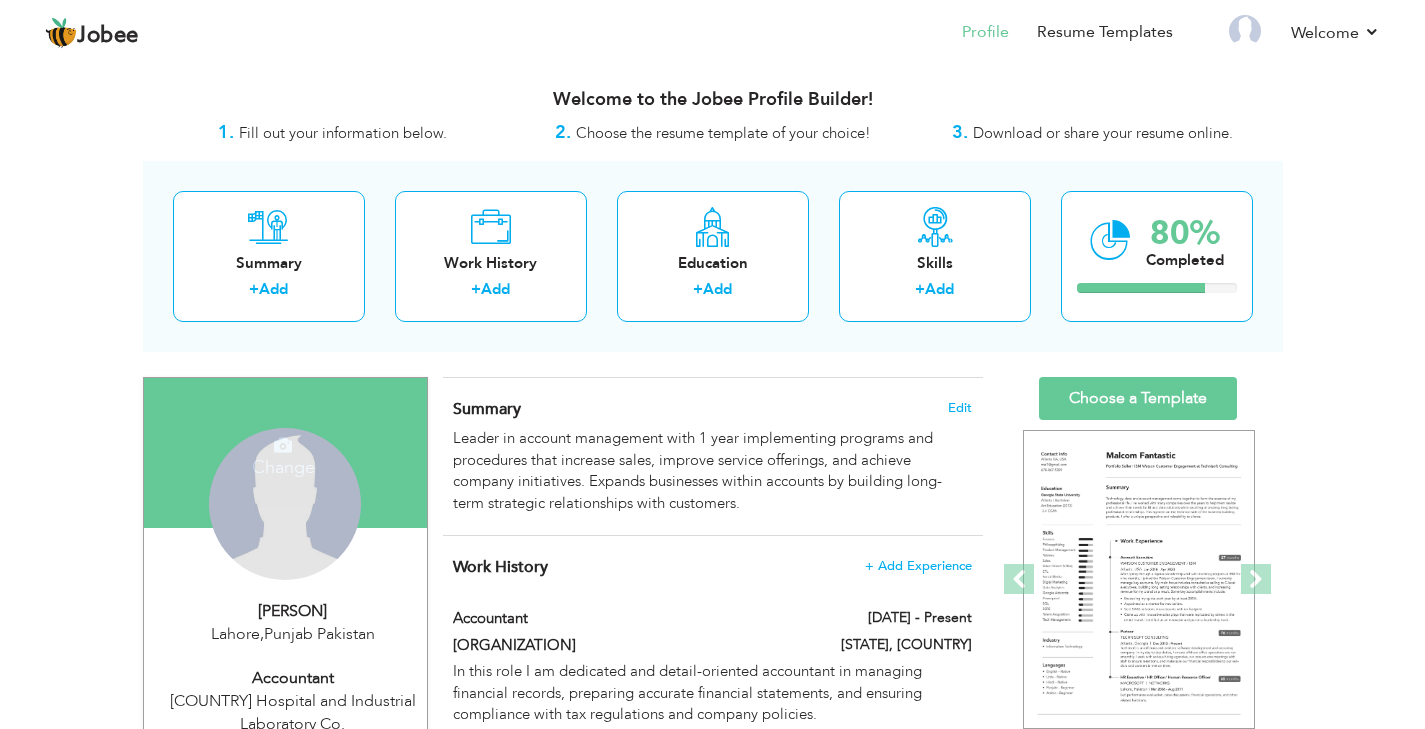 click on "Change
Remove
[FIRST] [LAST]
[CITY],  [STATE] [COUNTRY]
Accountant × Preview" at bounding box center [713, 1024] 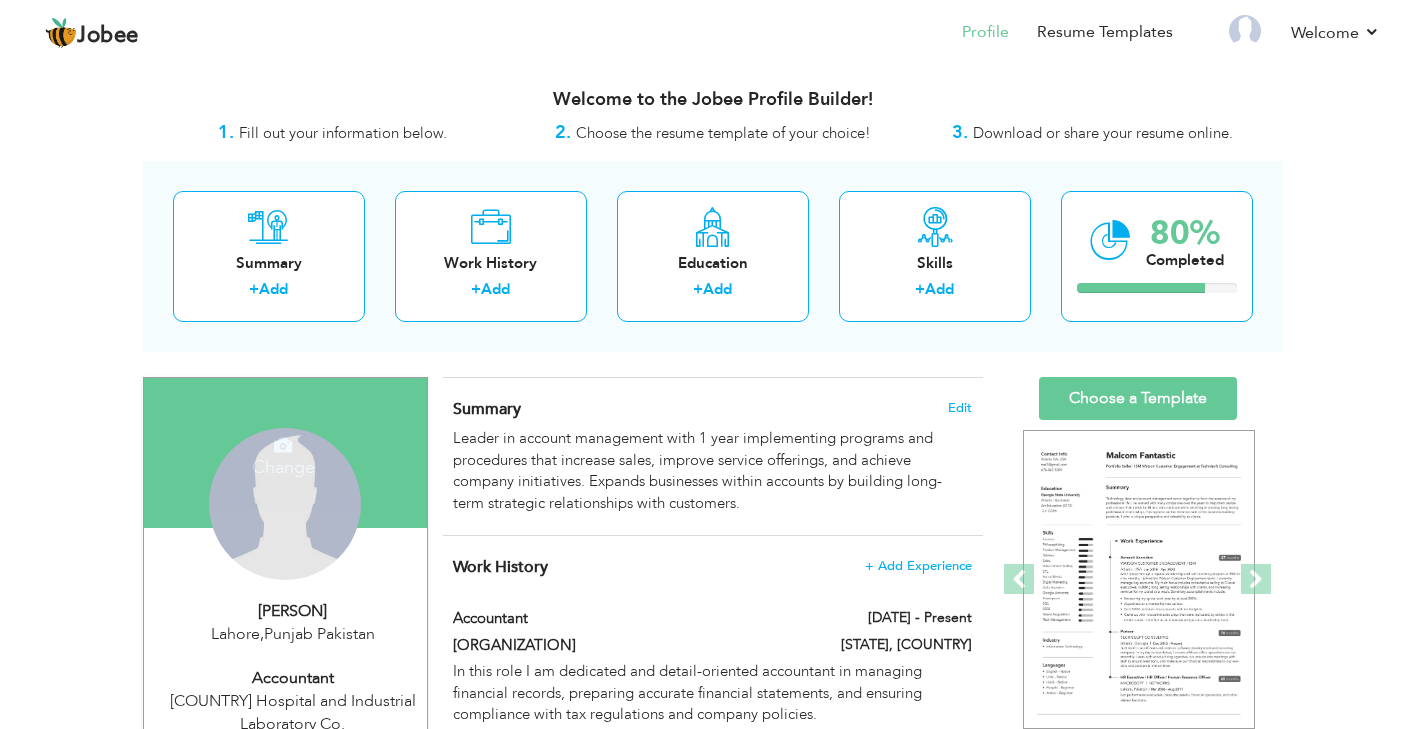 click on "Change
Remove" at bounding box center [285, 504] 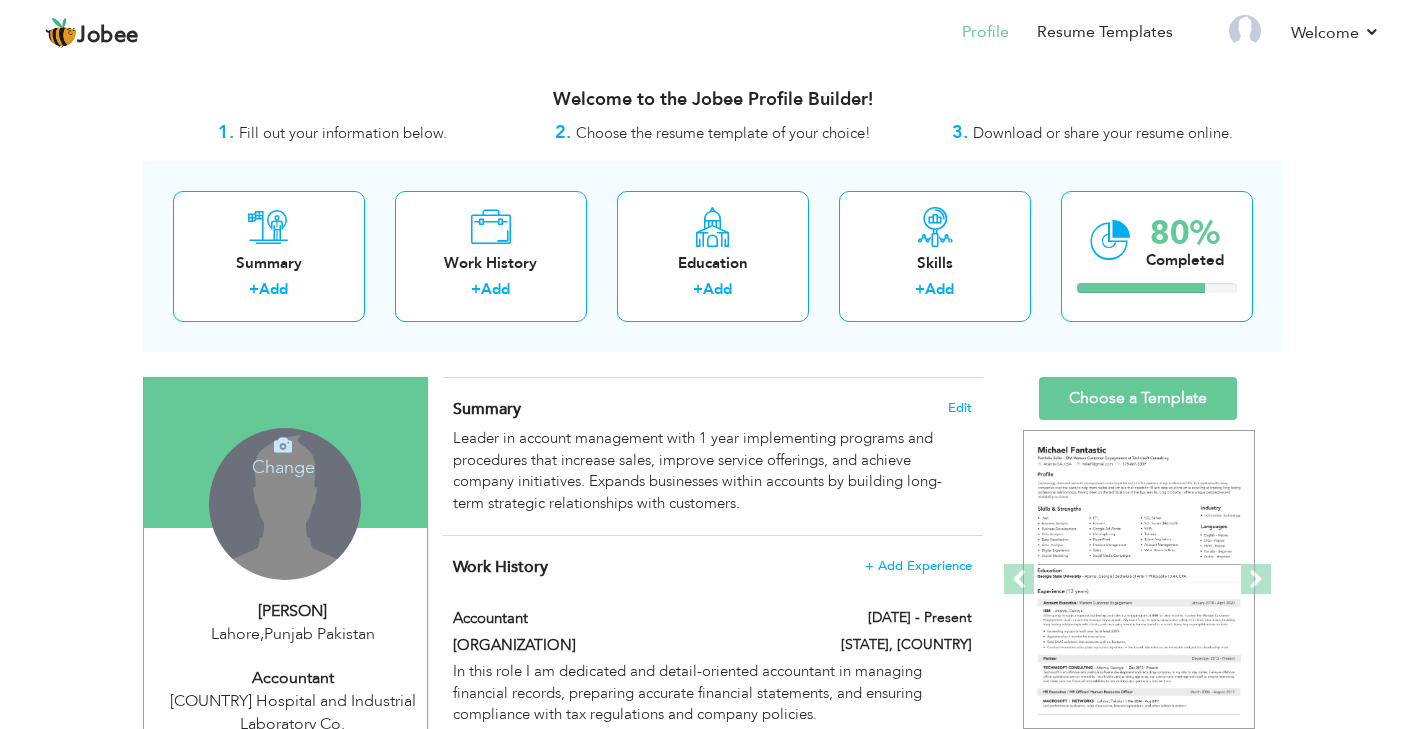 click at bounding box center (283, 445) 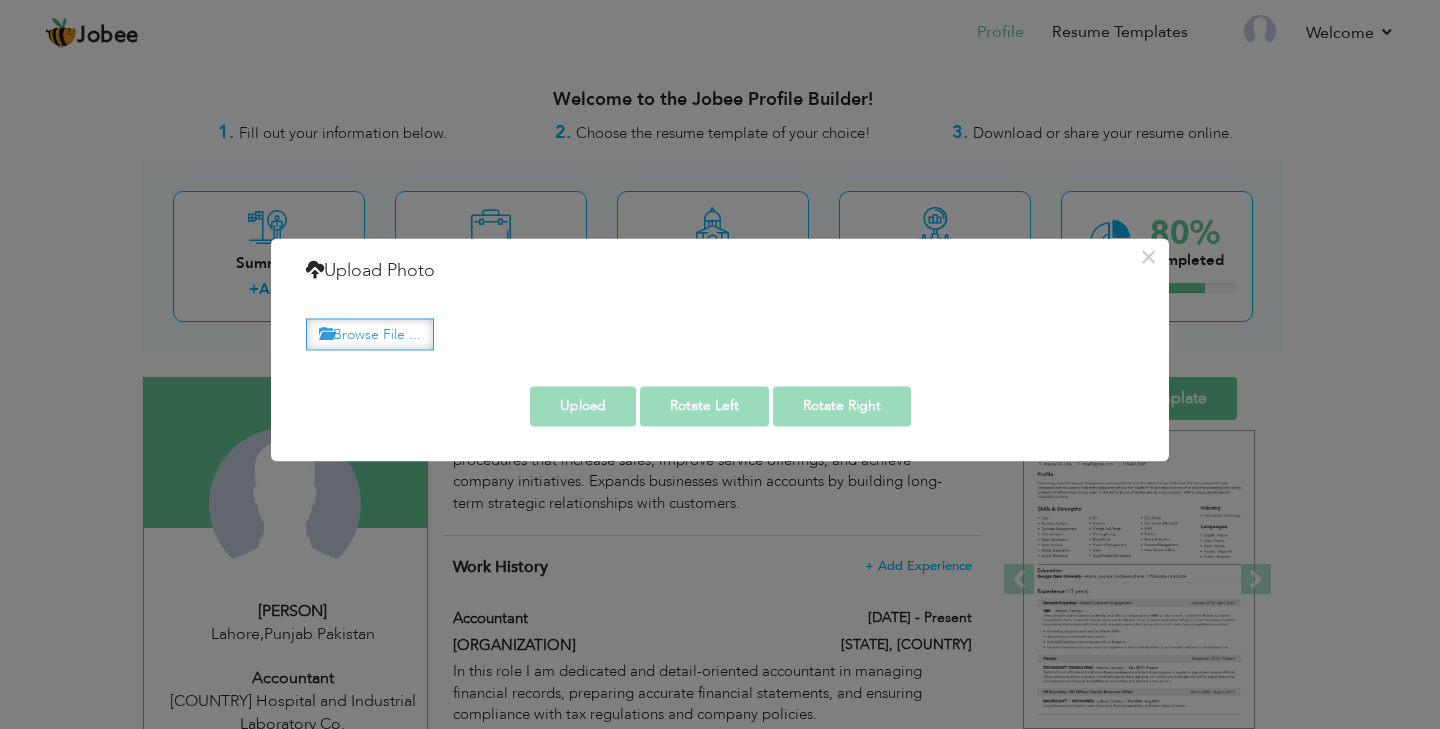 click on "Browse File ..." at bounding box center [370, 334] 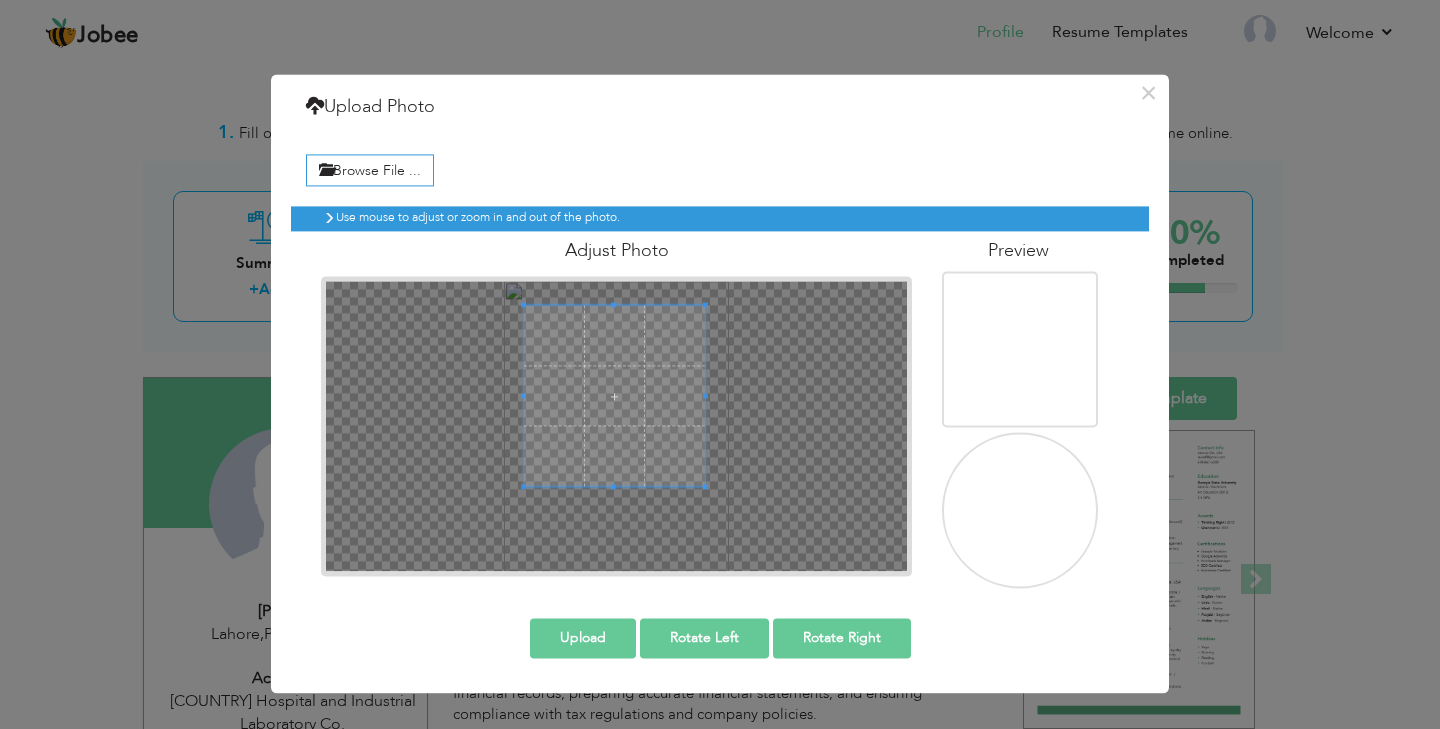 click at bounding box center (614, 396) 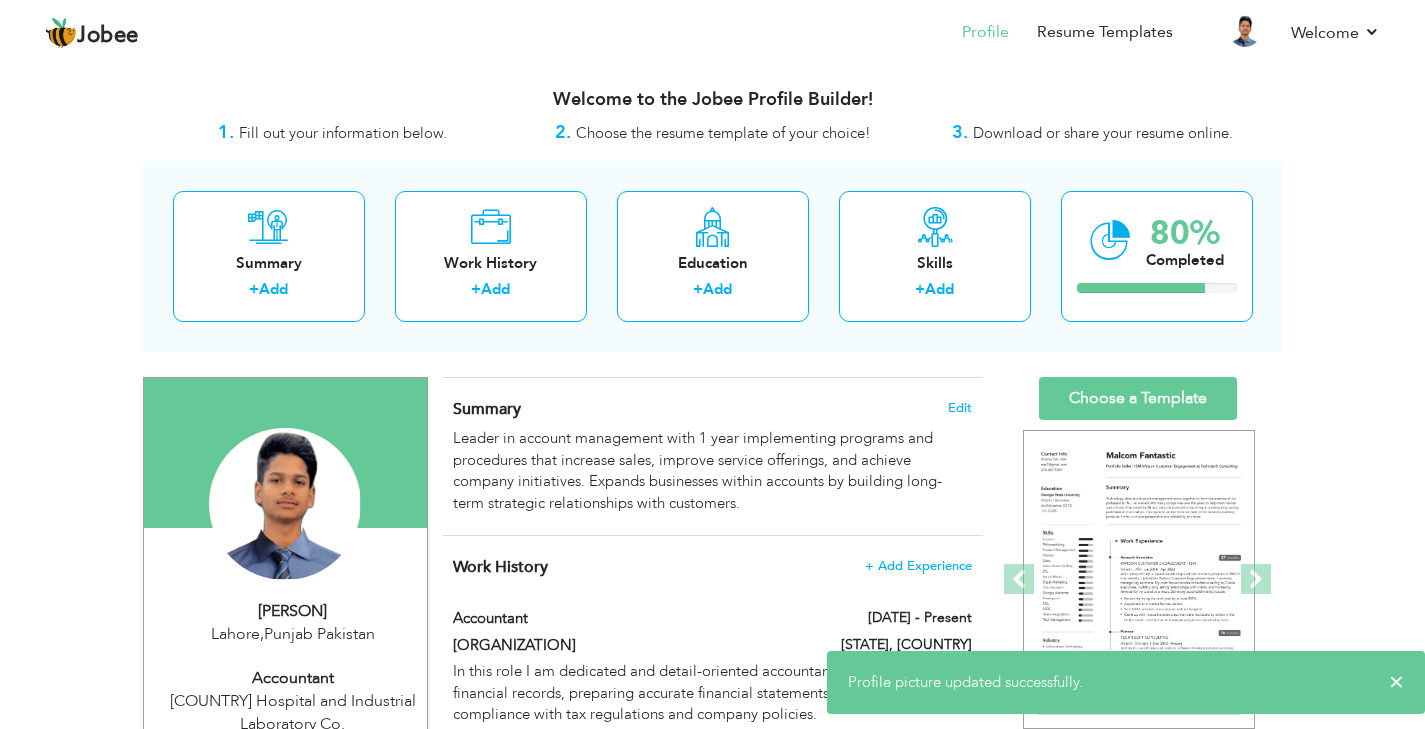 click on "View Resume
Export PDF
Profile
Summary
Public Link
Experience
Education
Awards
Work Histroy
Projects
Certifications
Skills
Preferred Job City" at bounding box center [712, 878] 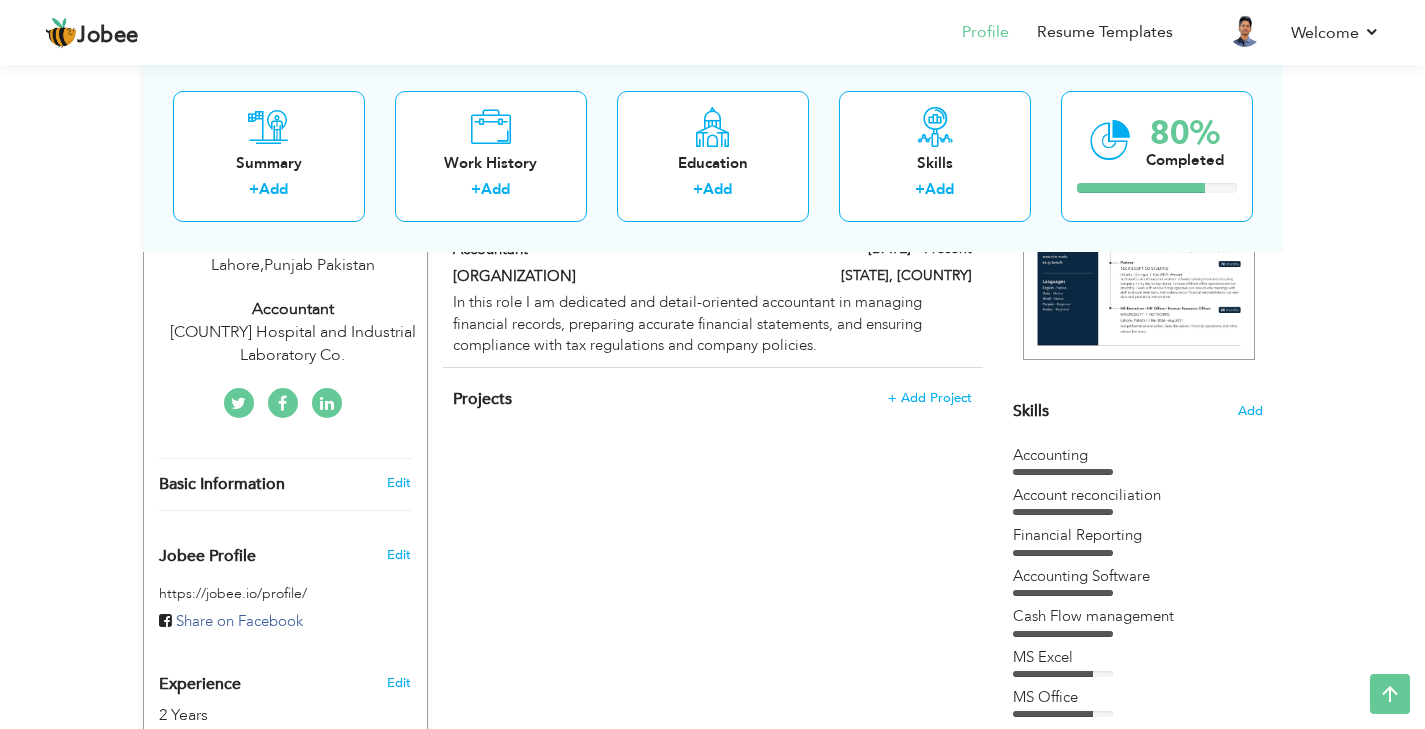 scroll, scrollTop: 0, scrollLeft: 0, axis: both 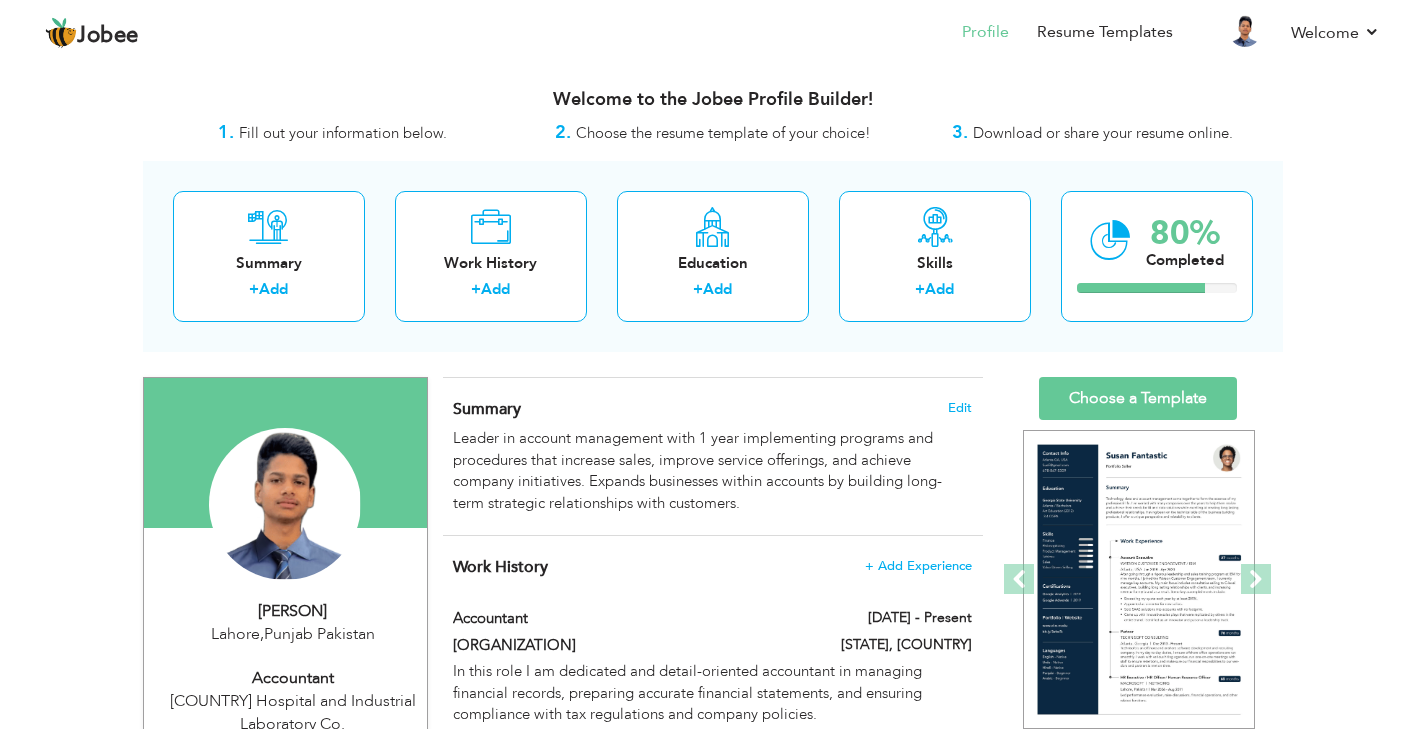 click on "Choose a Template" at bounding box center (1138, 398) 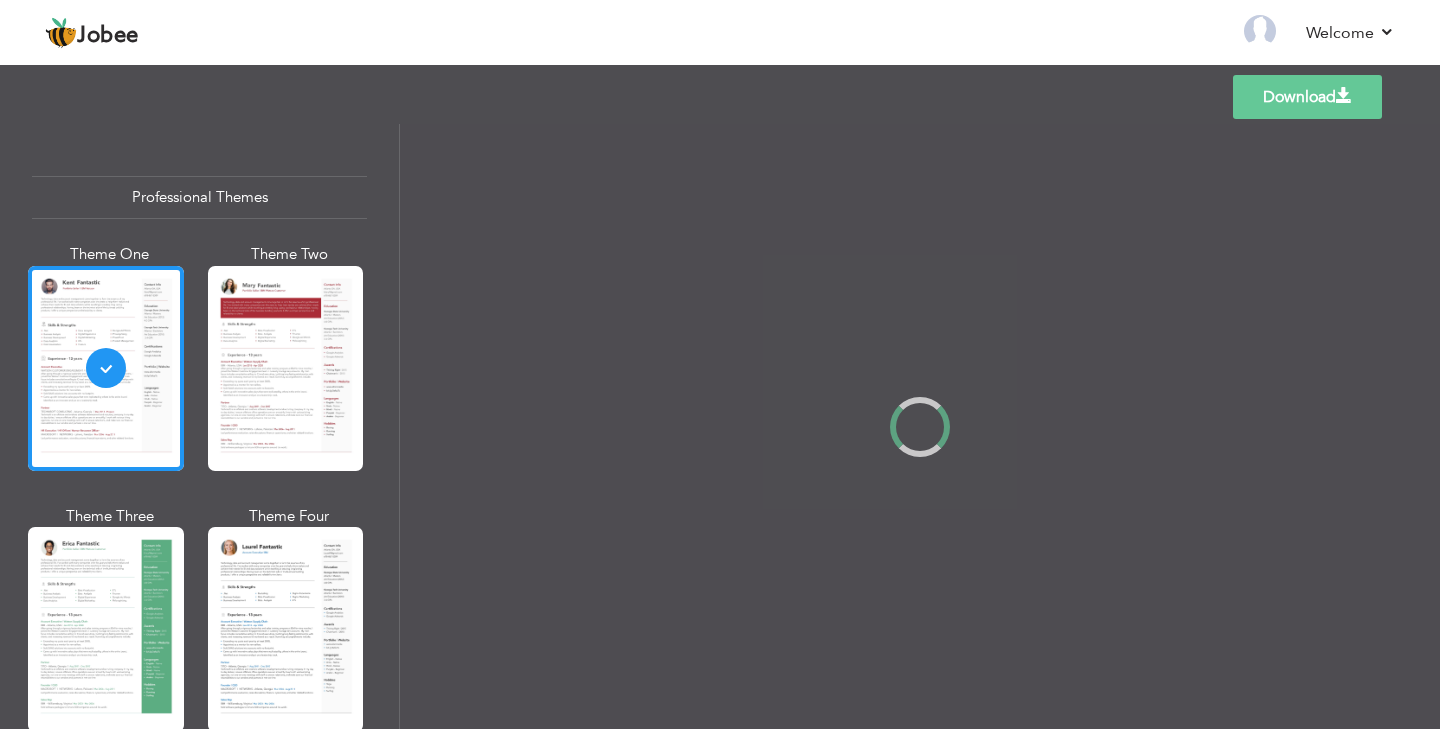 scroll, scrollTop: 0, scrollLeft: 0, axis: both 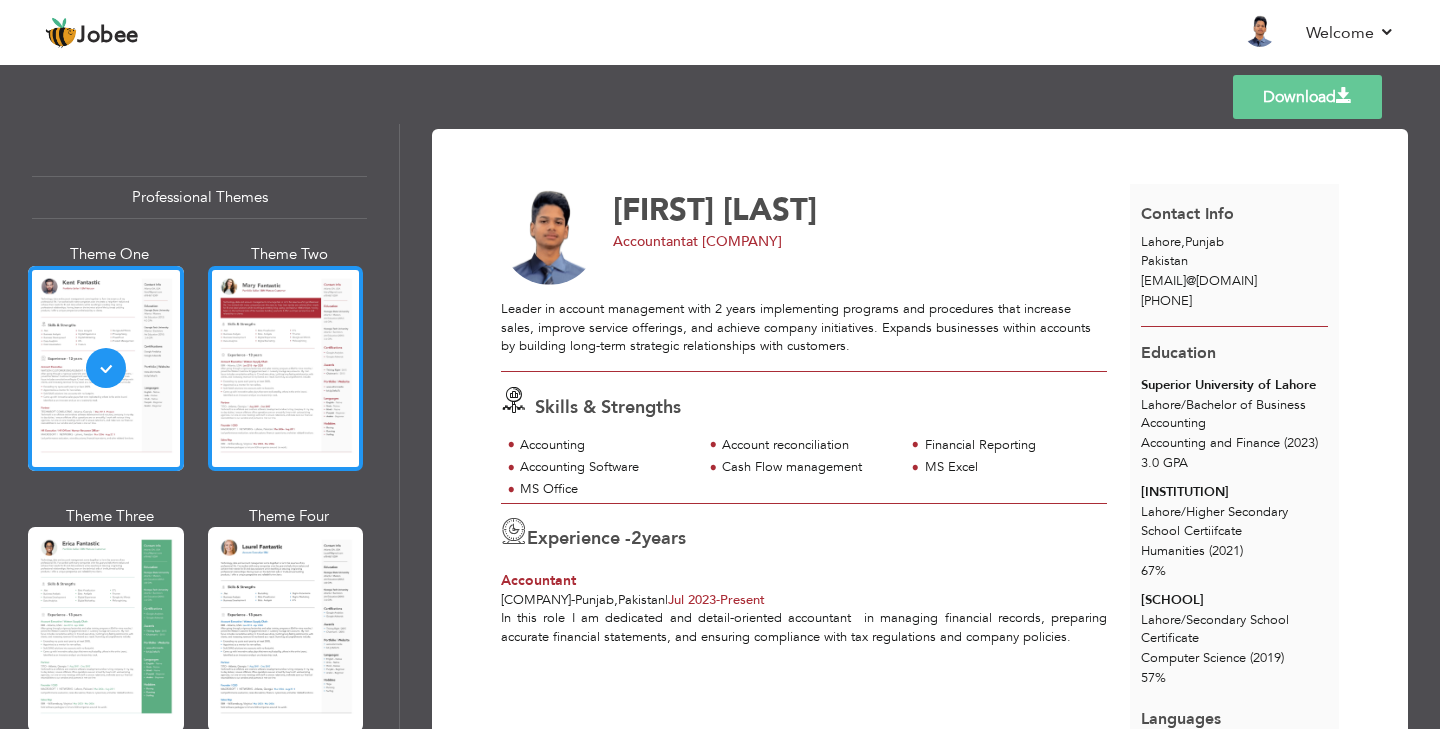 click at bounding box center [286, 368] 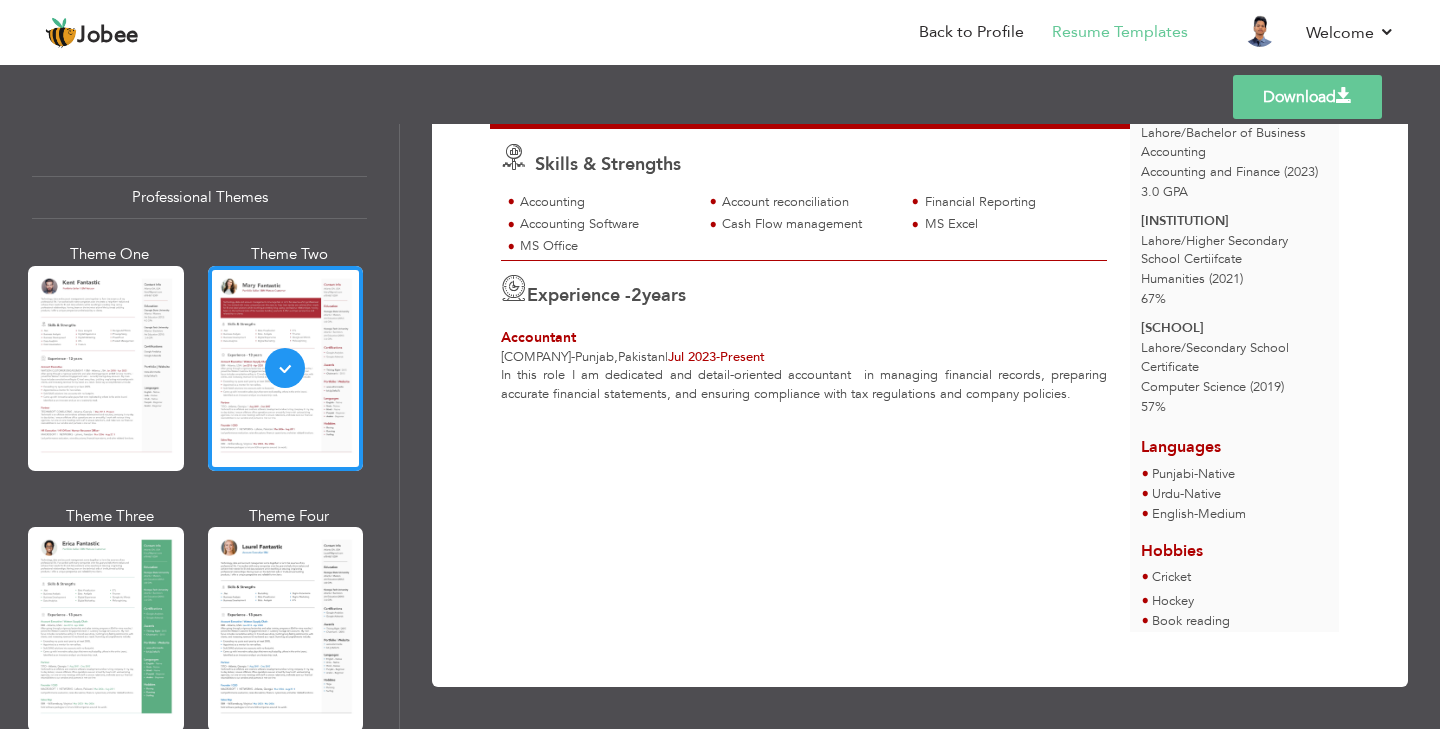 scroll, scrollTop: 0, scrollLeft: 0, axis: both 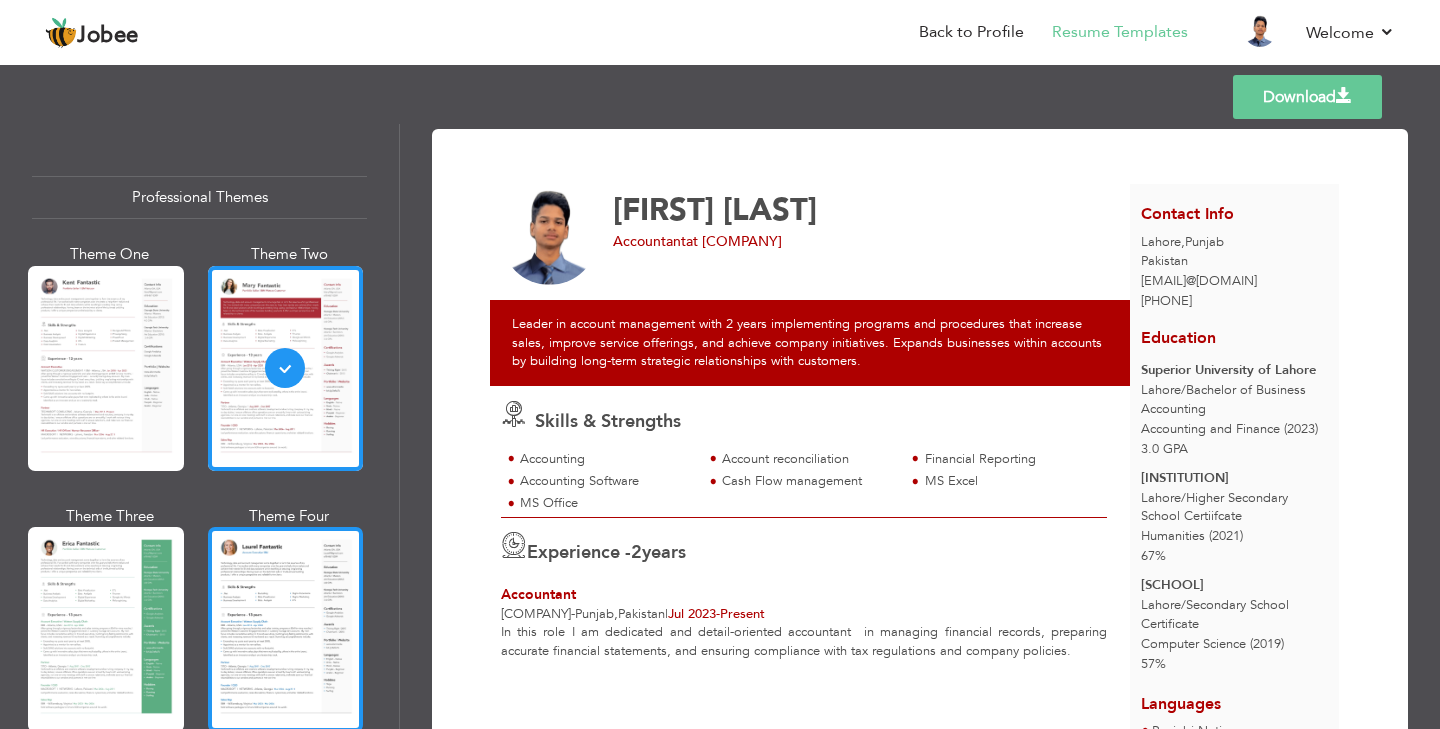 click at bounding box center (286, 629) 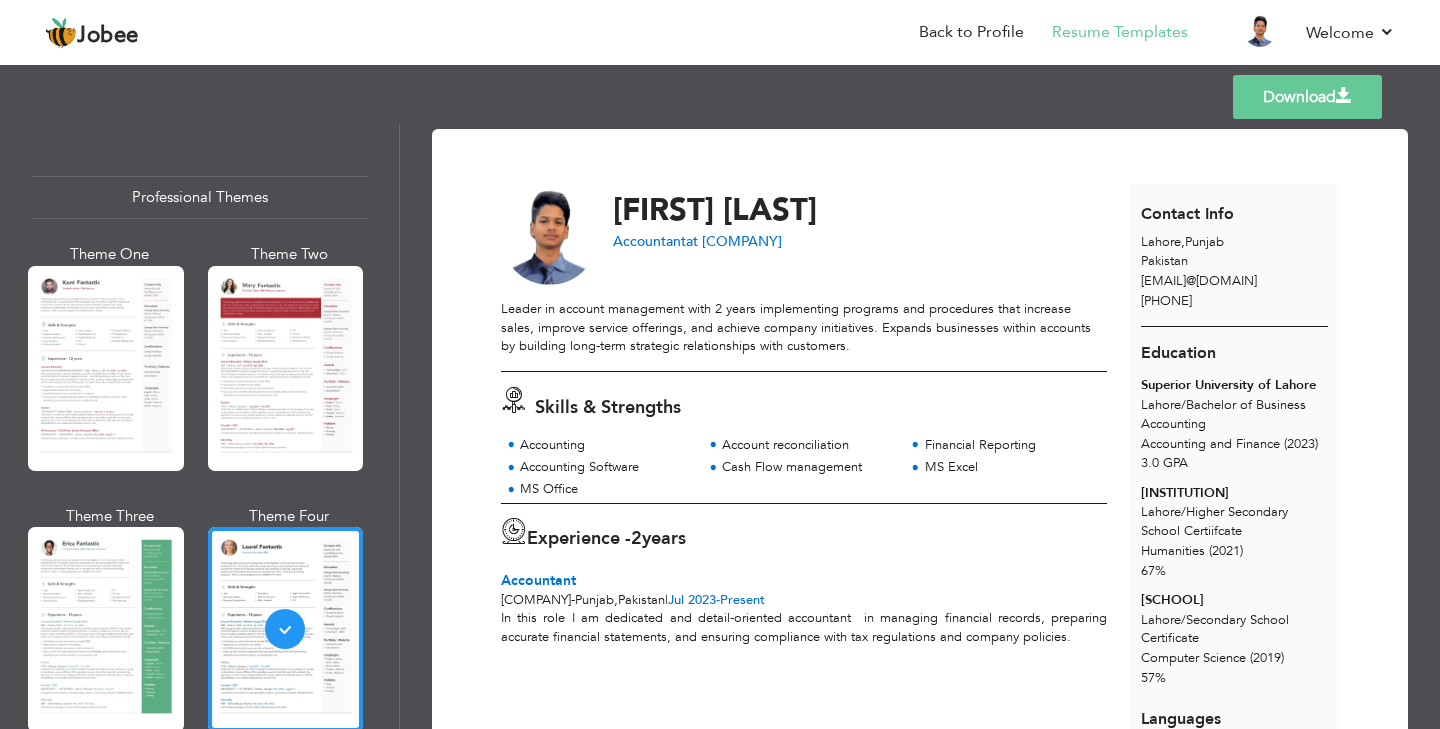 scroll, scrollTop: 281, scrollLeft: 0, axis: vertical 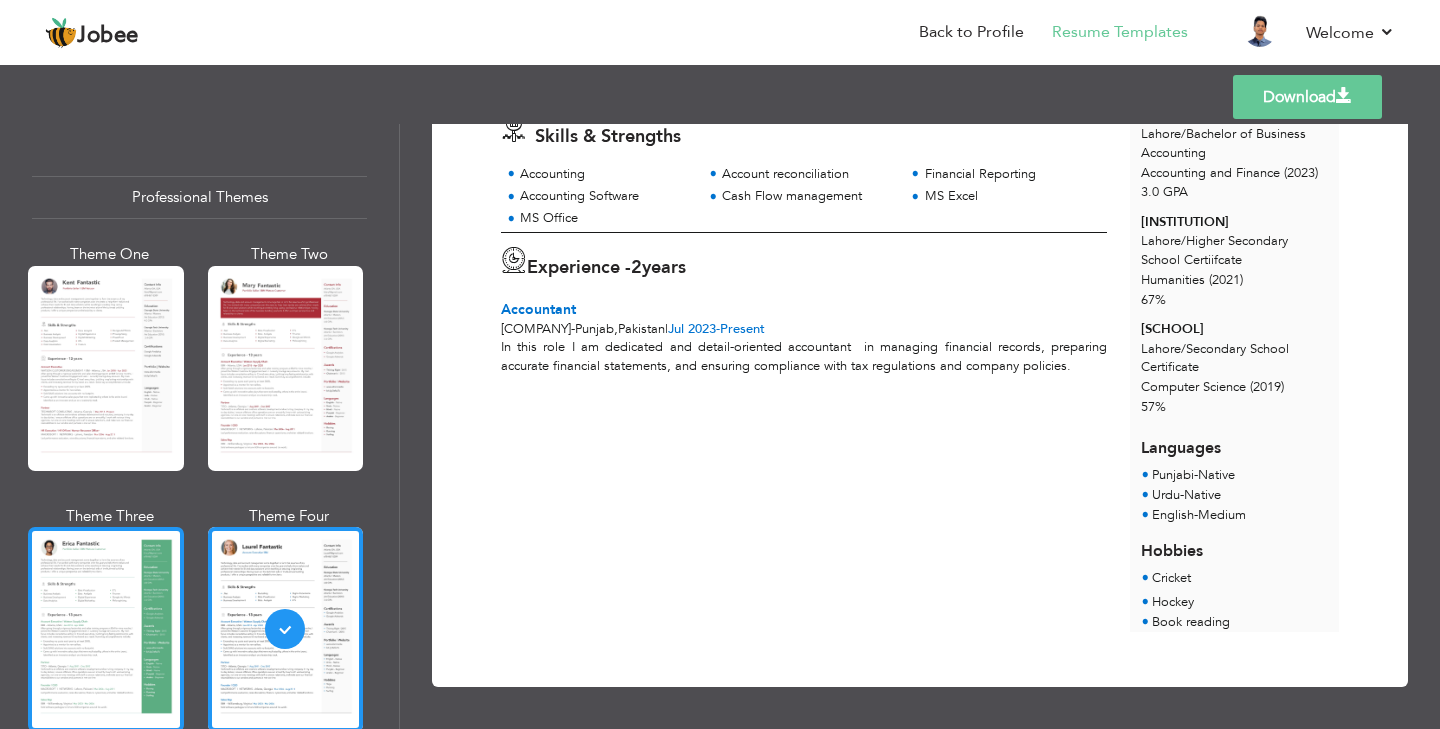 click at bounding box center [106, 629] 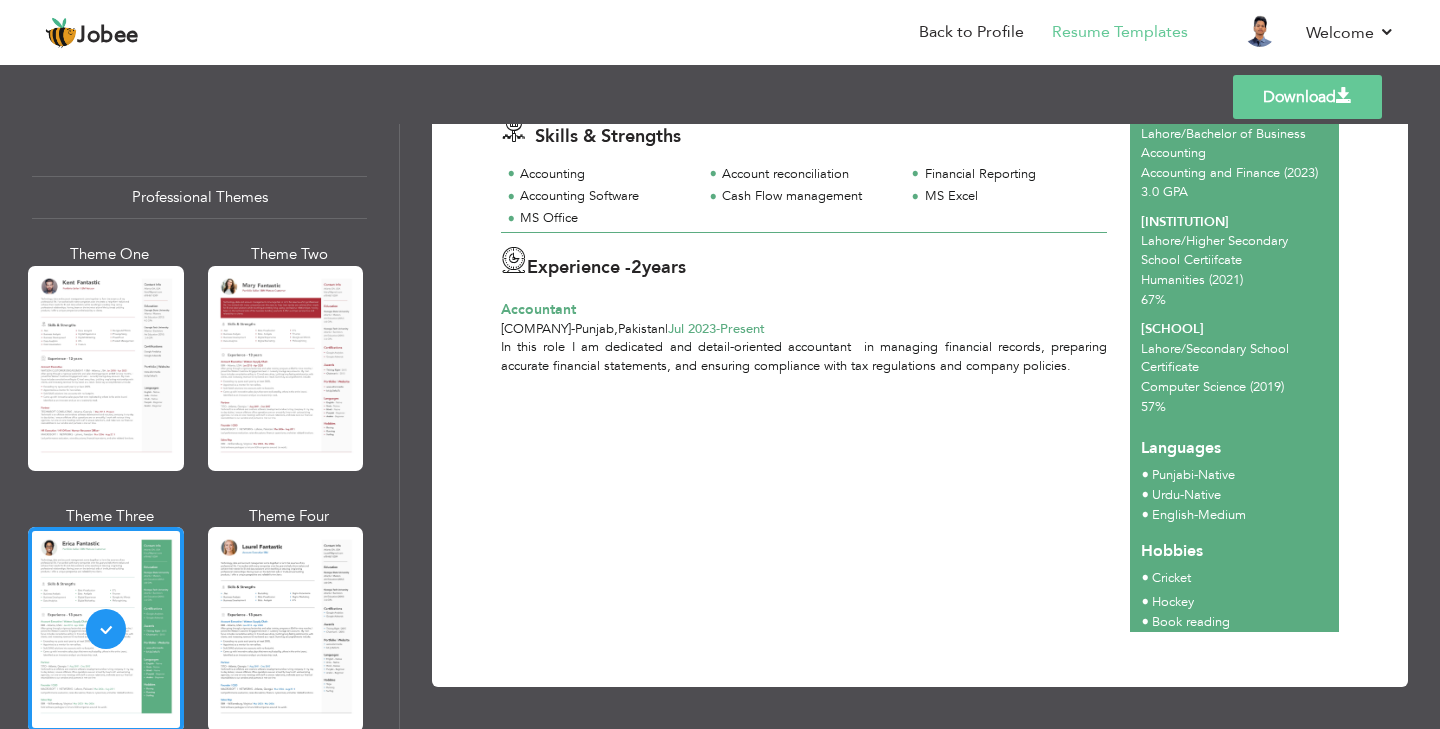 scroll, scrollTop: 0, scrollLeft: 0, axis: both 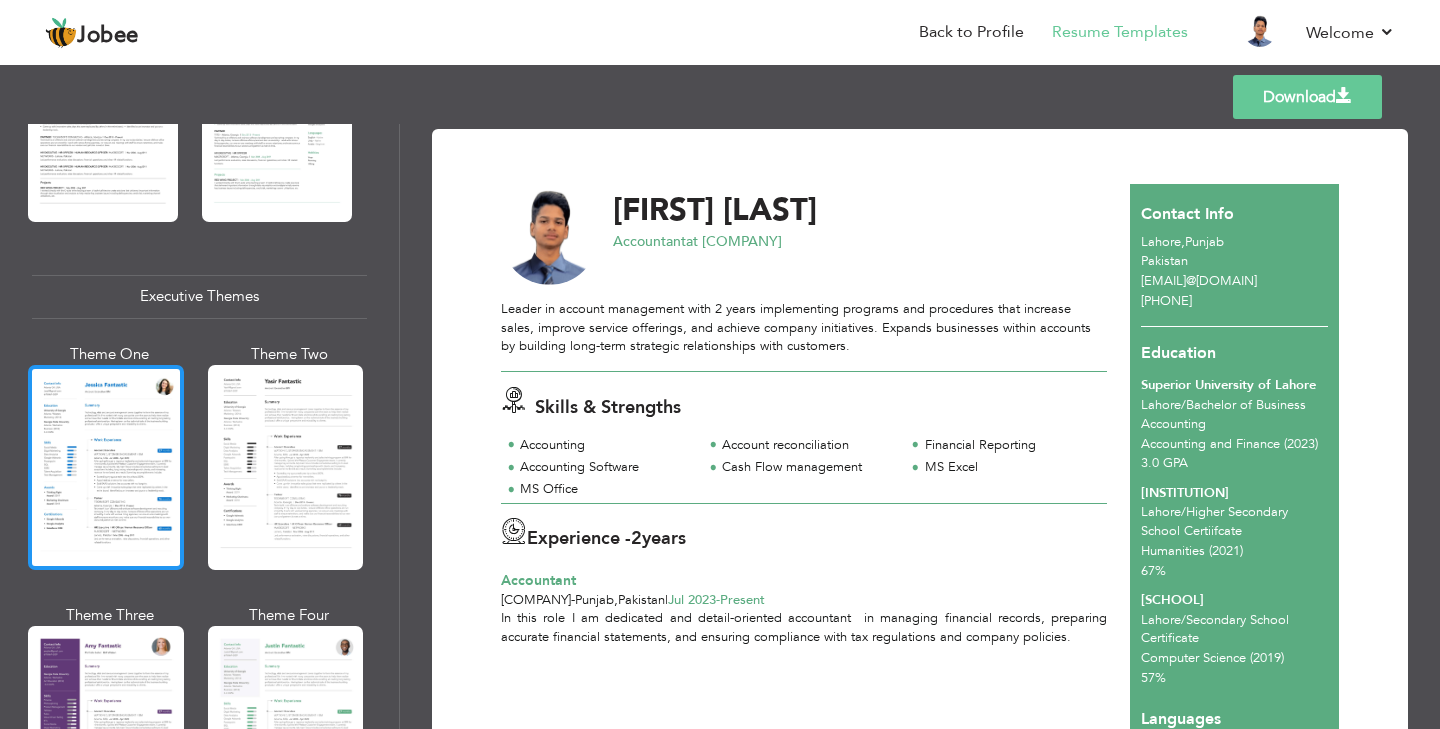 click at bounding box center (106, 467) 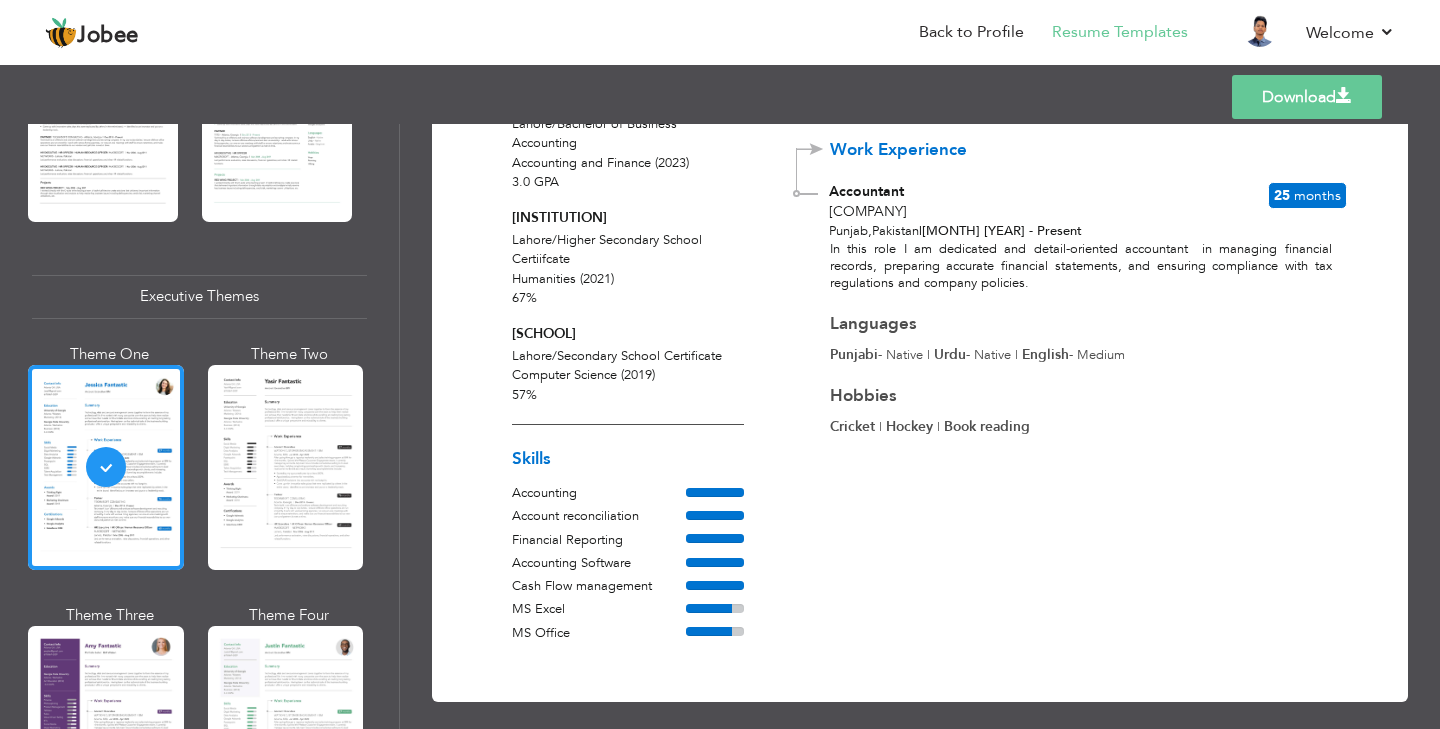 scroll, scrollTop: 0, scrollLeft: 0, axis: both 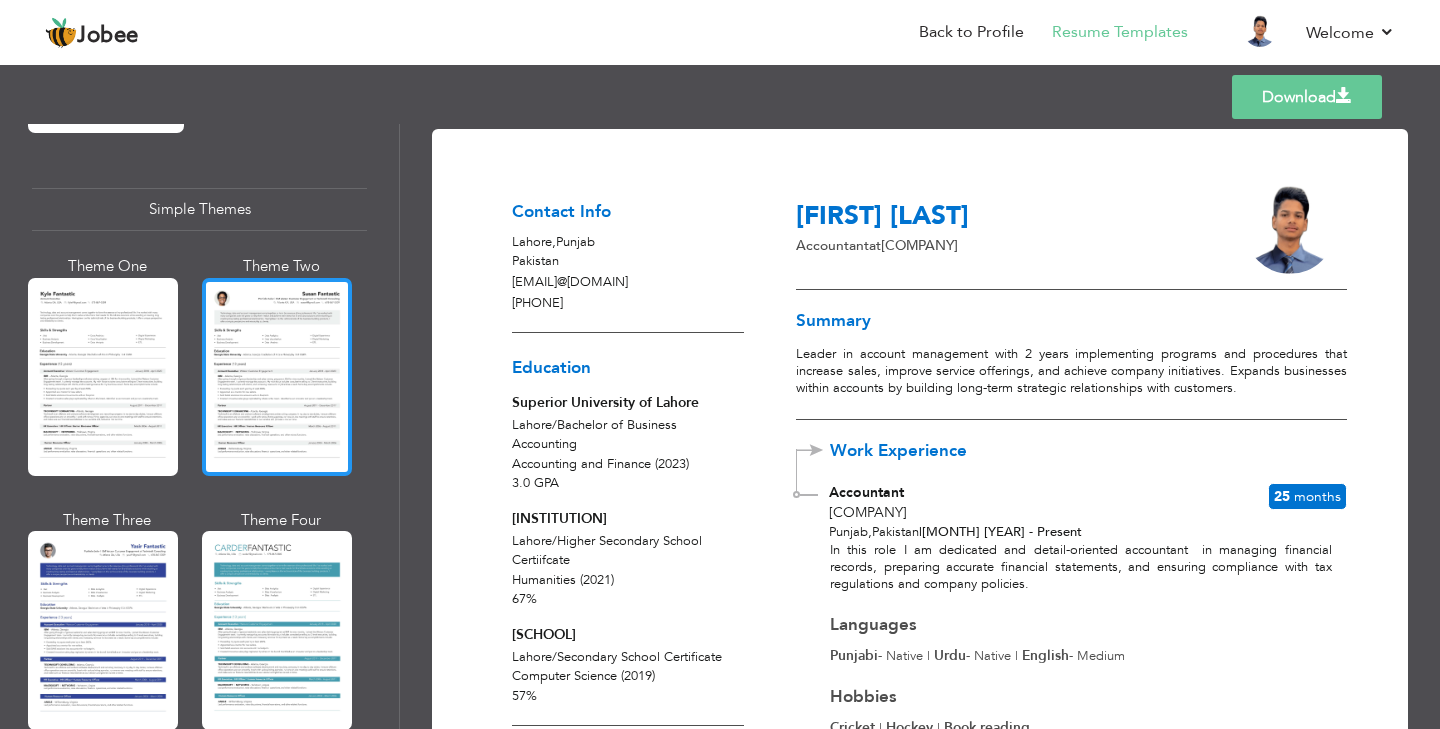 click at bounding box center [277, 377] 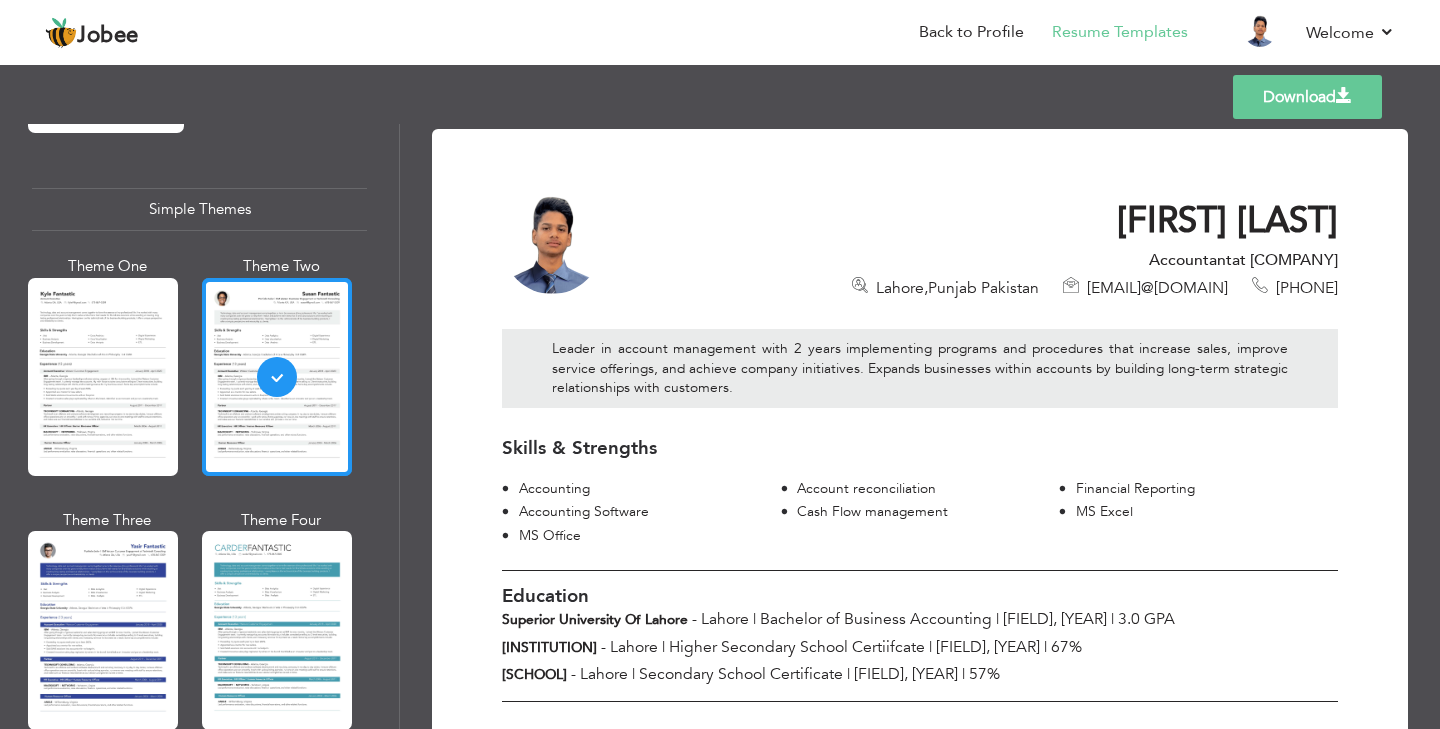 scroll, scrollTop: 3464, scrollLeft: 0, axis: vertical 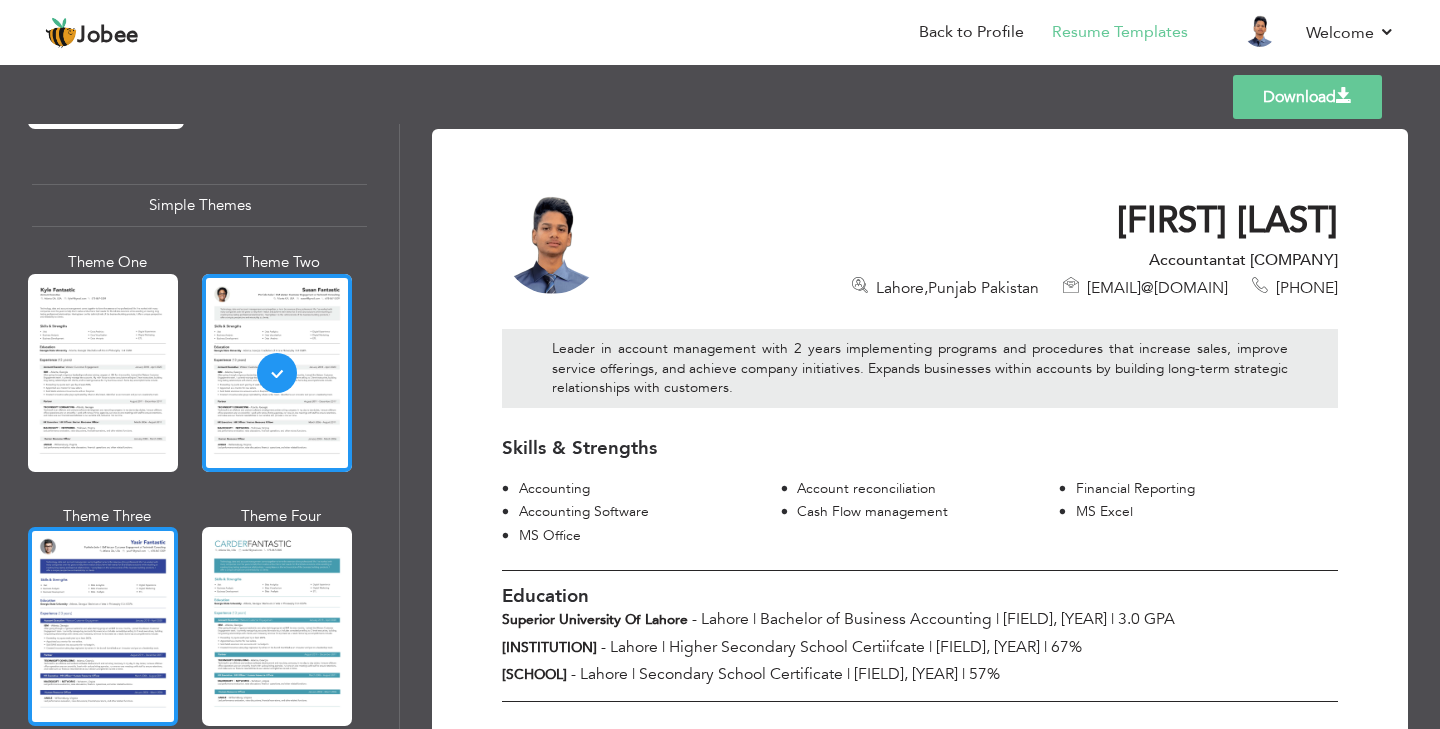 click at bounding box center [103, 626] 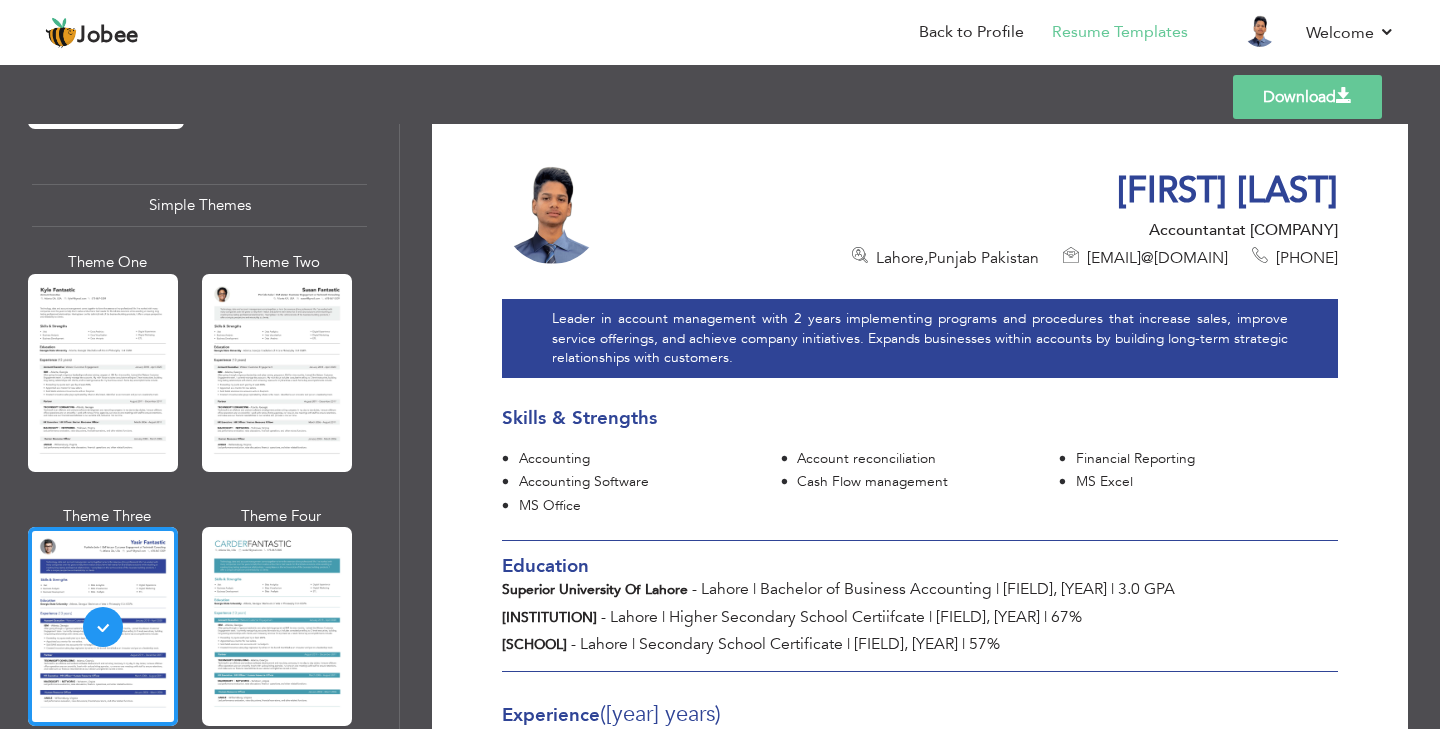 scroll, scrollTop: 0, scrollLeft: 0, axis: both 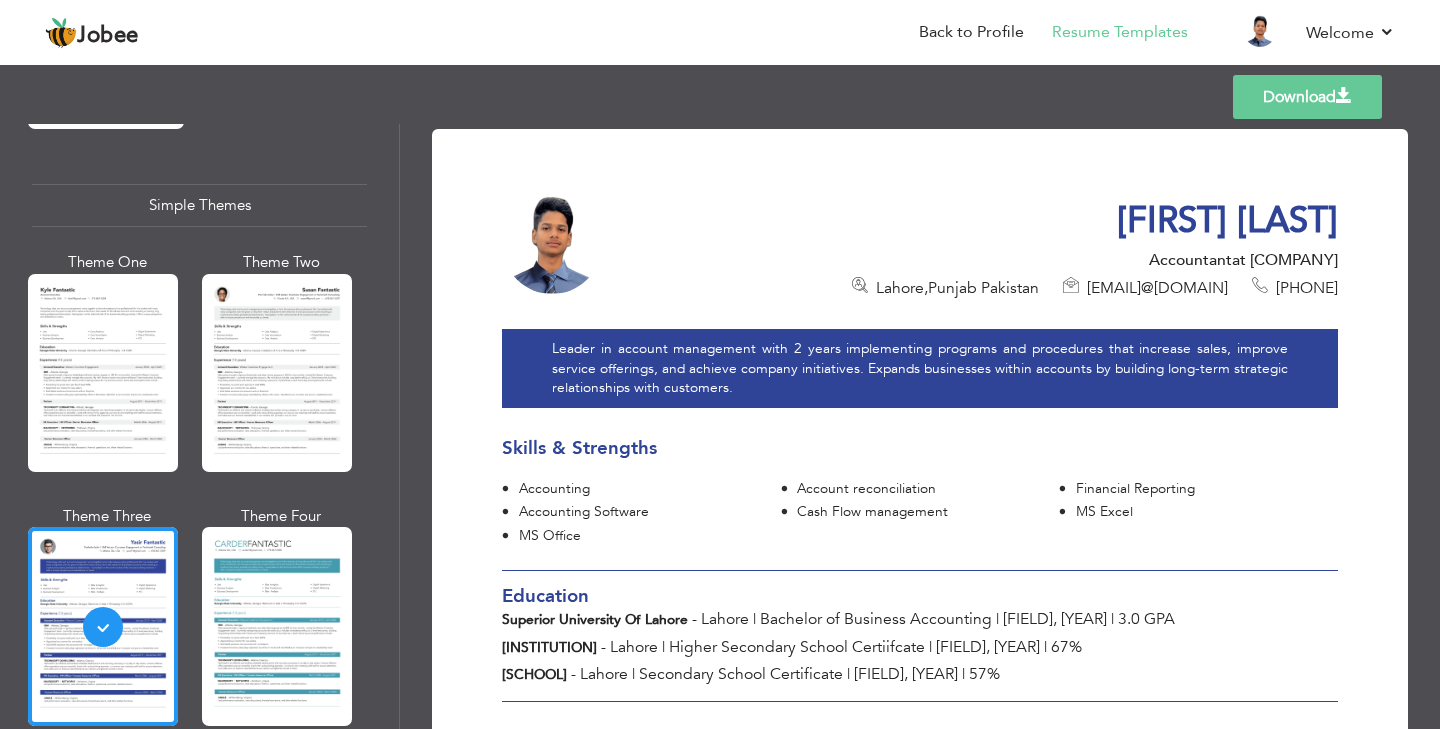 click on "Skills & Strengths
Accounting
Account reconciliation
Financial Reporting
Accounting Software
Cash Flow management
MS Excel
MS Office" at bounding box center (920, 489) 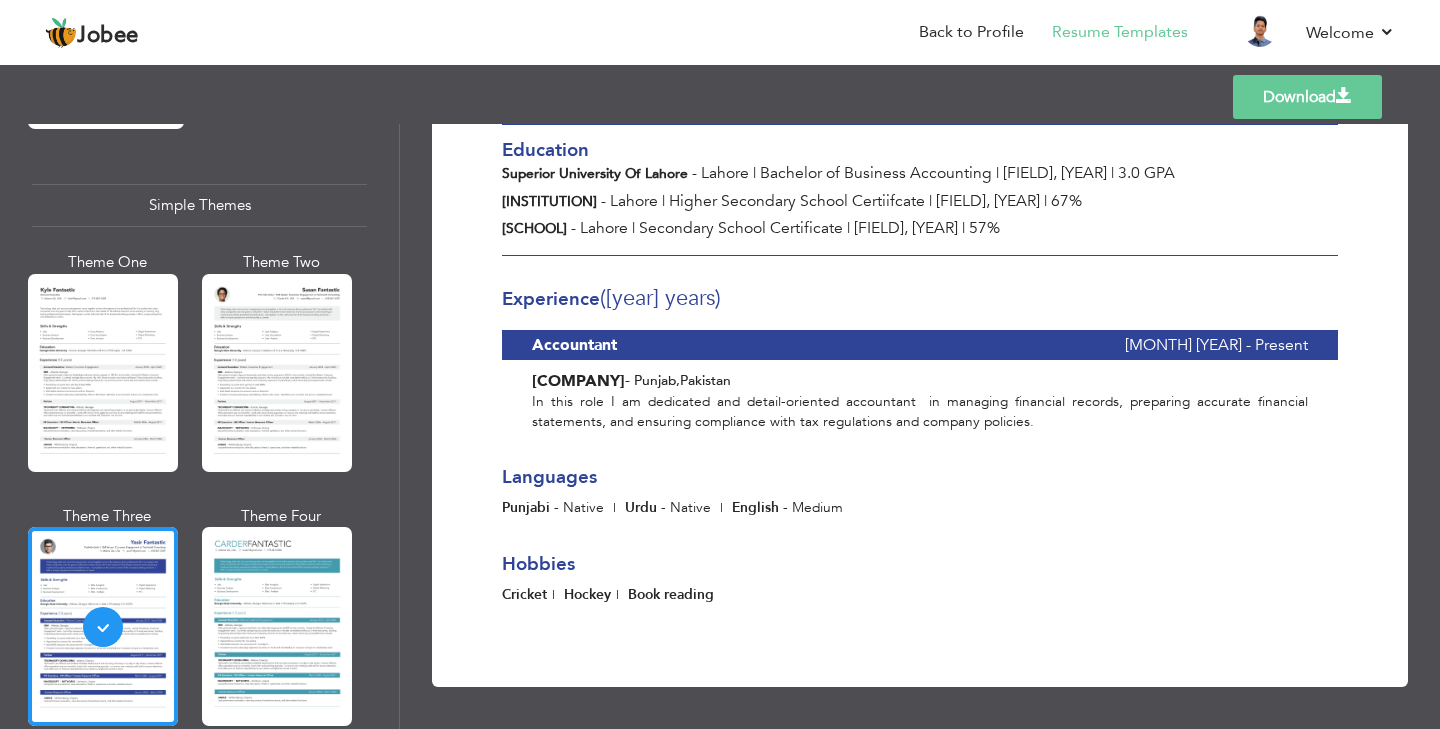 scroll, scrollTop: 0, scrollLeft: 0, axis: both 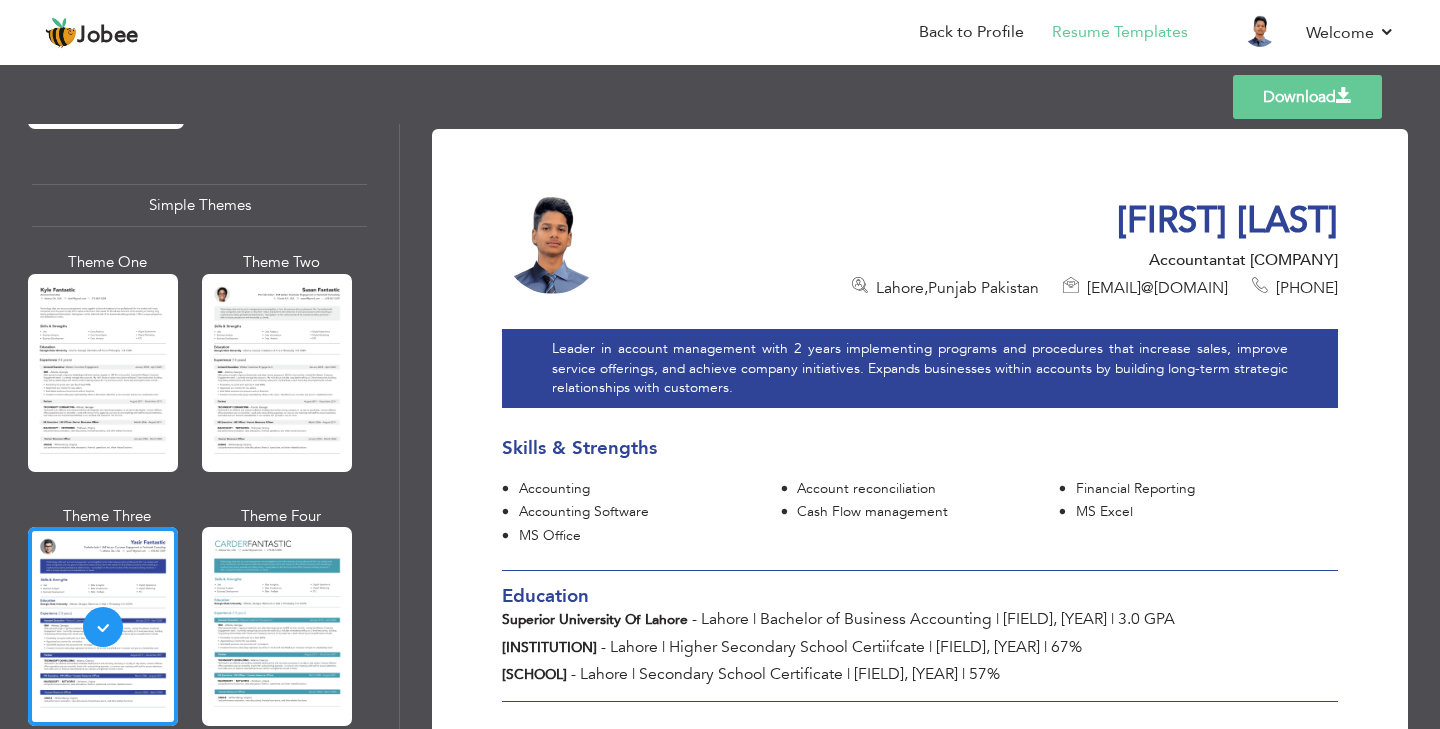 click on "Download" at bounding box center [1307, 97] 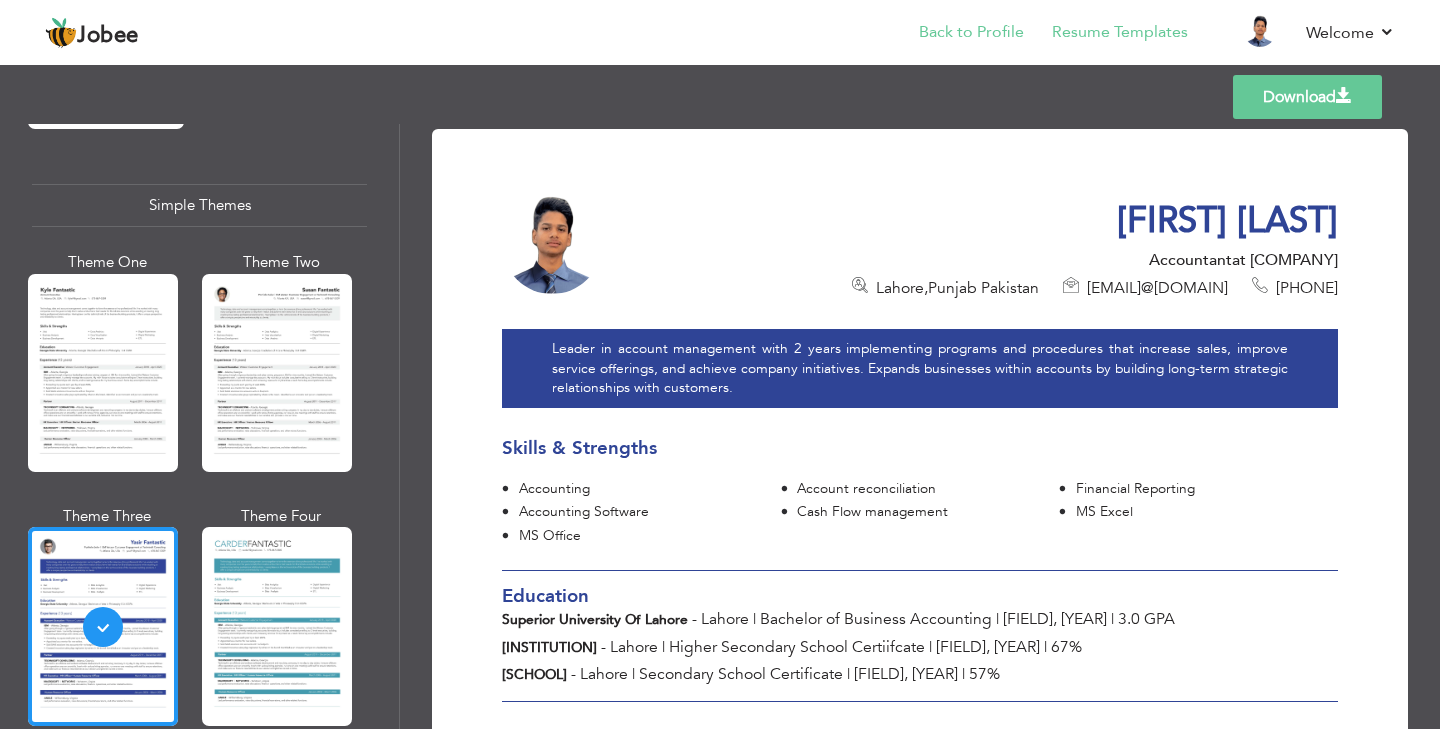 click on "Back to Profile" at bounding box center [971, 32] 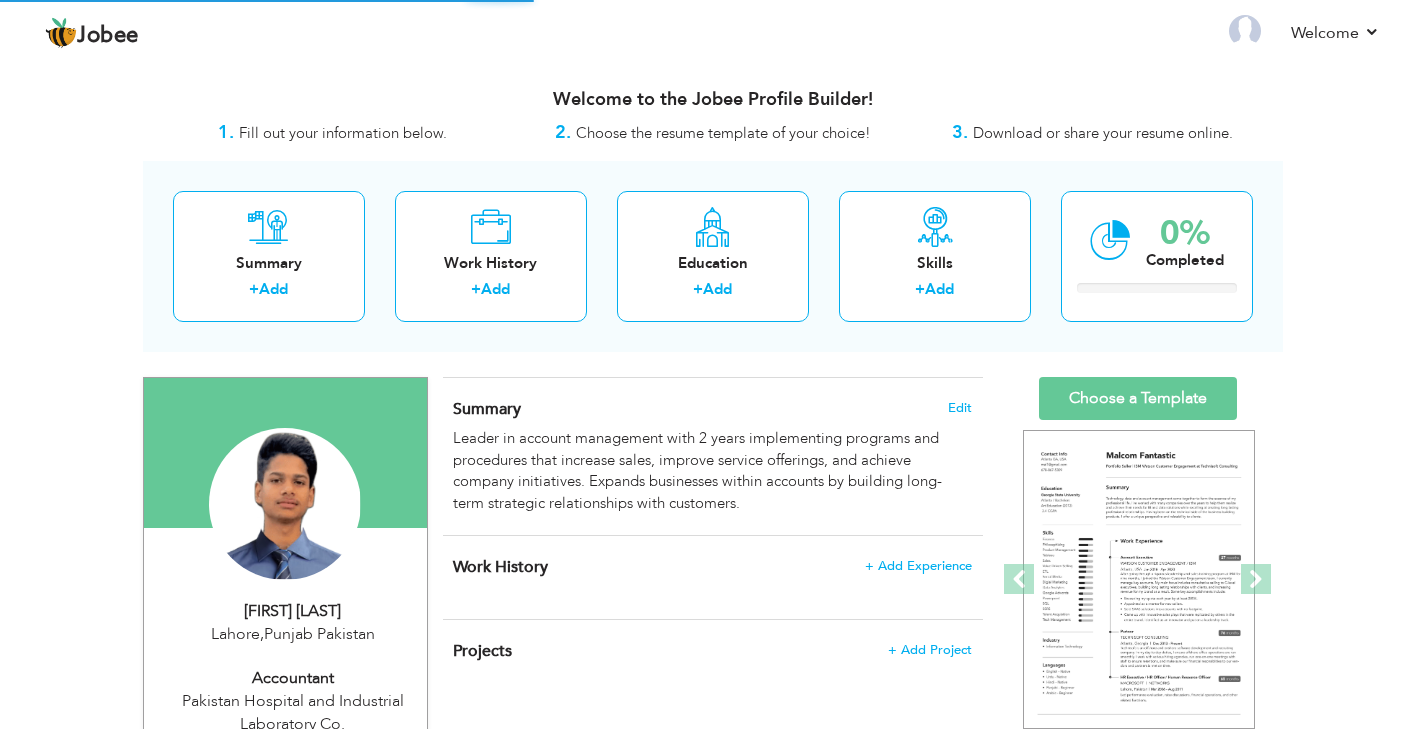 scroll, scrollTop: 0, scrollLeft: 0, axis: both 